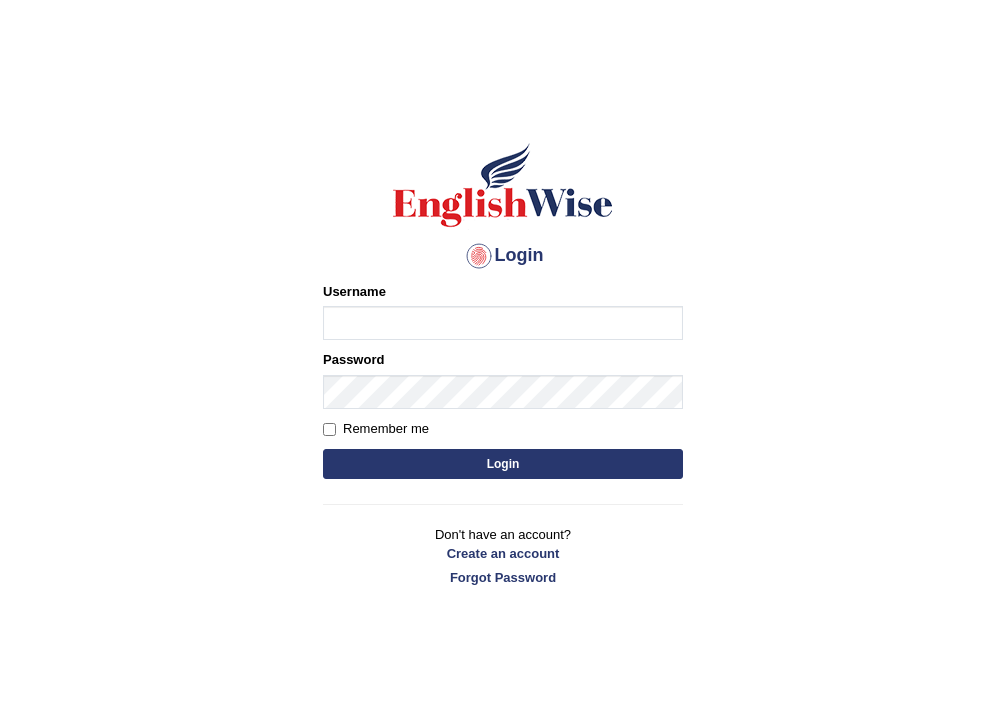 scroll, scrollTop: 0, scrollLeft: 0, axis: both 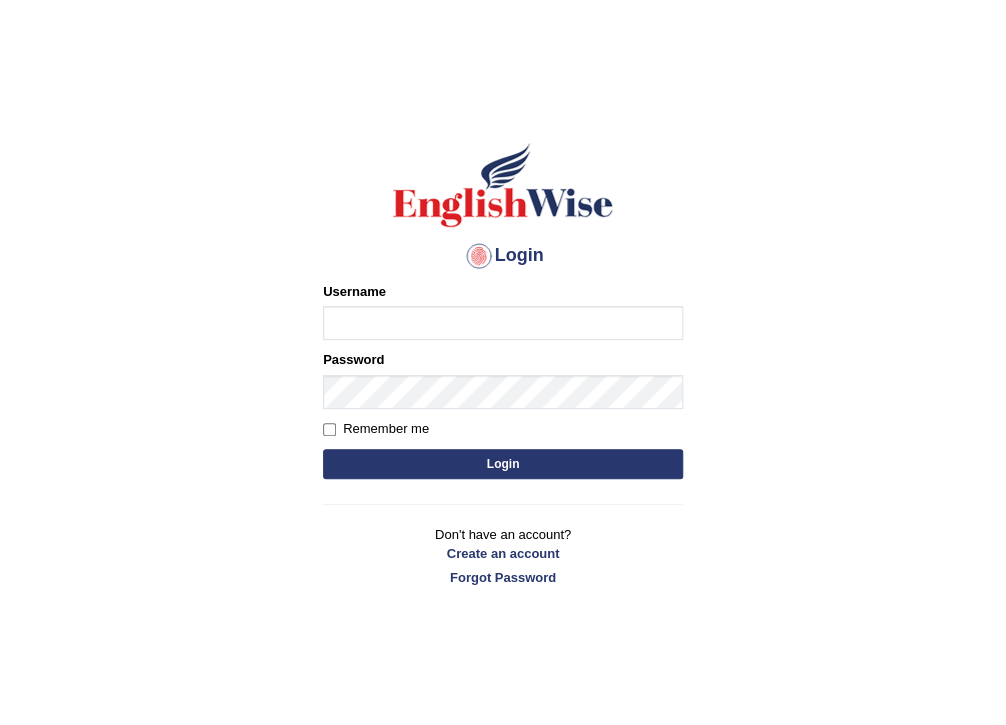 drag, startPoint x: 0, startPoint y: 0, endPoint x: 492, endPoint y: 310, distance: 581.5187 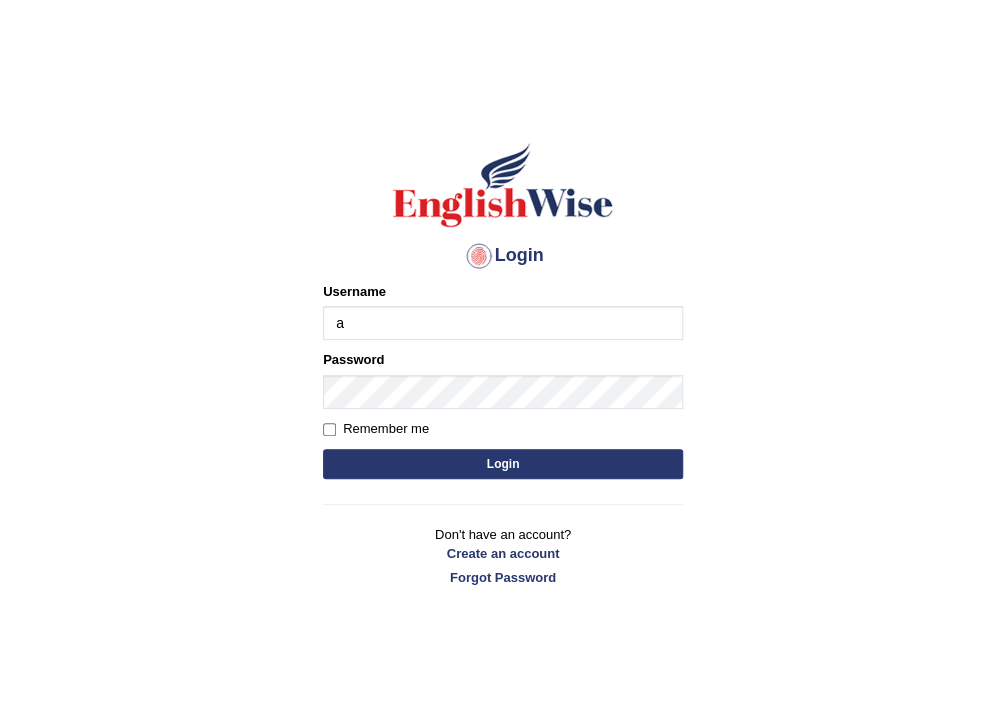 type on "Aqsa15" 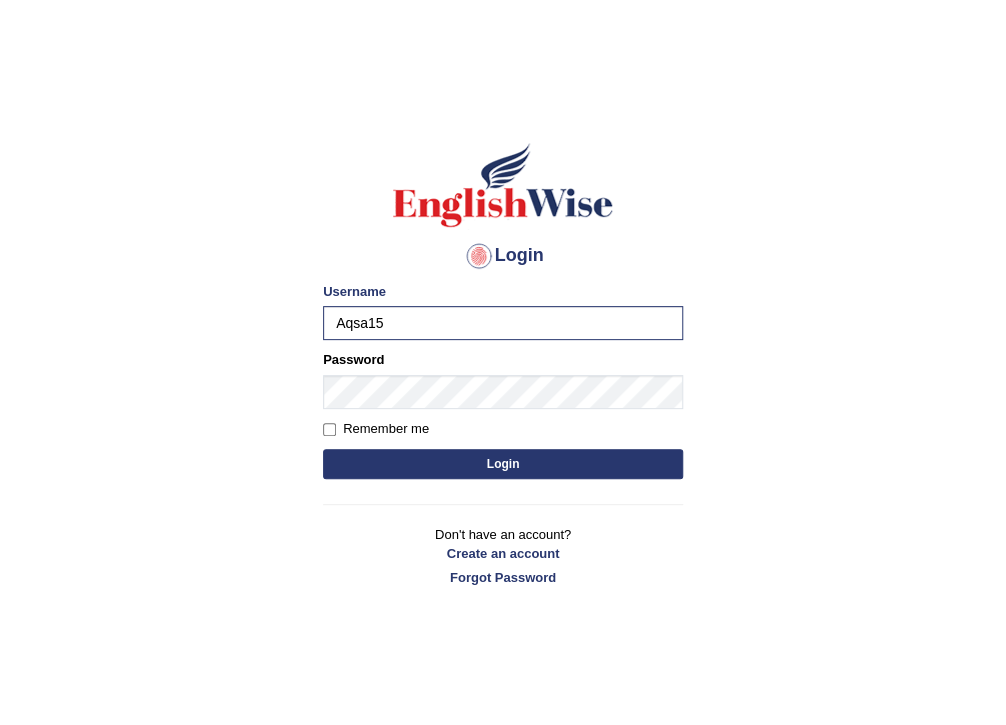click on "Login" at bounding box center [503, 464] 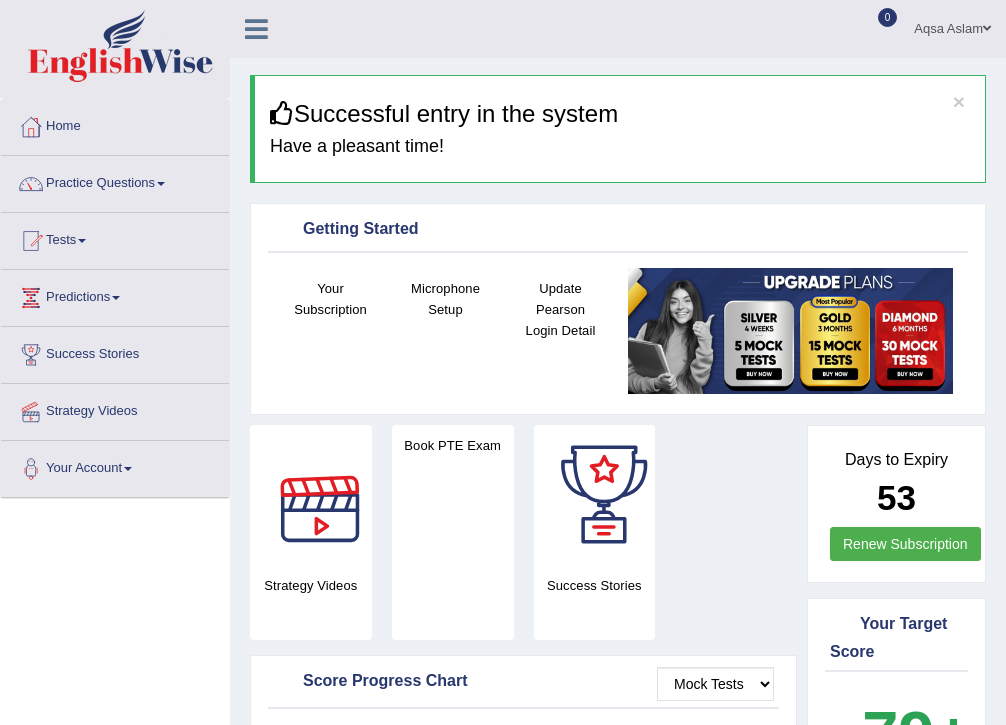 scroll, scrollTop: 0, scrollLeft: 0, axis: both 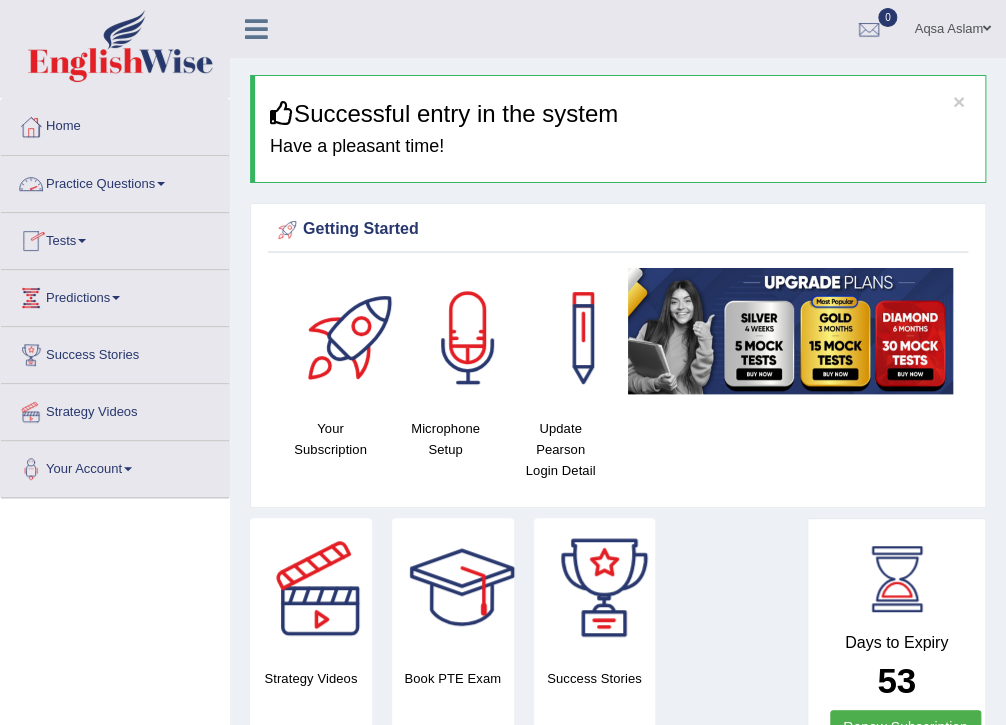 click on "Practice Questions" at bounding box center [115, 181] 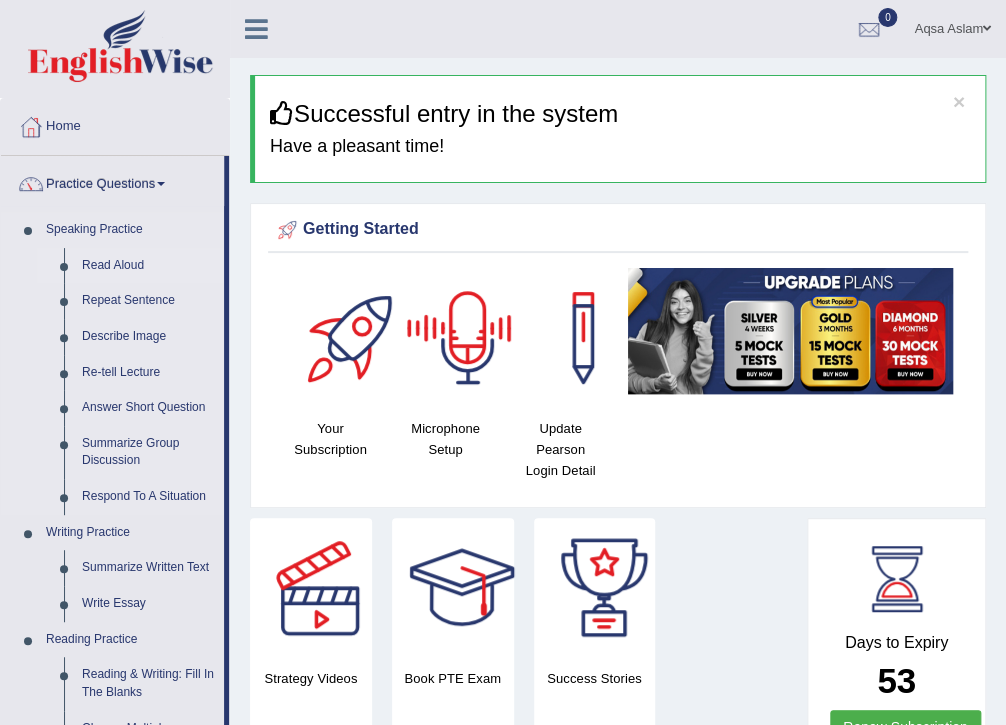 click on "Read Aloud" at bounding box center (148, 266) 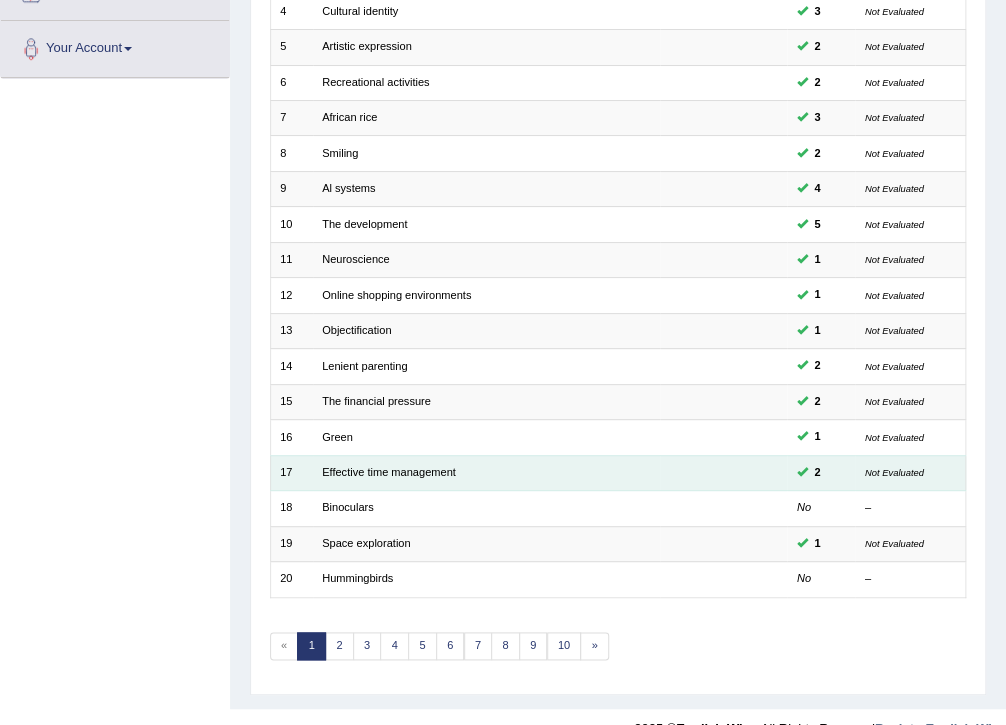 scroll, scrollTop: 420, scrollLeft: 0, axis: vertical 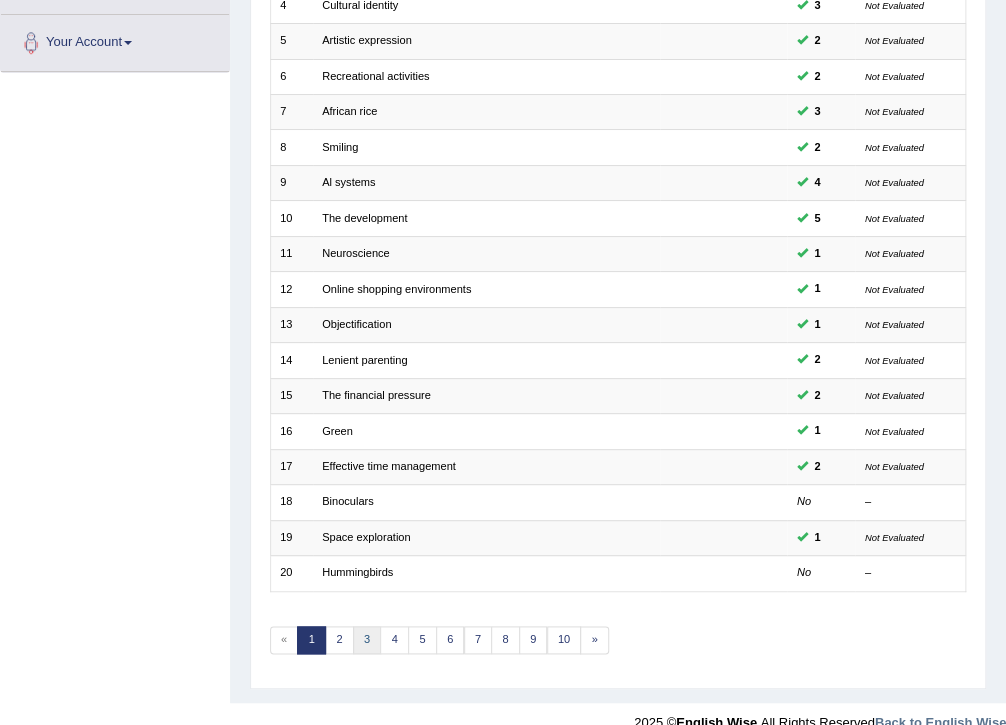 click on "3" at bounding box center [367, 640] 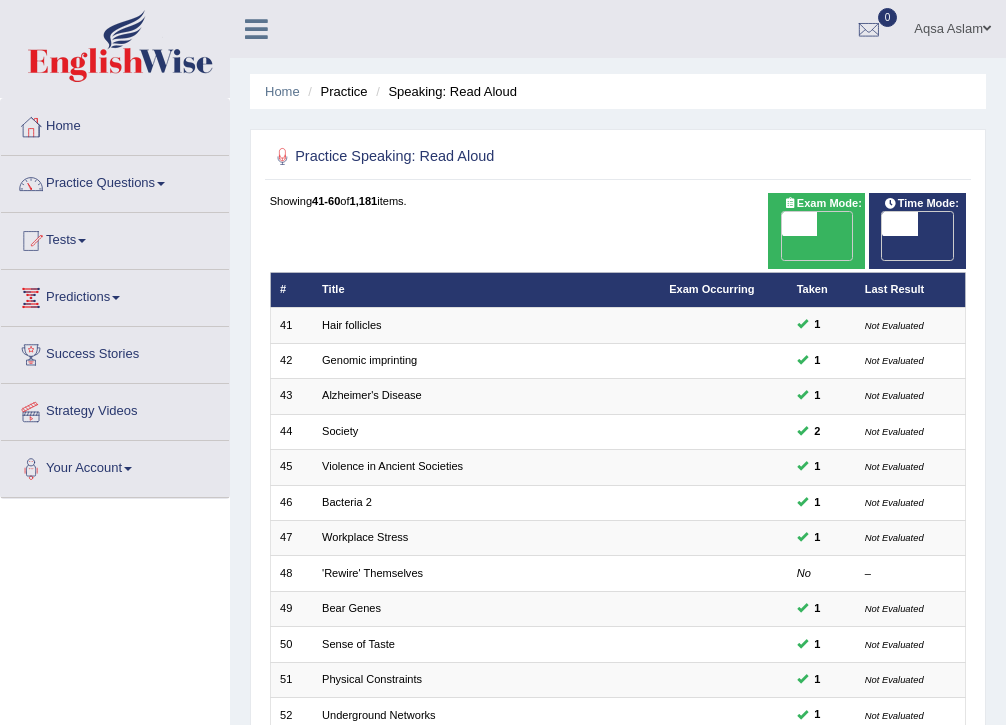scroll, scrollTop: 400, scrollLeft: 0, axis: vertical 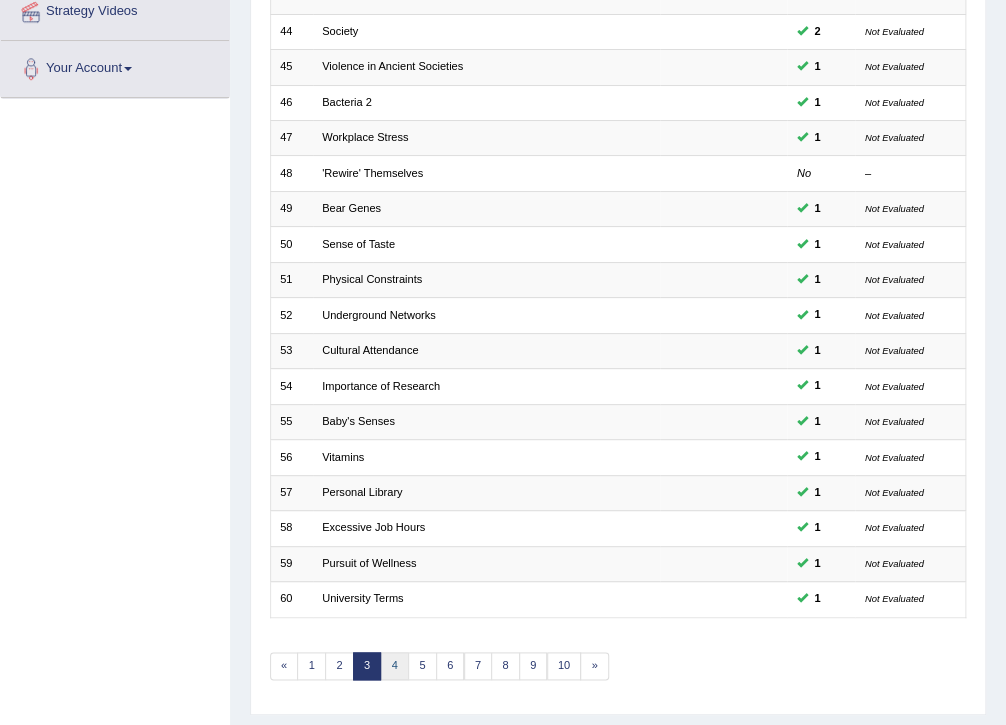 click on "4" at bounding box center (394, 666) 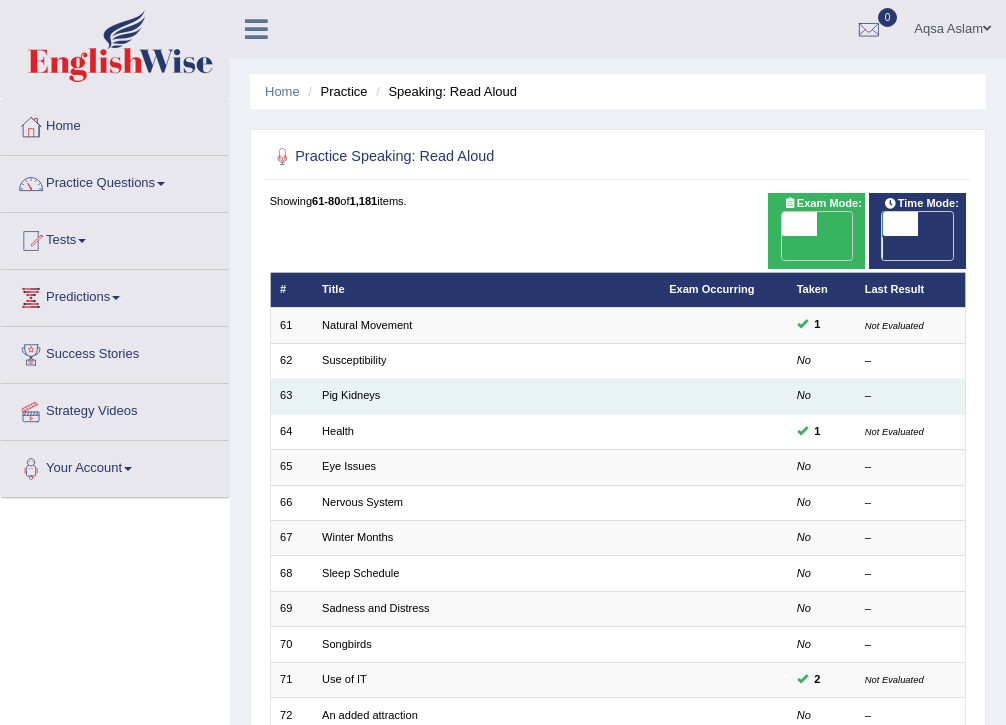 scroll, scrollTop: 0, scrollLeft: 0, axis: both 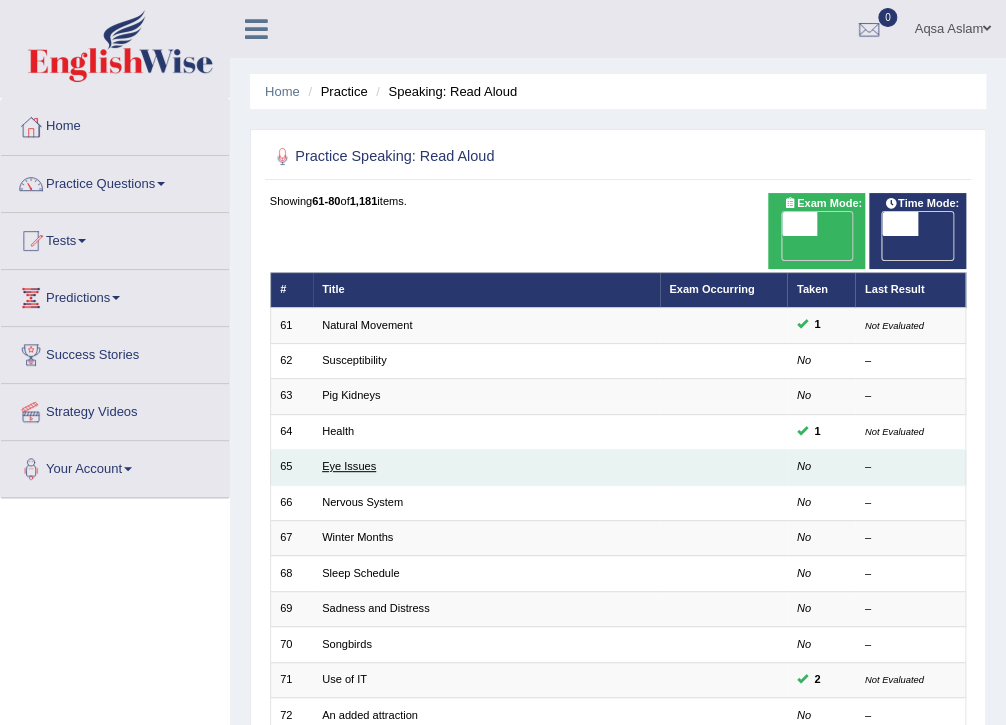 click on "Eye Issues" at bounding box center [349, 466] 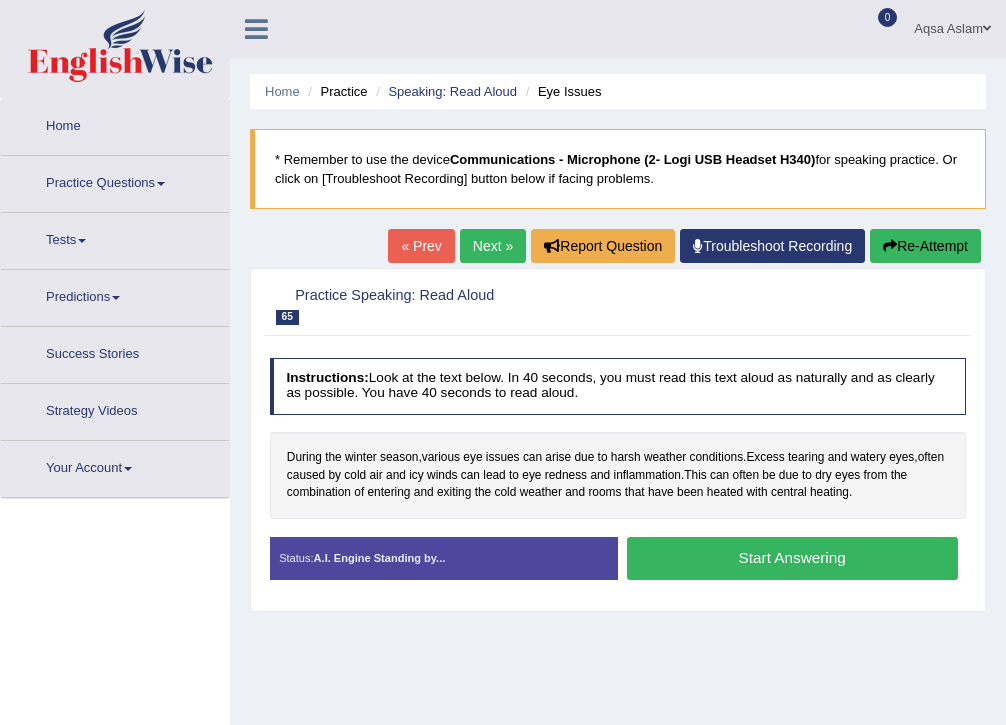 scroll, scrollTop: 0, scrollLeft: 0, axis: both 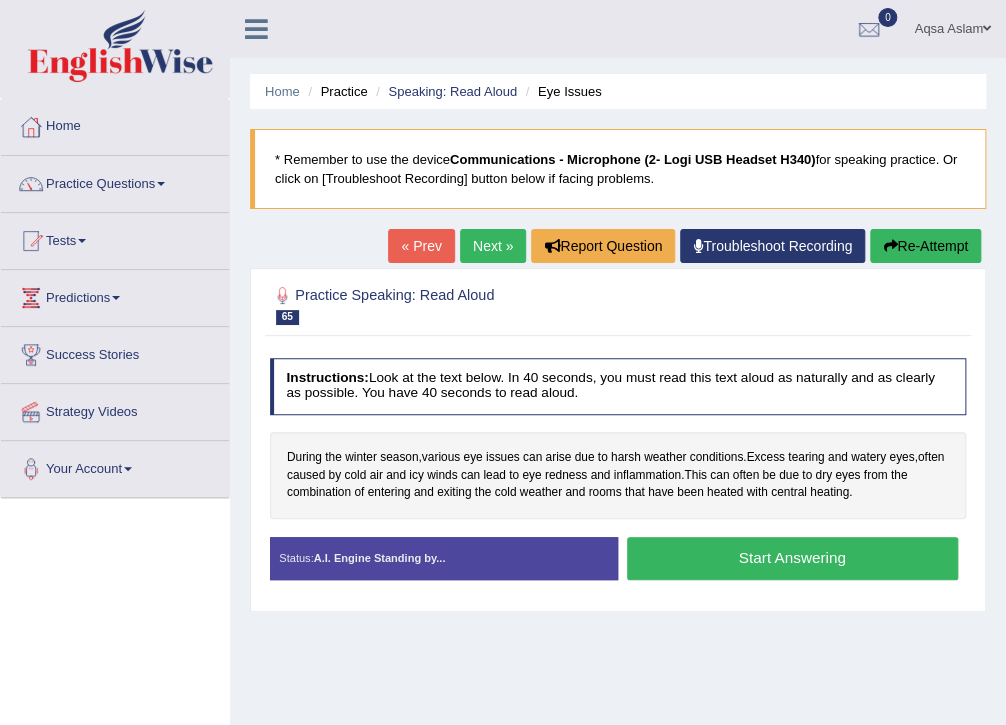 click on "Start Answering" at bounding box center (792, 558) 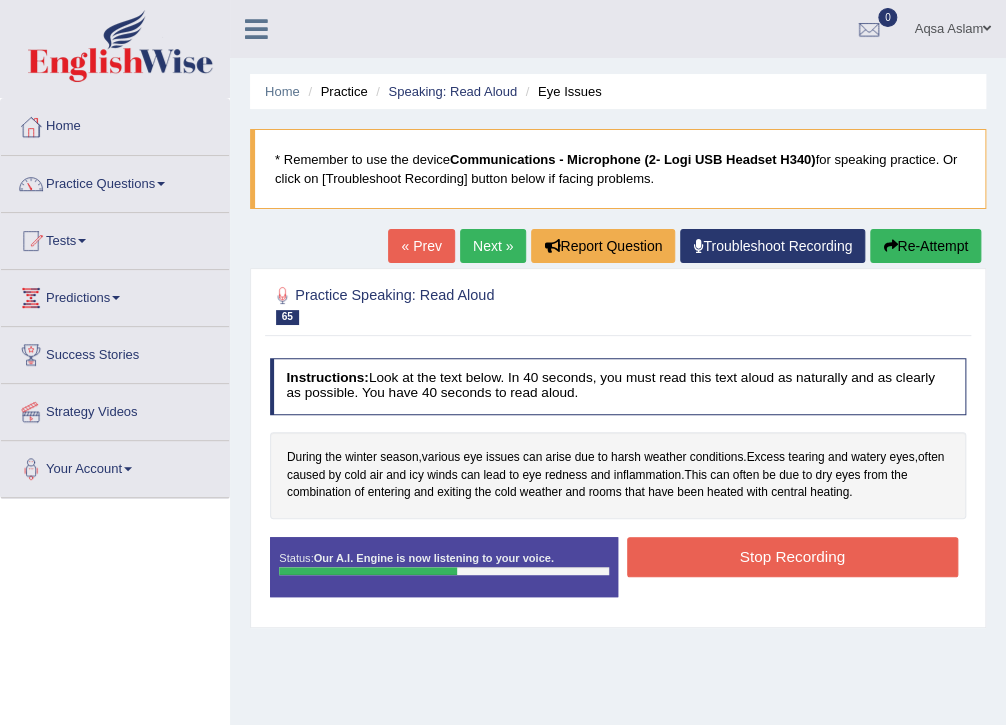 click on "Stop Recording" at bounding box center (792, 556) 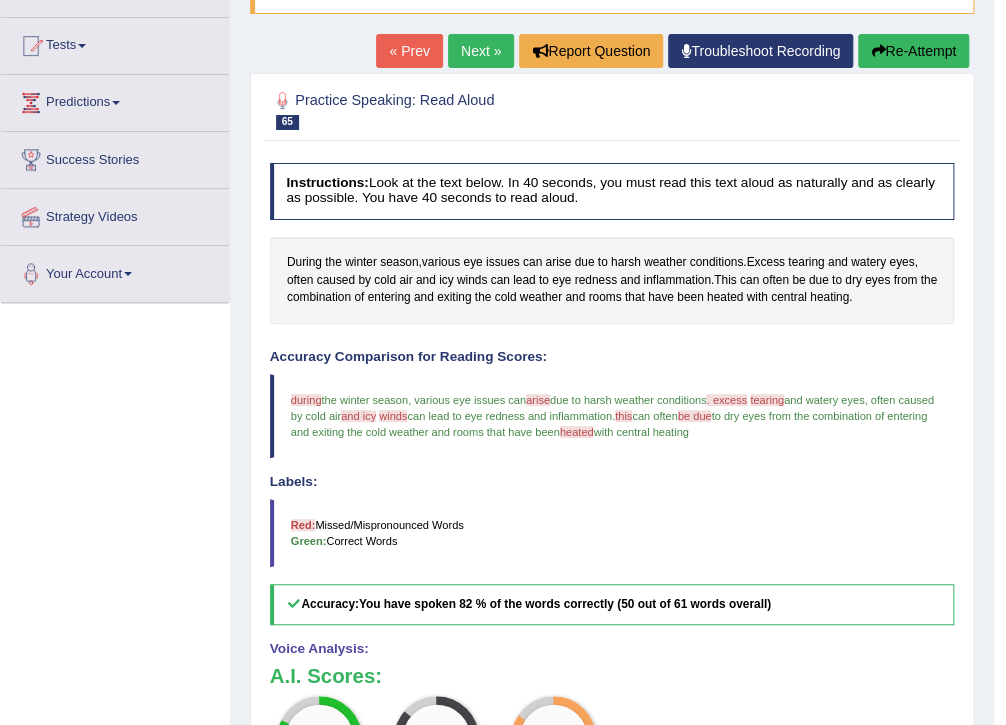 scroll, scrollTop: 160, scrollLeft: 0, axis: vertical 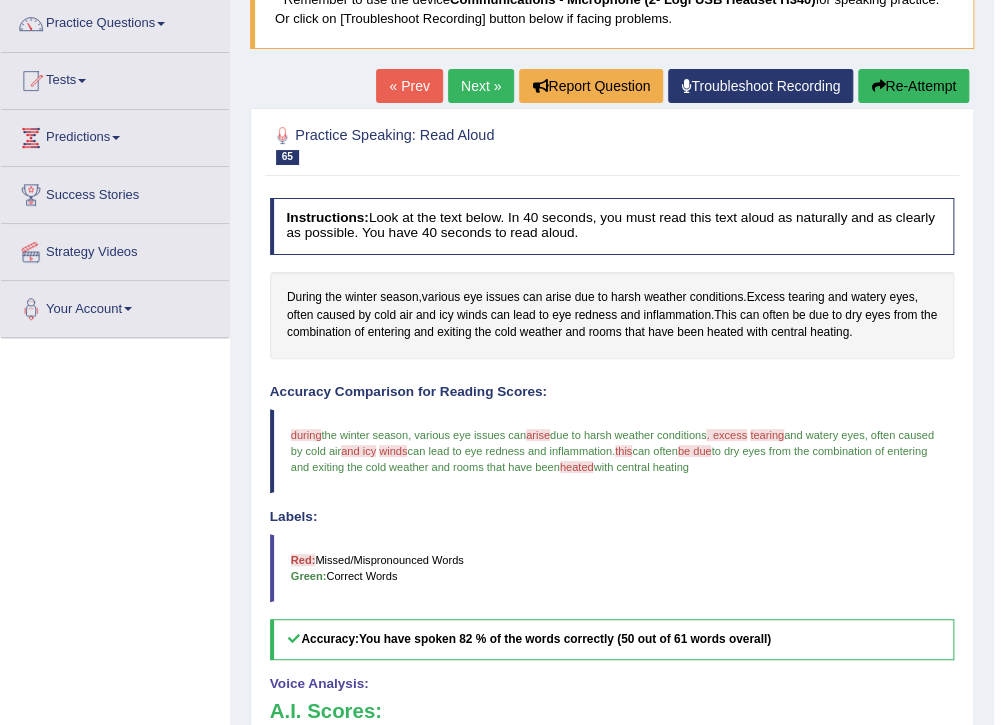 click on "Next »" at bounding box center (481, 86) 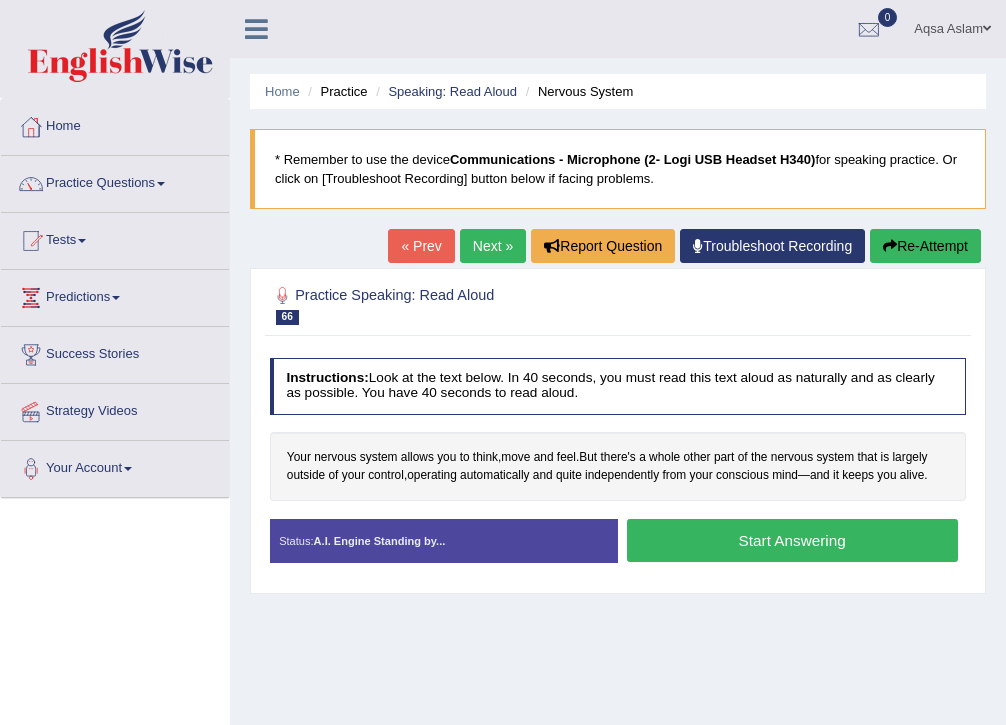 scroll, scrollTop: 0, scrollLeft: 0, axis: both 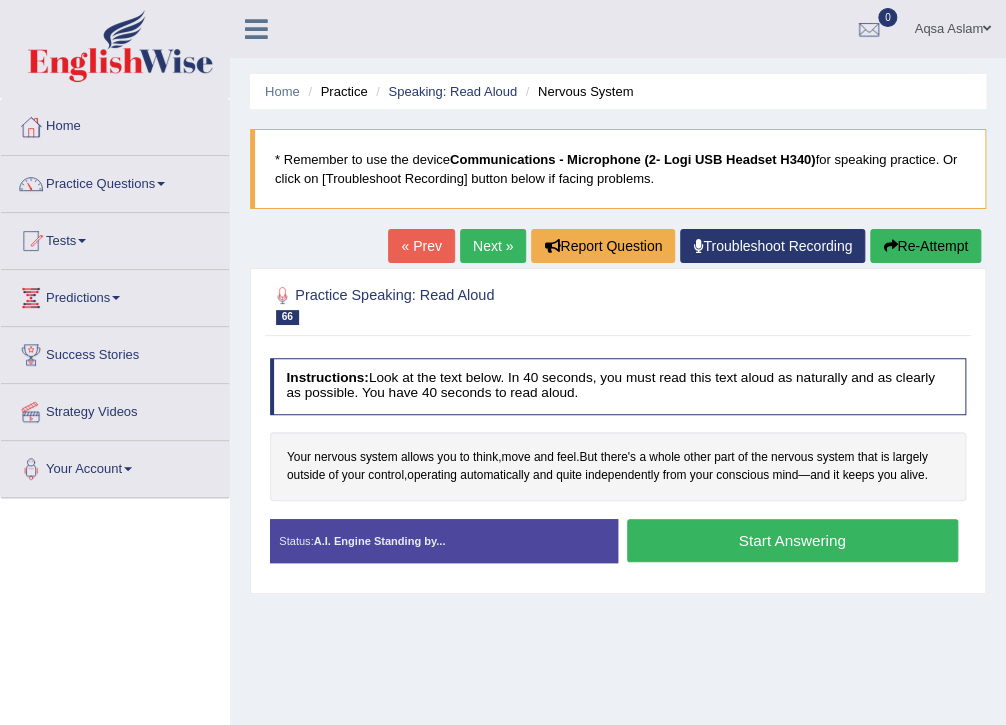 click on "Start Answering" at bounding box center [792, 540] 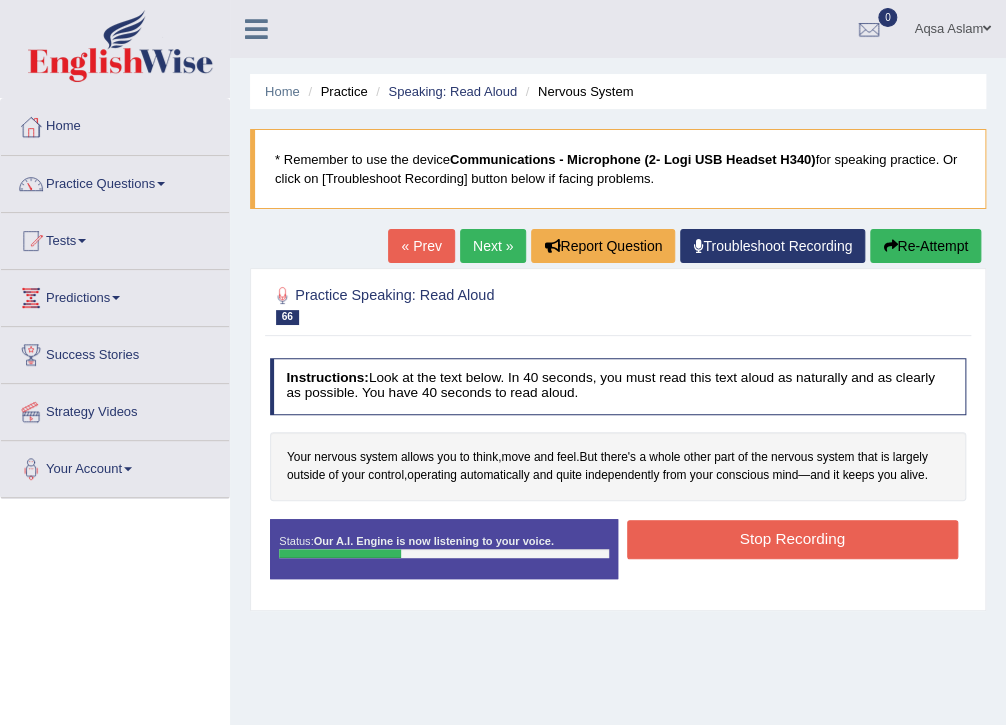 click on "Stop Recording" at bounding box center [792, 539] 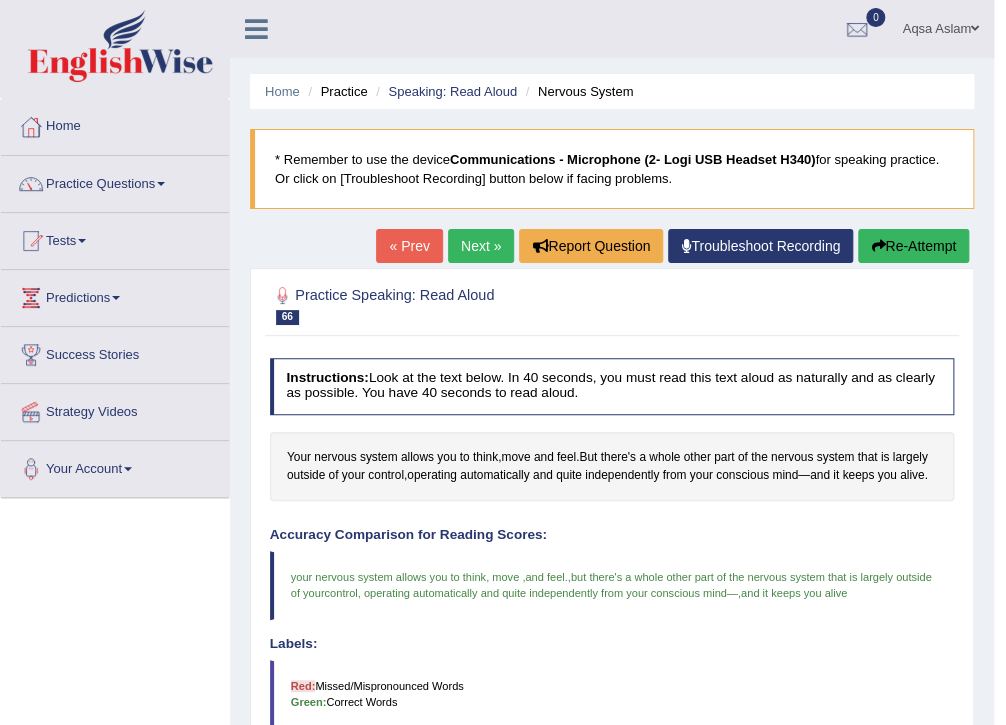 scroll, scrollTop: 0, scrollLeft: 0, axis: both 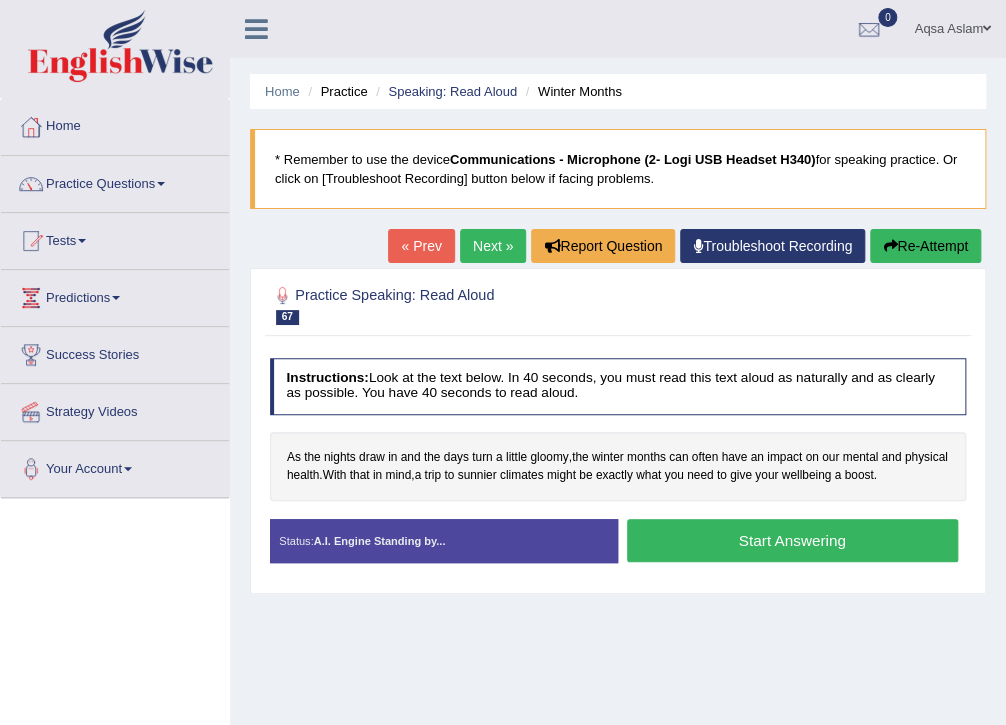 click on "Start Answering" at bounding box center (792, 540) 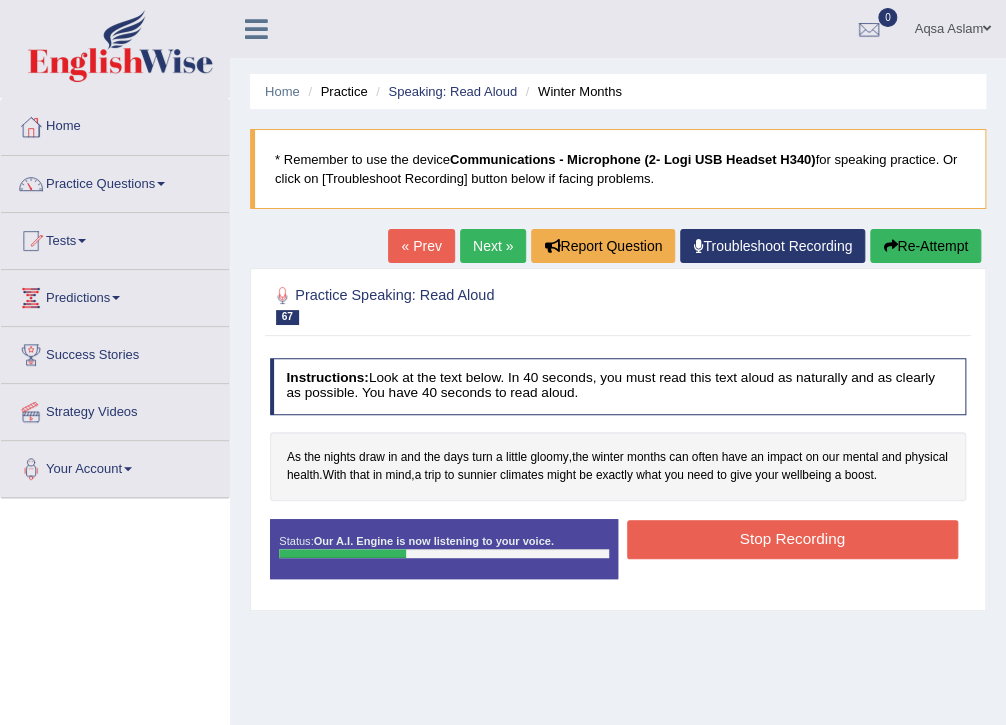 click on "Stop Recording" at bounding box center [792, 539] 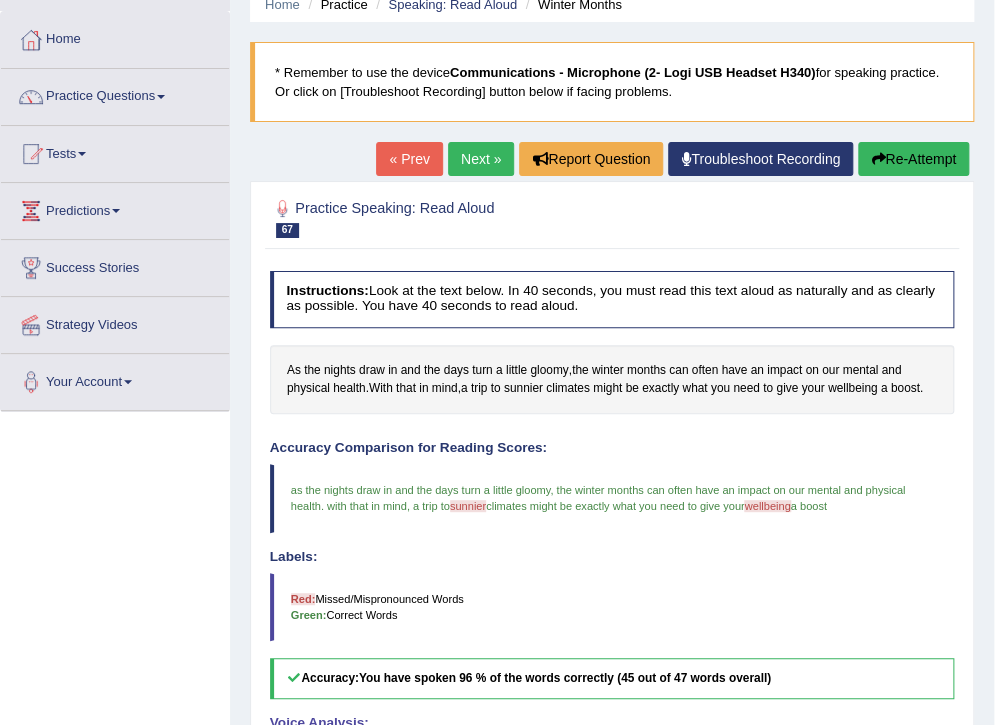 scroll, scrollTop: 80, scrollLeft: 0, axis: vertical 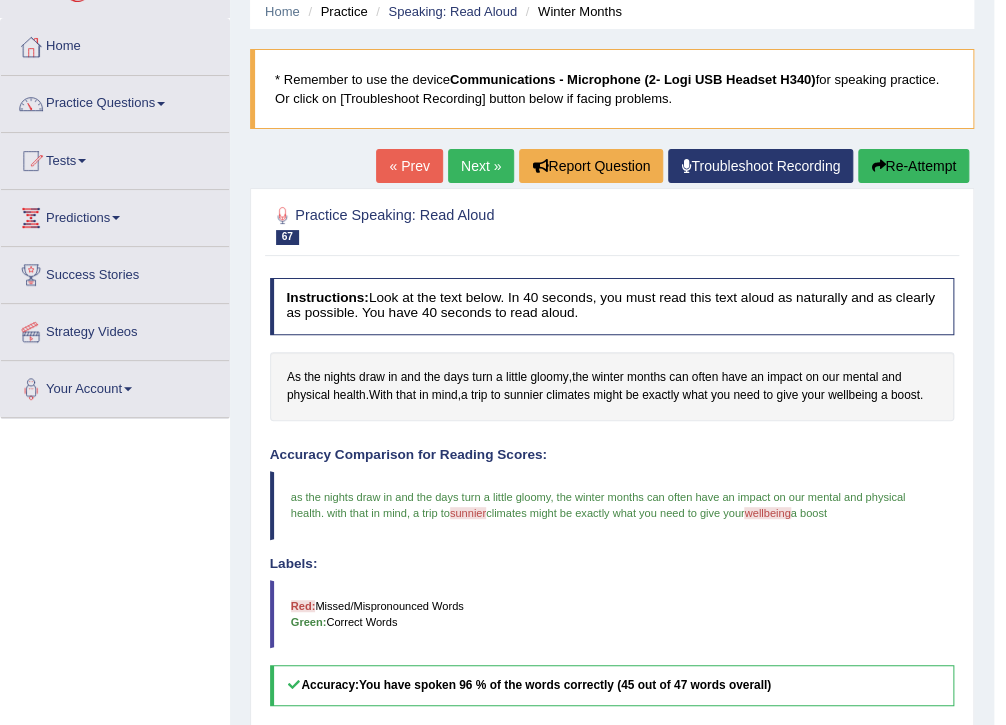 click on "Next »" at bounding box center [481, 166] 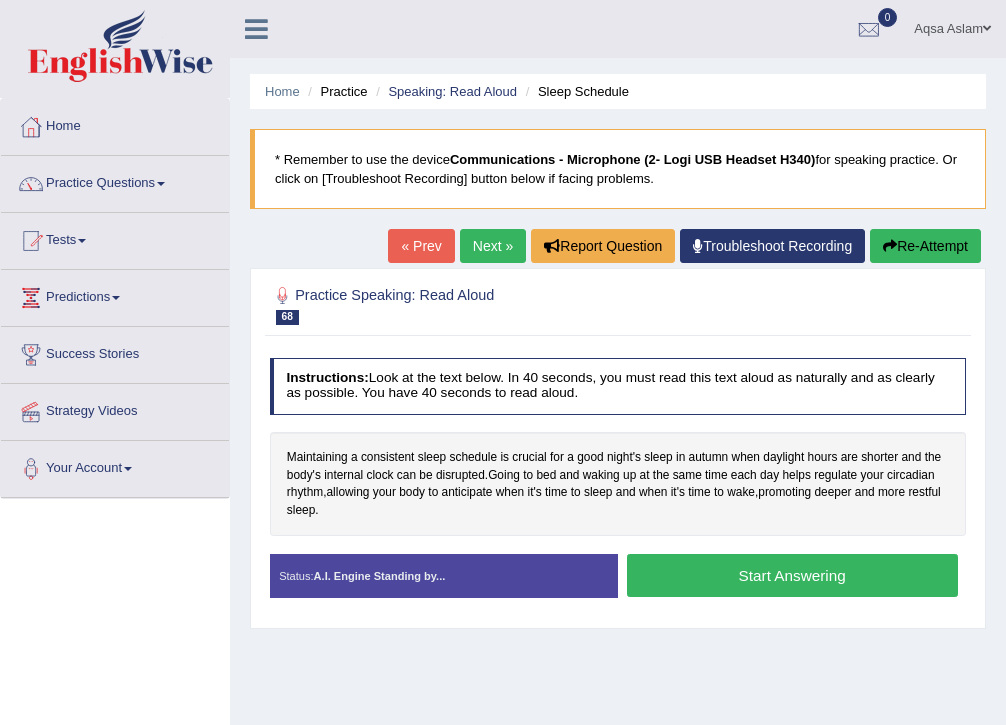 scroll, scrollTop: 0, scrollLeft: 0, axis: both 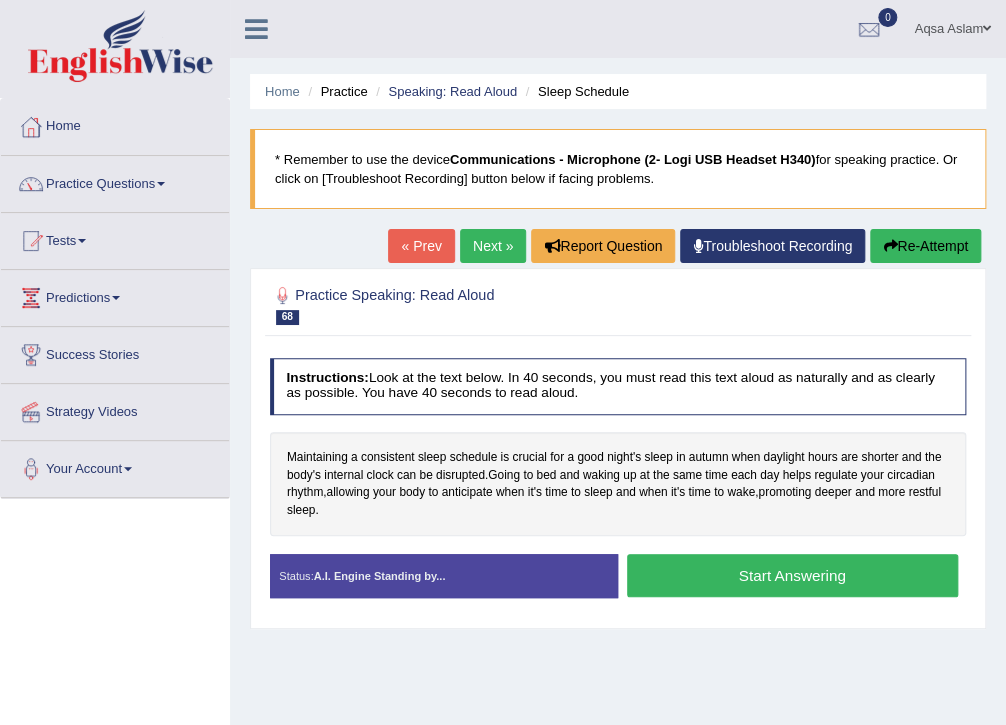 click on "Start Answering" at bounding box center (792, 575) 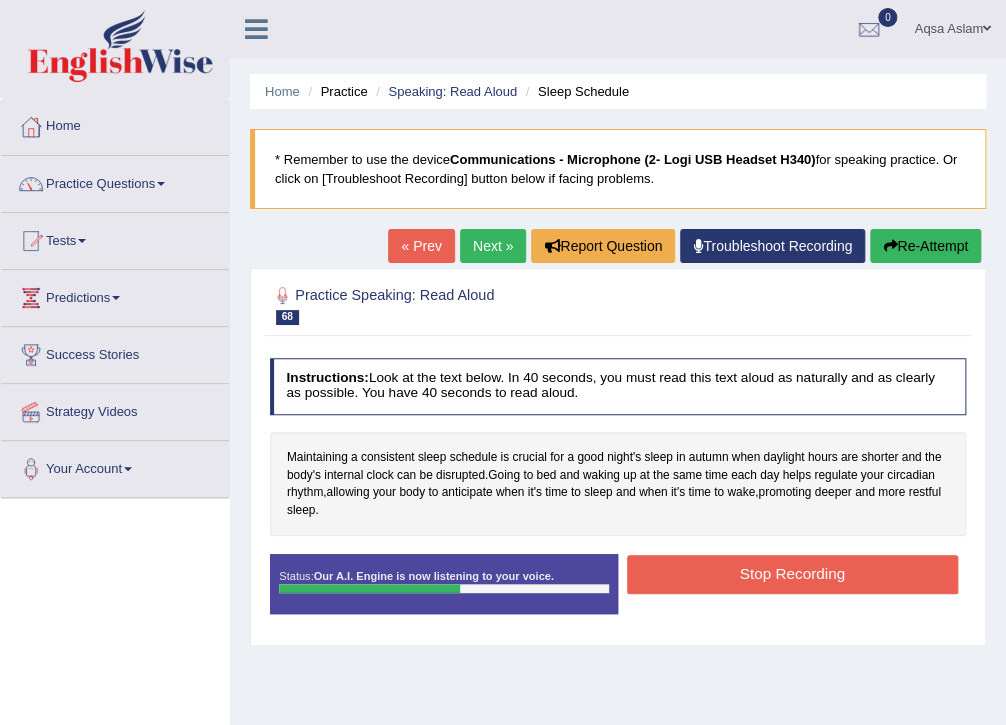 click on "Stop Recording" at bounding box center (792, 574) 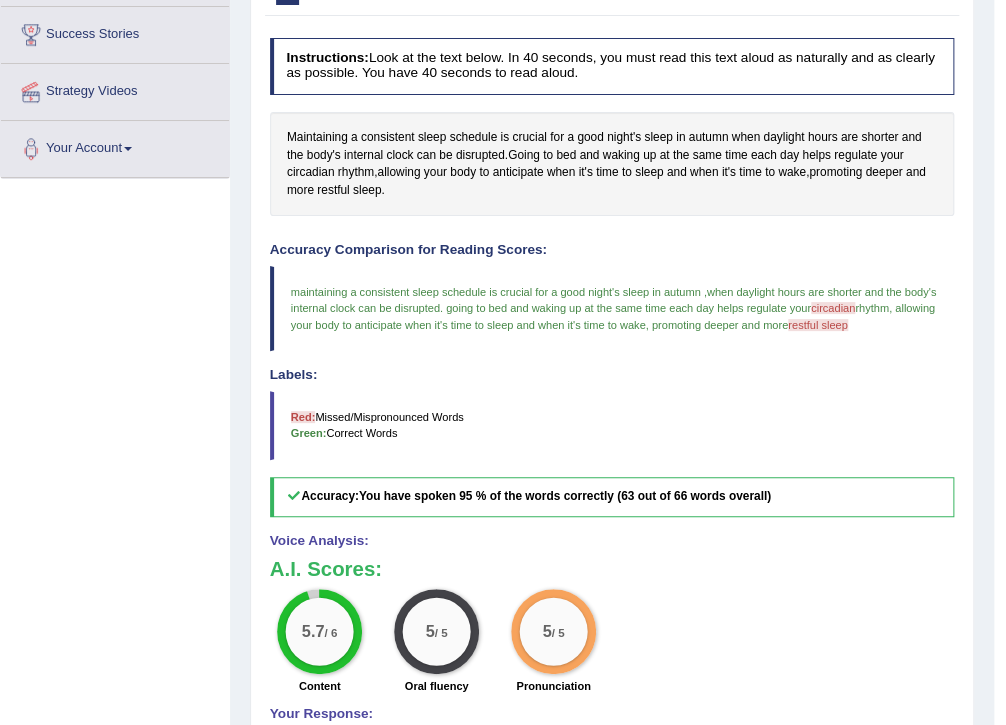 scroll, scrollTop: 0, scrollLeft: 0, axis: both 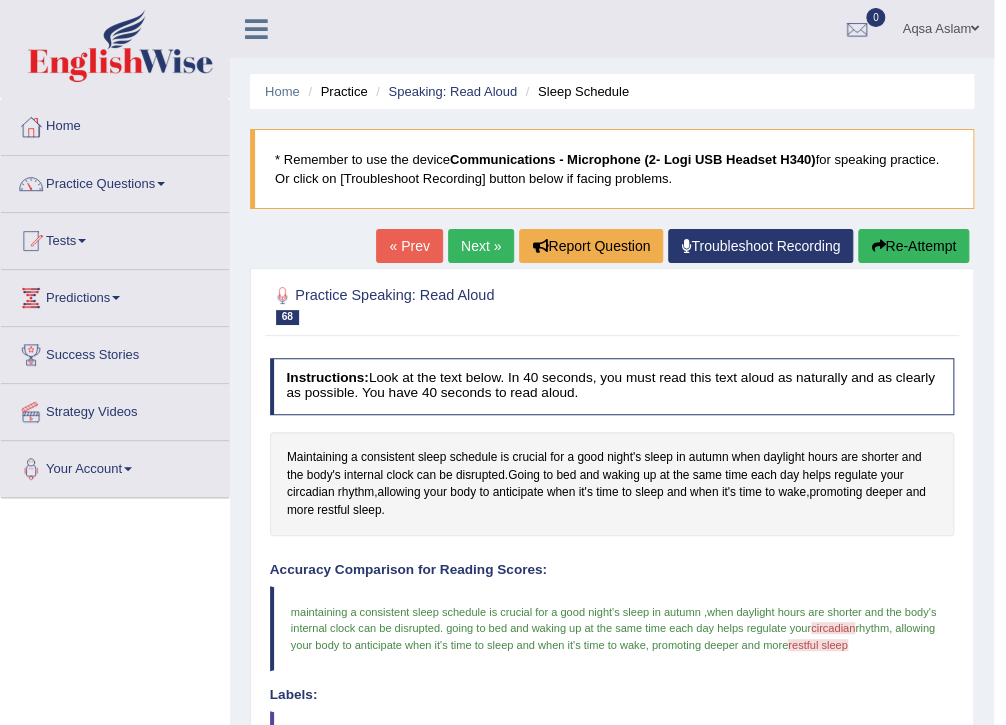 click on "Next »" at bounding box center [481, 246] 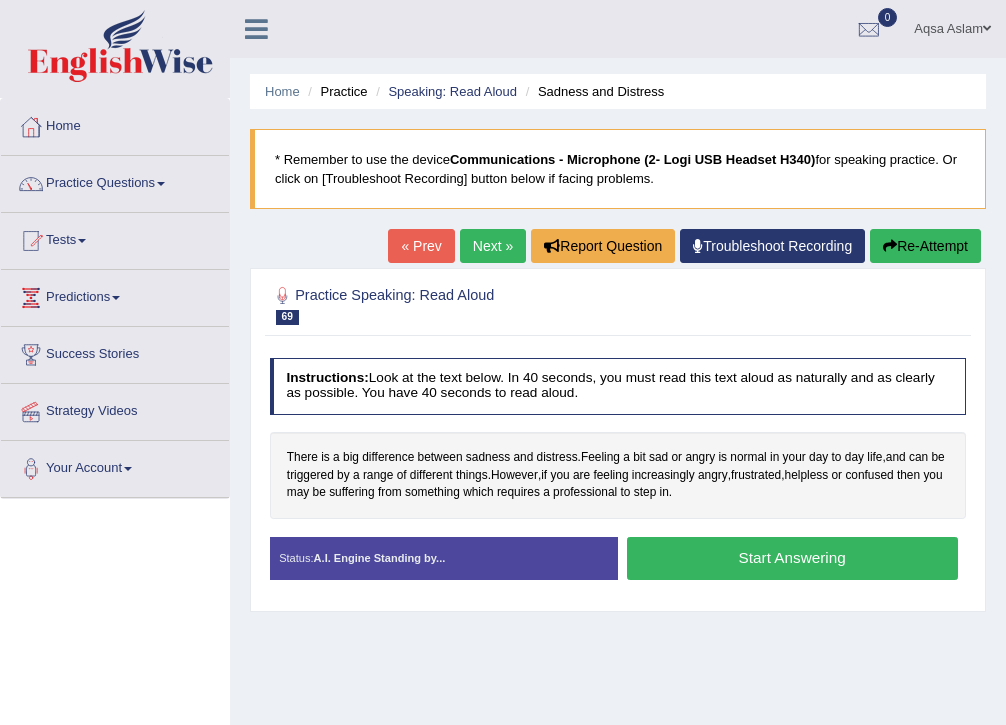 scroll, scrollTop: 0, scrollLeft: 0, axis: both 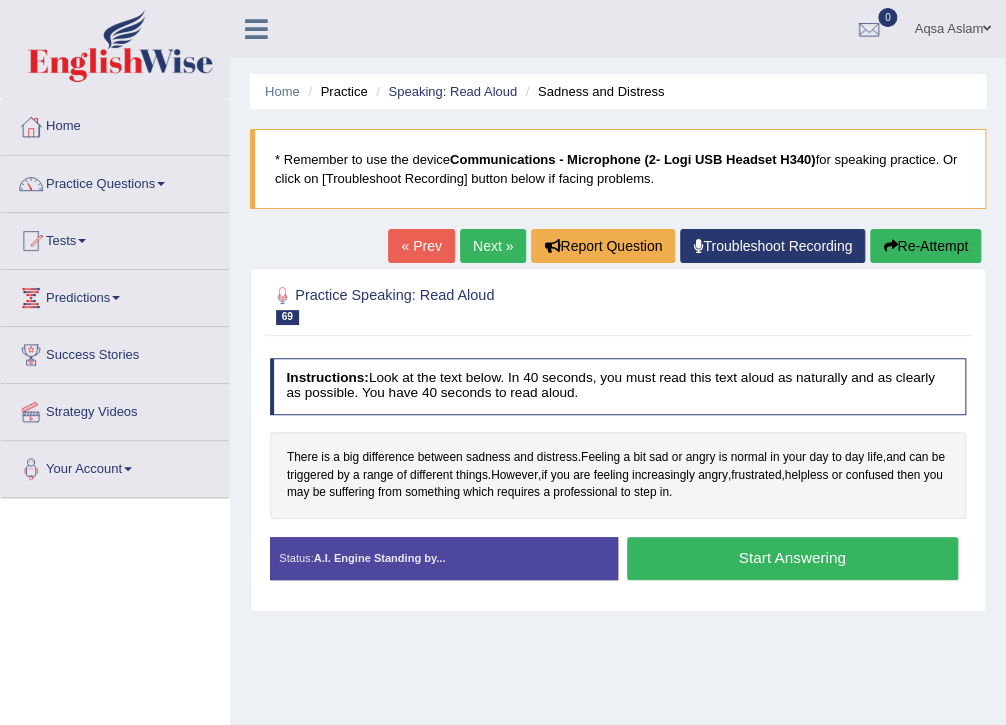 click on "Start Answering" at bounding box center (792, 558) 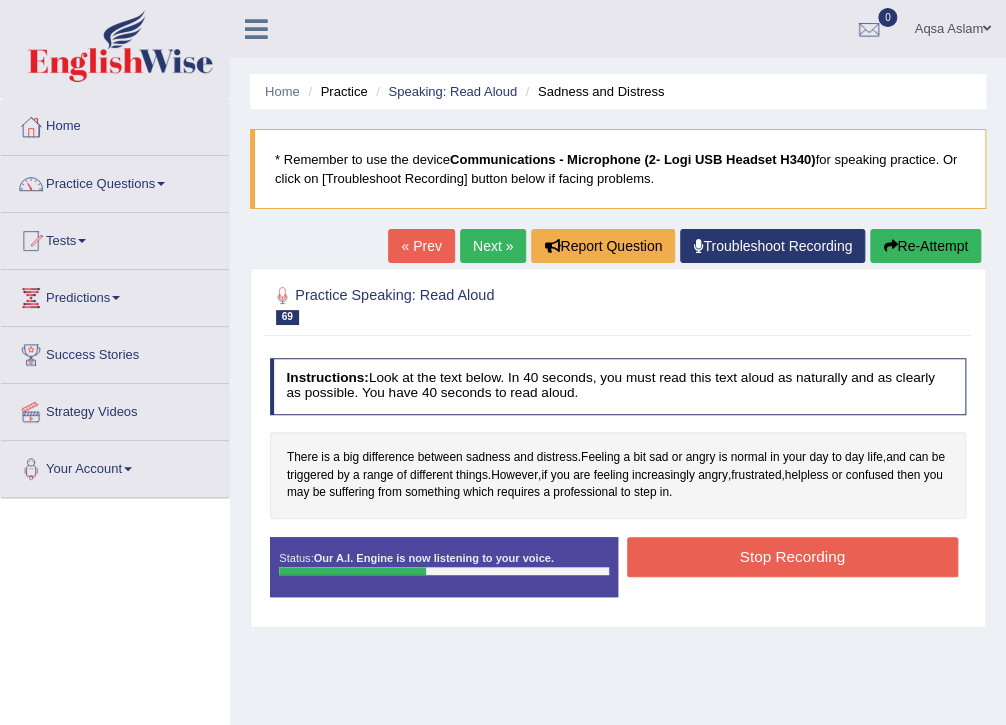 click on "Stop Recording" 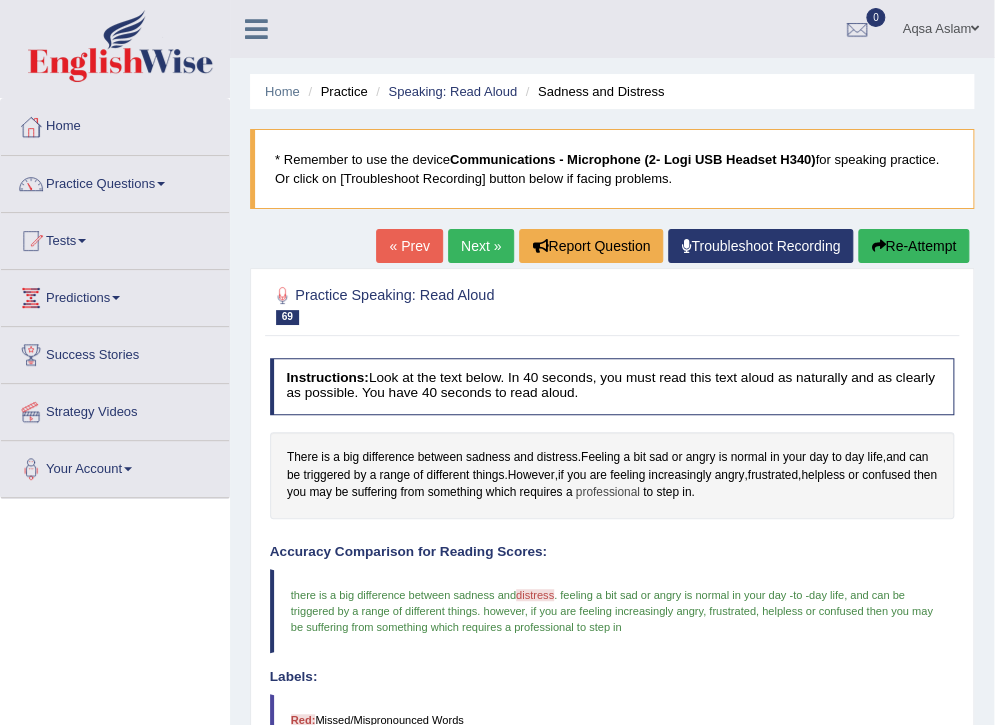 scroll, scrollTop: 0, scrollLeft: 0, axis: both 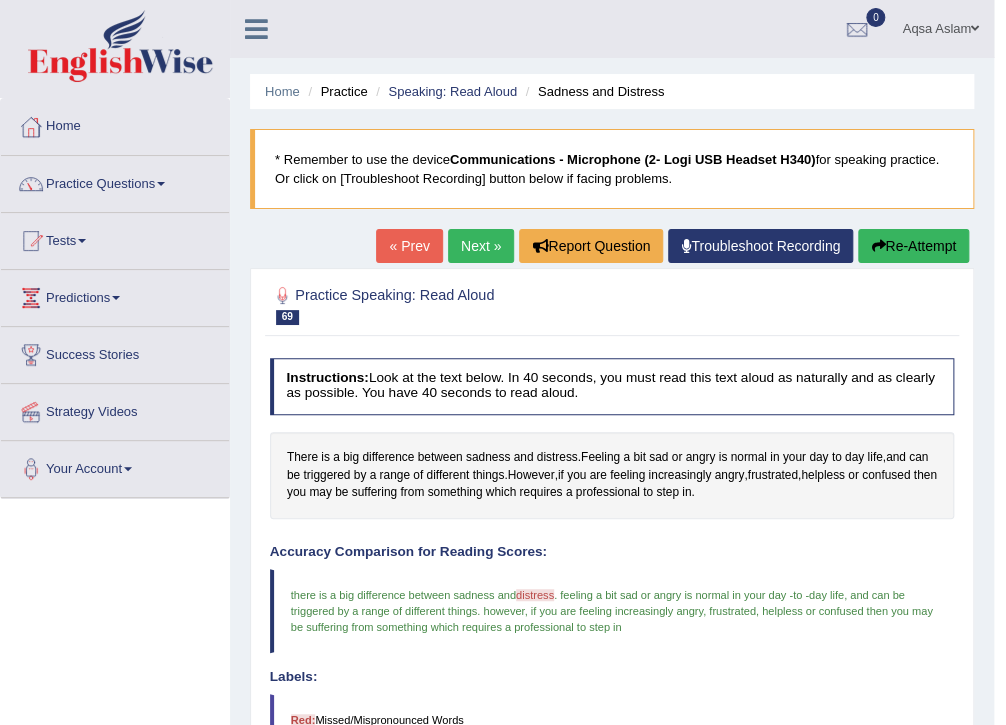 click on "Next »" 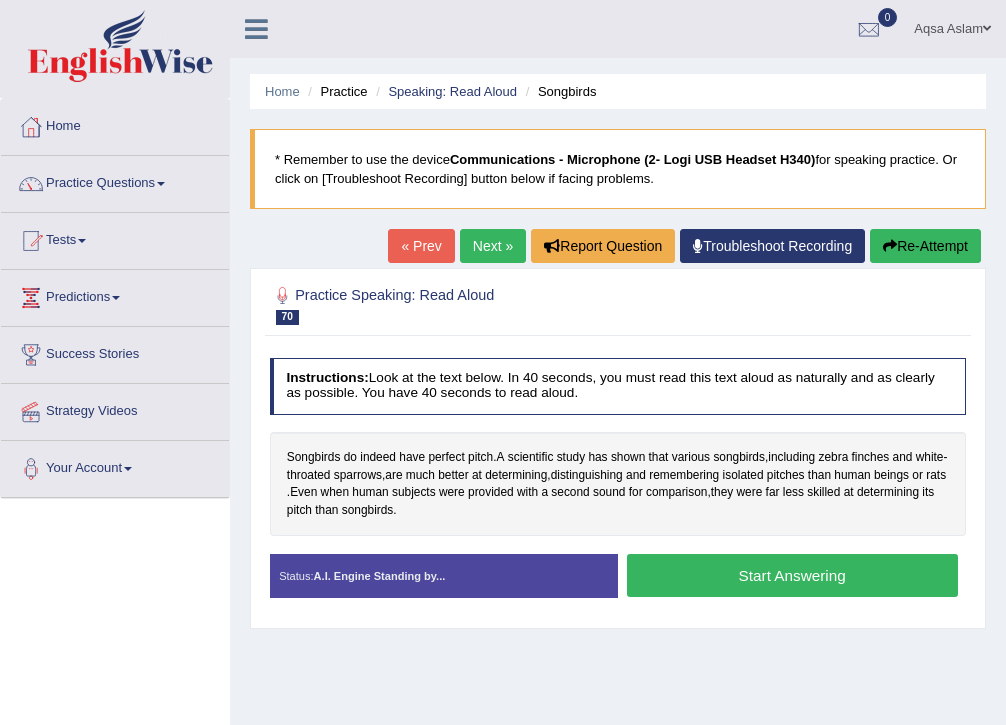 scroll, scrollTop: 0, scrollLeft: 0, axis: both 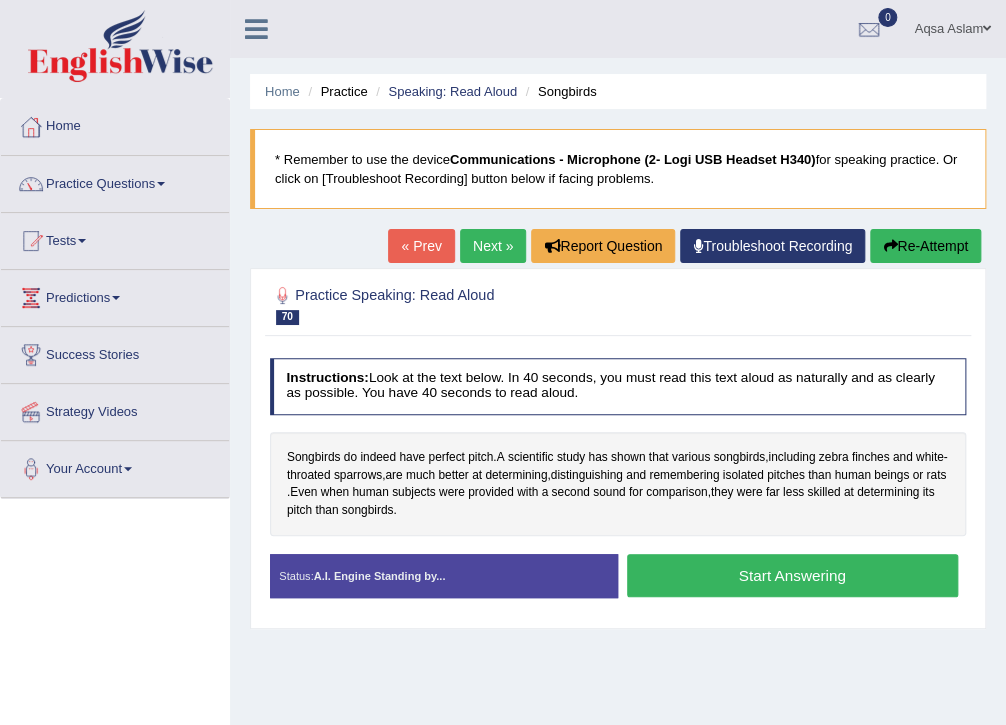 click on "Start Answering" at bounding box center [792, 575] 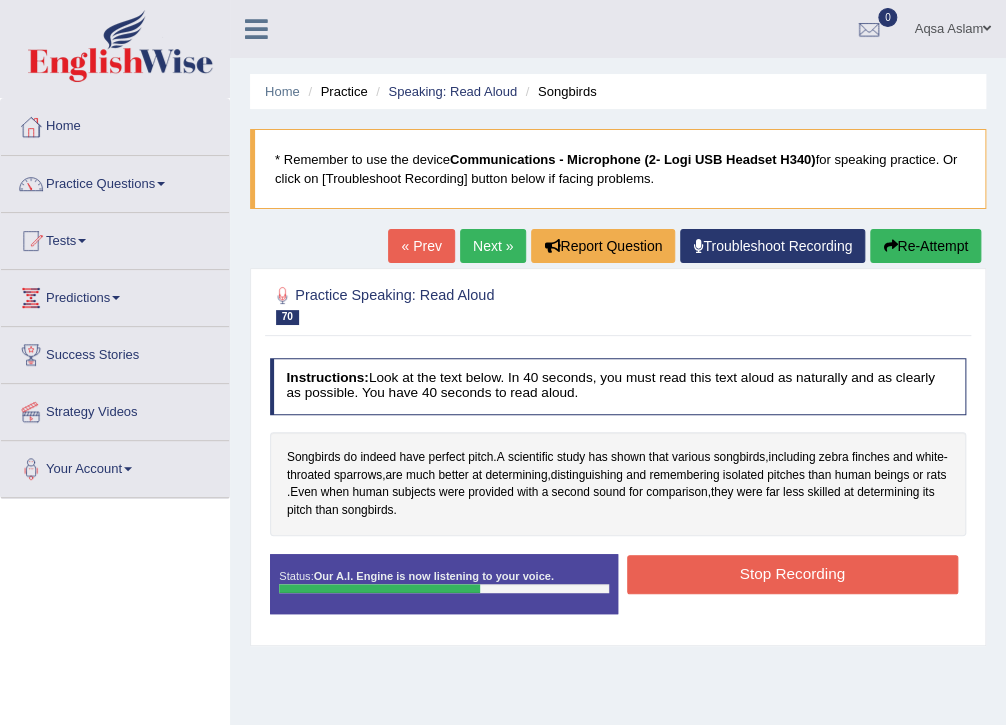 click on "Stop Recording" at bounding box center [792, 574] 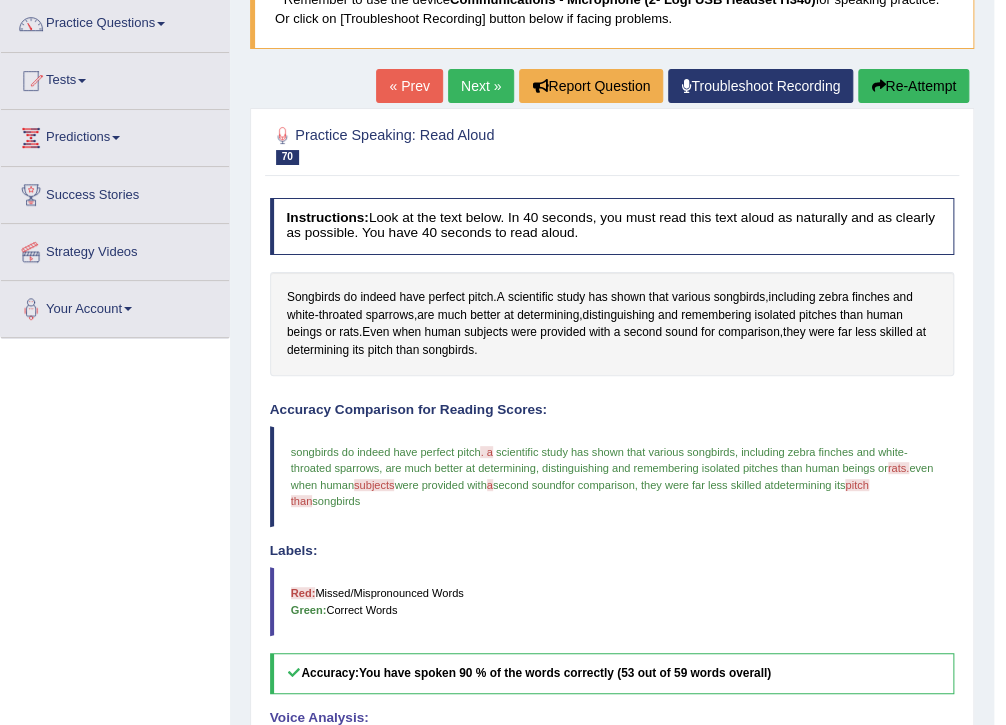 scroll, scrollTop: 0, scrollLeft: 0, axis: both 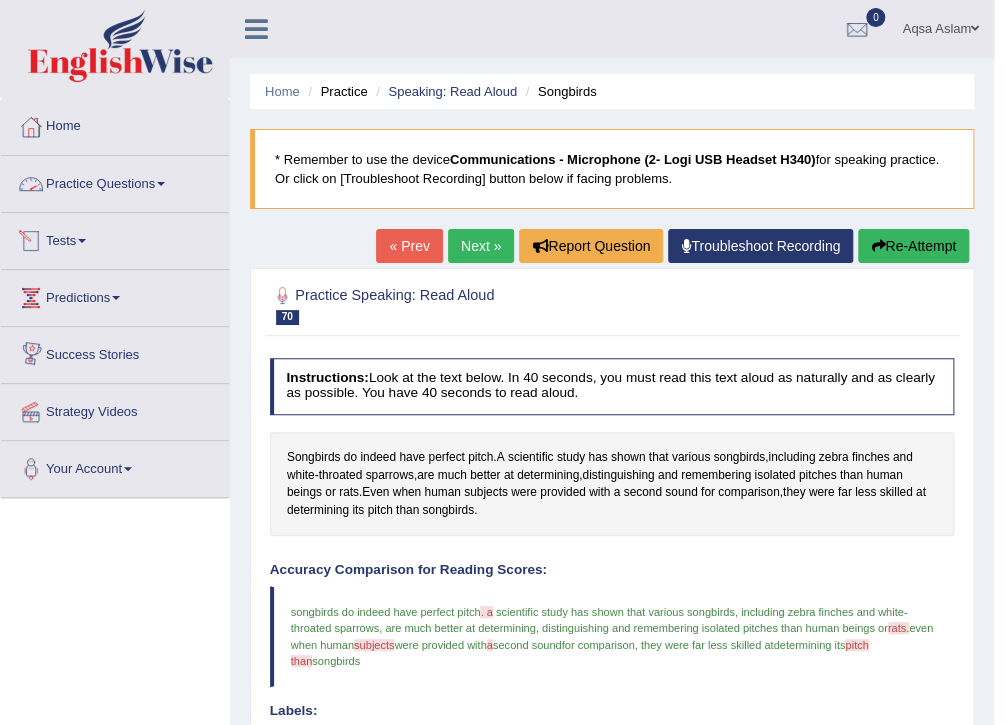 click on "Practice Questions" at bounding box center (115, 181) 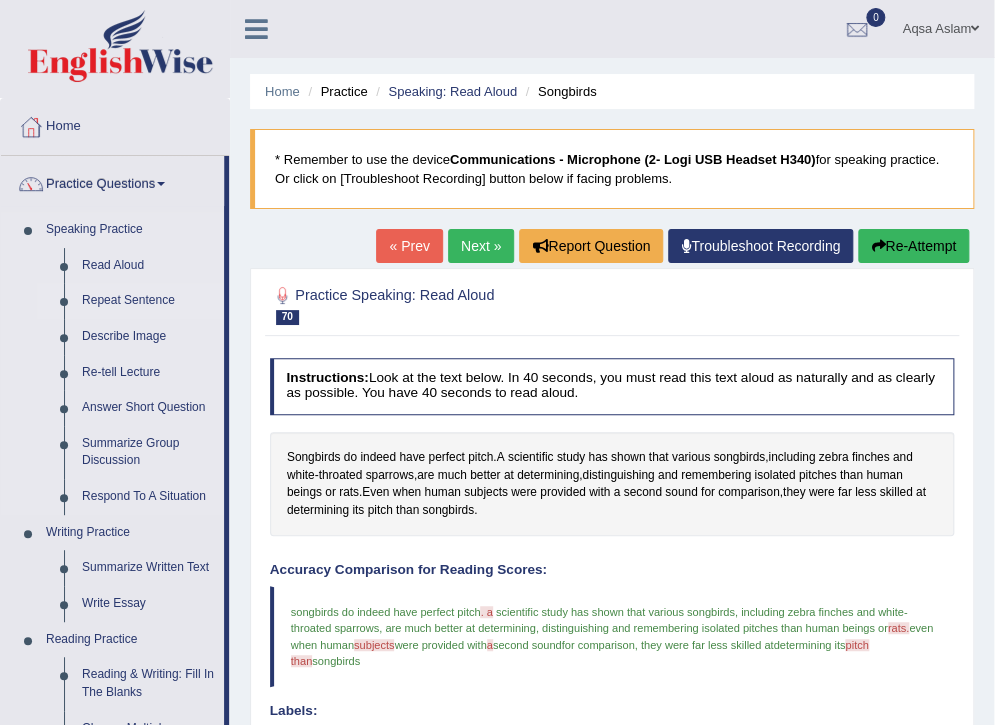 click on "Repeat Sentence" at bounding box center [148, 301] 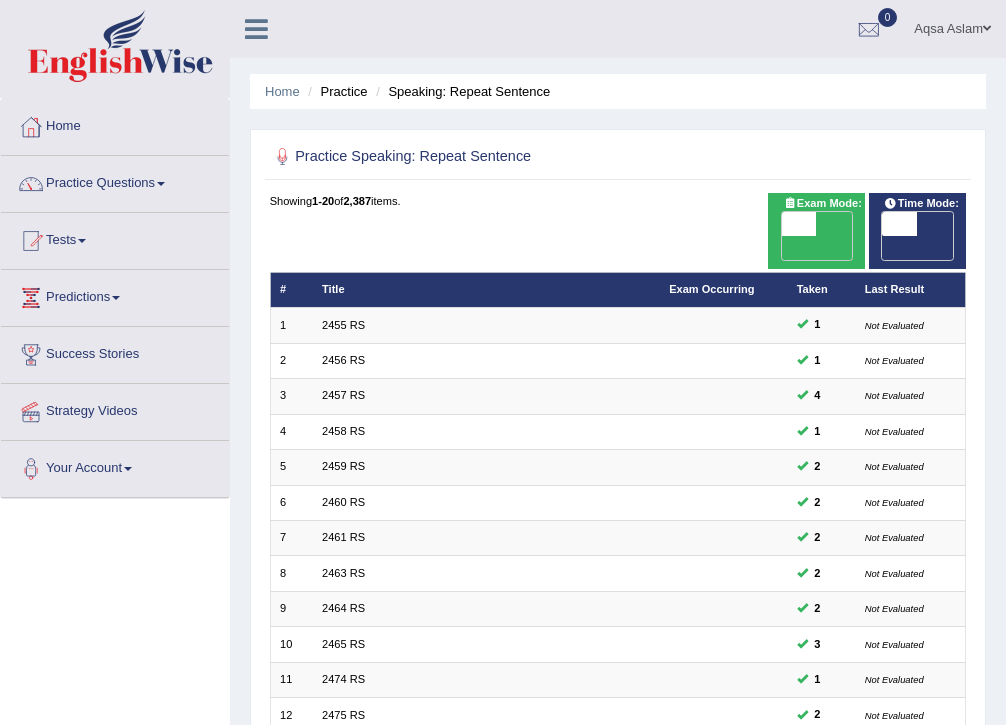 scroll, scrollTop: 0, scrollLeft: 0, axis: both 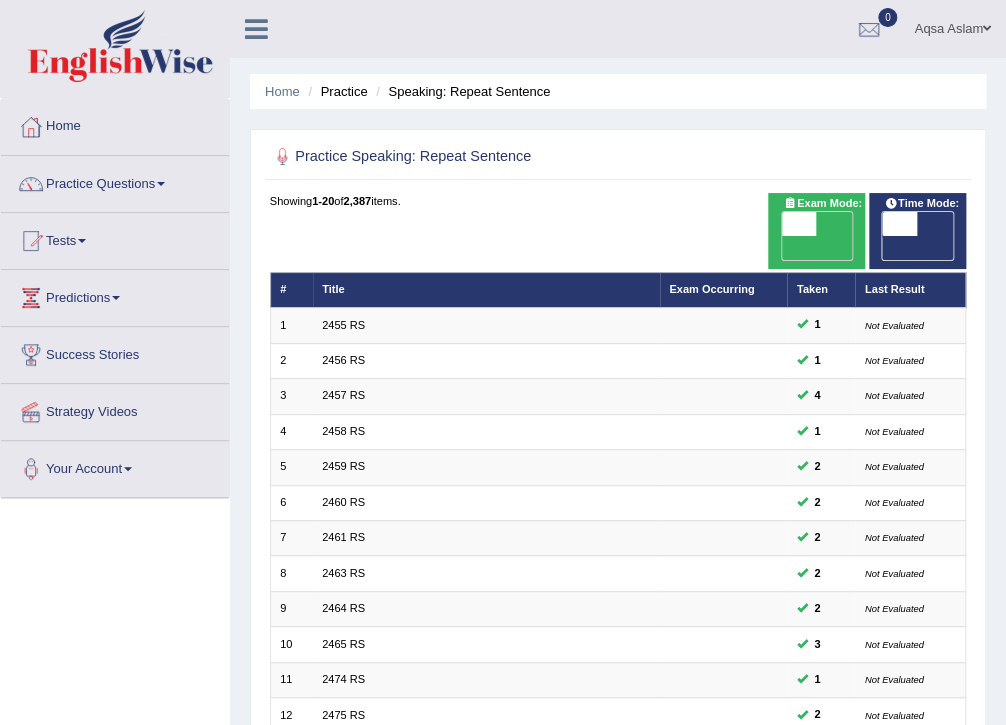 click at bounding box center [799, 224] 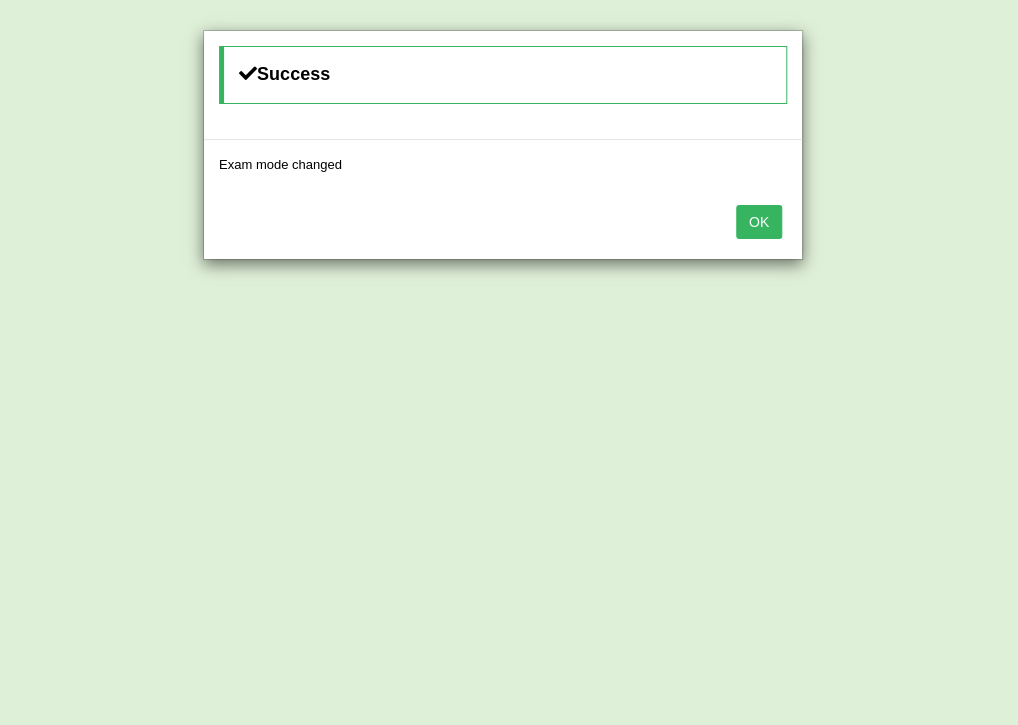 click on "OK" at bounding box center [759, 222] 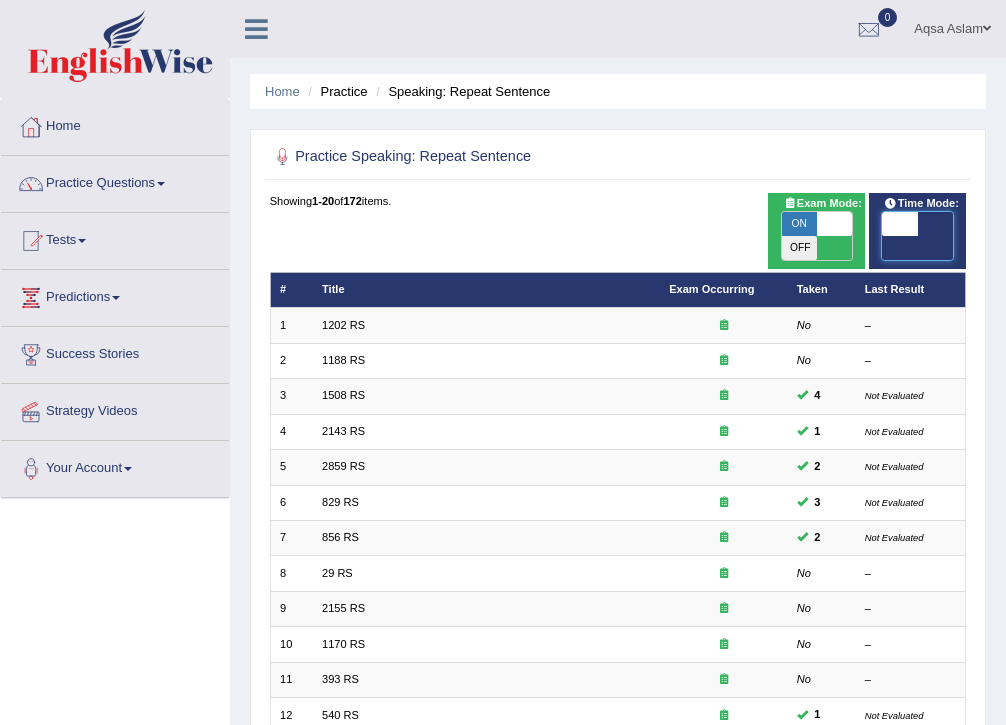 click at bounding box center (899, 224) 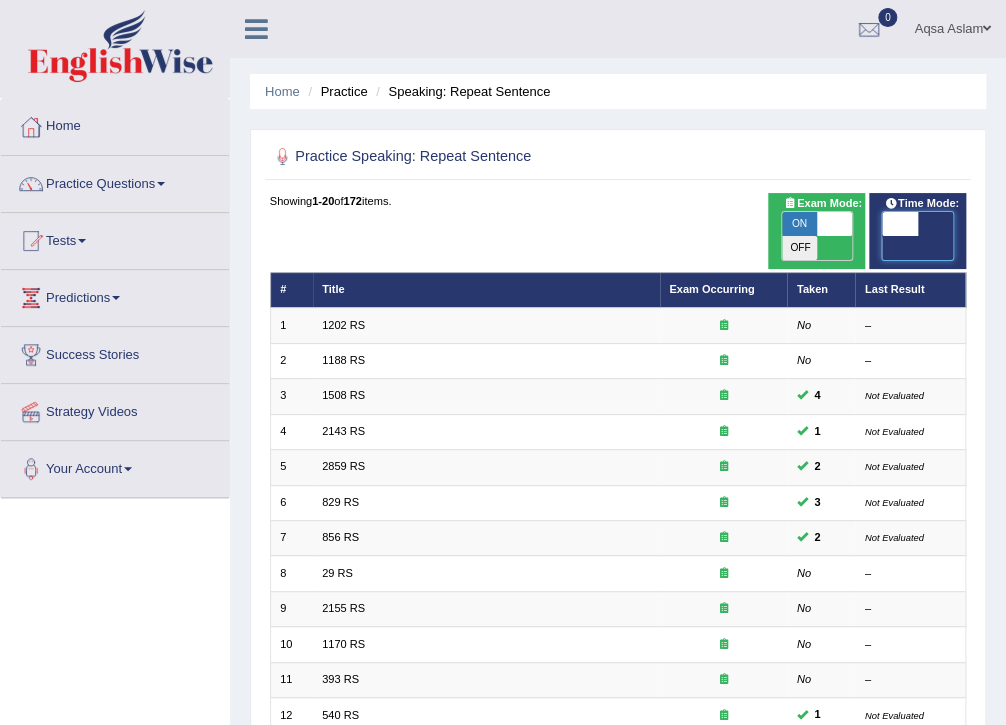 scroll, scrollTop: 0, scrollLeft: 0, axis: both 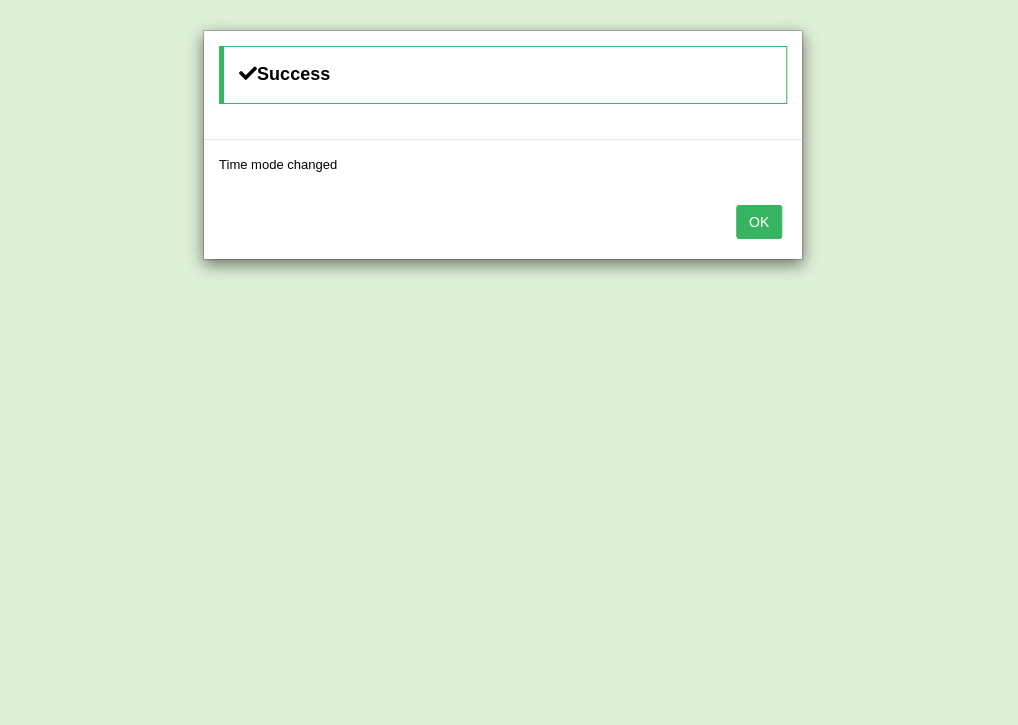 click on "OK" at bounding box center [759, 222] 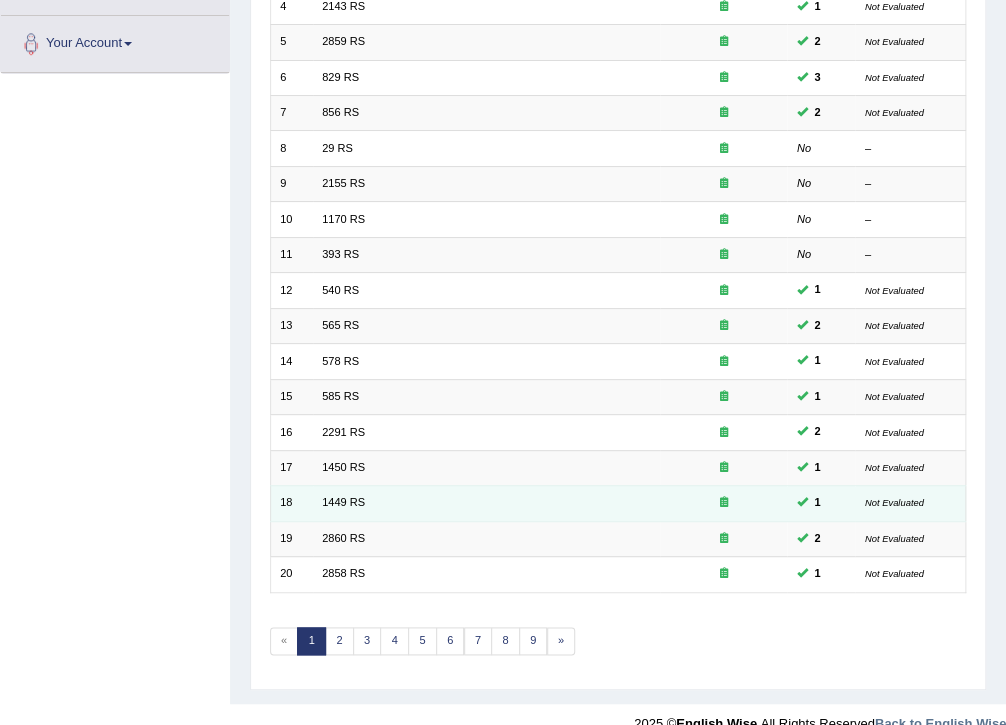 scroll, scrollTop: 426, scrollLeft: 0, axis: vertical 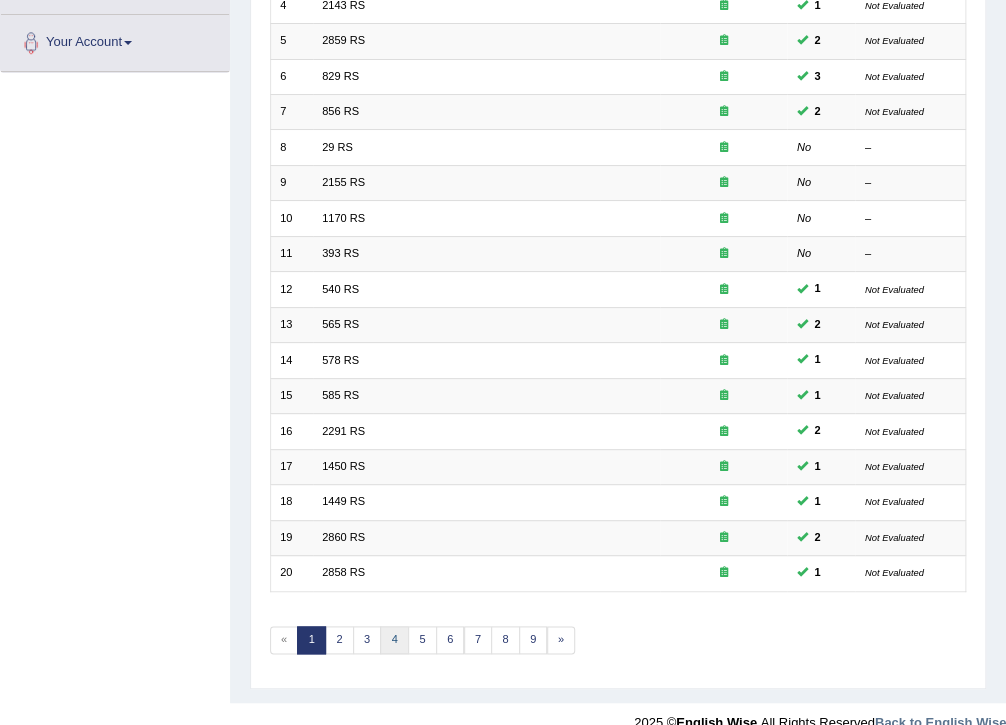 click on "4" at bounding box center (394, 640) 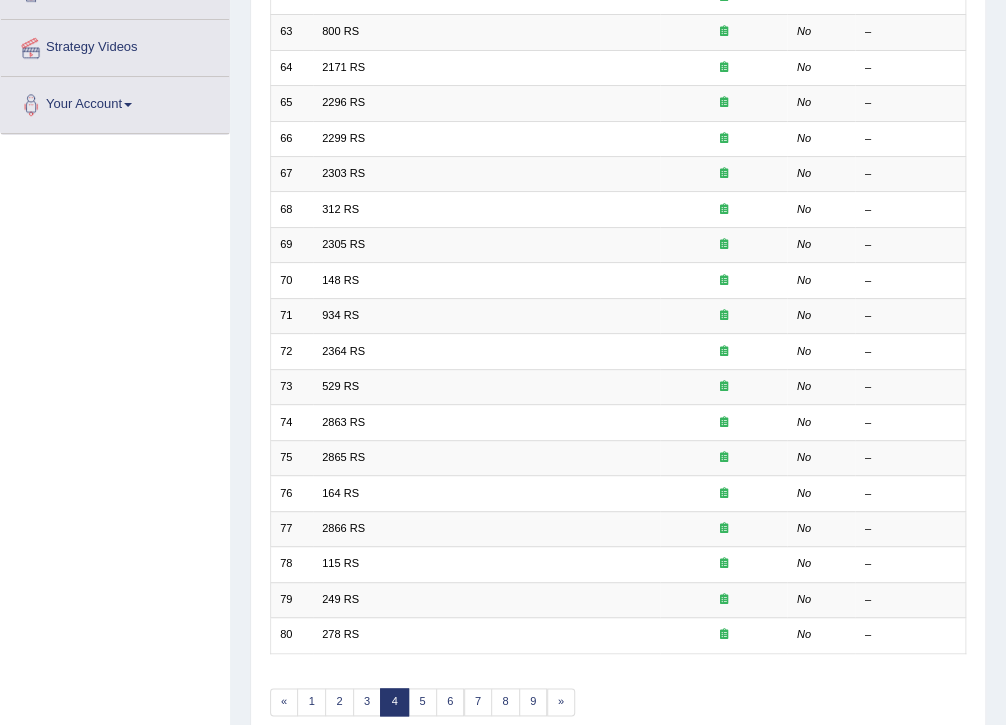 scroll, scrollTop: 400, scrollLeft: 0, axis: vertical 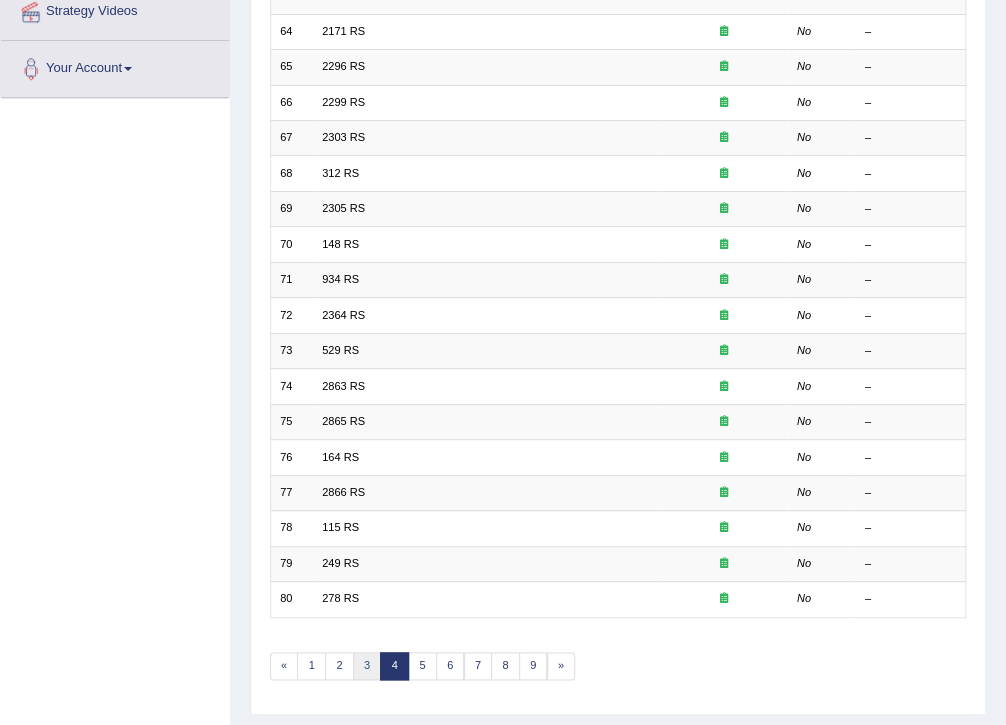 click on "3" at bounding box center [367, 666] 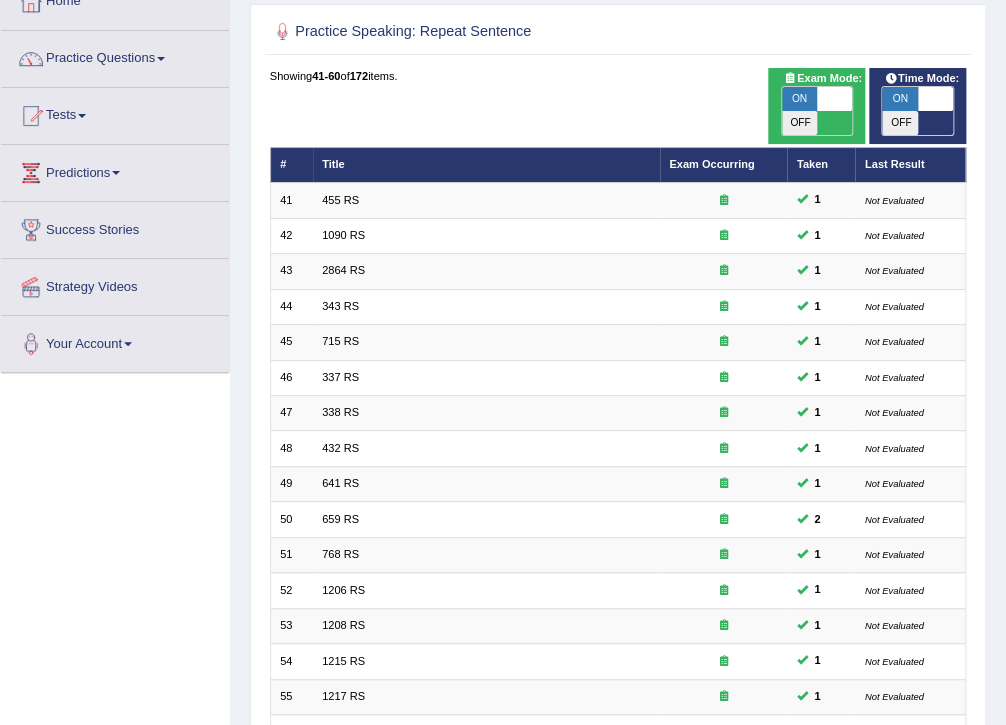 scroll, scrollTop: 320, scrollLeft: 0, axis: vertical 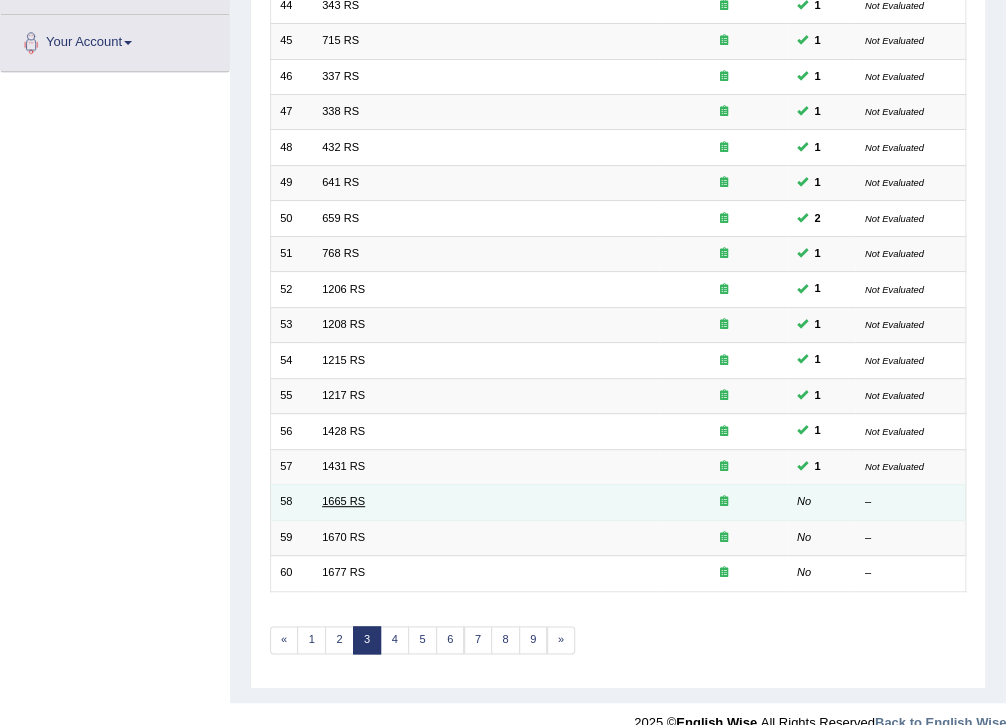 click on "1665 RS" at bounding box center (343, 501) 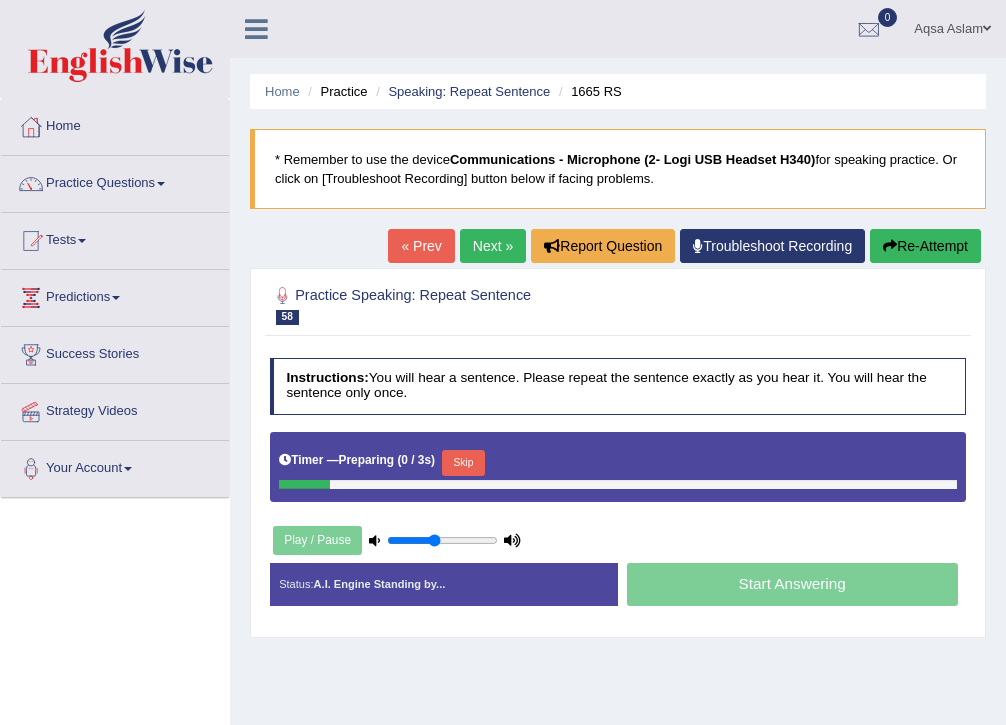 scroll, scrollTop: 0, scrollLeft: 0, axis: both 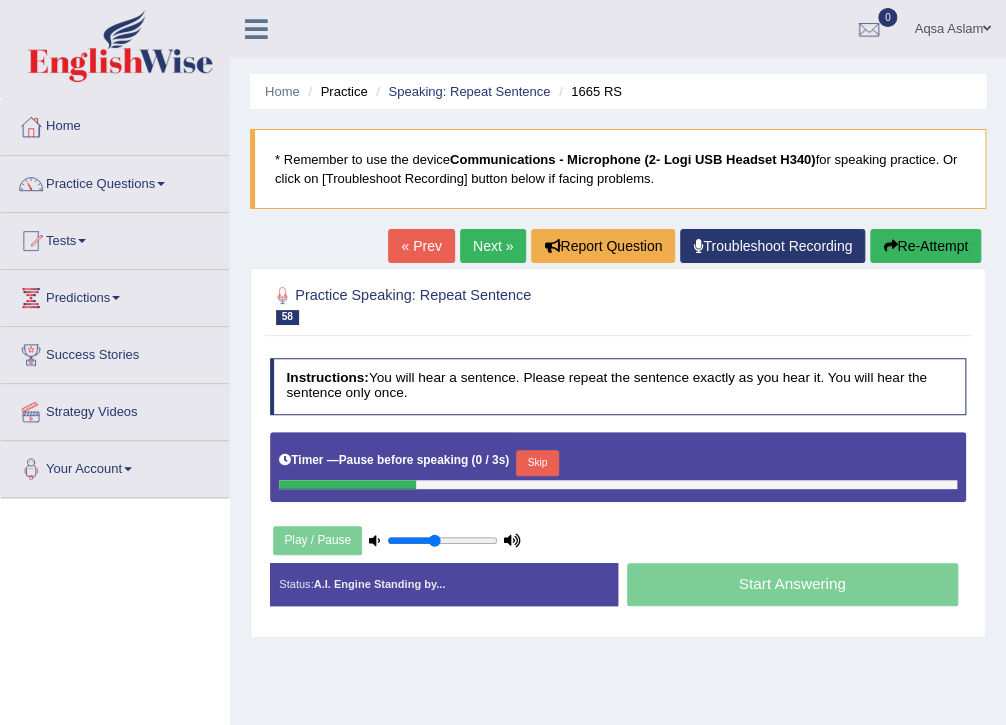click on "Skip" at bounding box center [537, 463] 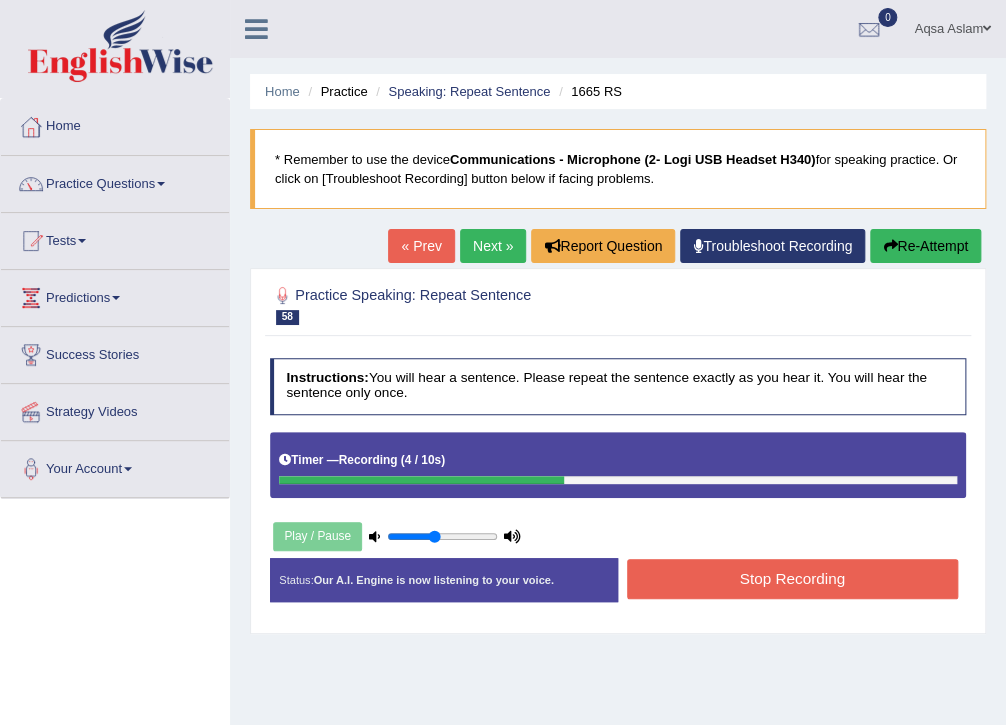 click on "Stop Recording" at bounding box center [792, 578] 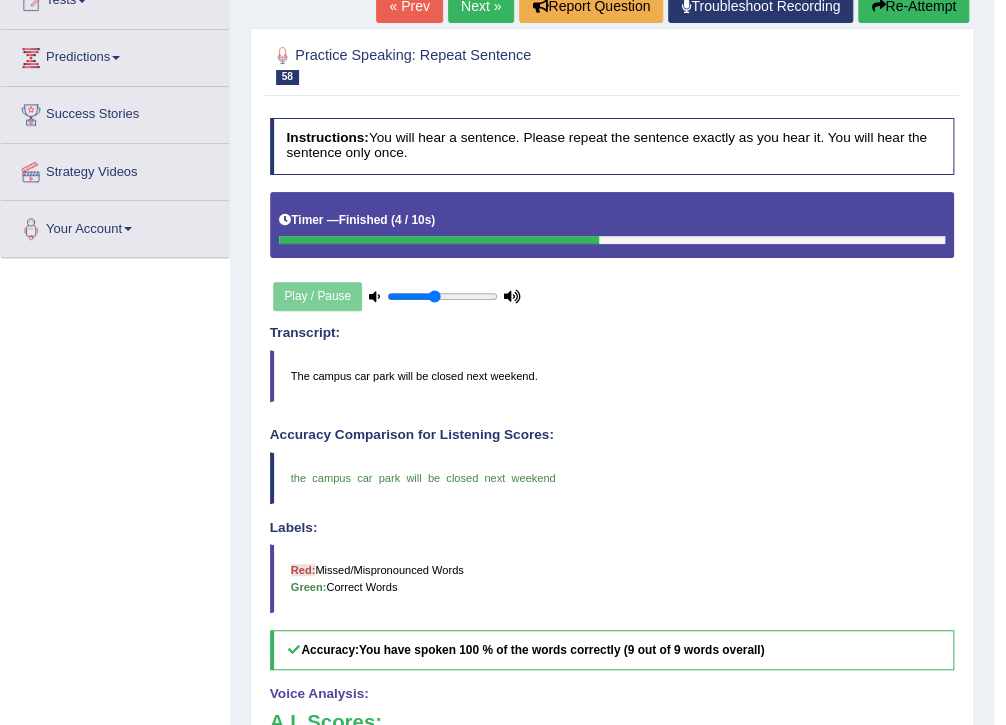 scroll, scrollTop: 160, scrollLeft: 0, axis: vertical 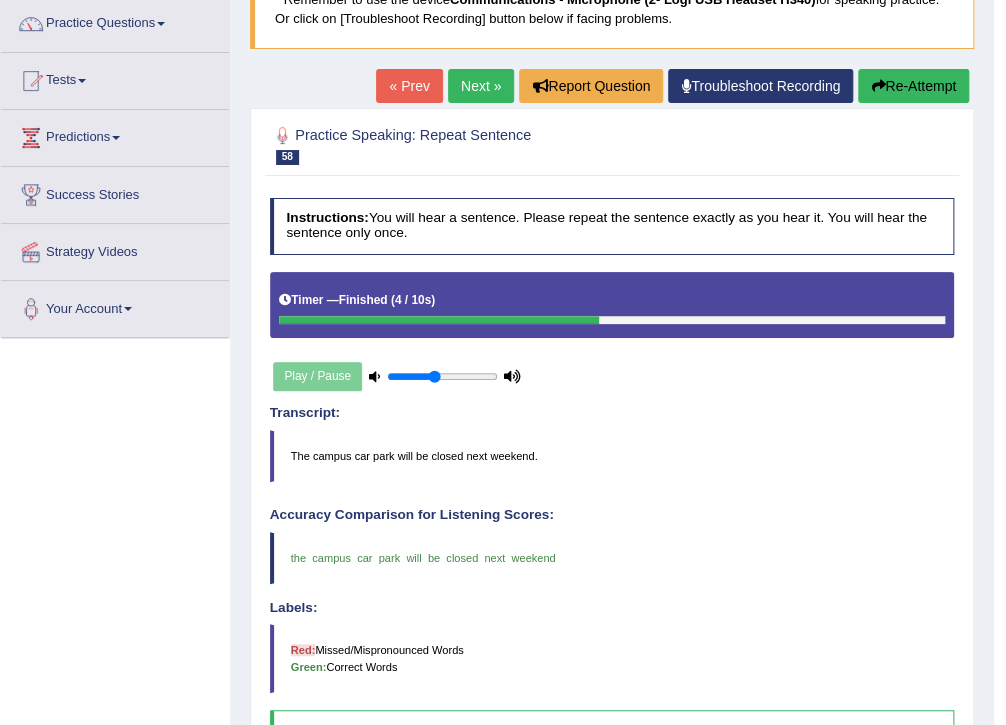 click on "Home
Practice
Speaking: Repeat Sentence
1665 RS
* Remember to use the device  Communications - Microphone (2- Logi USB Headset H340)  for speaking practice. Or click on [Troubleshoot Recording] button below if facing problems.
« Prev Next »  Report Question  Troubleshoot Recording  Re-Attempt
Practice Speaking: Repeat Sentence
58
1665 RS
Instructions:  You will hear a sentence. Please repeat the sentence exactly as you hear it. You will hear the sentence only once.
Timer —  Finished   ( 4 / 10s ) Play / Pause Transcript: The campus car park will be closed next weekend. Created with Highcharts 7.1.2 Too low Too high Time Pitch meter: 0 2.5 5 7.5 10 Created with Highcharts 7.1.2 Great Too slow Too fast Time Speech pace meter: 0 10 20 30 40 Accuracy Comparison for Listening Scores: the     campus" at bounding box center [612, 465] 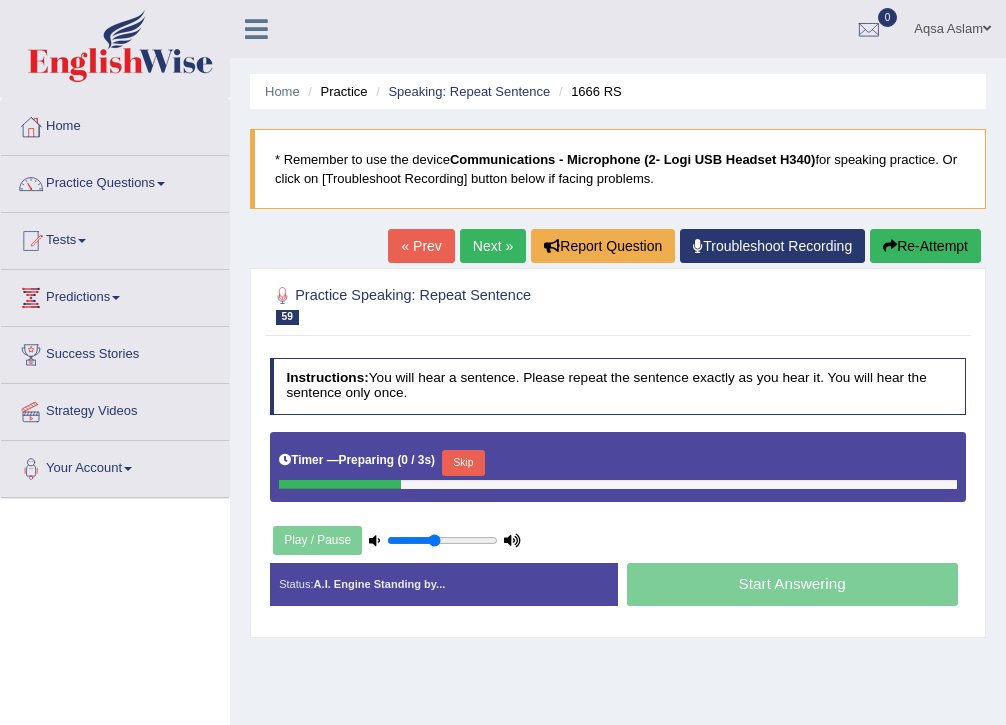 scroll, scrollTop: 0, scrollLeft: 0, axis: both 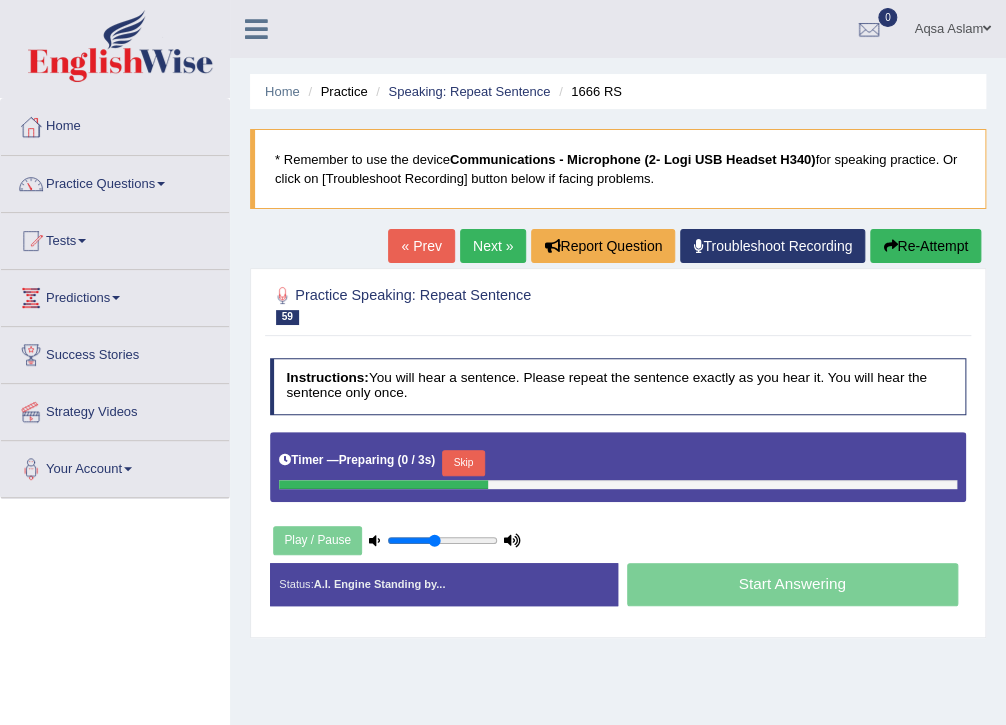 click on "Skip" at bounding box center (463, 463) 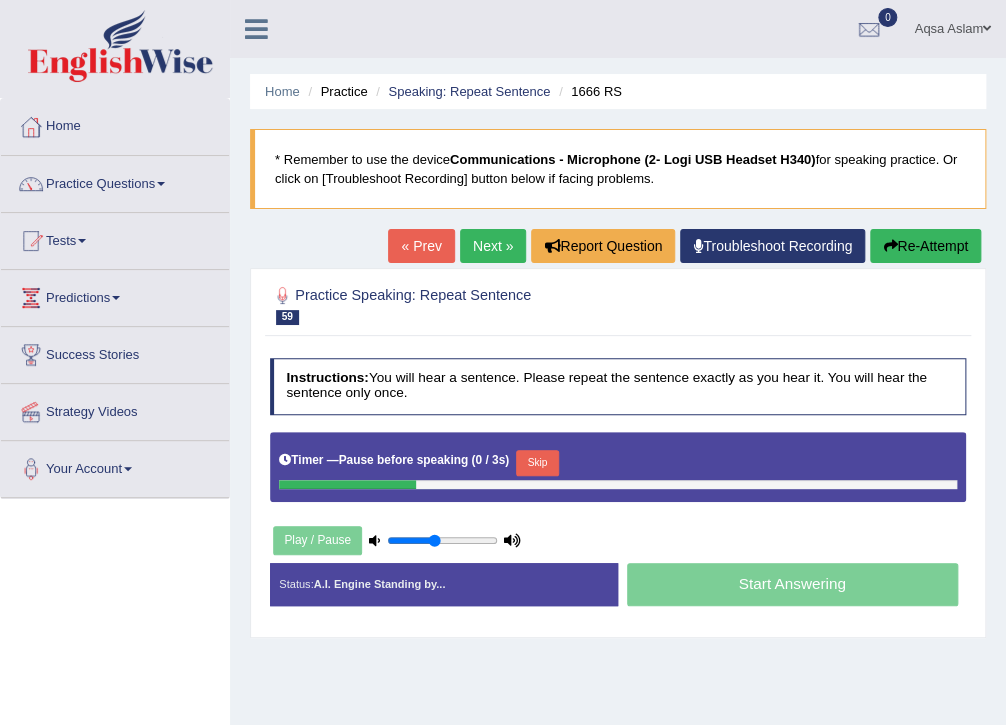 click on "Skip" at bounding box center (537, 463) 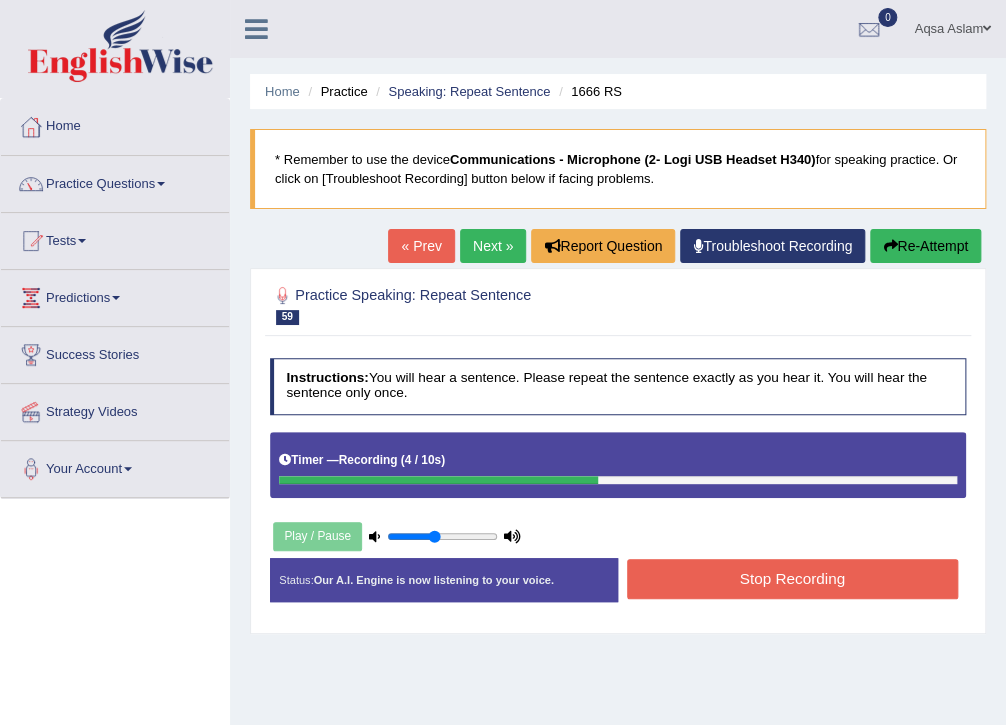 click on "Stop Recording" at bounding box center (792, 578) 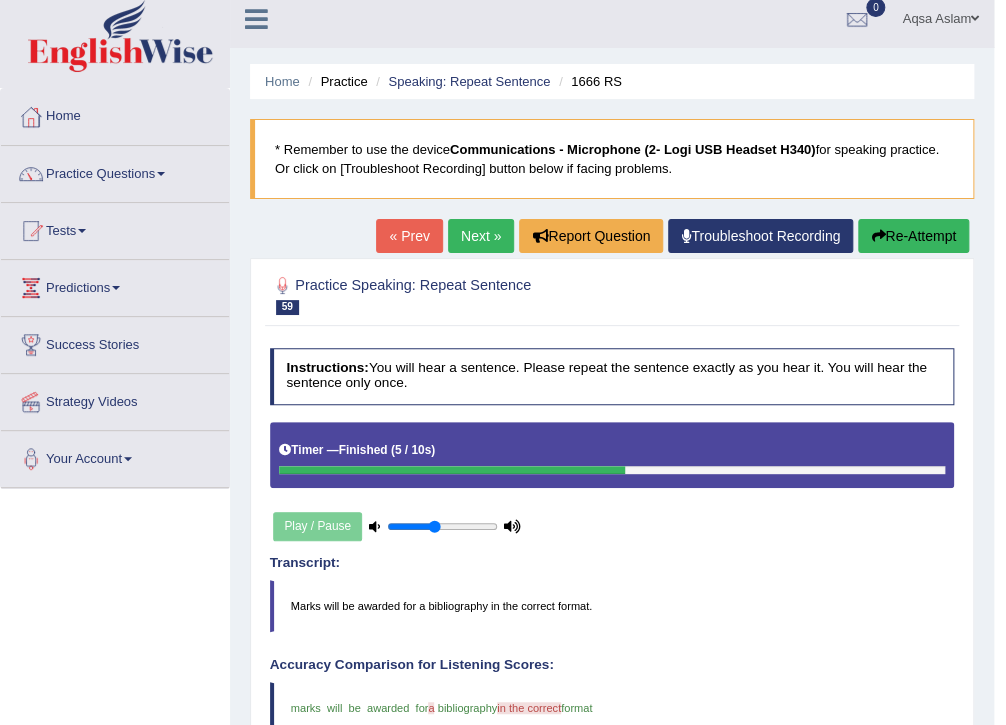scroll, scrollTop: 0, scrollLeft: 0, axis: both 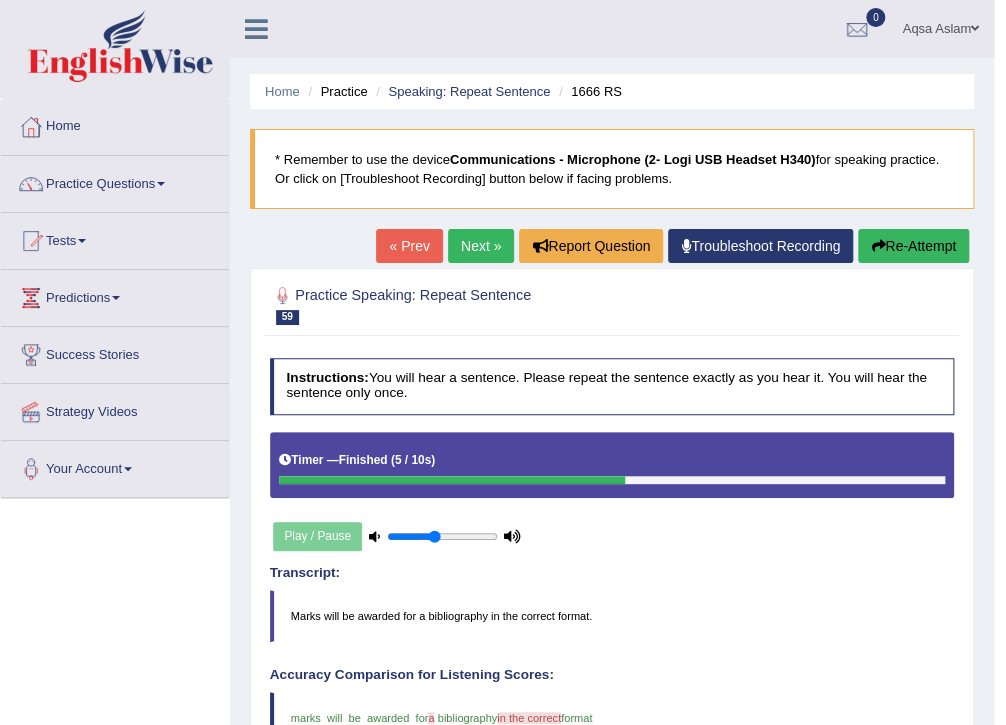 click on "Next »" at bounding box center (481, 246) 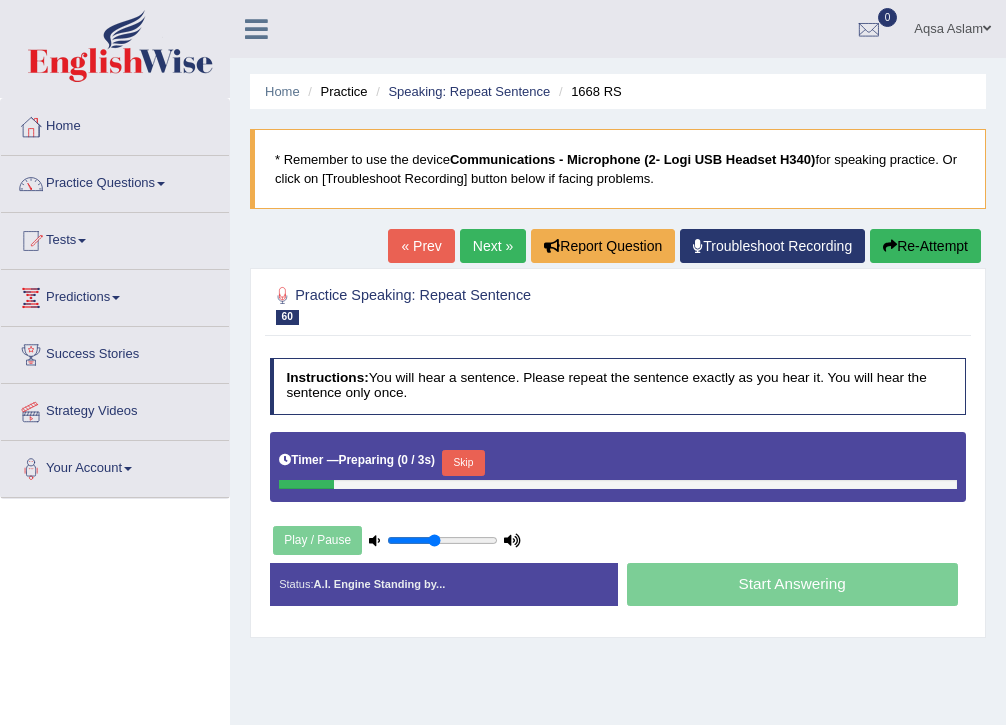 scroll, scrollTop: 0, scrollLeft: 0, axis: both 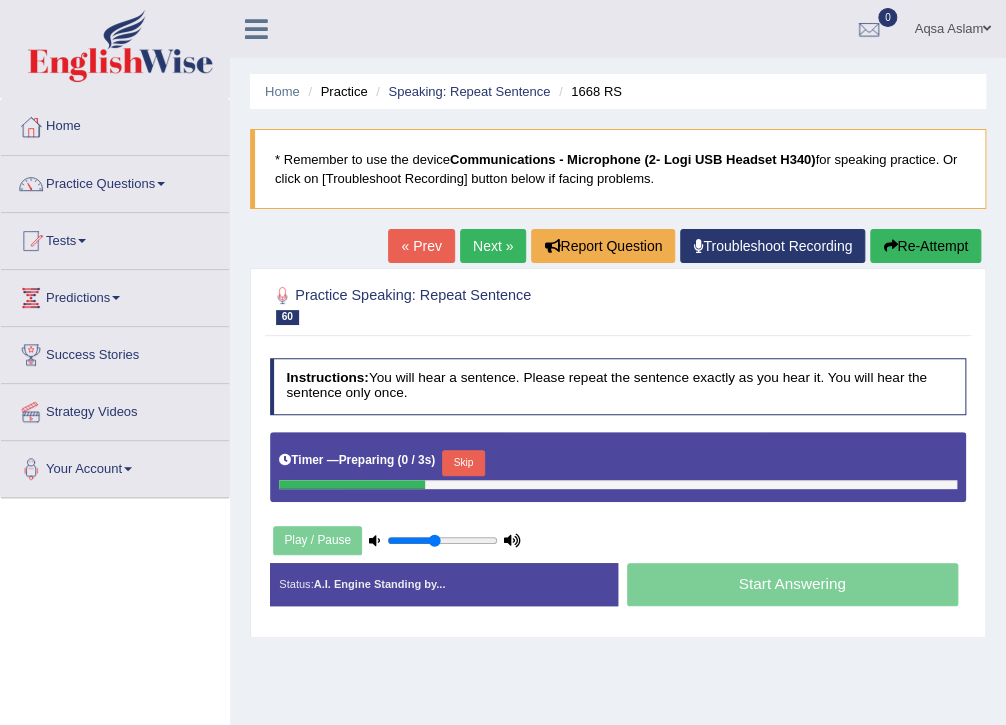 click on "Skip" at bounding box center [463, 463] 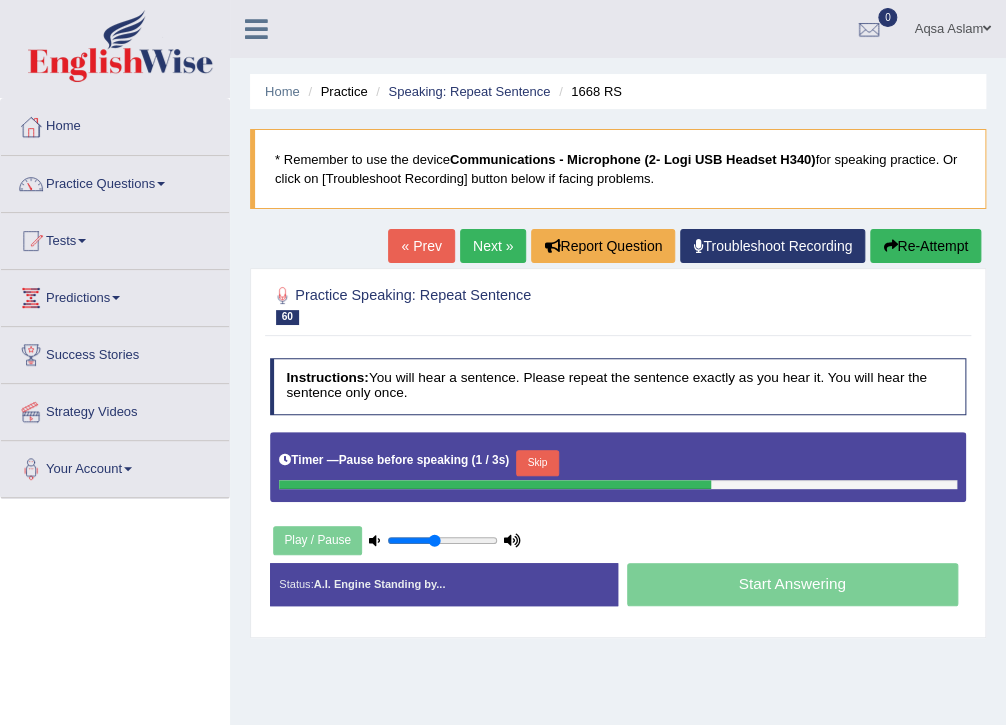 click on "Skip" at bounding box center [537, 463] 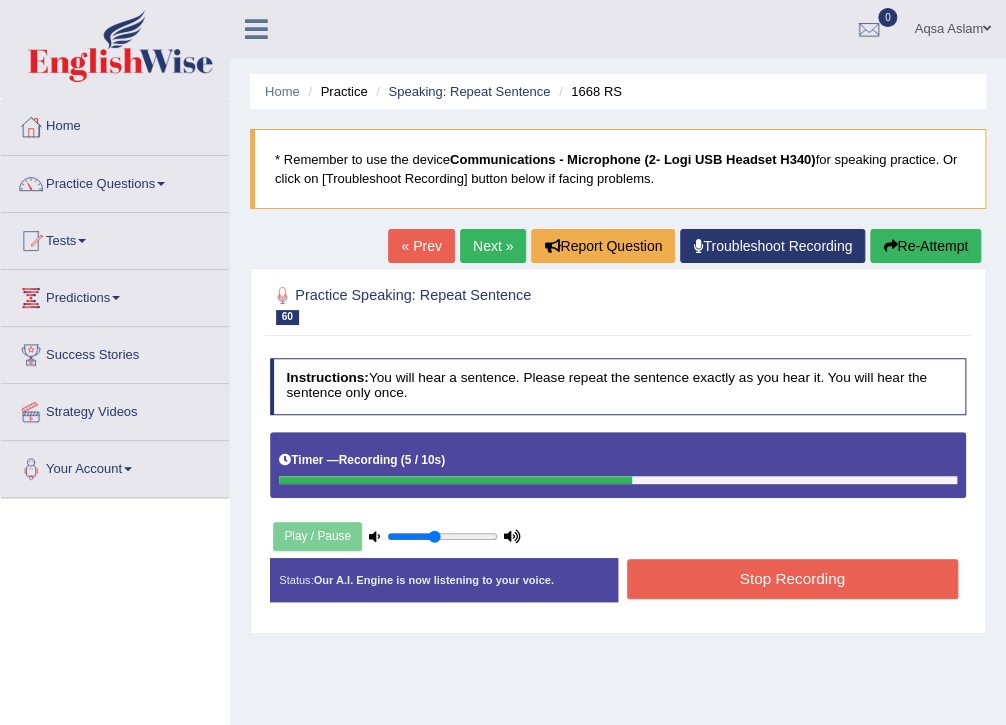 click on "Stop Recording" at bounding box center [792, 578] 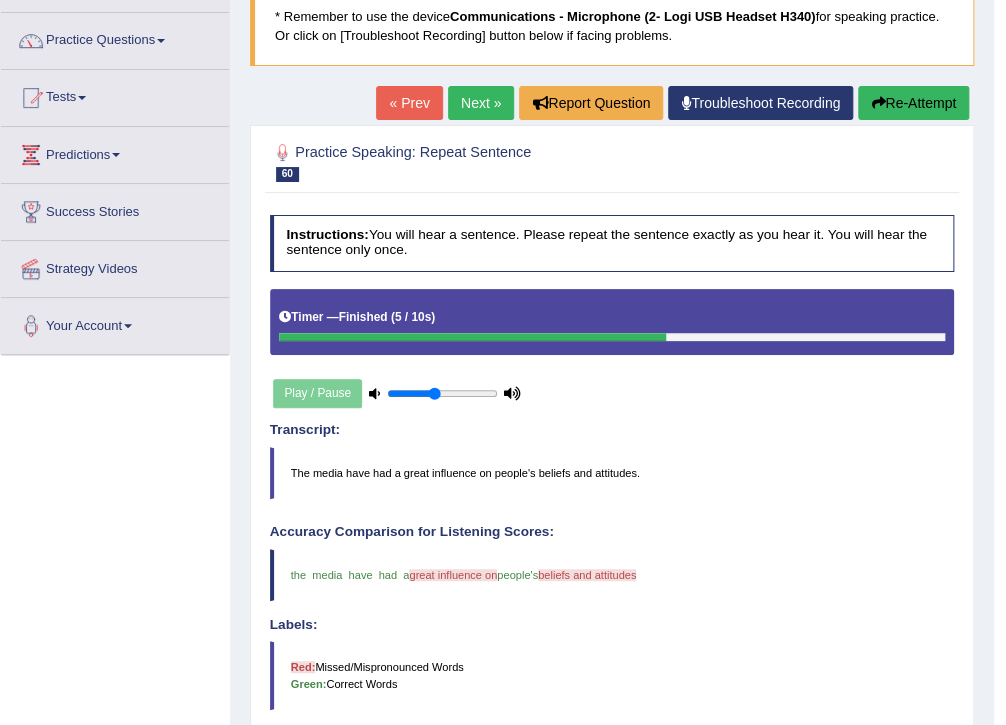 scroll, scrollTop: 160, scrollLeft: 0, axis: vertical 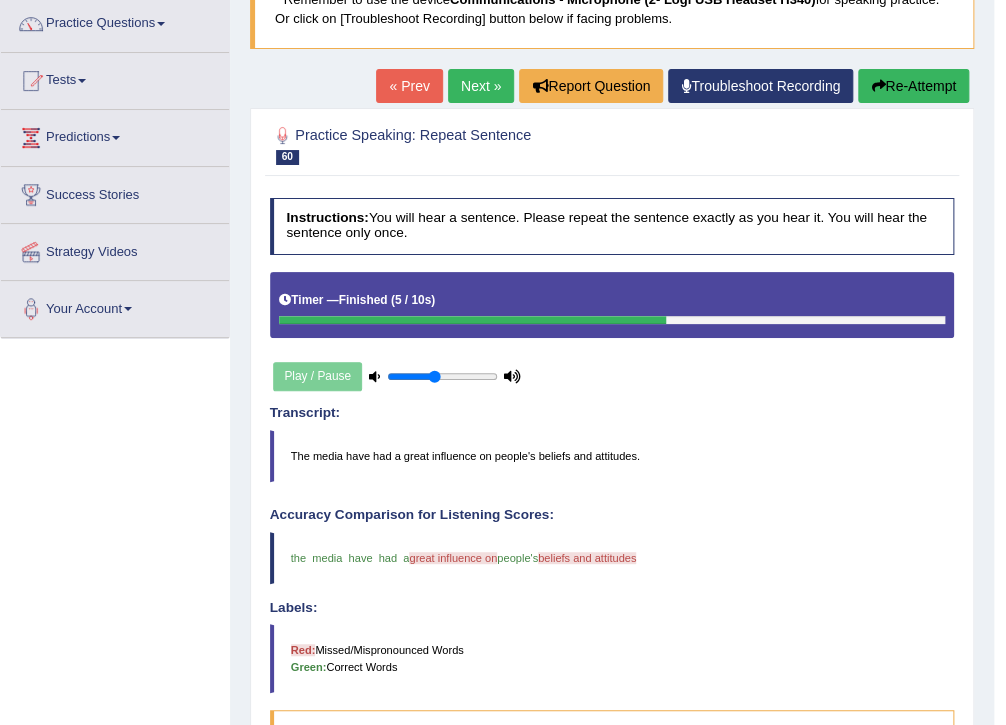 click on "Next »" at bounding box center (481, 86) 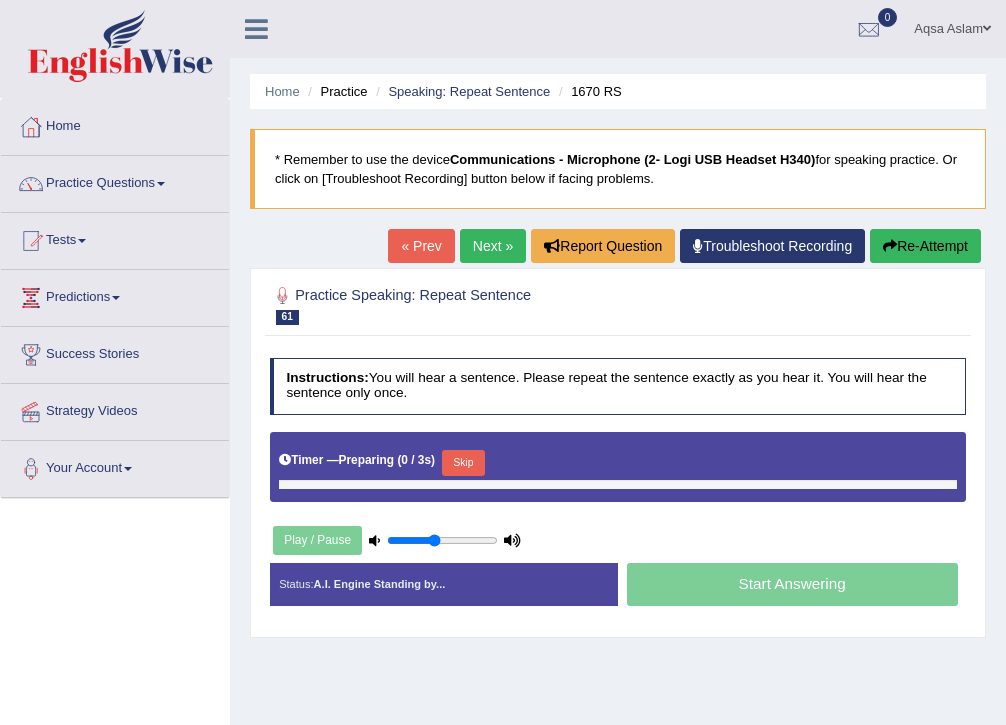 scroll, scrollTop: 0, scrollLeft: 0, axis: both 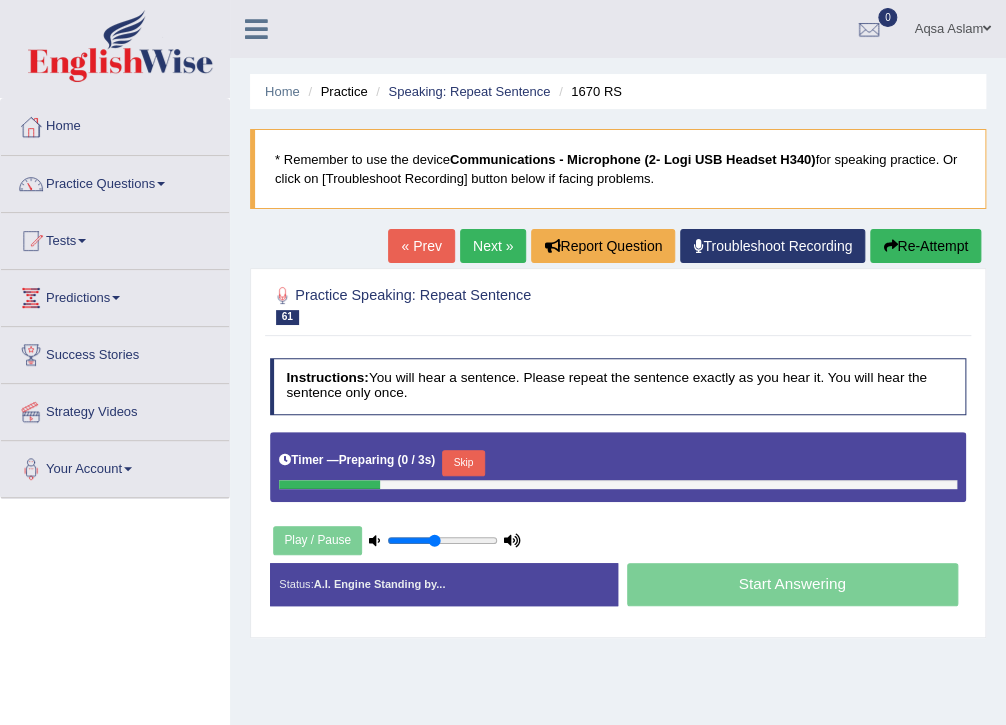 click on "Skip" at bounding box center [463, 463] 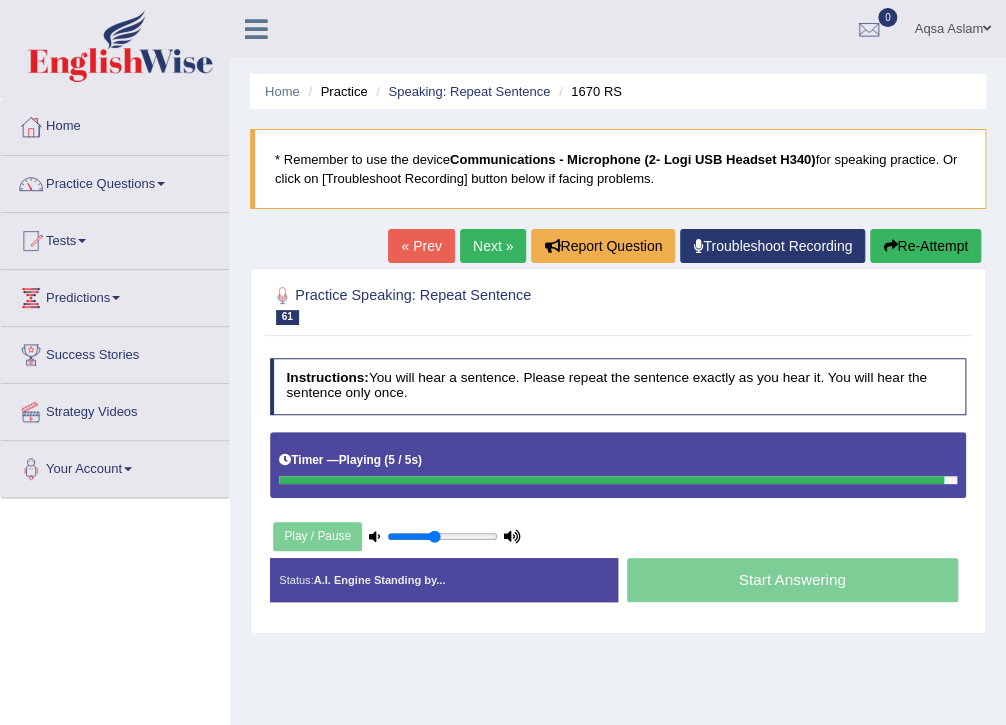 click on "Next »" at bounding box center (493, 246) 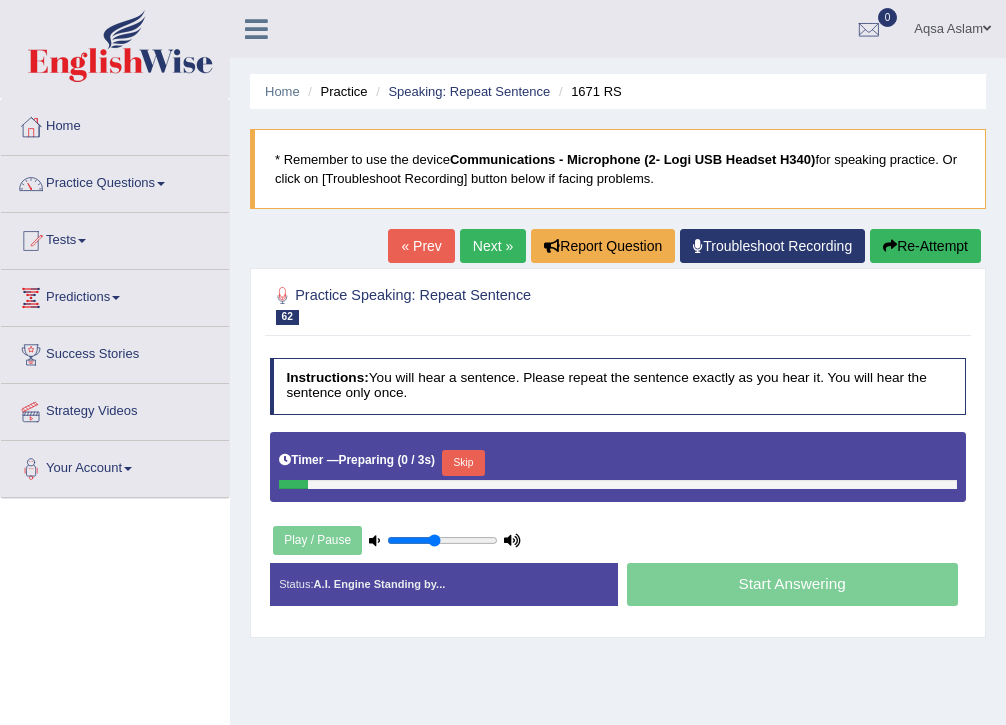 scroll, scrollTop: 0, scrollLeft: 0, axis: both 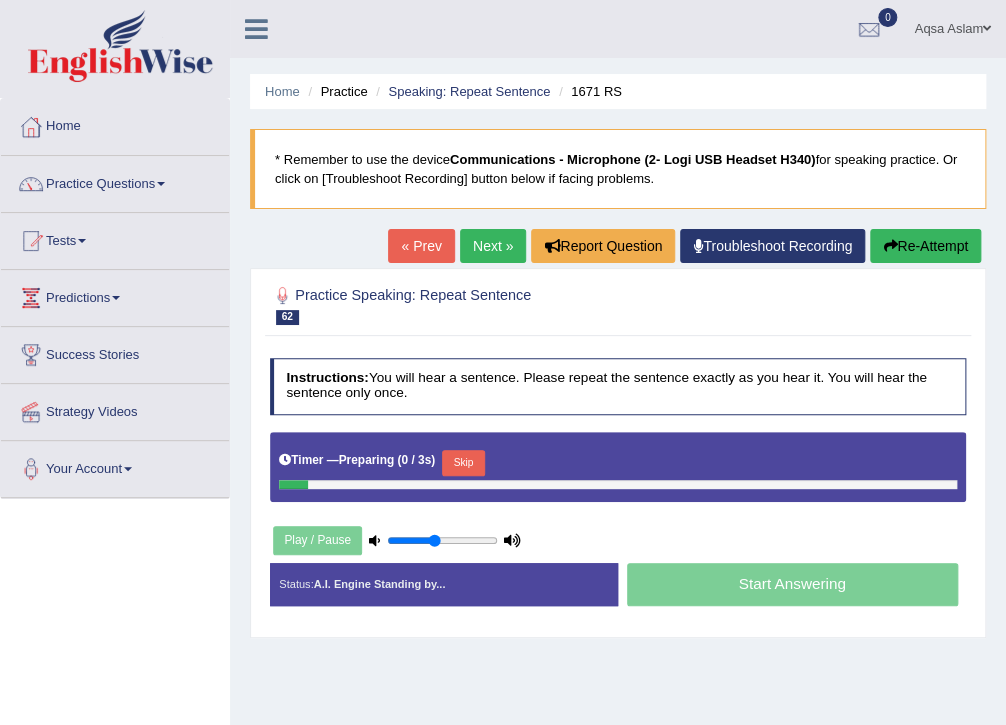 click on "Skip" at bounding box center (463, 463) 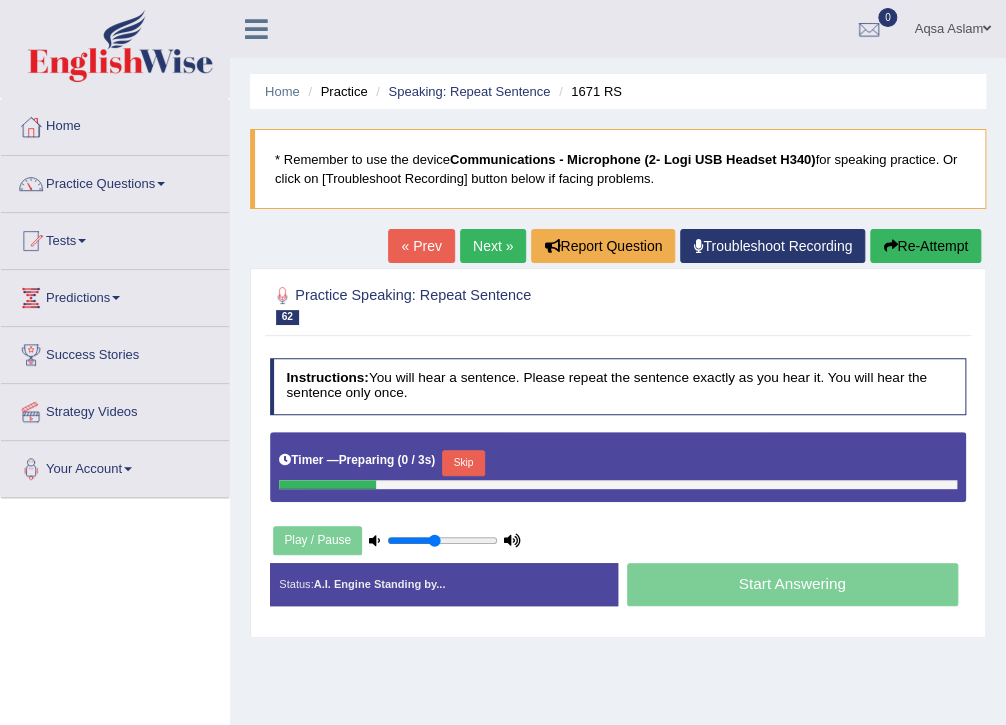 scroll, scrollTop: 0, scrollLeft: 0, axis: both 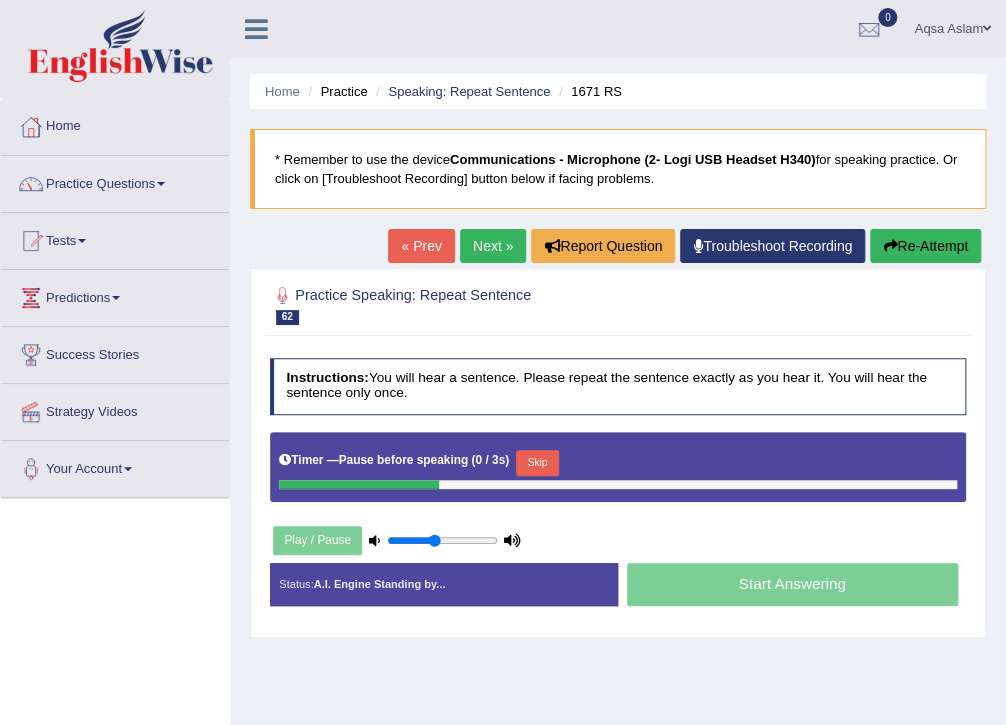 click on "Skip" at bounding box center (537, 463) 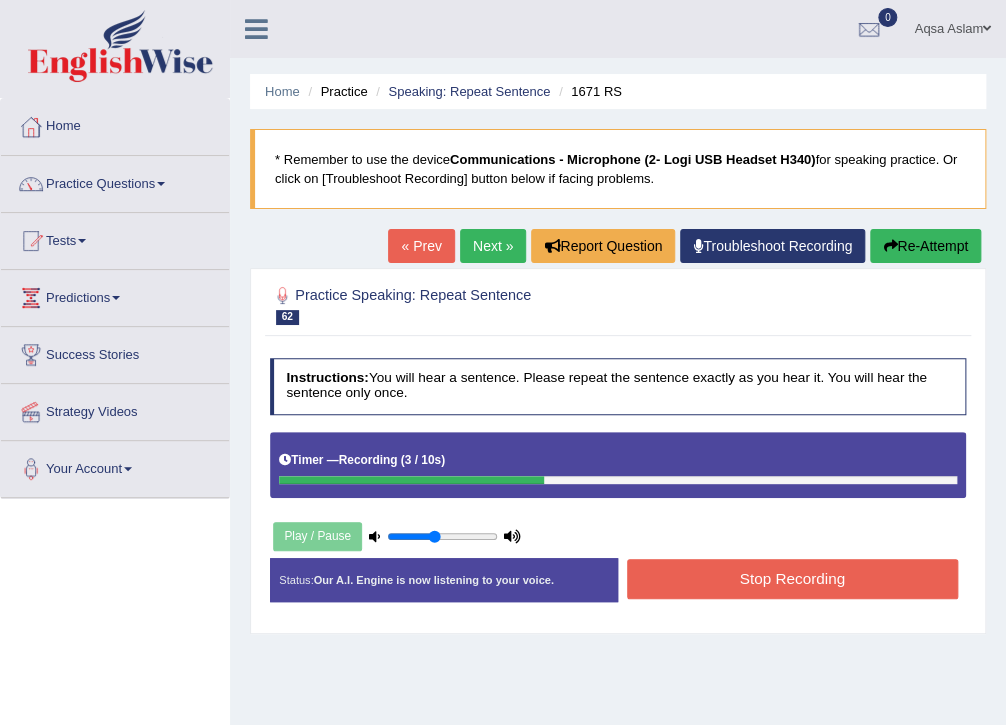 click on "Stop Recording" at bounding box center (792, 578) 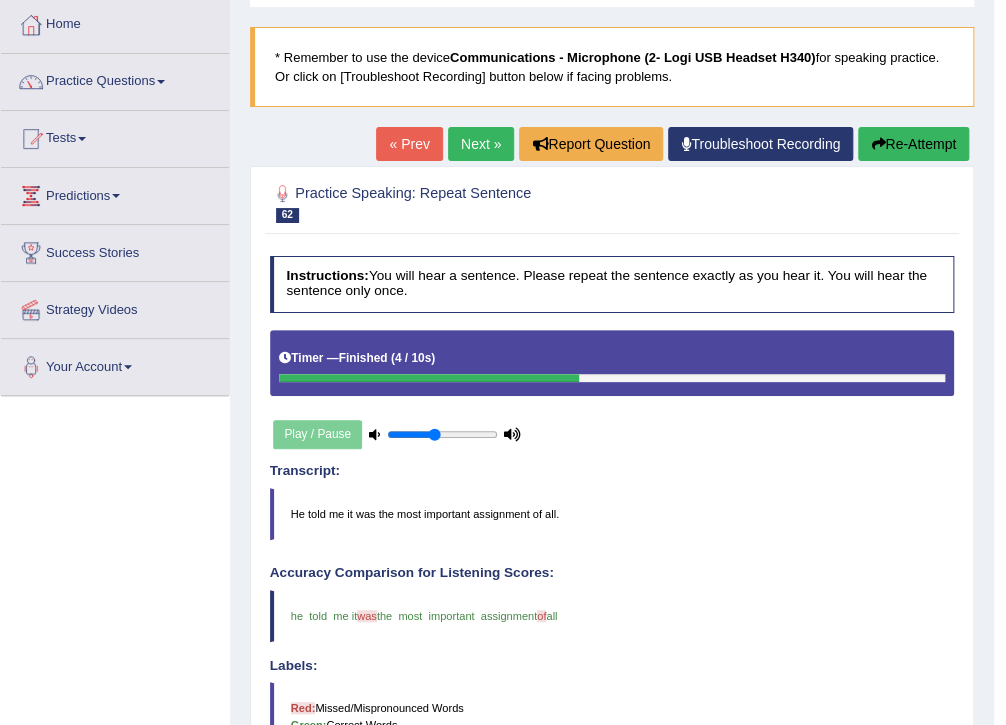 scroll, scrollTop: 80, scrollLeft: 0, axis: vertical 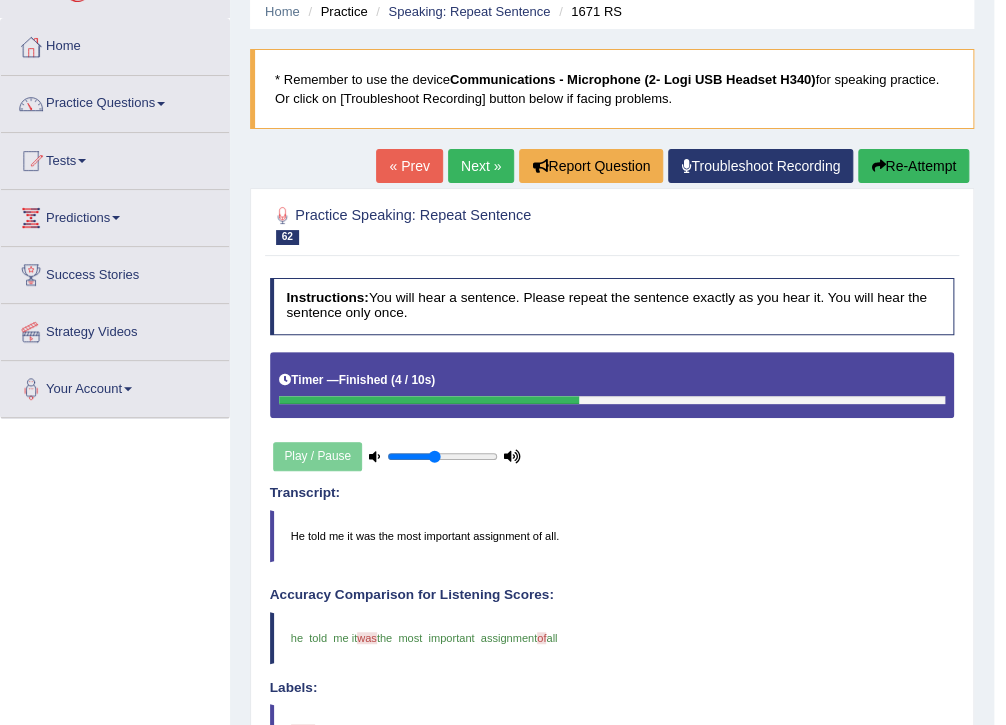 click on "Next »" at bounding box center [481, 166] 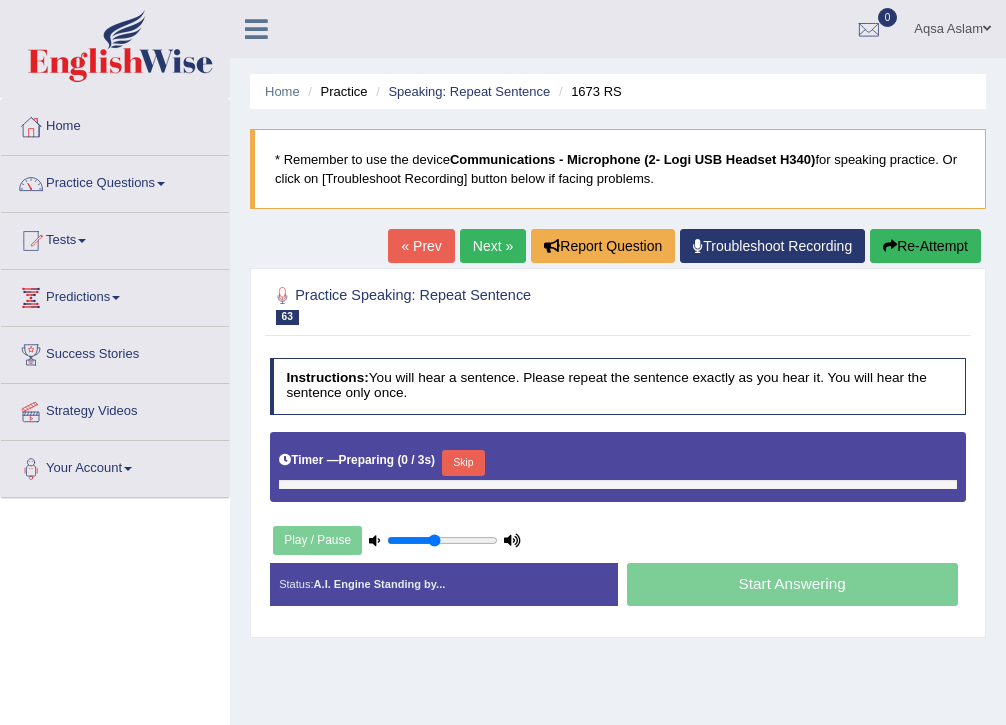 scroll, scrollTop: 0, scrollLeft: 0, axis: both 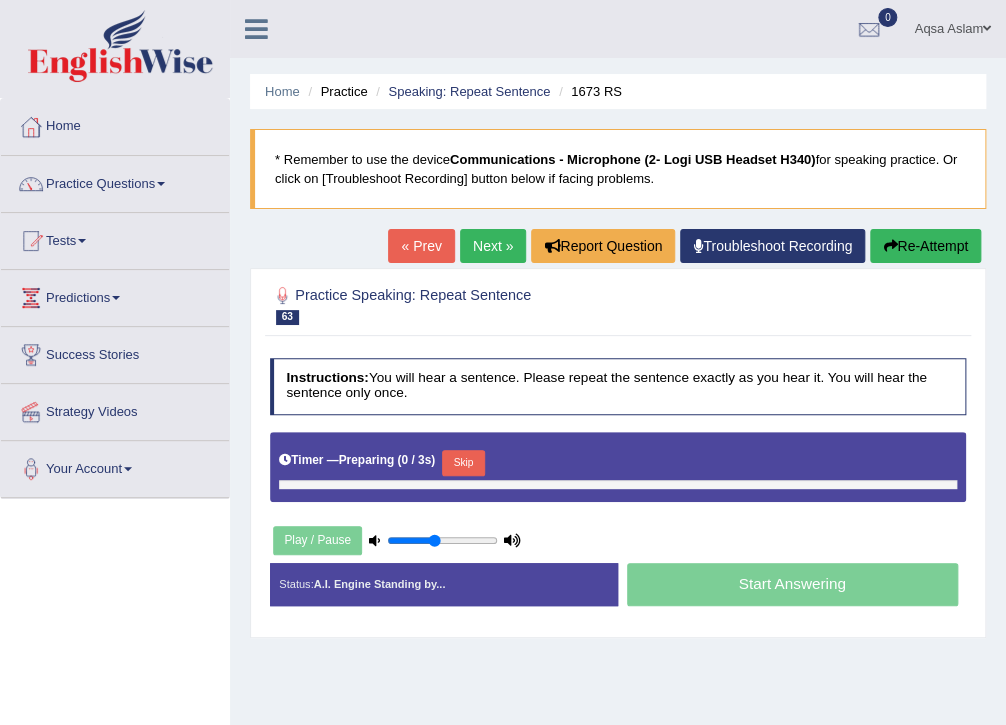 click on "Timer —  Preparing   ( 0 / 3s ) Skip" at bounding box center (618, 463) 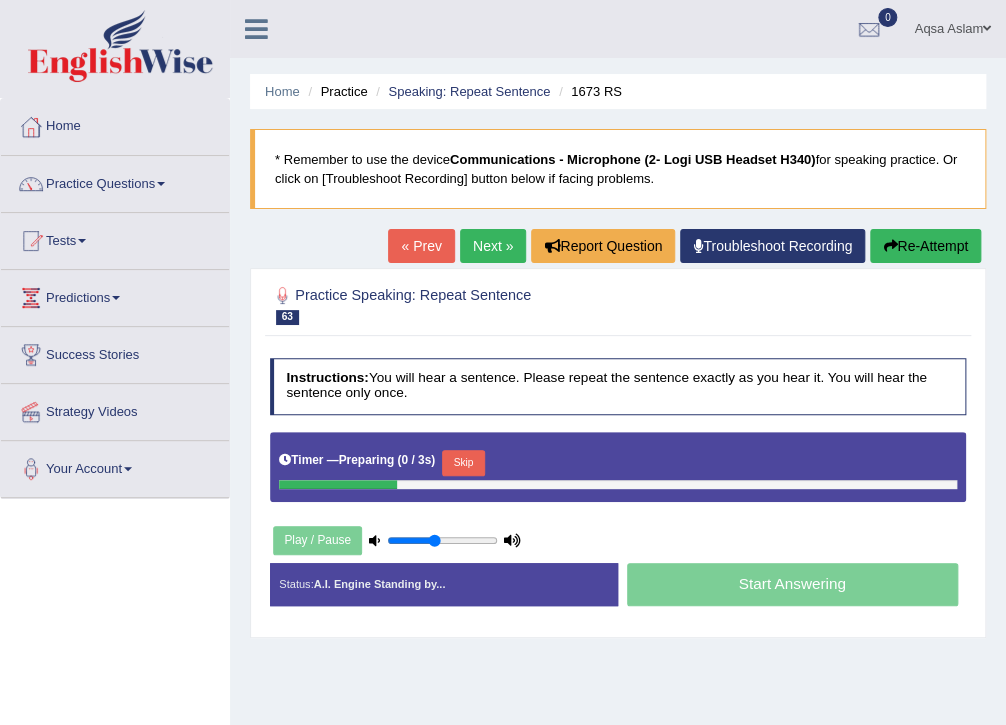 scroll, scrollTop: 0, scrollLeft: 0, axis: both 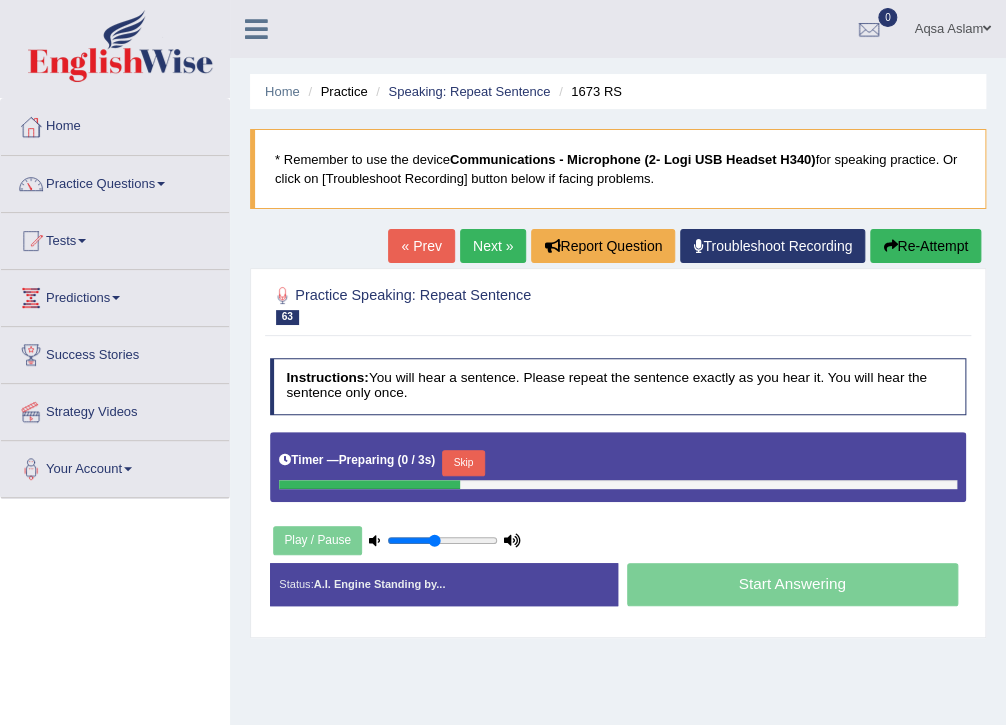 click on "Skip" at bounding box center (463, 463) 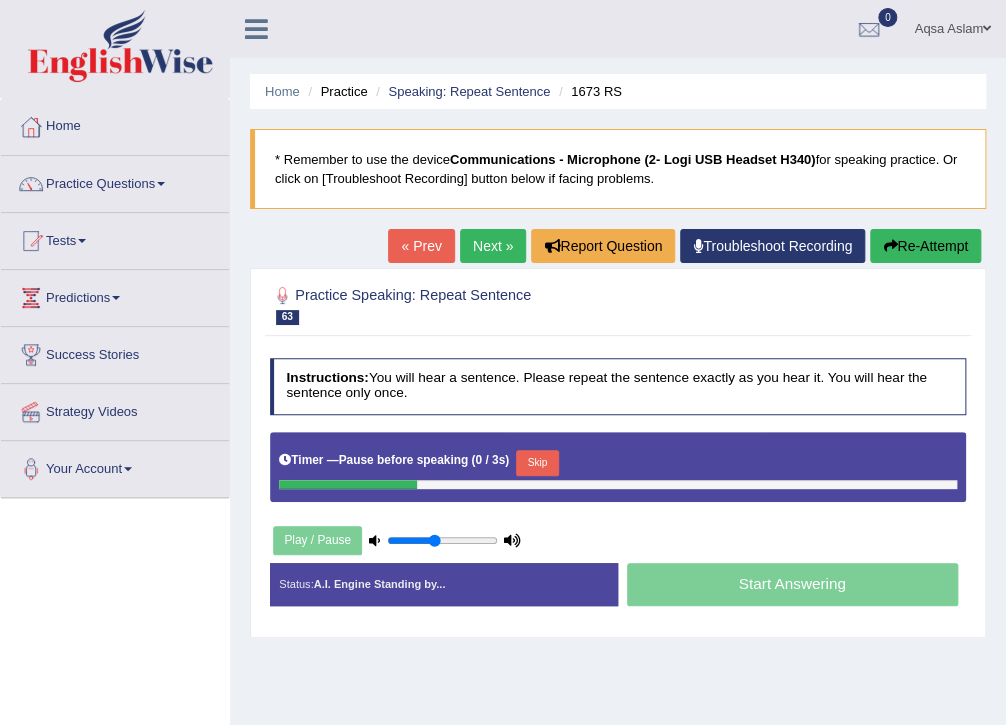 click on "Skip" at bounding box center [537, 463] 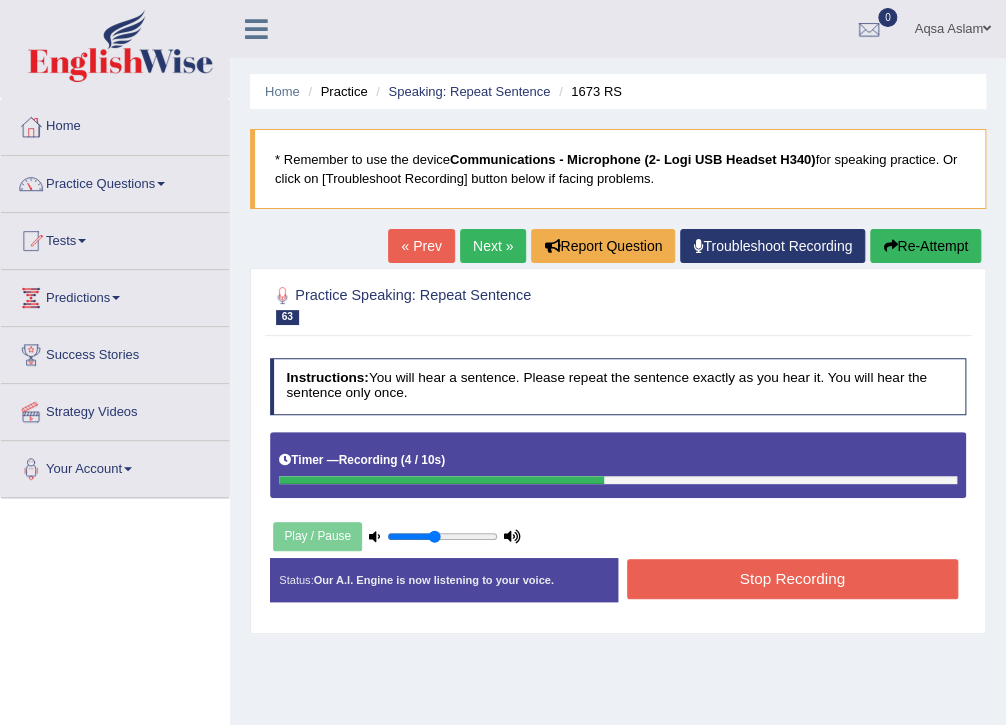 click on "Stop Recording" at bounding box center [792, 578] 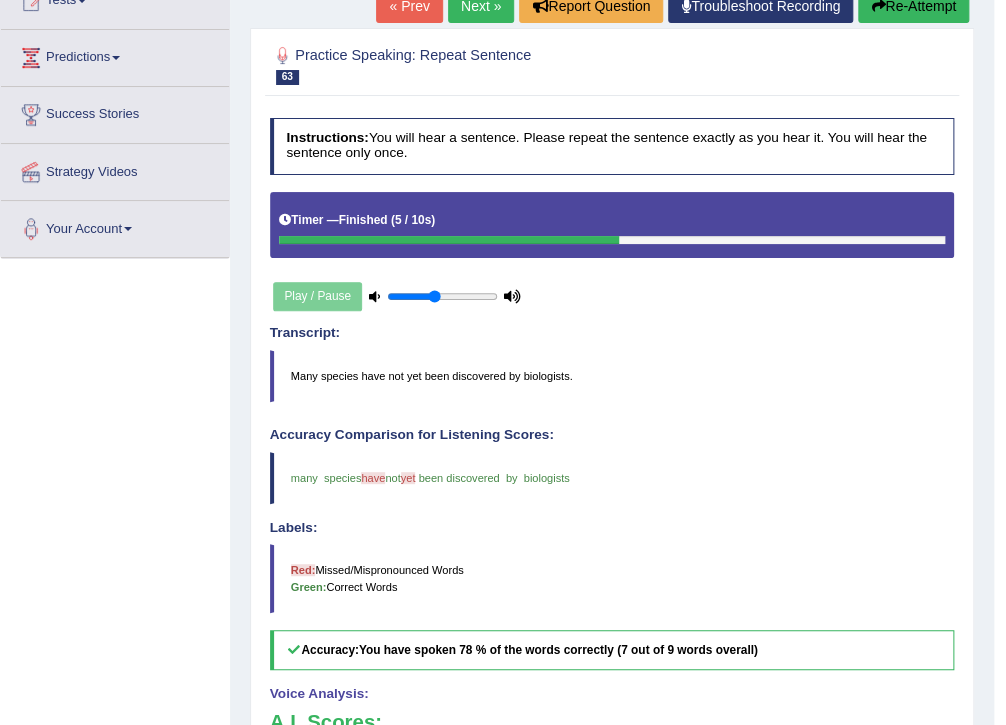 scroll, scrollTop: 0, scrollLeft: 0, axis: both 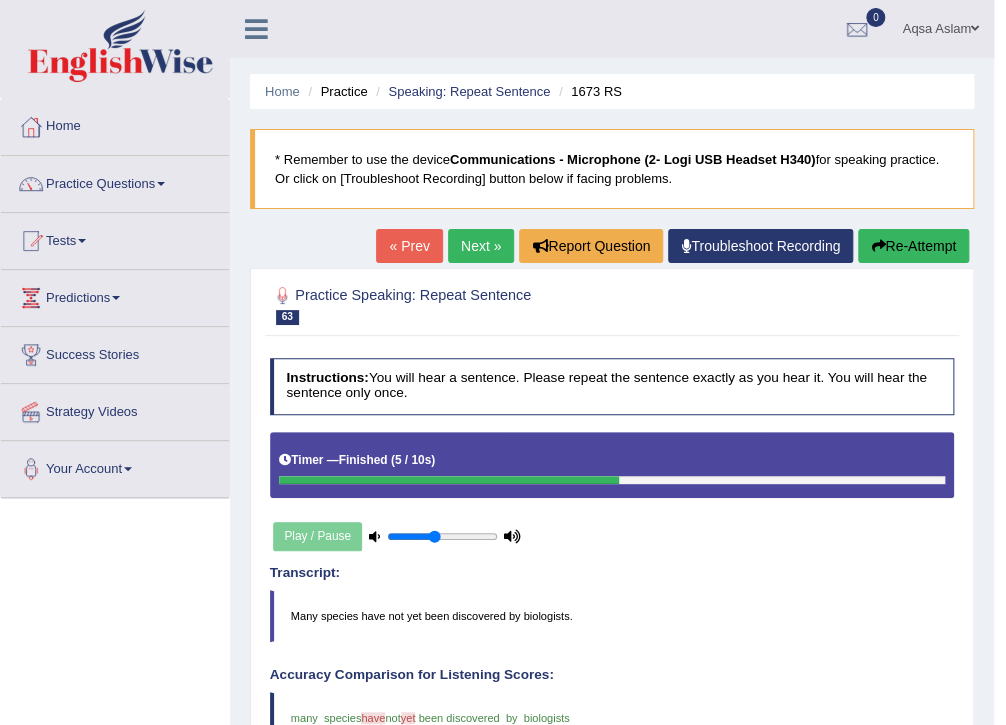 click on "Next »" at bounding box center [481, 246] 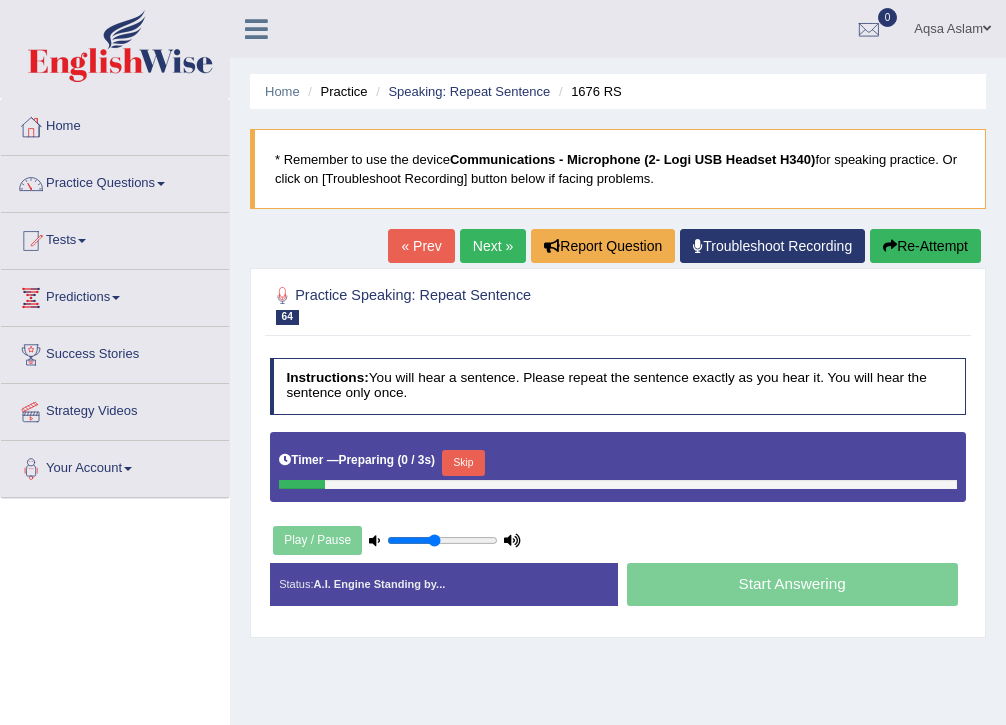 scroll, scrollTop: 0, scrollLeft: 0, axis: both 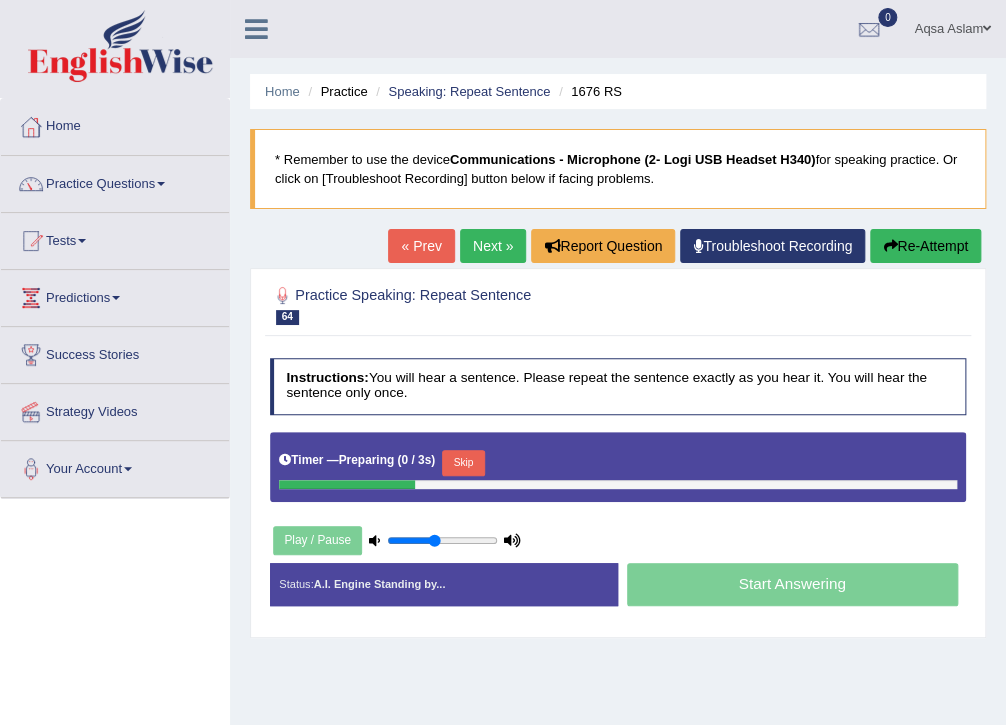 click on "Skip" at bounding box center [463, 463] 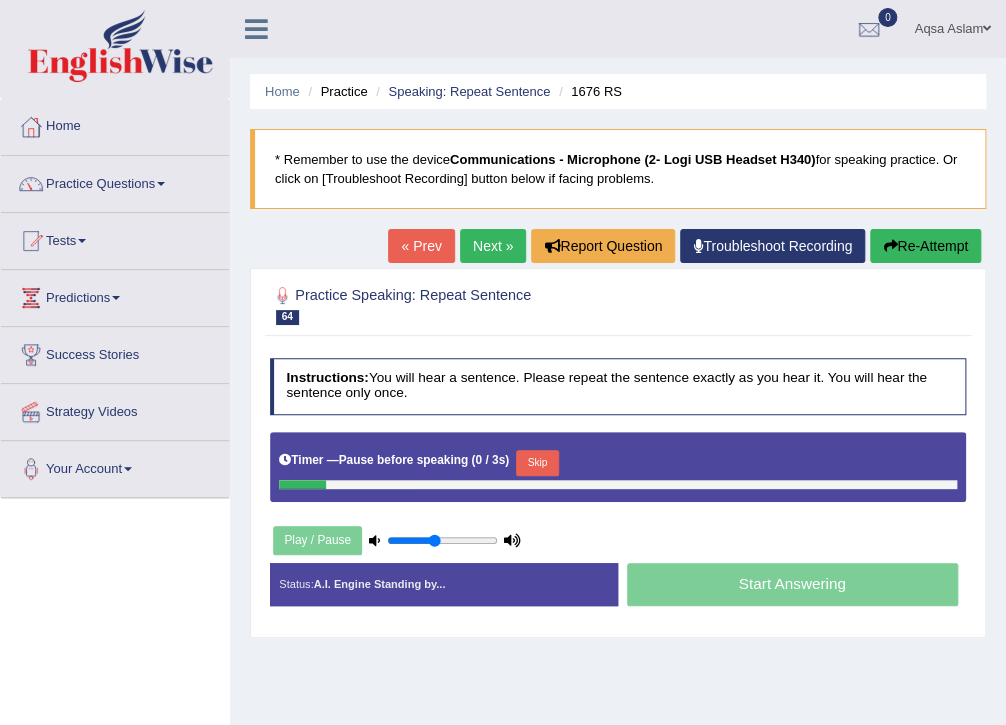 click on "Skip" at bounding box center [537, 463] 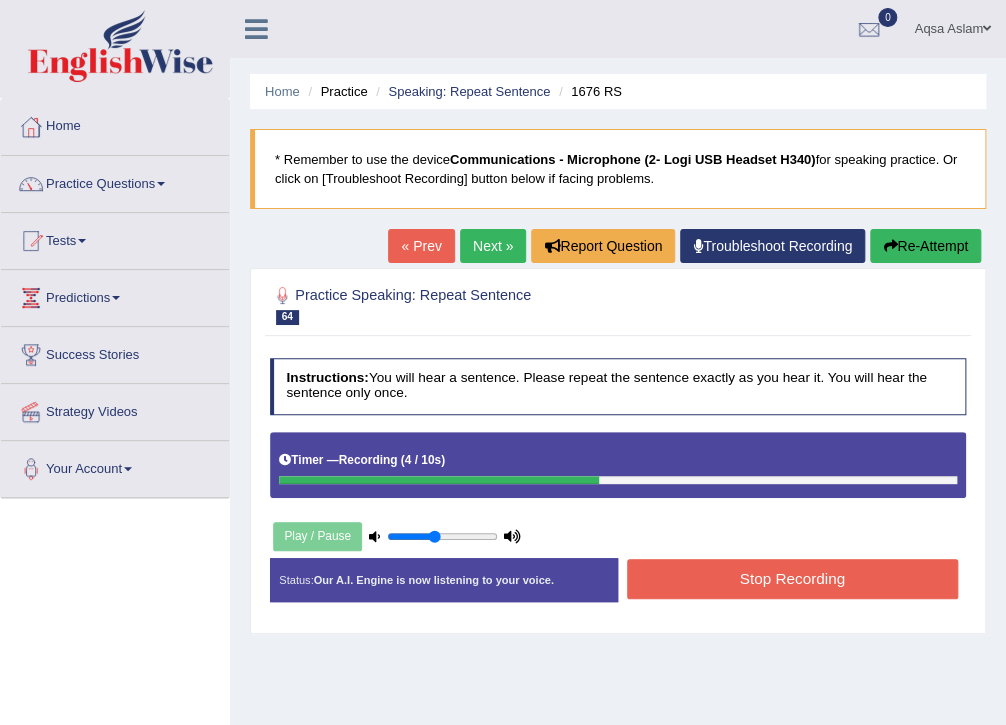 click on "Stop Recording" at bounding box center [792, 578] 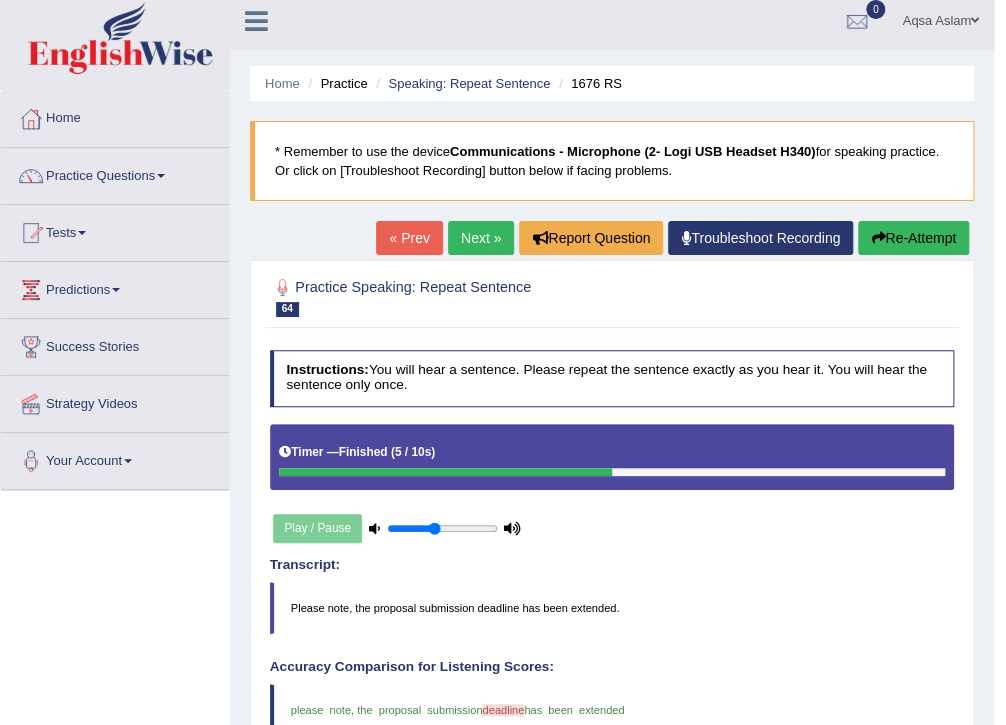 scroll, scrollTop: 0, scrollLeft: 0, axis: both 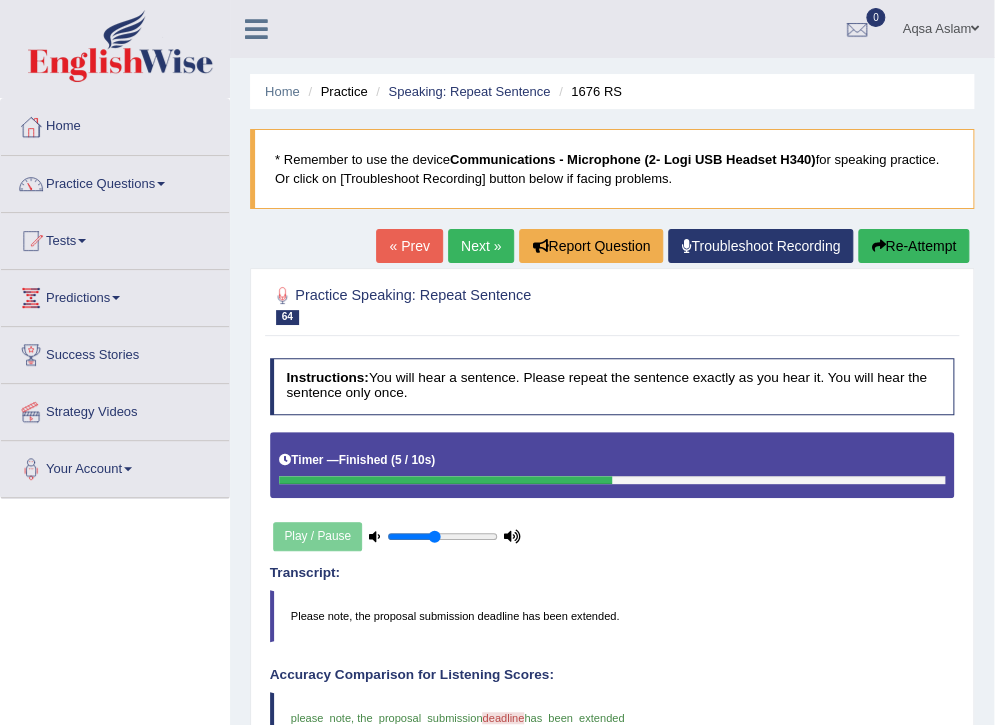 click on "Next »" at bounding box center (481, 246) 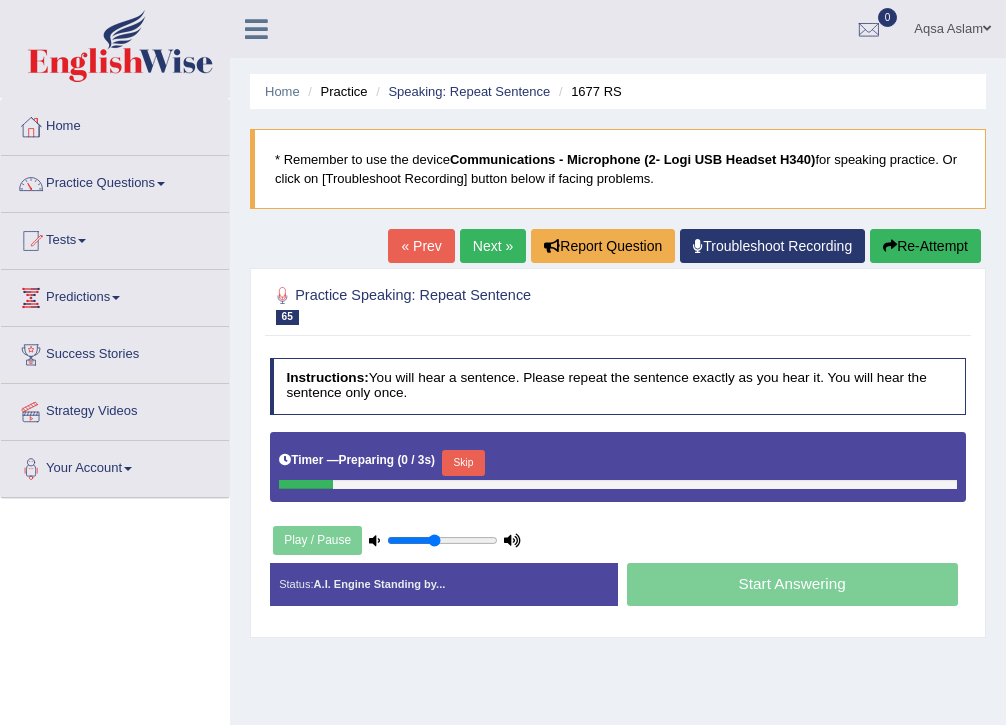 scroll, scrollTop: 0, scrollLeft: 0, axis: both 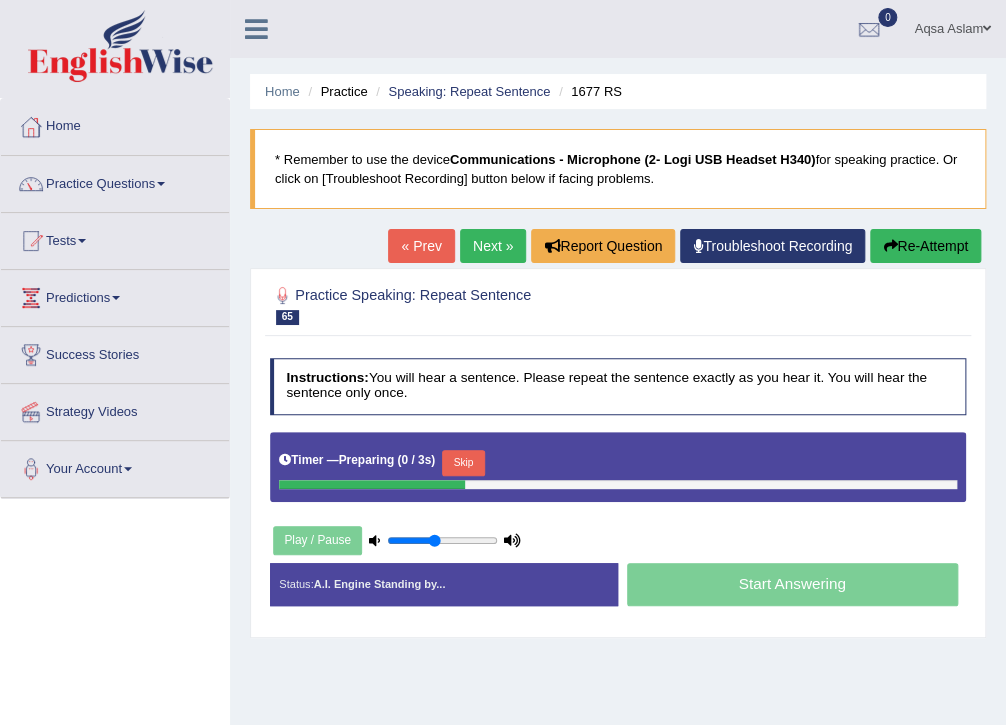 click on "Skip" at bounding box center [463, 463] 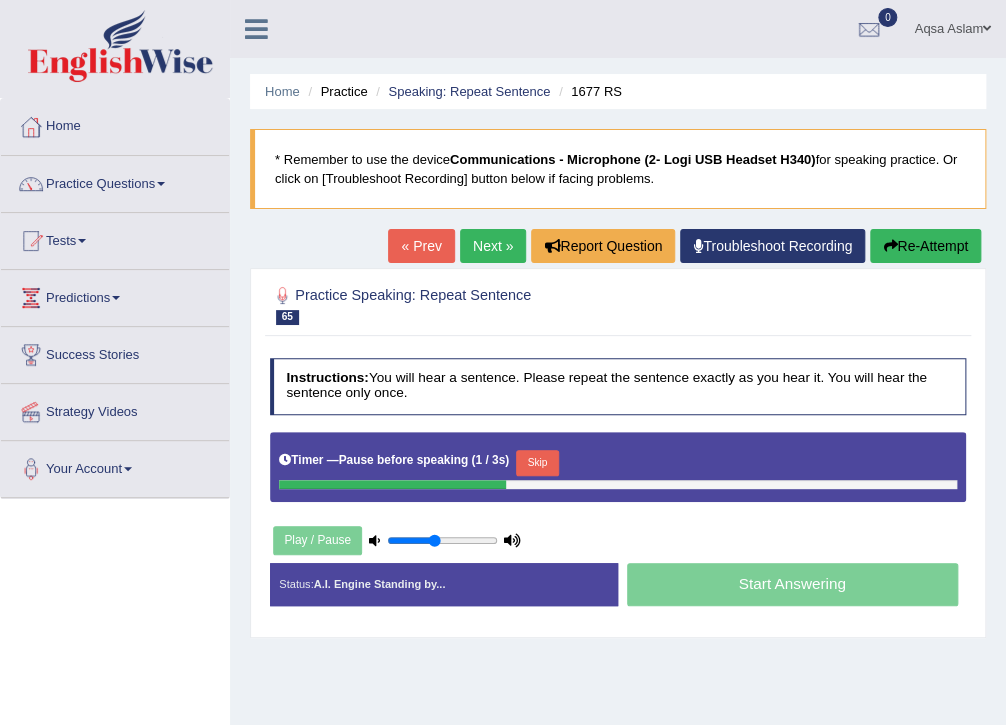 click on "Skip" at bounding box center (537, 463) 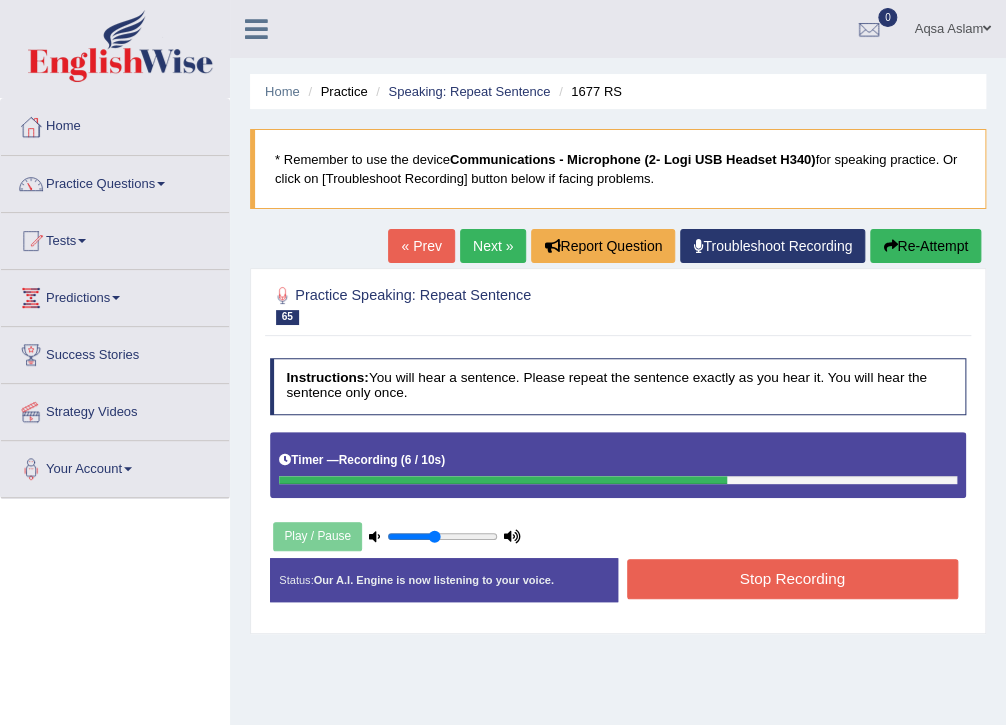 click on "Stop Recording" at bounding box center (792, 578) 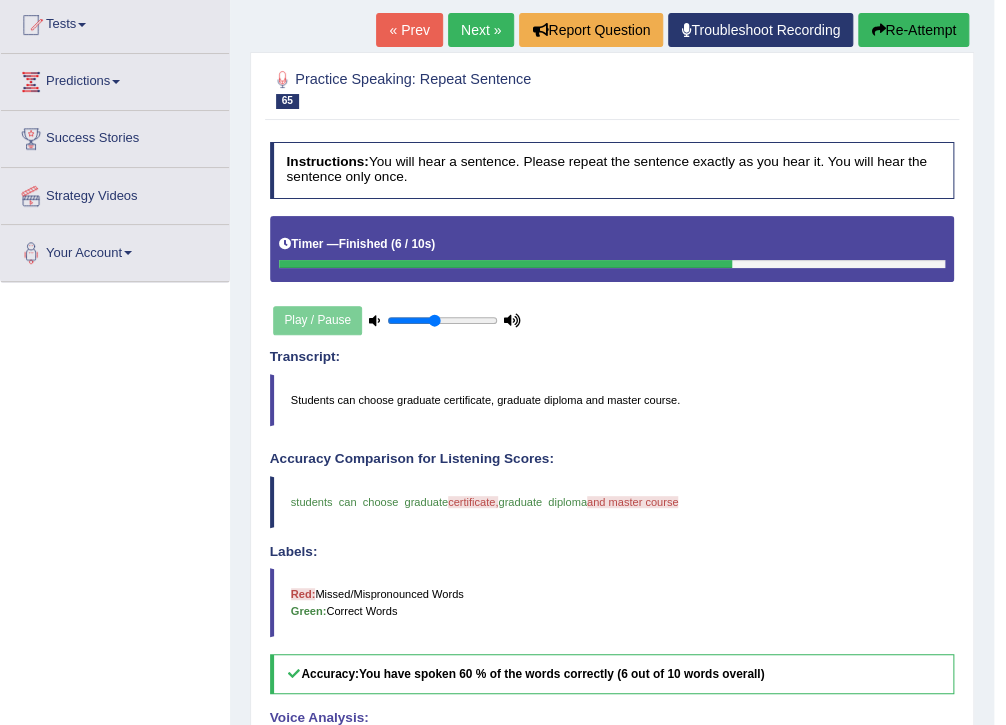 scroll, scrollTop: 160, scrollLeft: 0, axis: vertical 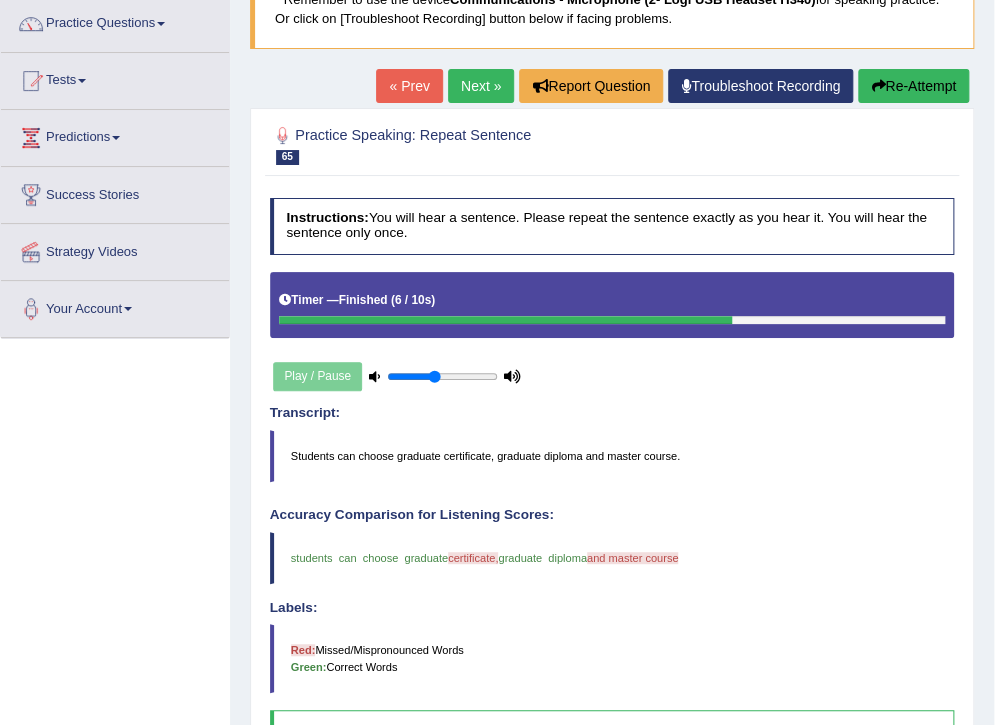 click on "Next »" at bounding box center [481, 86] 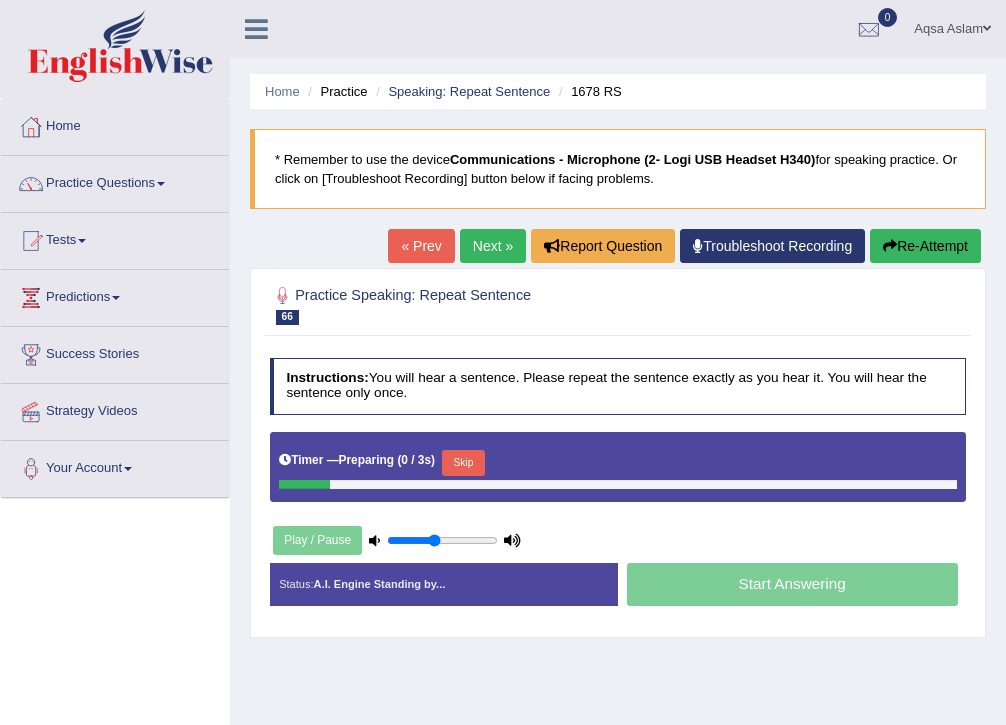 scroll, scrollTop: 0, scrollLeft: 0, axis: both 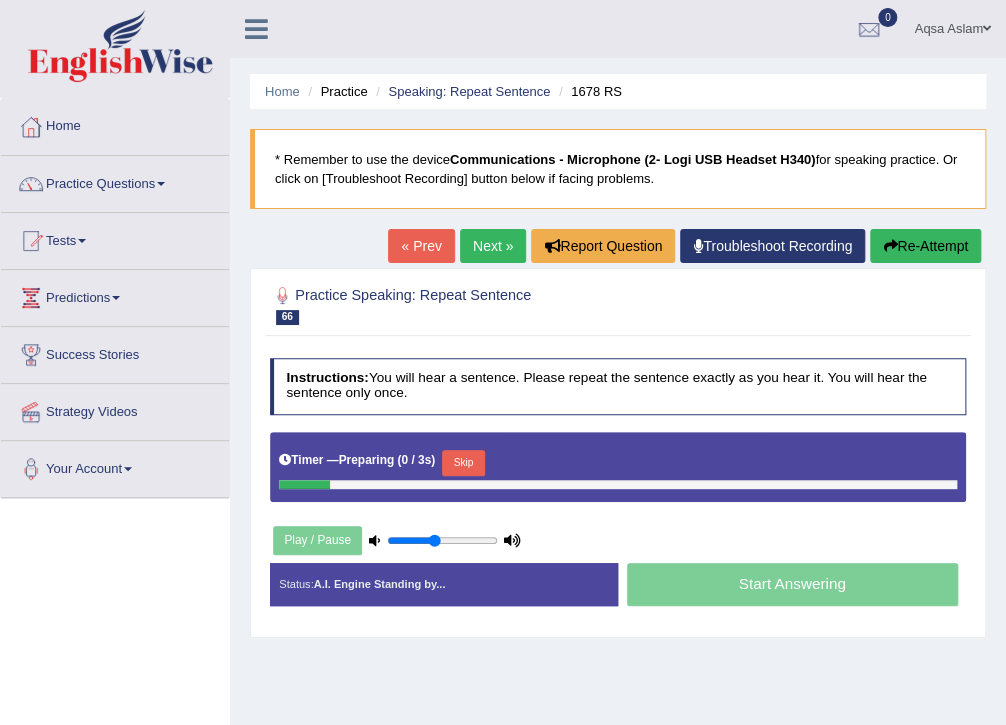click on "Skip" at bounding box center (463, 463) 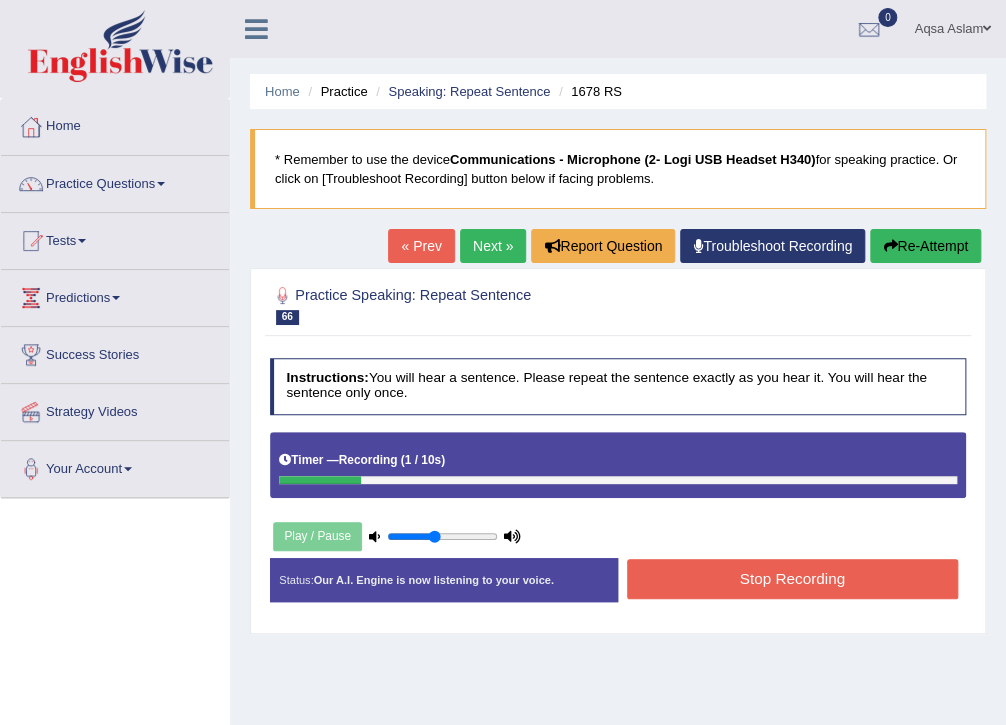 click on "Re-Attempt" at bounding box center [925, 246] 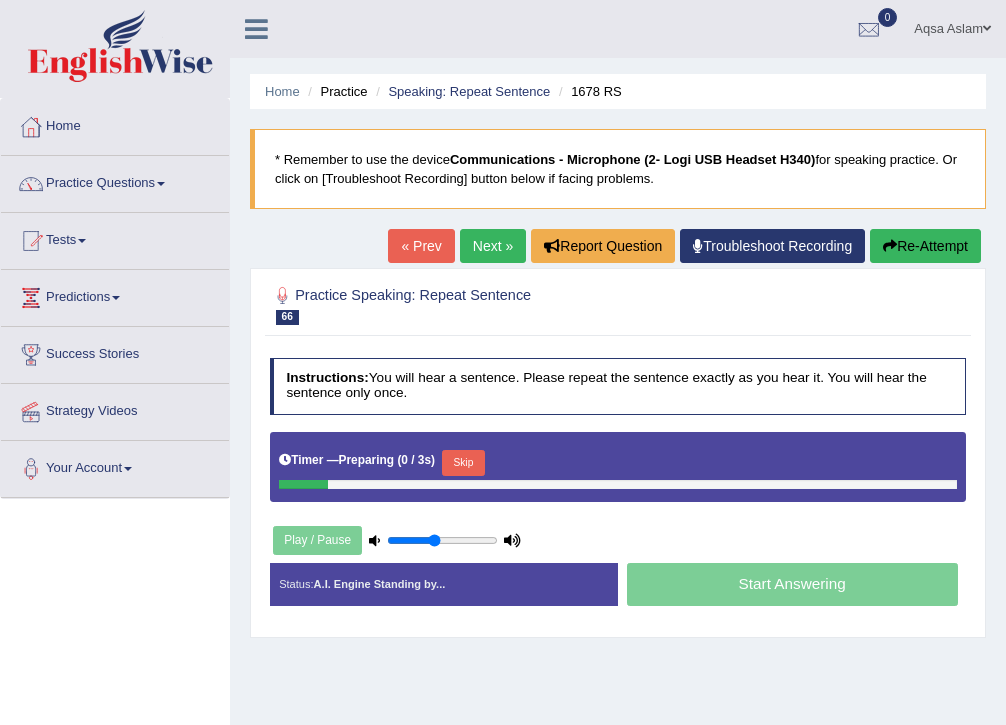 scroll, scrollTop: 0, scrollLeft: 0, axis: both 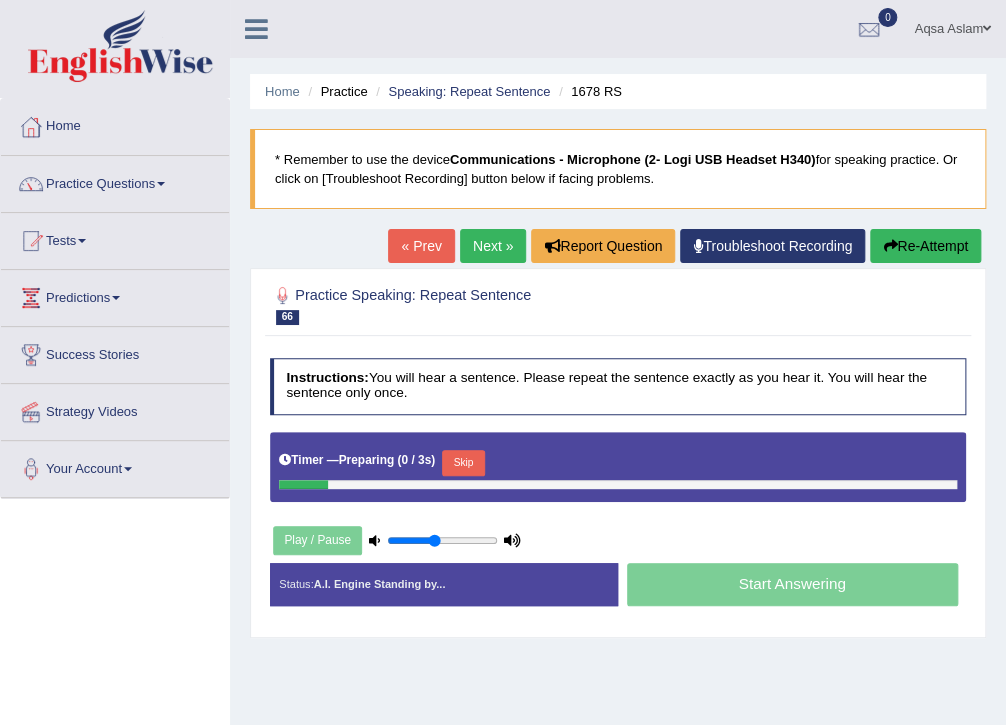 click on "Timer —  Preparing   ( 0 / 3s ) Skip" at bounding box center [618, 463] 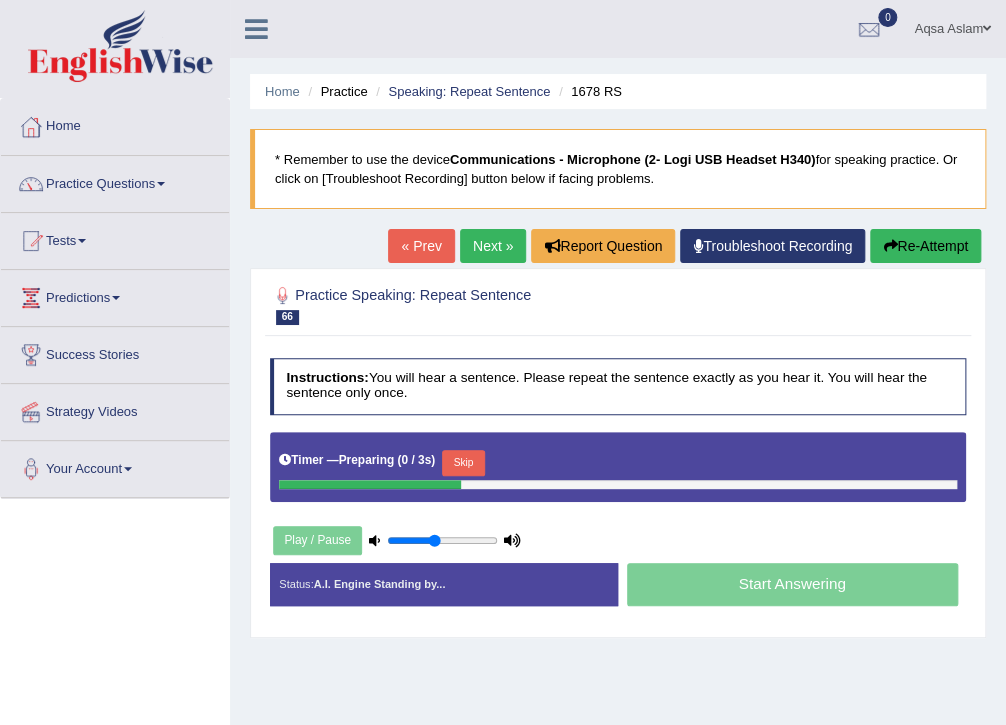 click on "Skip" at bounding box center (463, 463) 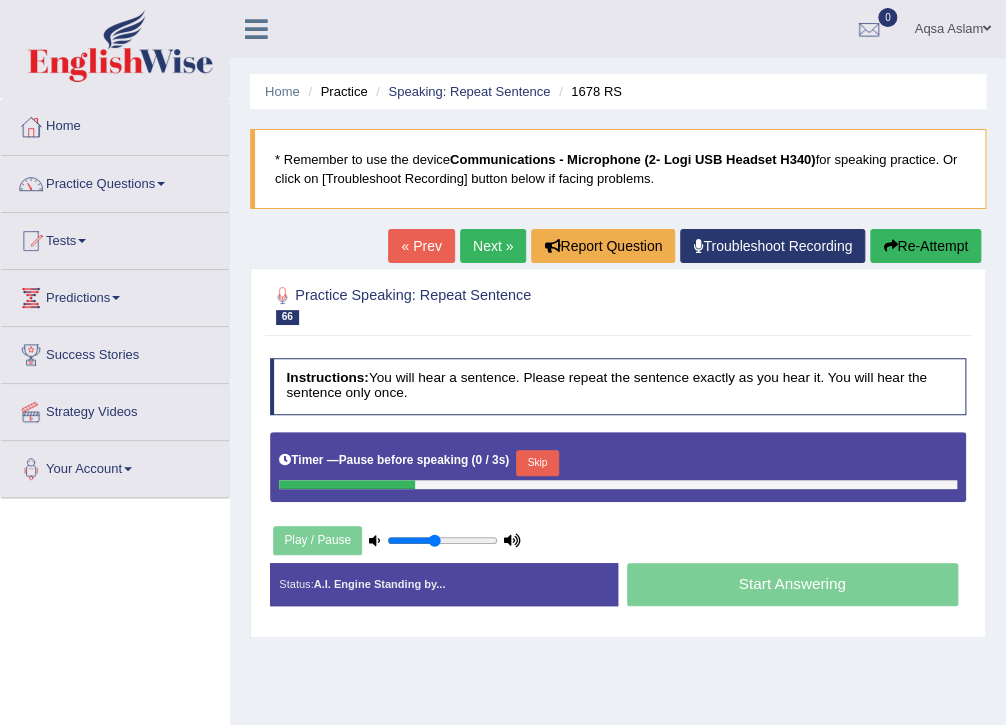 click on "Skip" at bounding box center (537, 463) 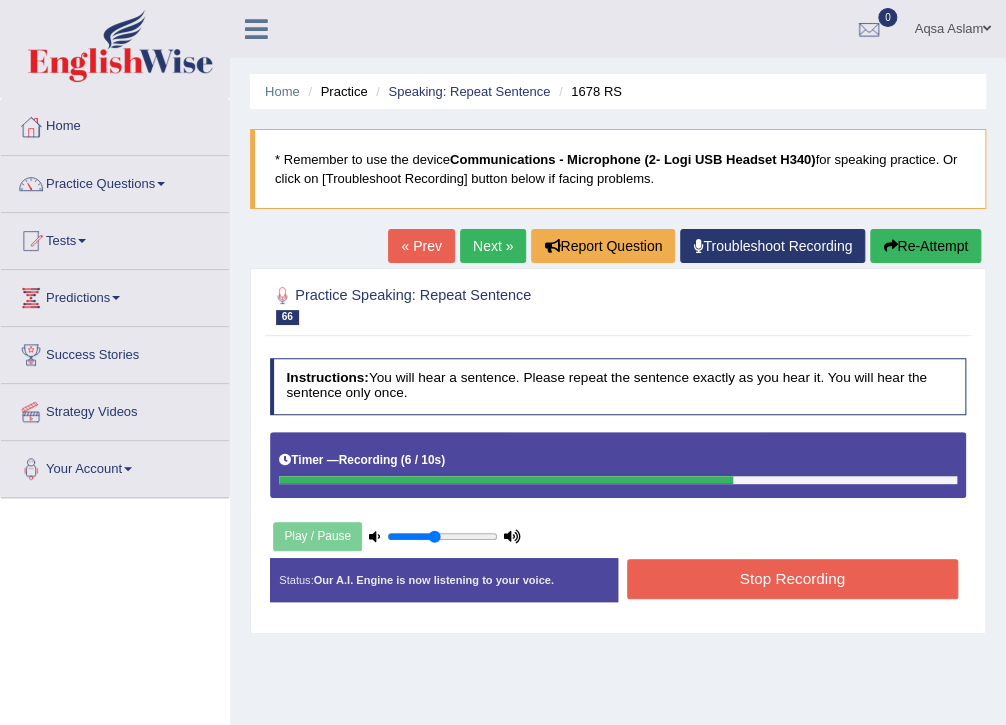 click on "Stop Recording" at bounding box center (792, 578) 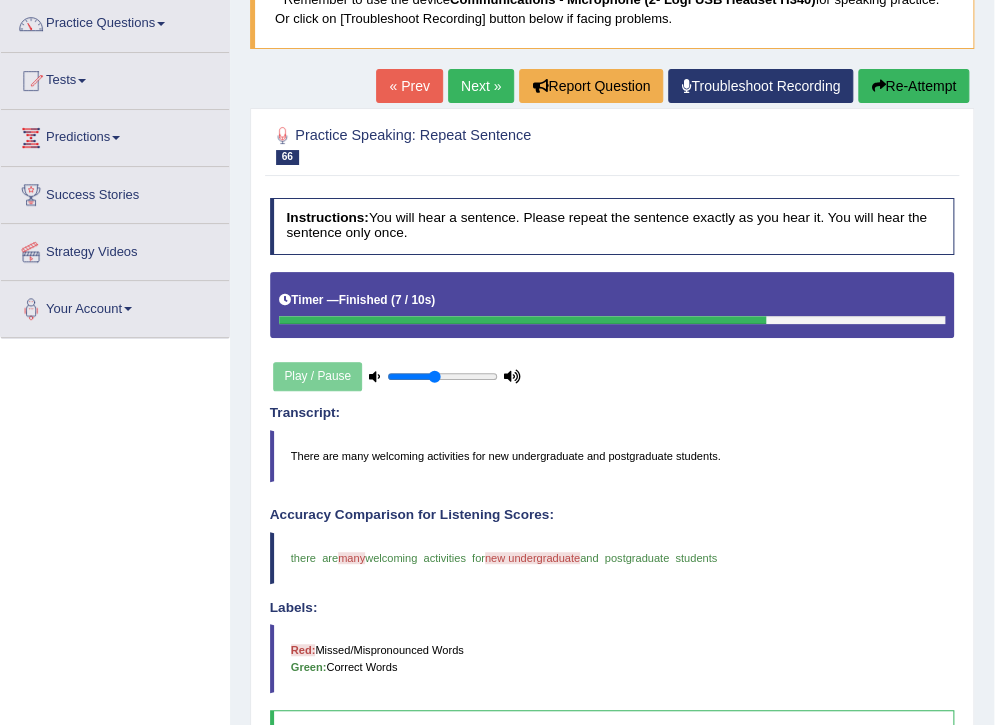 scroll, scrollTop: 160, scrollLeft: 0, axis: vertical 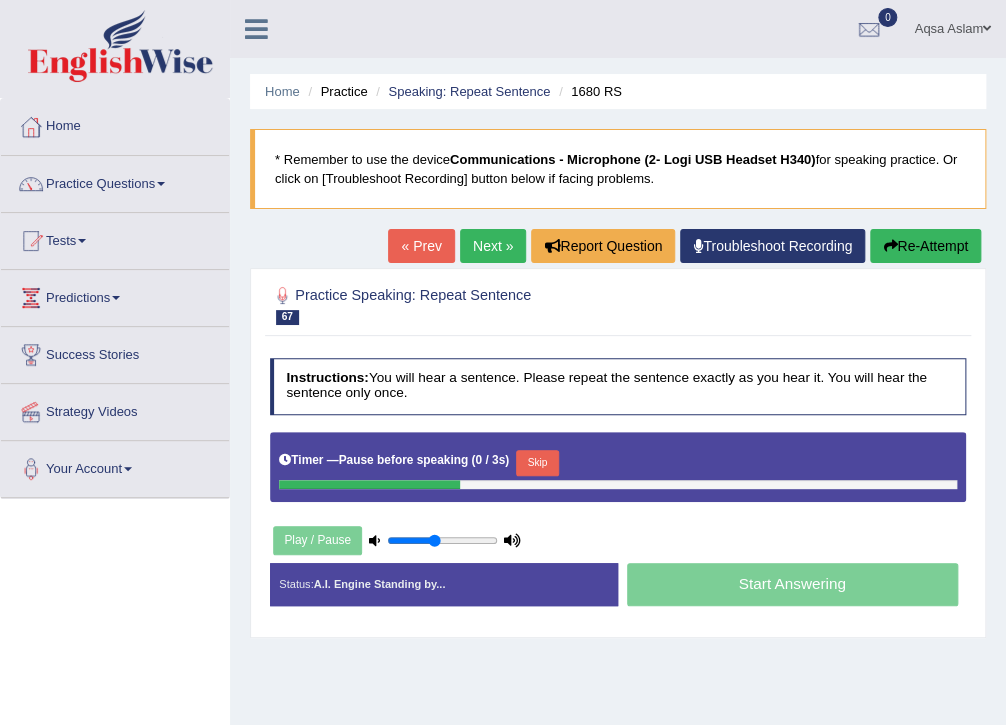 click on "Skip" at bounding box center (537, 463) 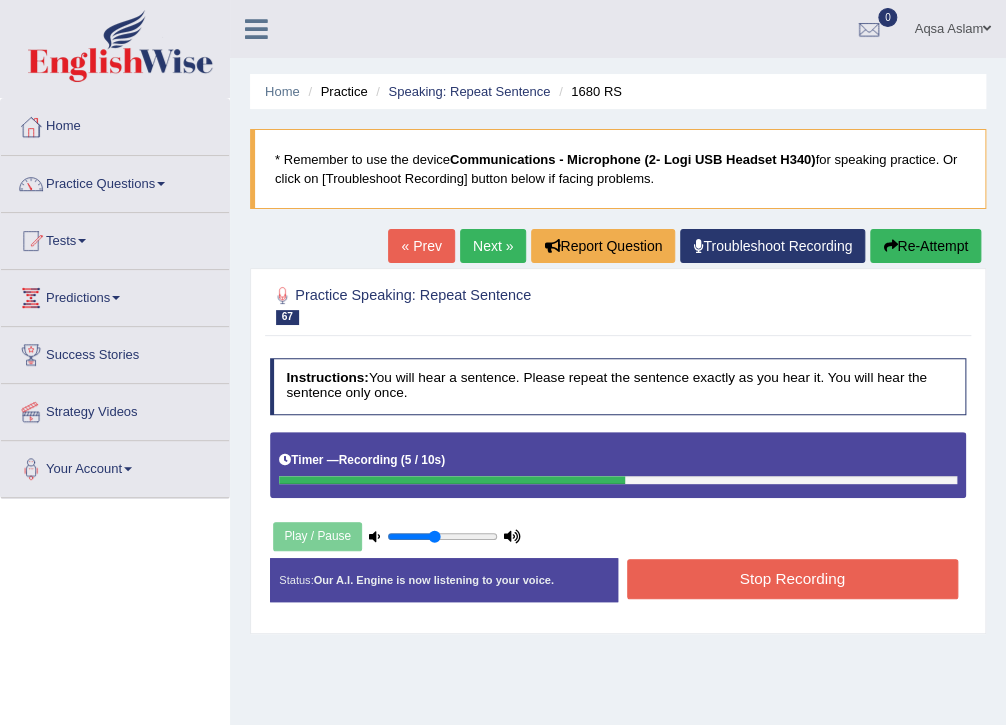 click on "Stop Recording" at bounding box center (792, 578) 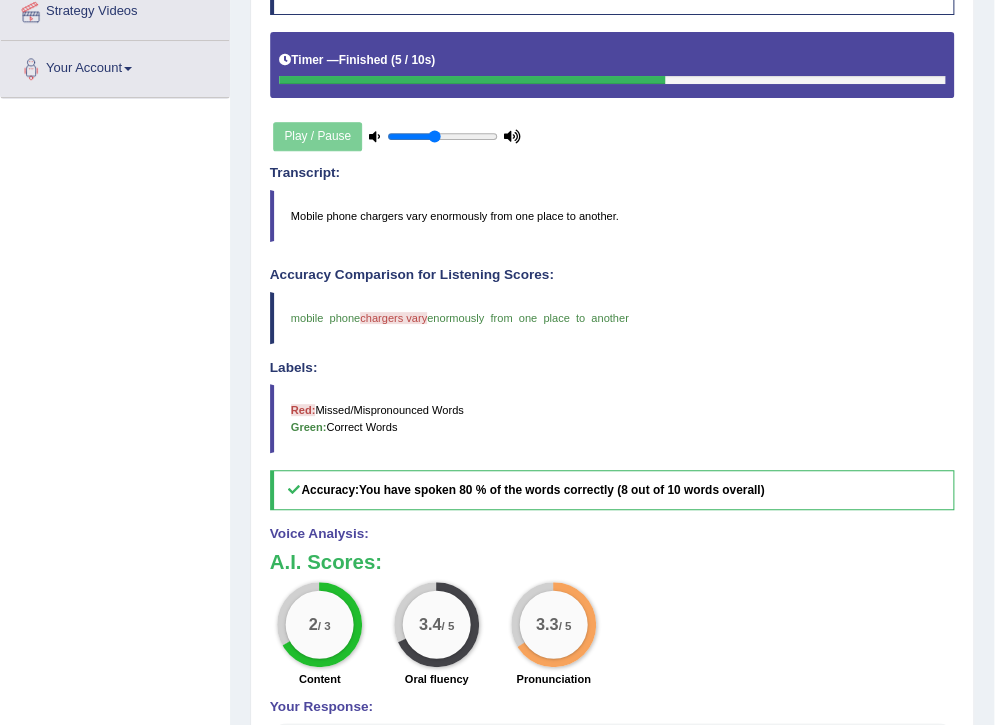scroll, scrollTop: 80, scrollLeft: 0, axis: vertical 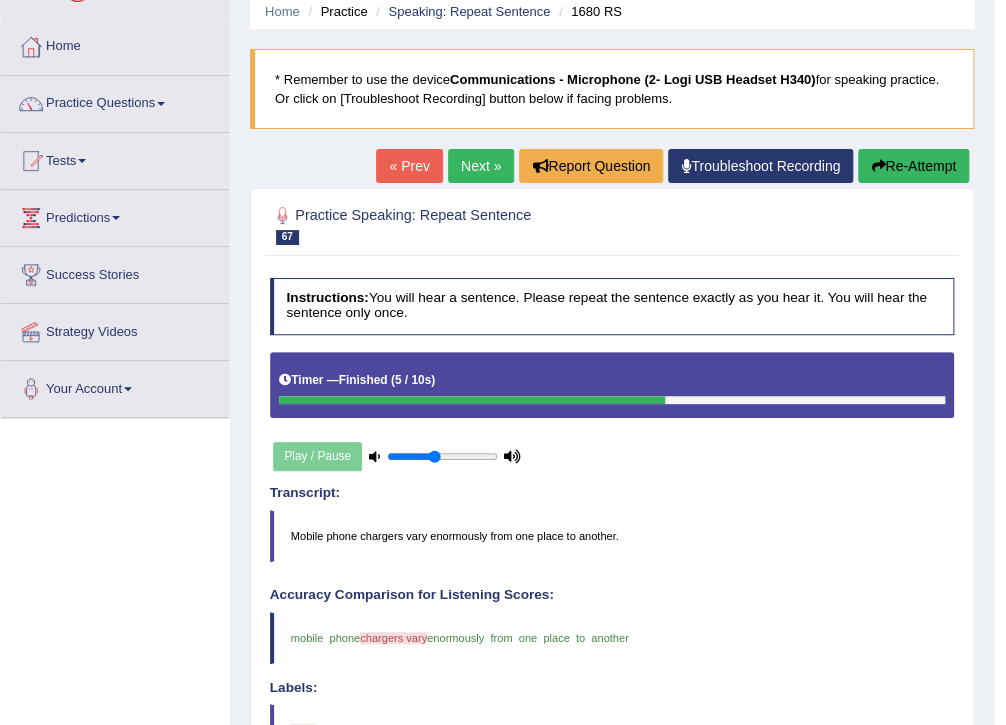 click on "Next »" at bounding box center [481, 166] 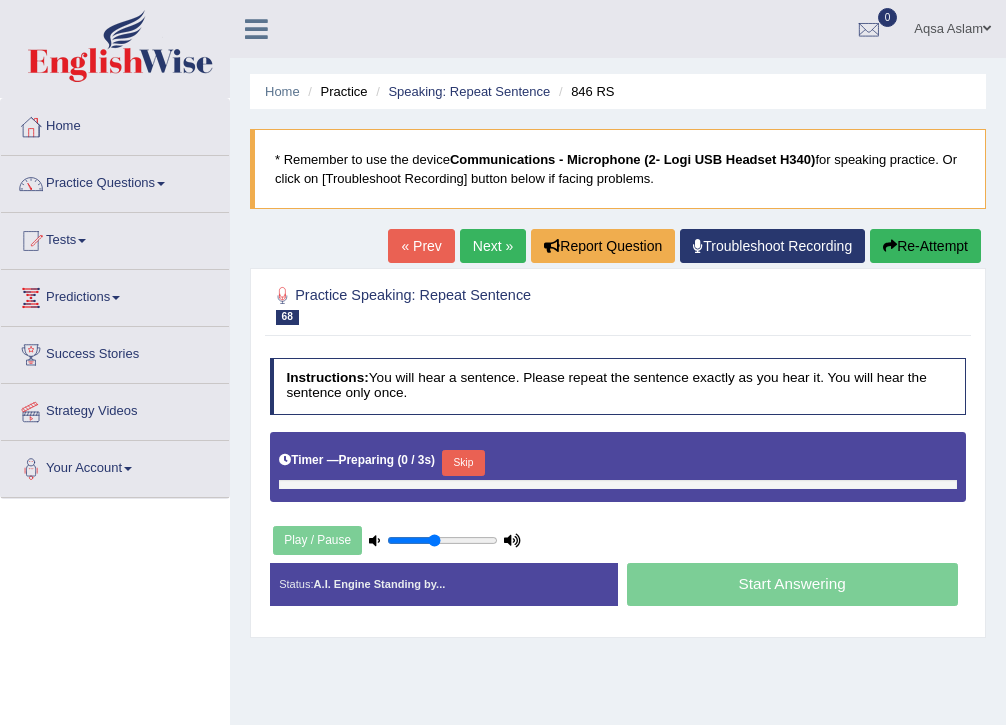 scroll, scrollTop: 0, scrollLeft: 0, axis: both 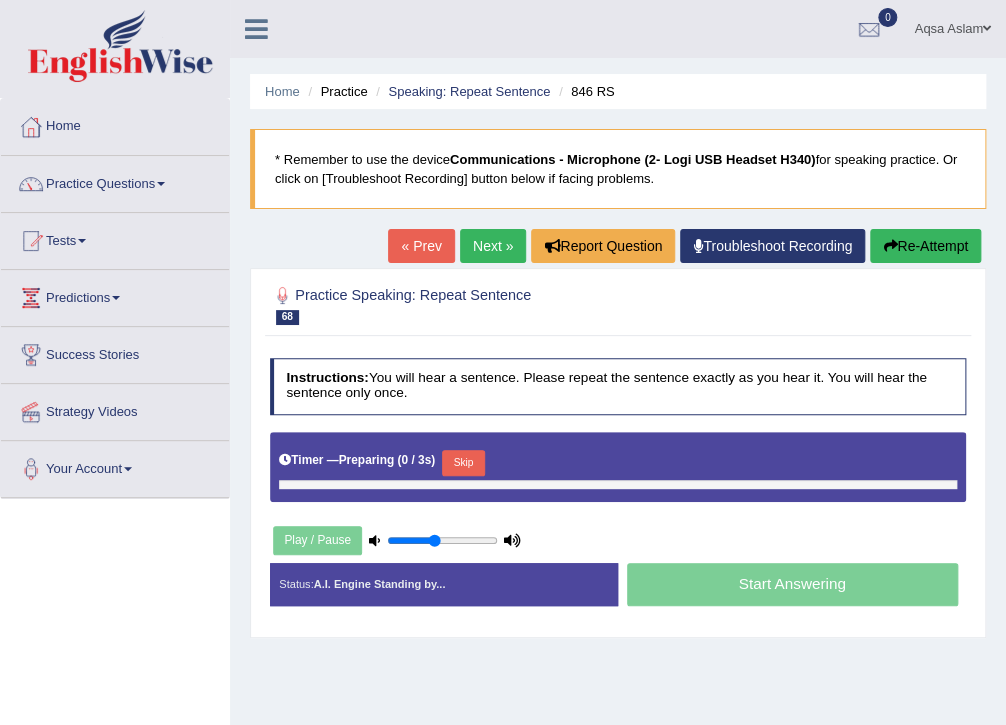 click on "Skip" at bounding box center (463, 463) 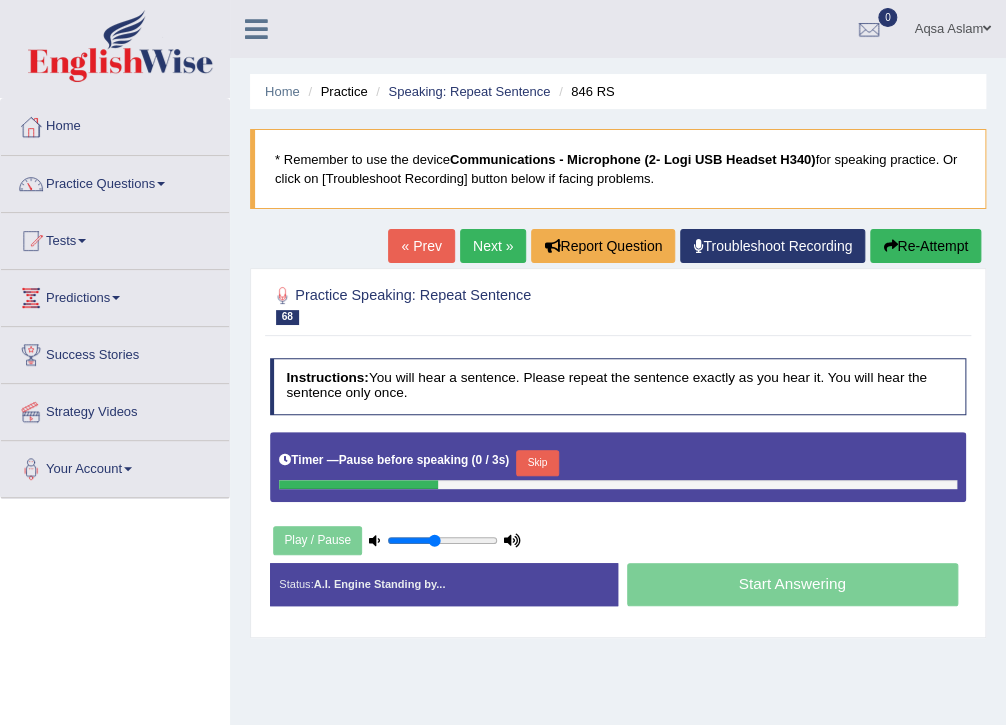 click on "Skip" at bounding box center (537, 463) 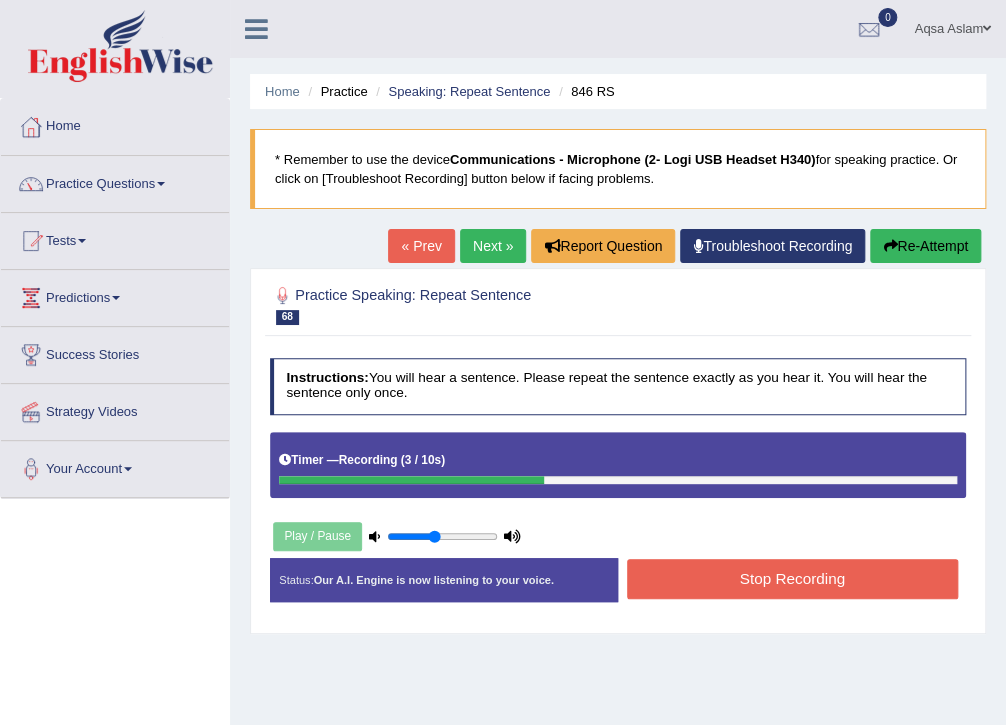 click on "Stop Recording" at bounding box center (792, 578) 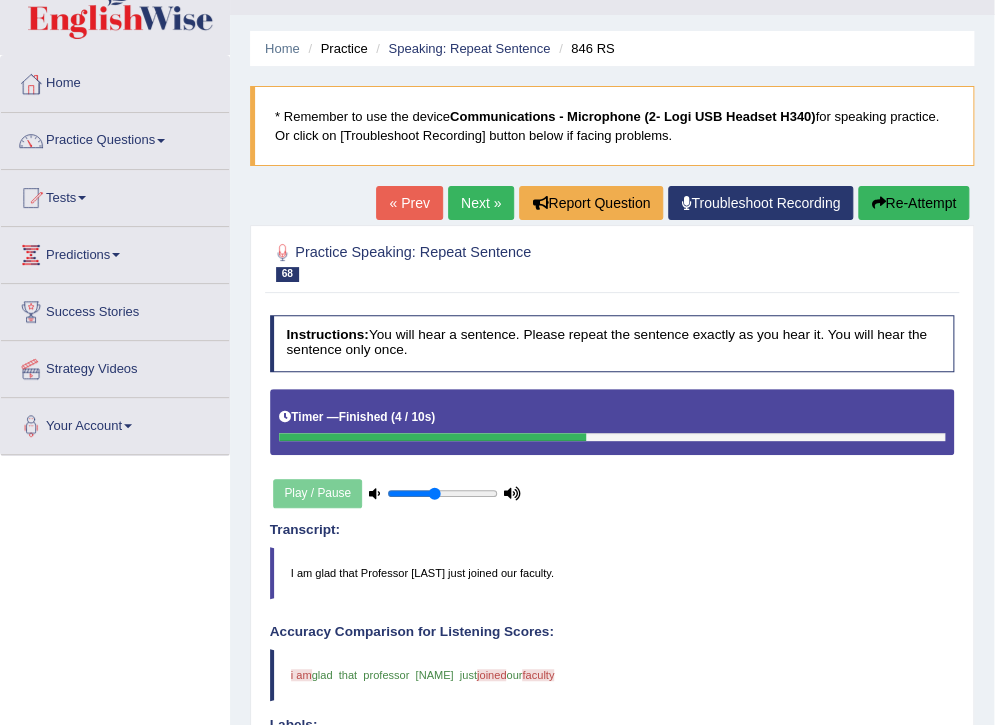 scroll, scrollTop: 80, scrollLeft: 0, axis: vertical 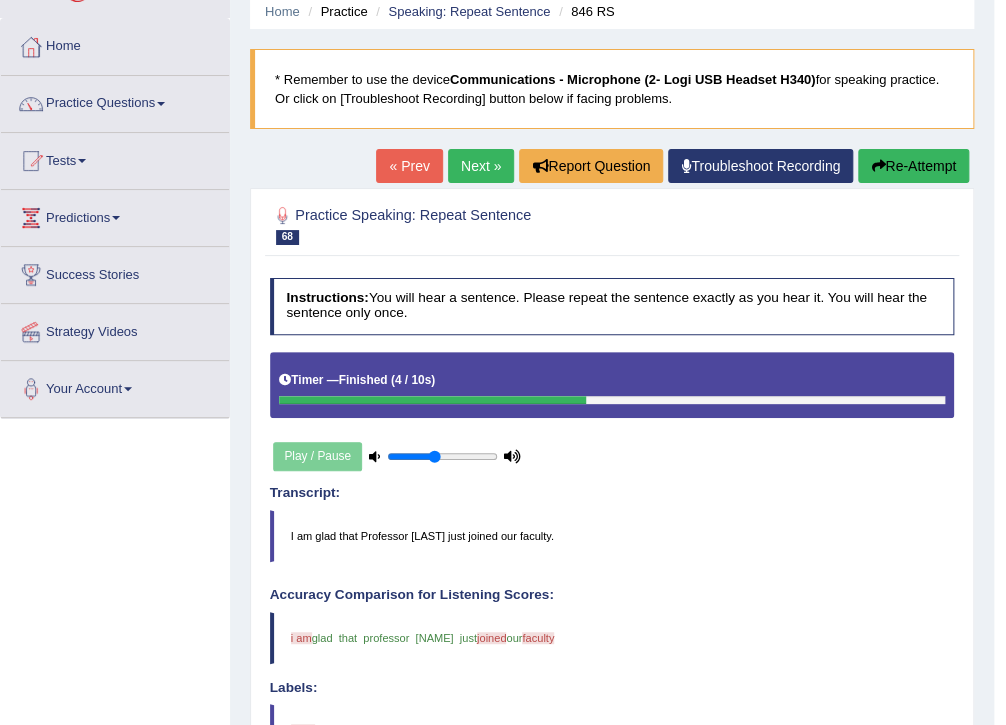 click on "Next »" at bounding box center [481, 166] 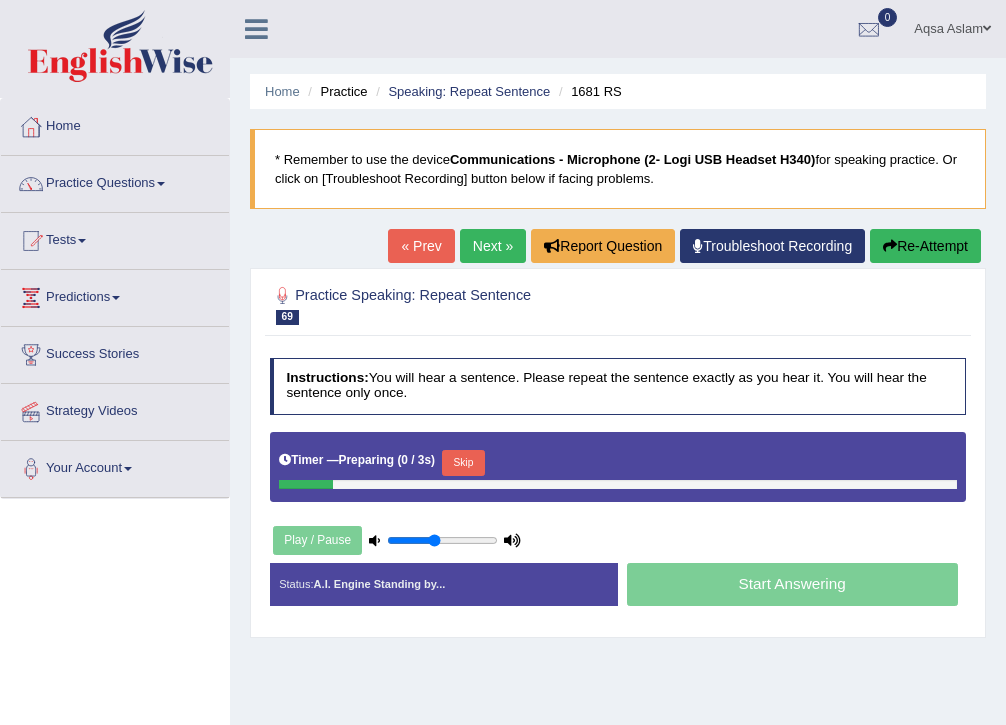 scroll, scrollTop: 0, scrollLeft: 0, axis: both 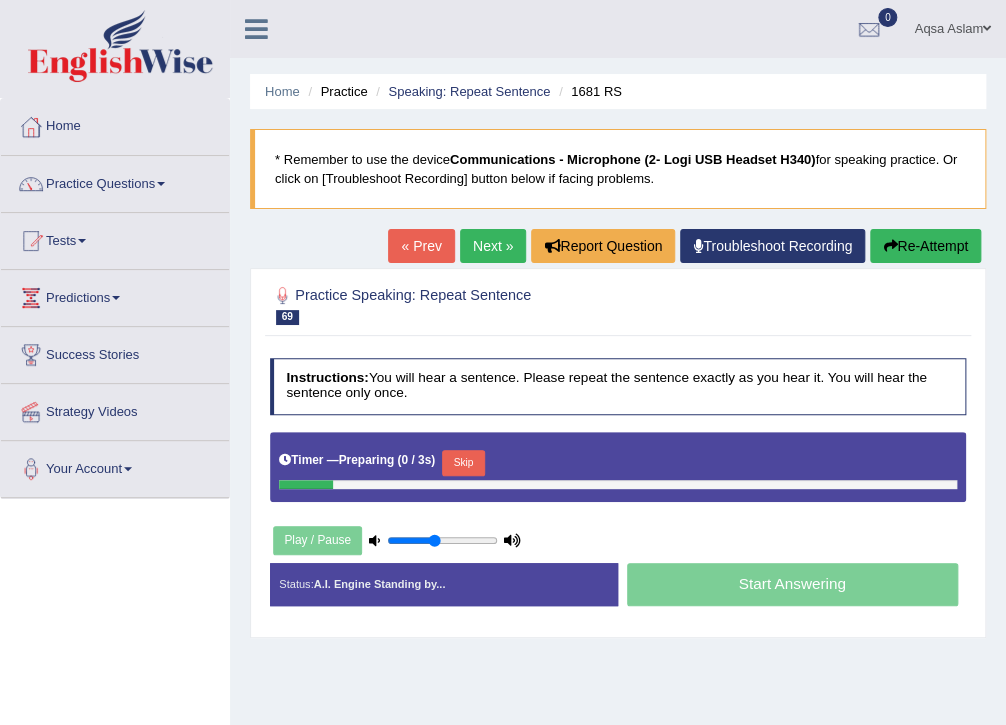 click on "Skip" at bounding box center [463, 463] 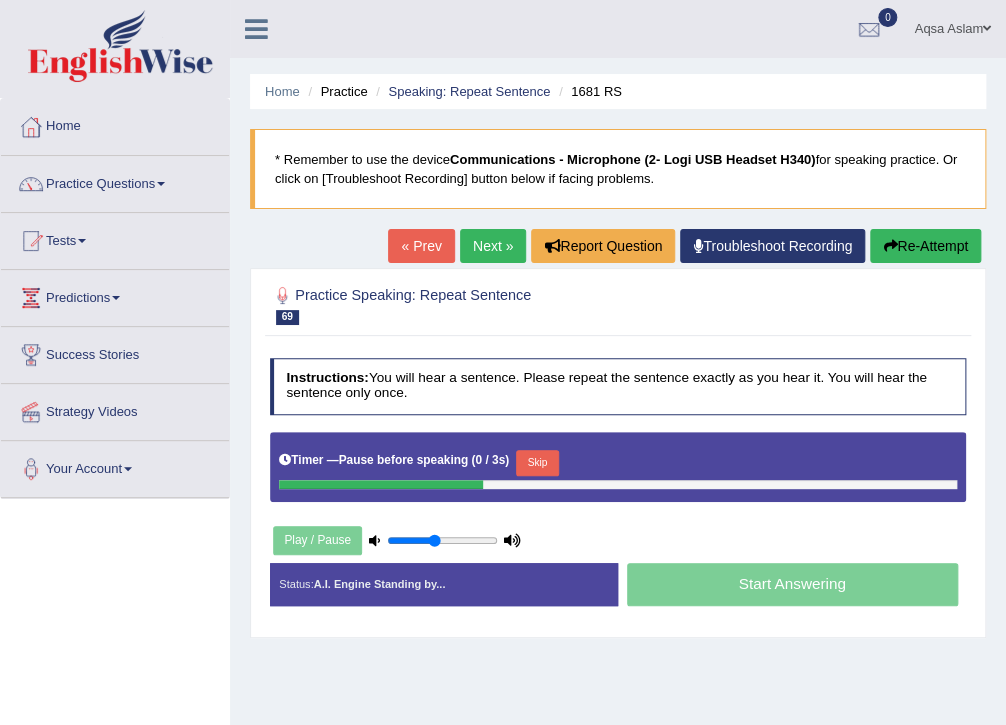 click on "Timer —  Pause before speaking   ( 0 / 3s ) Skip" at bounding box center (618, 467) 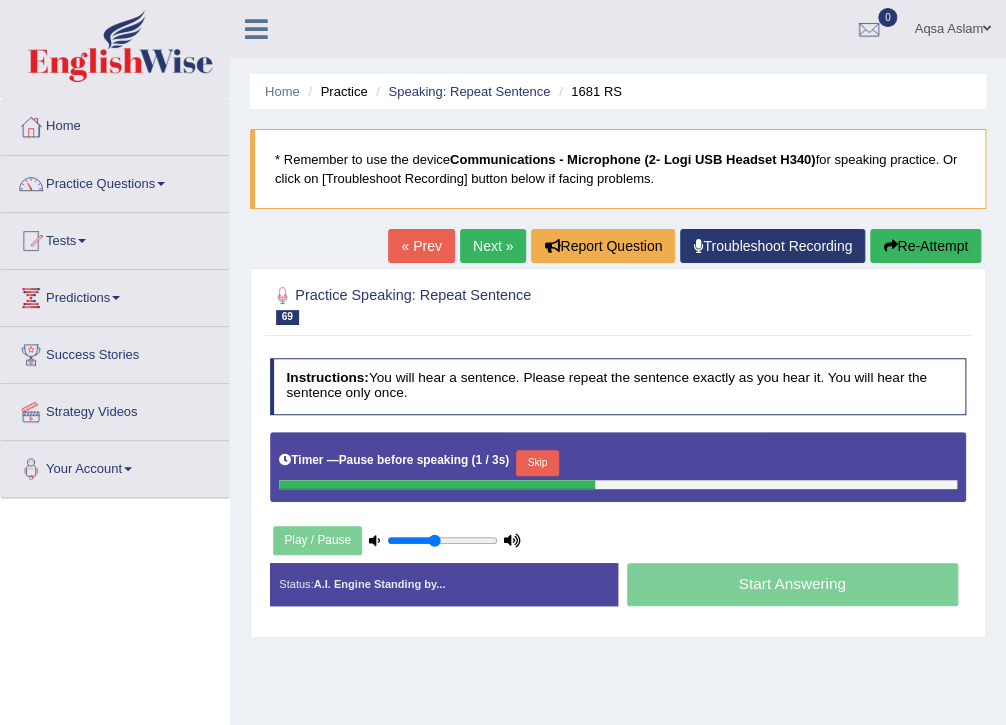 click on "Skip" at bounding box center (537, 463) 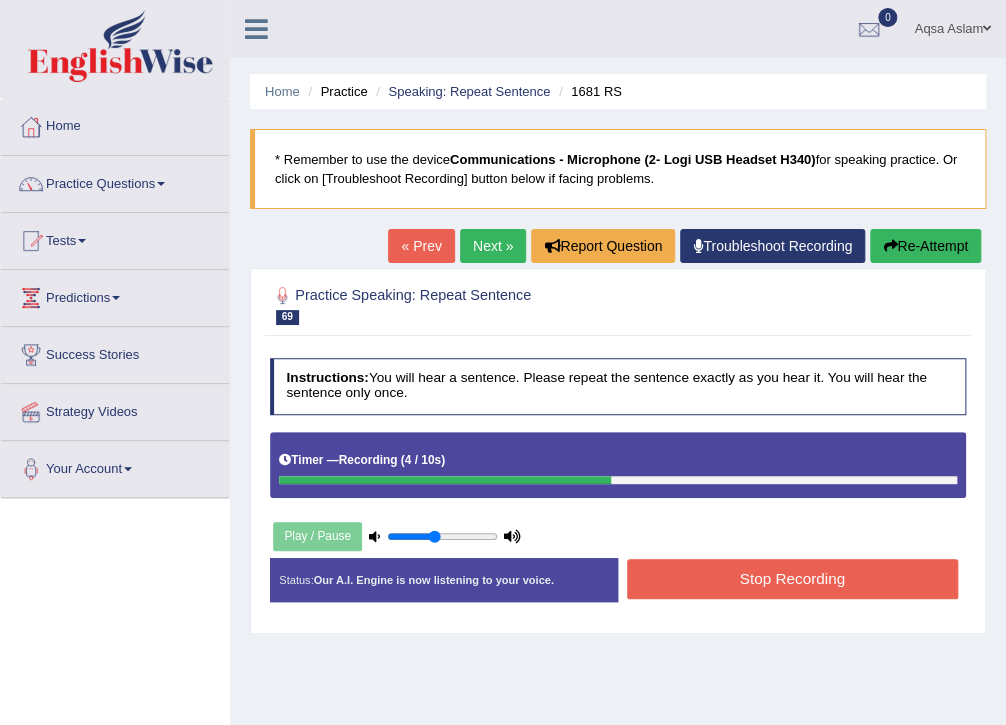 click on "Stop Recording" at bounding box center (792, 581) 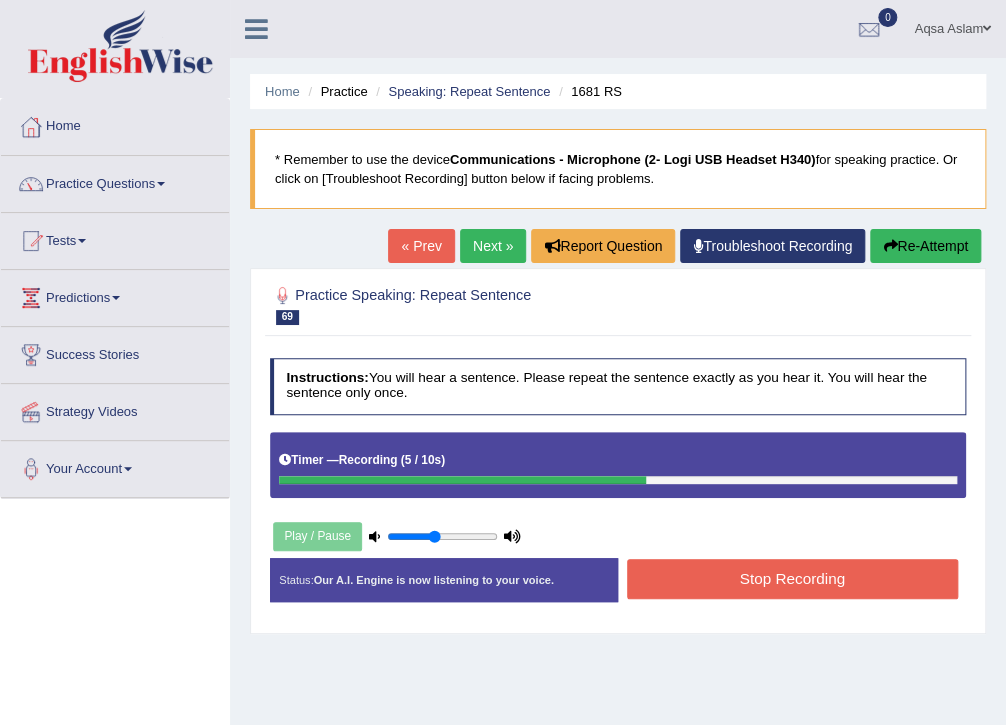 click on "Stop Recording" at bounding box center (792, 578) 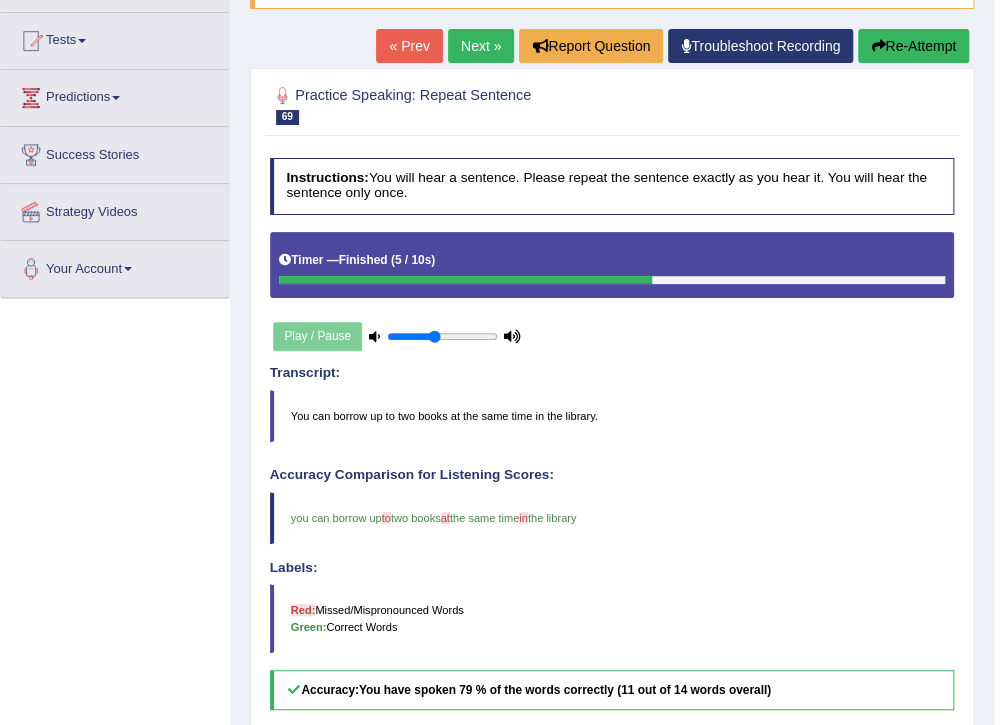 scroll, scrollTop: 160, scrollLeft: 0, axis: vertical 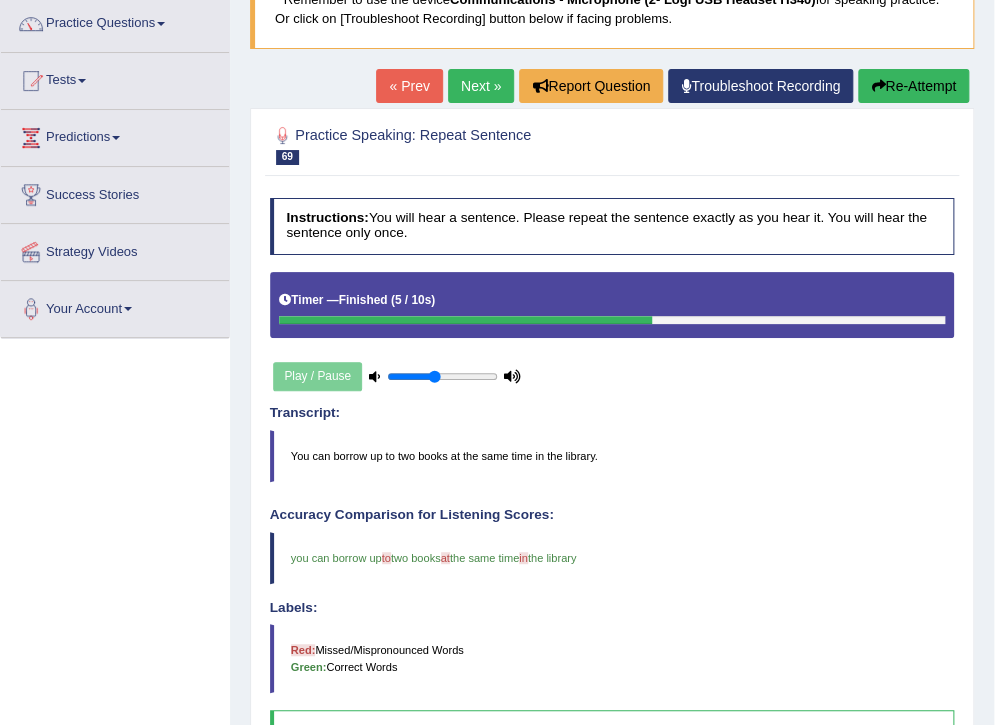 click on "Next »" at bounding box center [481, 86] 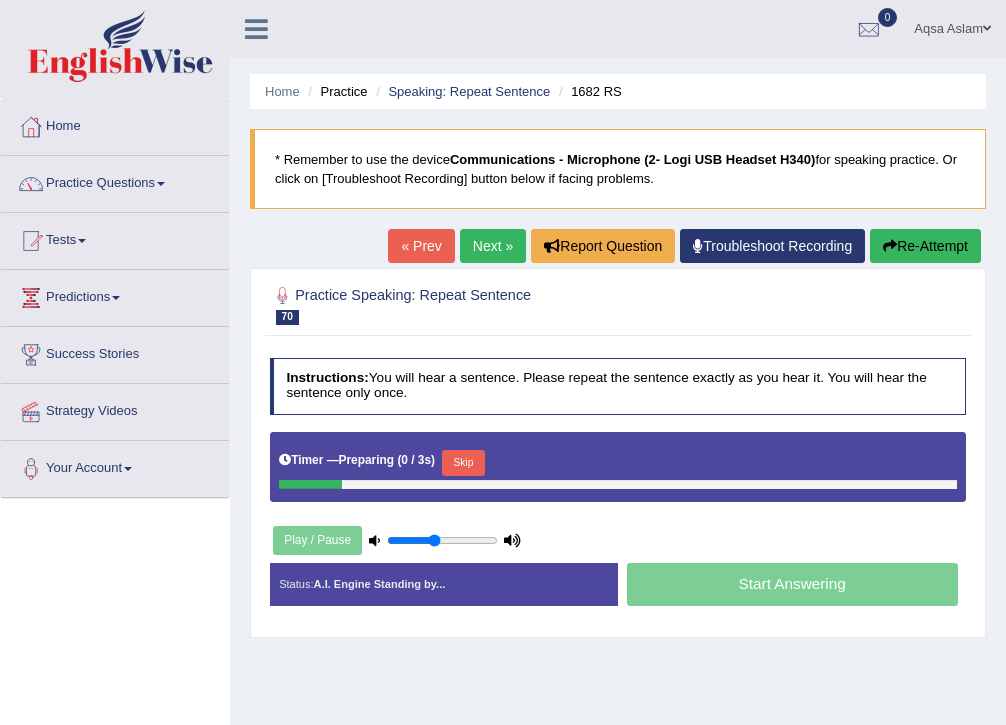 scroll, scrollTop: 0, scrollLeft: 0, axis: both 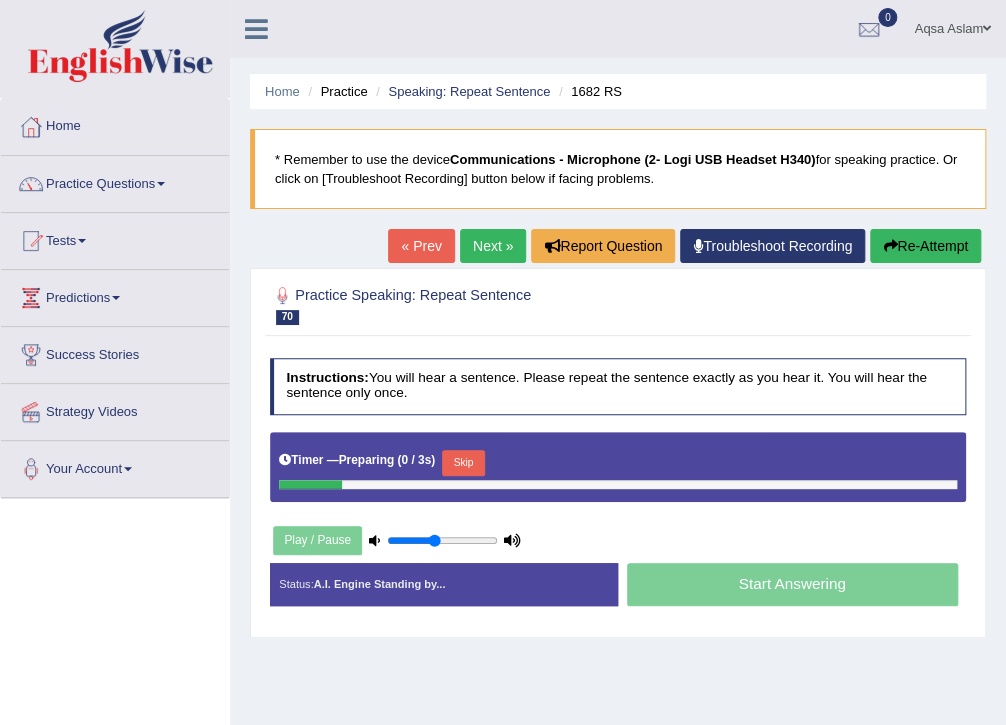 click on "Skip" at bounding box center (463, 465) 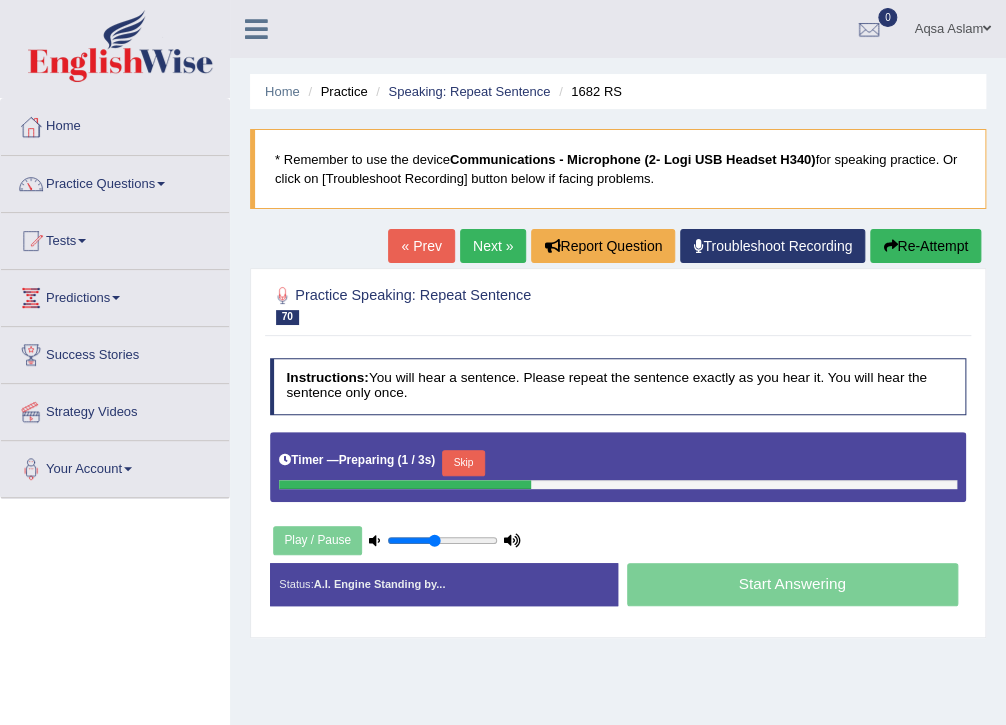 click on "Skip" at bounding box center [463, 463] 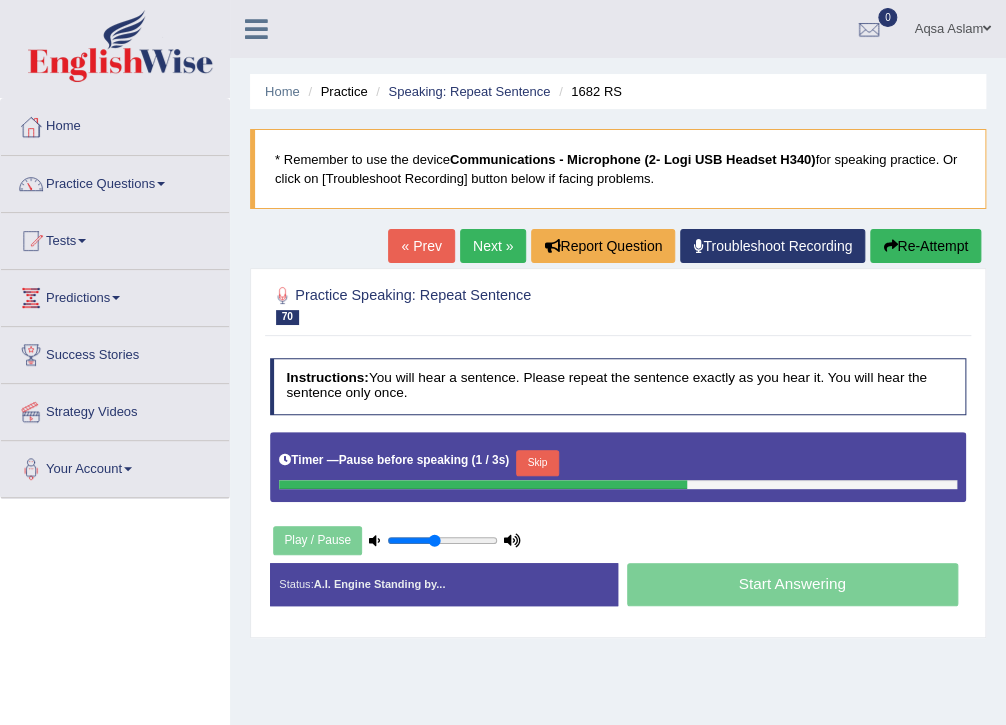 click on "Re-Attempt" at bounding box center (925, 246) 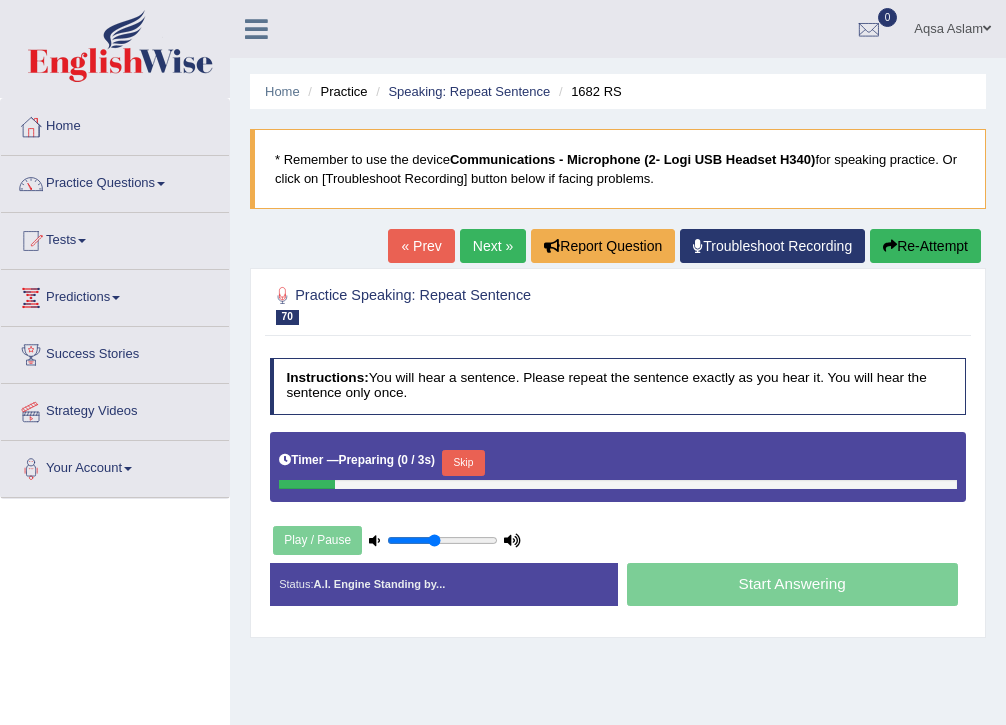 scroll, scrollTop: 0, scrollLeft: 0, axis: both 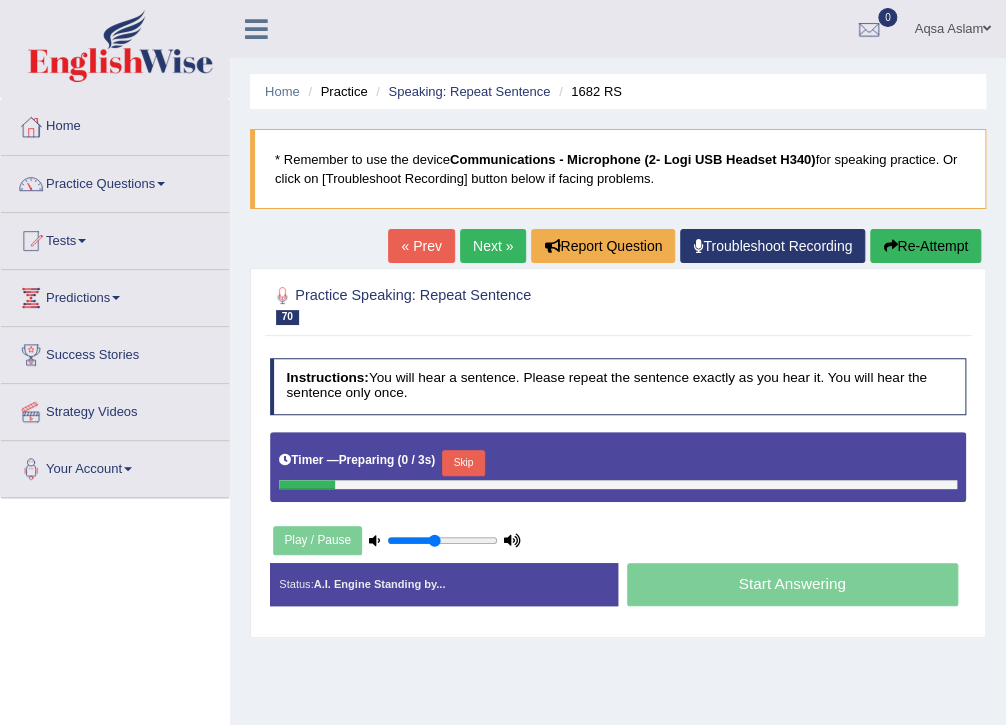click on "Skip" at bounding box center [463, 463] 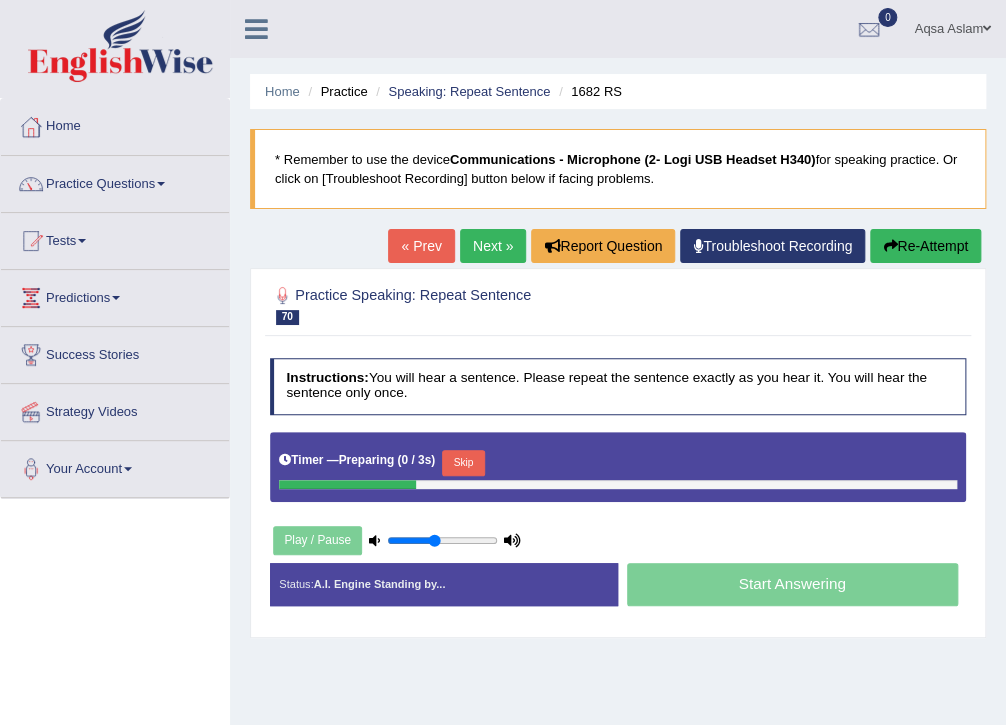 scroll, scrollTop: 0, scrollLeft: 0, axis: both 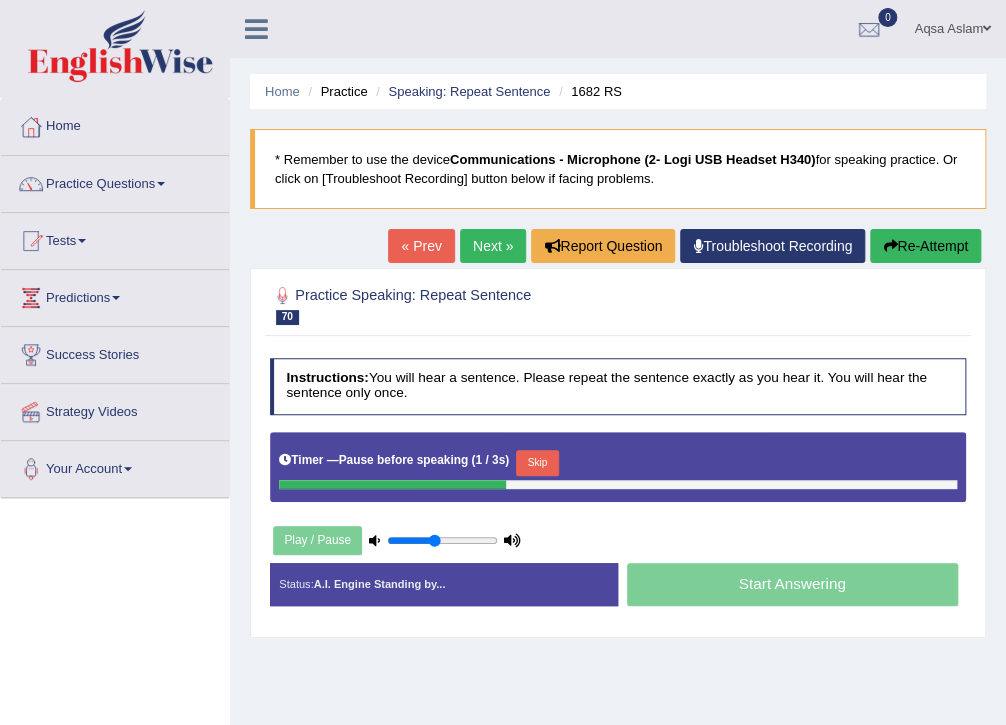 click on "Skip" at bounding box center [537, 463] 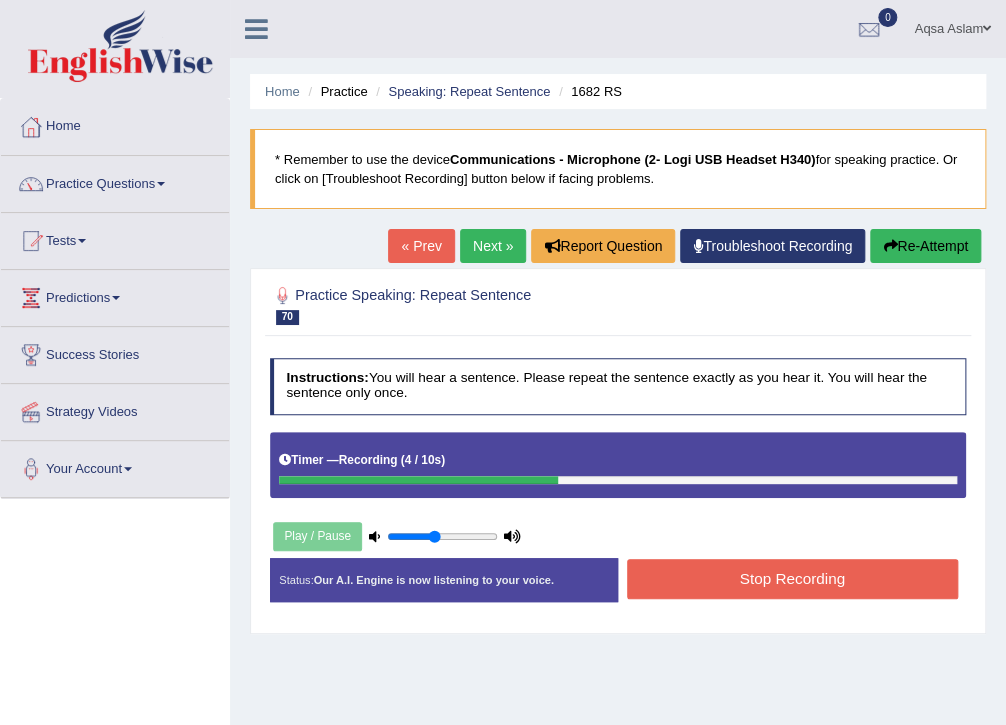 click on "Stop Recording" at bounding box center (792, 578) 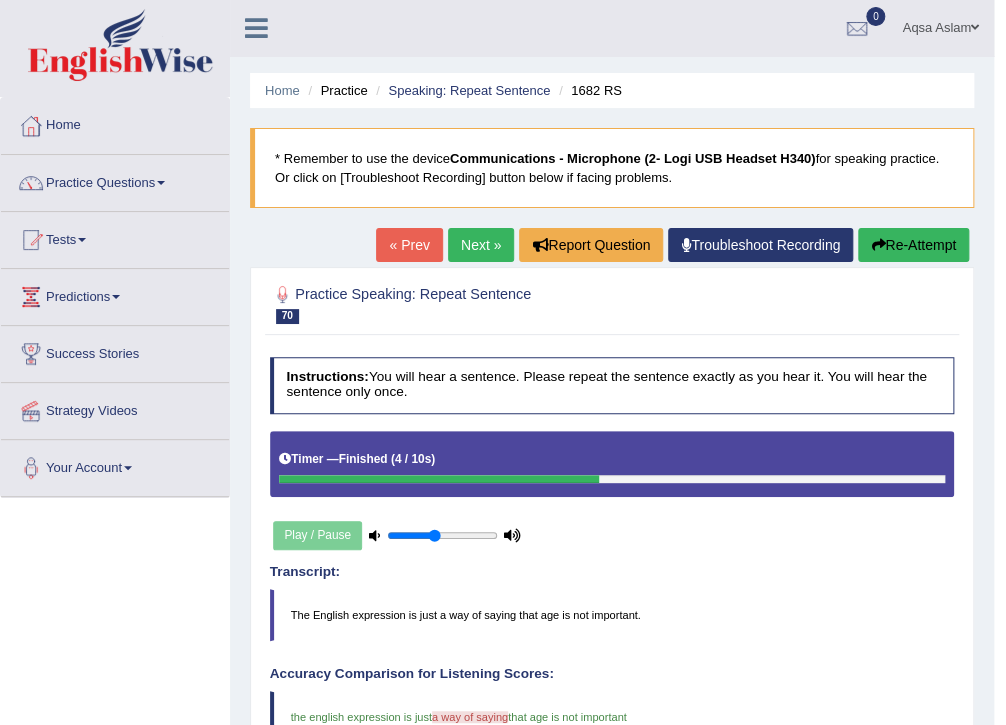 scroll, scrollTop: 0, scrollLeft: 0, axis: both 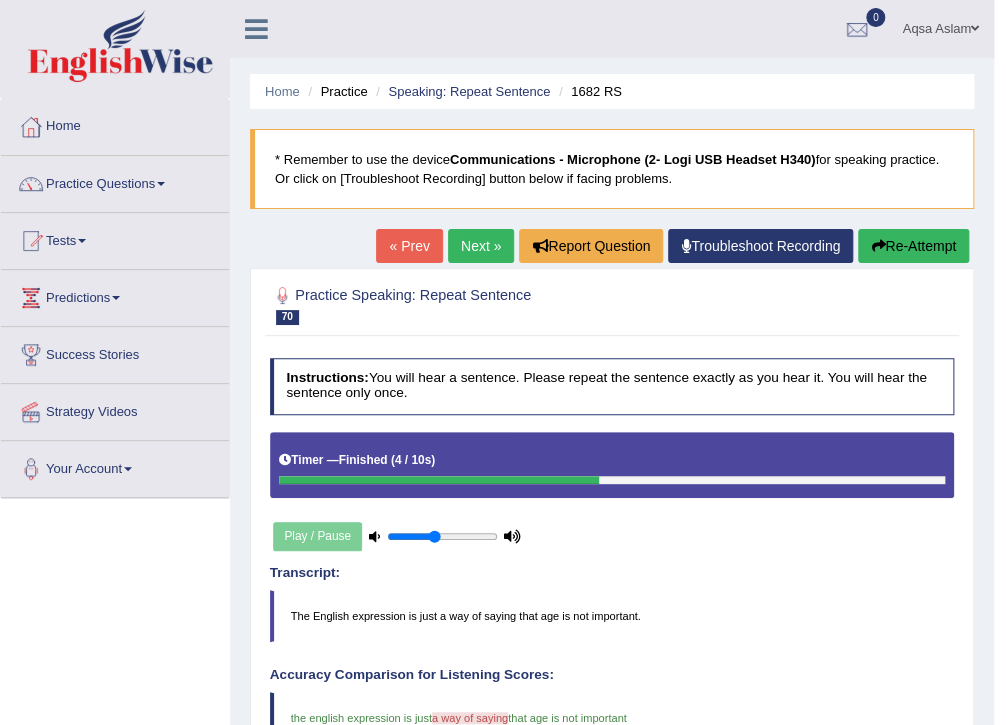 click on "Next »" at bounding box center [481, 246] 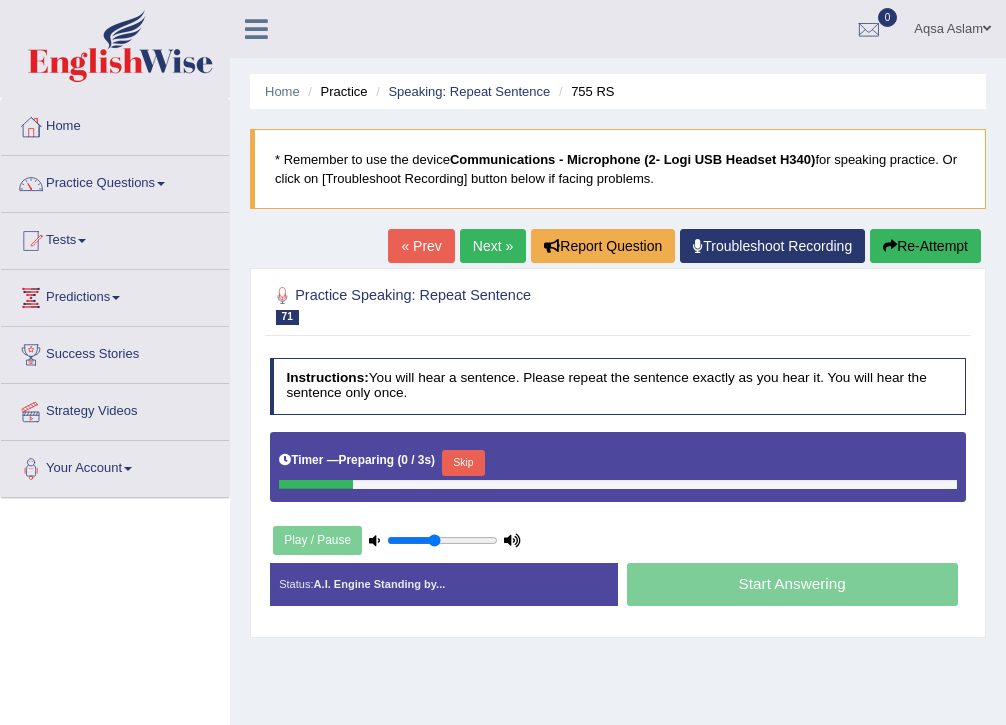 scroll, scrollTop: 0, scrollLeft: 0, axis: both 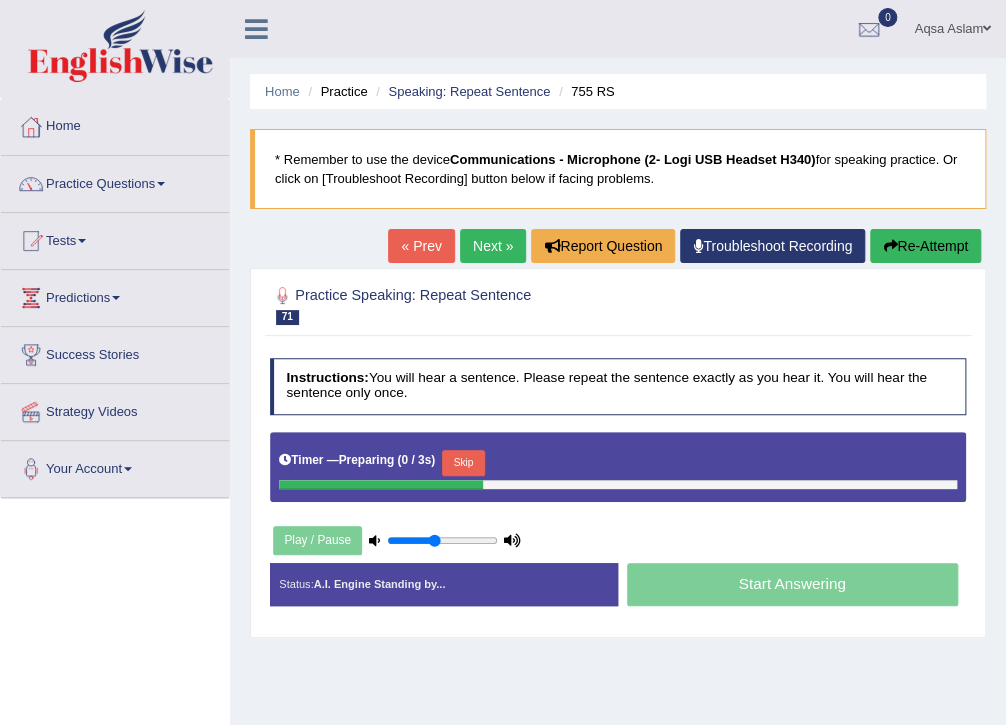 click on "Skip" at bounding box center (463, 463) 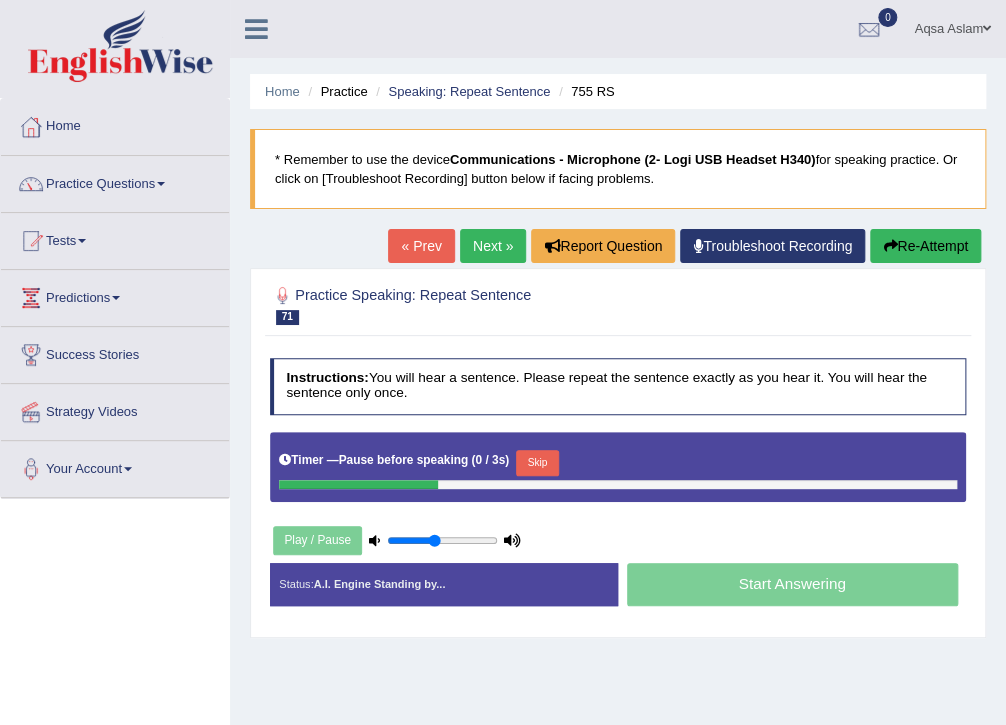 click on "Skip" at bounding box center [537, 463] 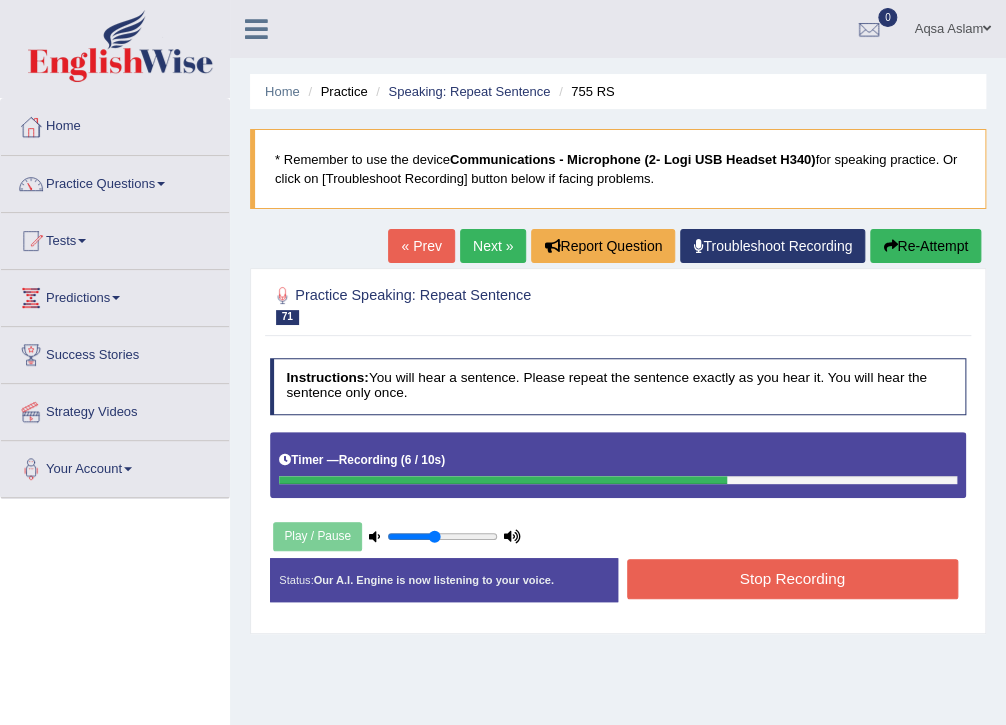 click on "Stop Recording" at bounding box center (792, 578) 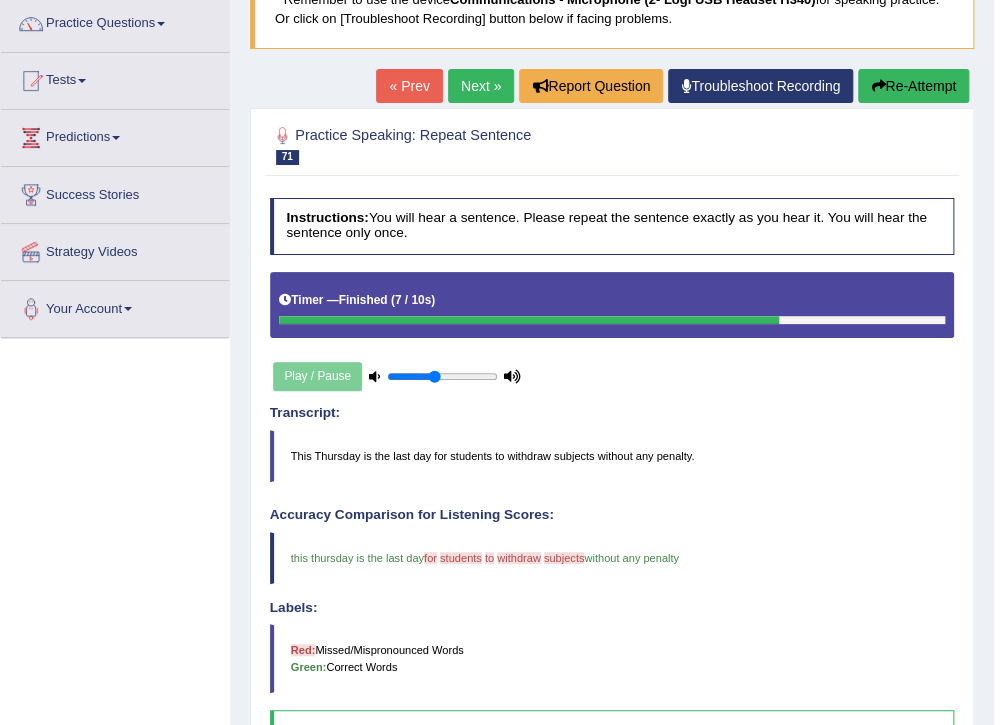 scroll, scrollTop: 160, scrollLeft: 0, axis: vertical 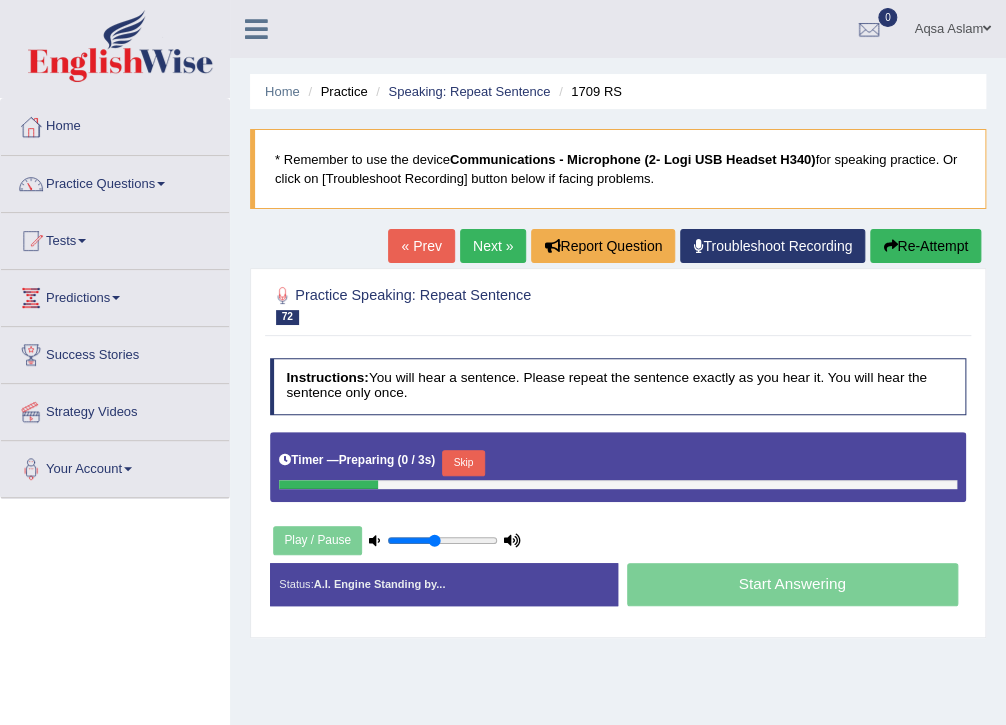 click on "Skip" at bounding box center (463, 463) 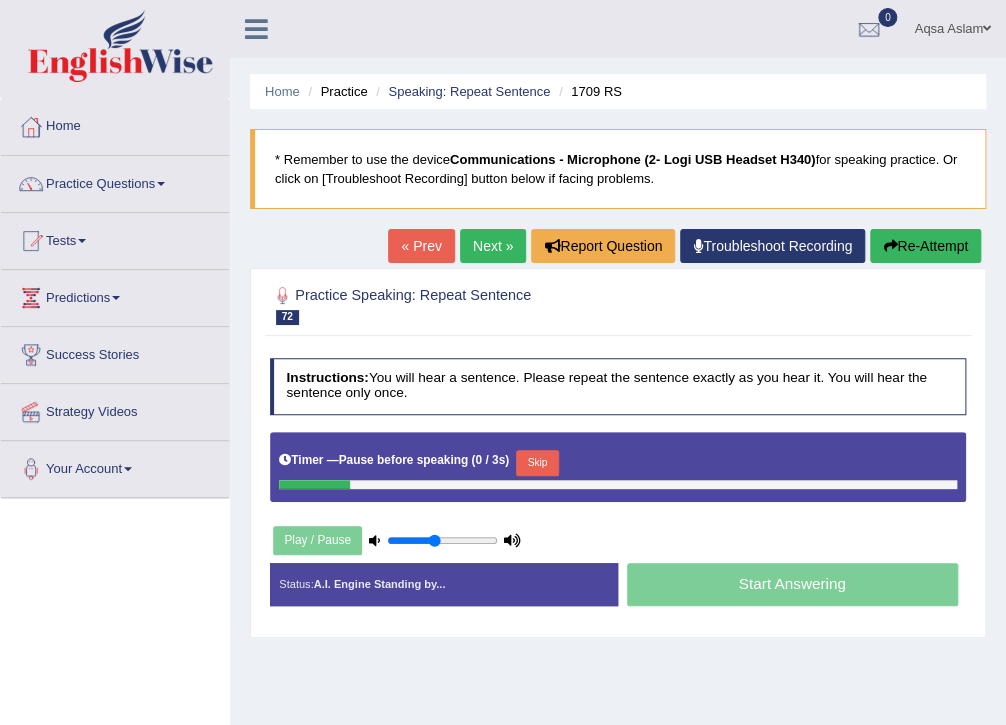 click on "Skip" at bounding box center (537, 463) 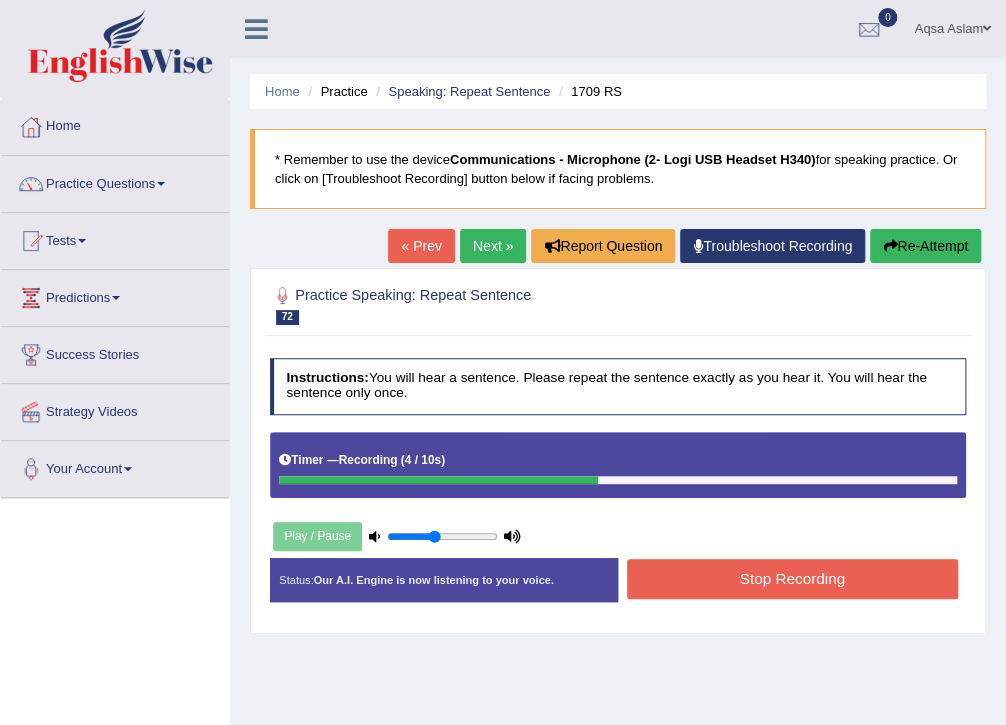 click on "Stop Recording" at bounding box center (792, 578) 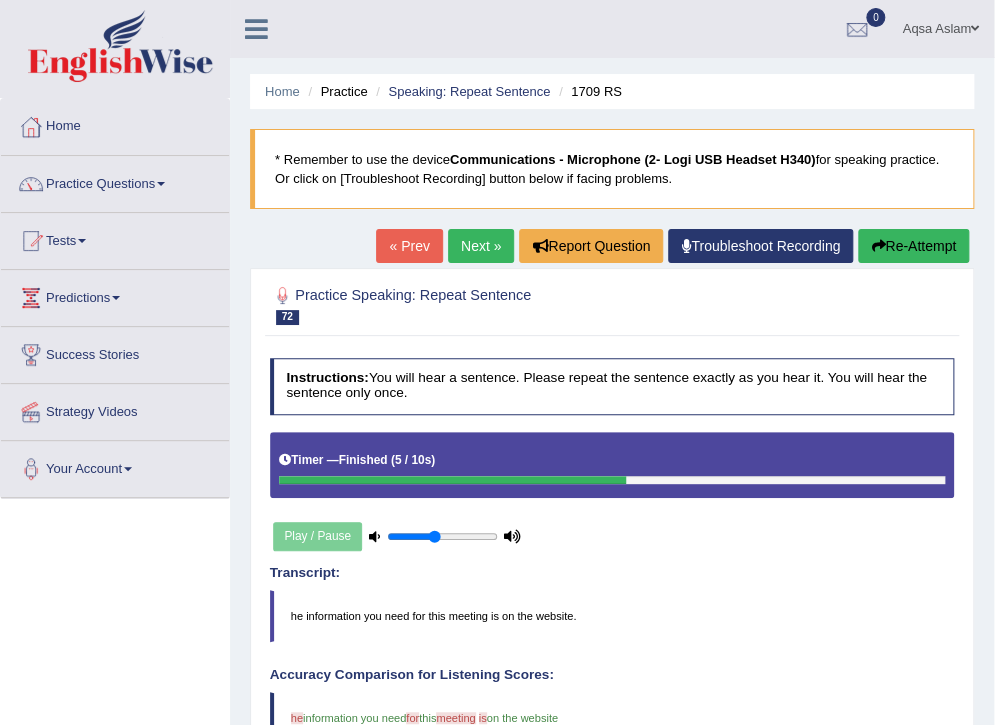 click on "Re-Attempt" at bounding box center (913, 246) 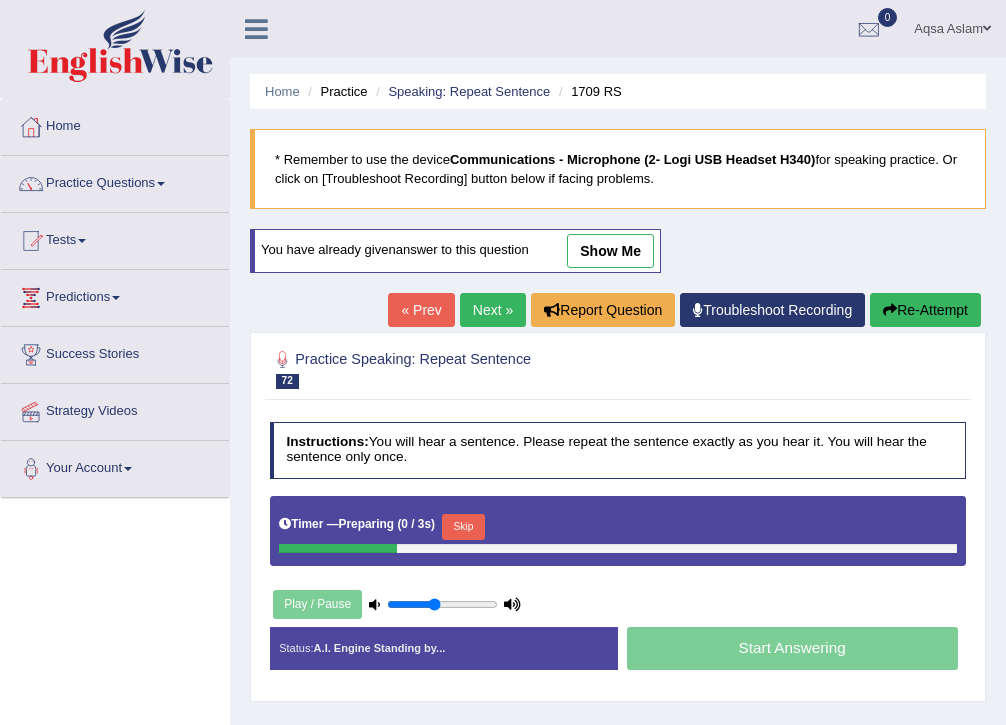 scroll, scrollTop: 0, scrollLeft: 0, axis: both 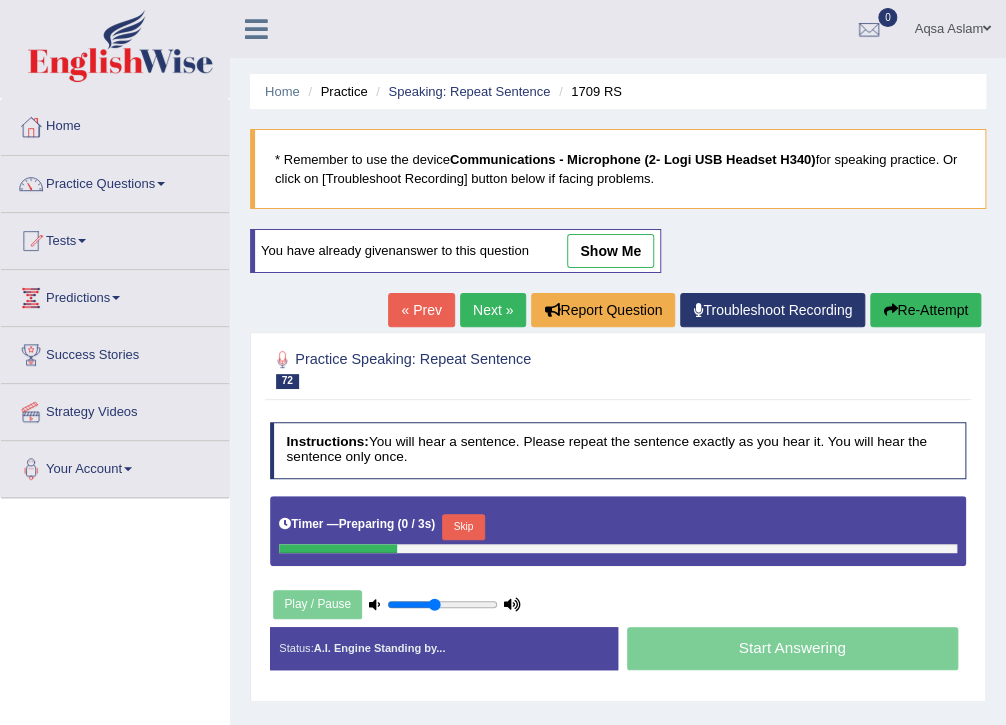 click on "Skip" at bounding box center (463, 527) 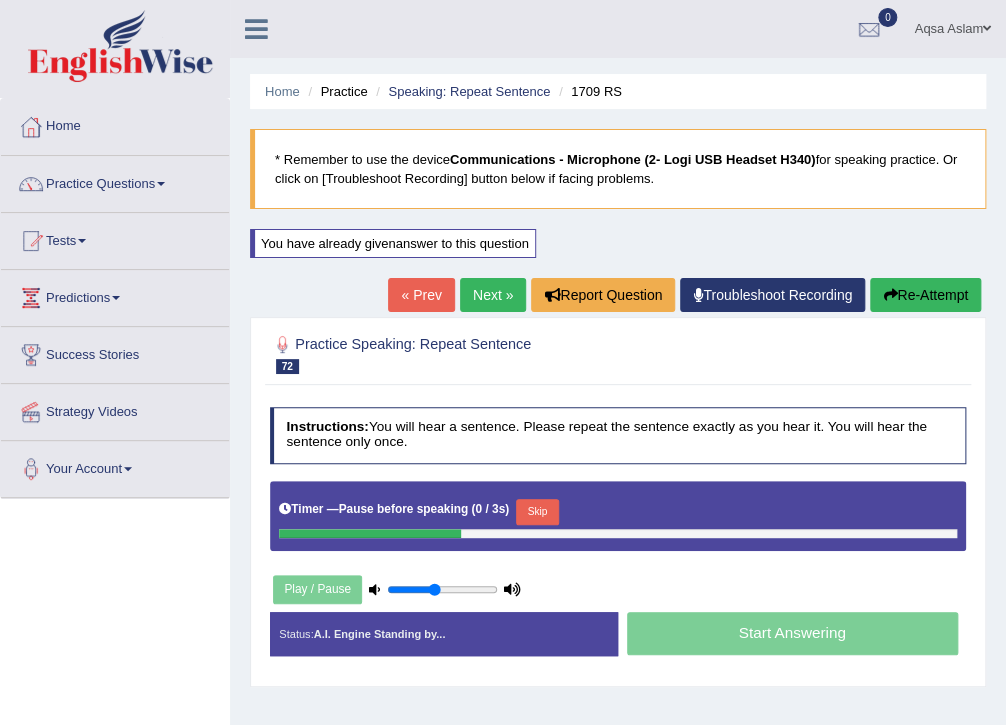 click on "Skip" at bounding box center [537, 512] 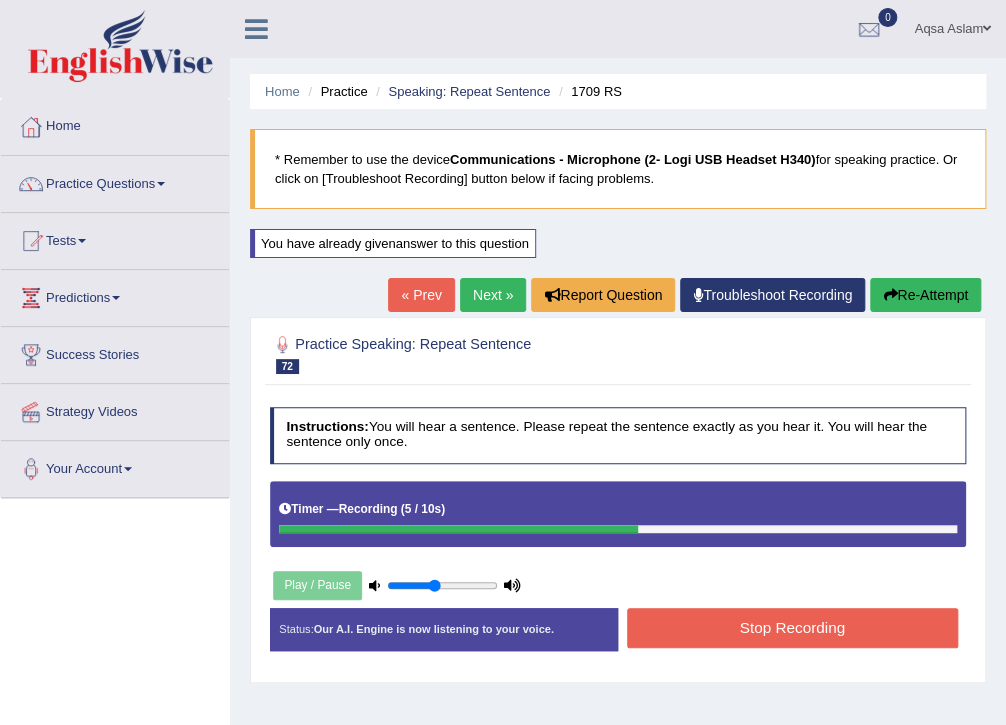 click on "Stop Recording" at bounding box center [792, 627] 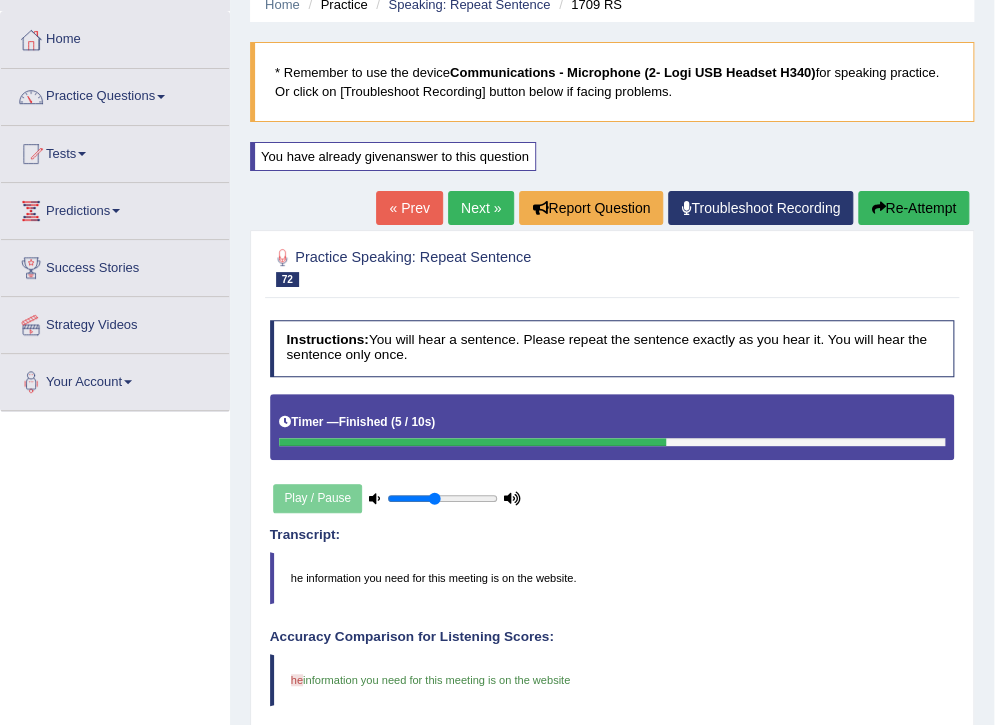 scroll, scrollTop: 80, scrollLeft: 0, axis: vertical 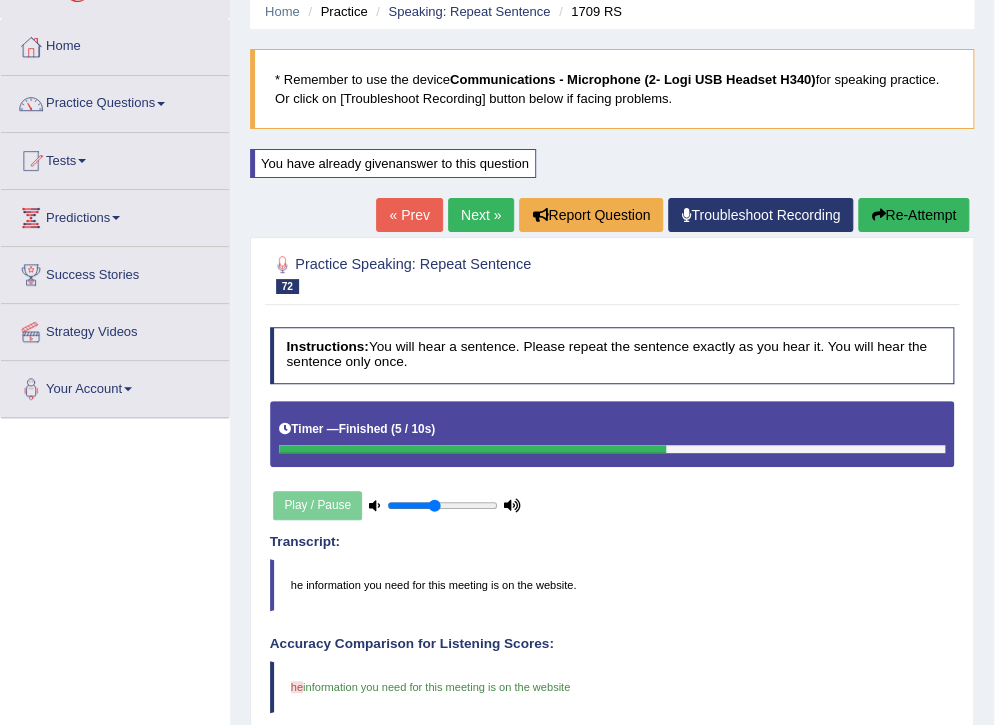 click on "Next »" at bounding box center [481, 215] 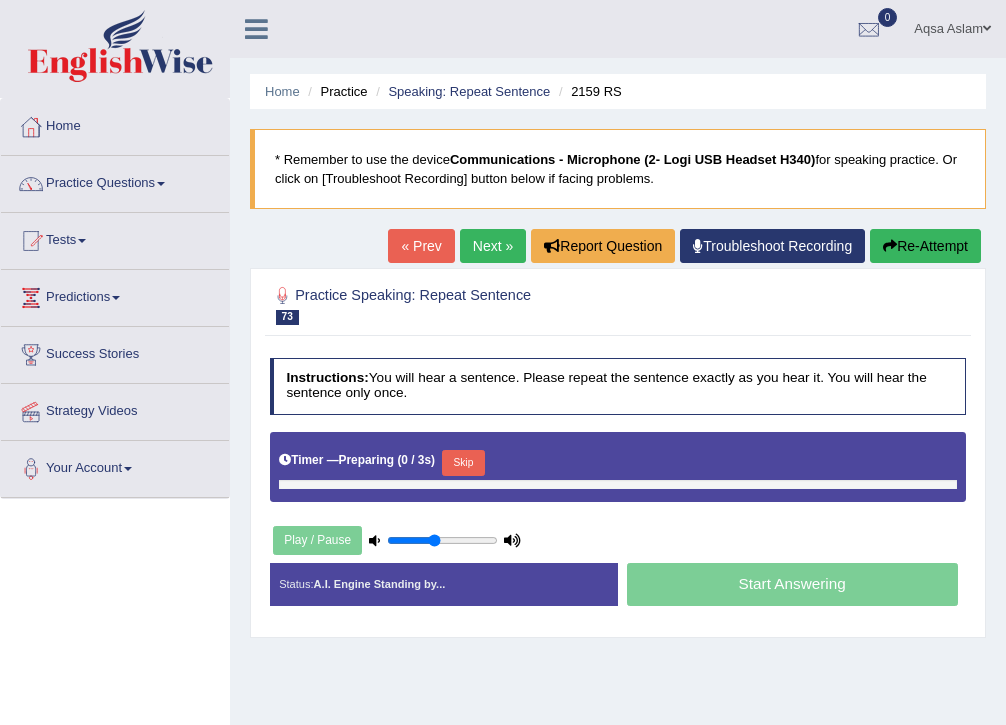 scroll, scrollTop: 0, scrollLeft: 0, axis: both 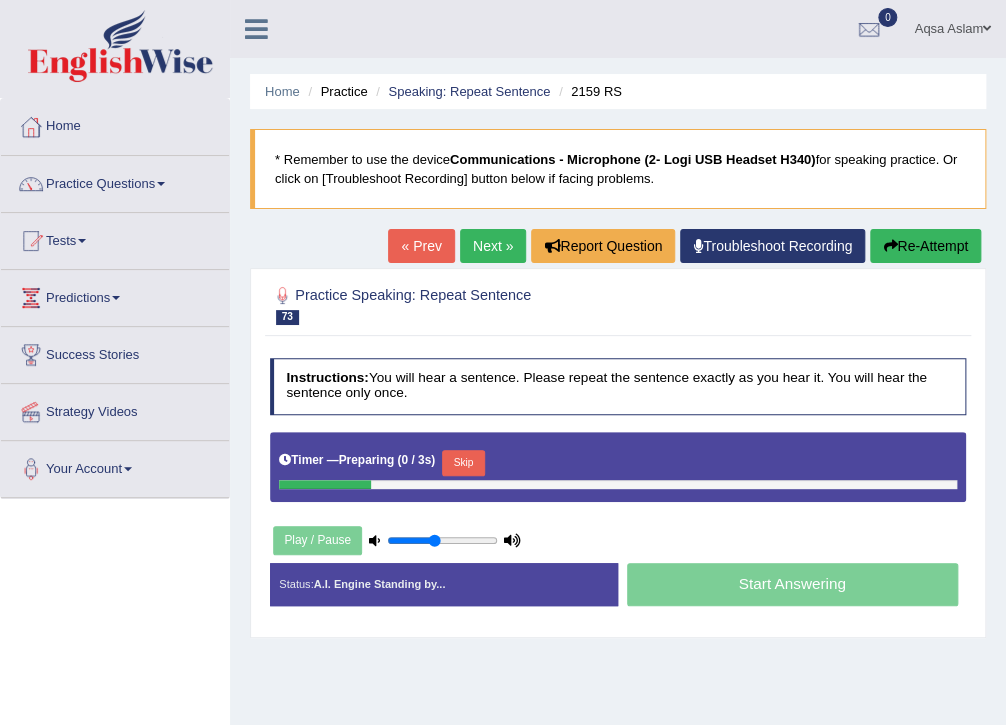 click on "Skip" at bounding box center (463, 463) 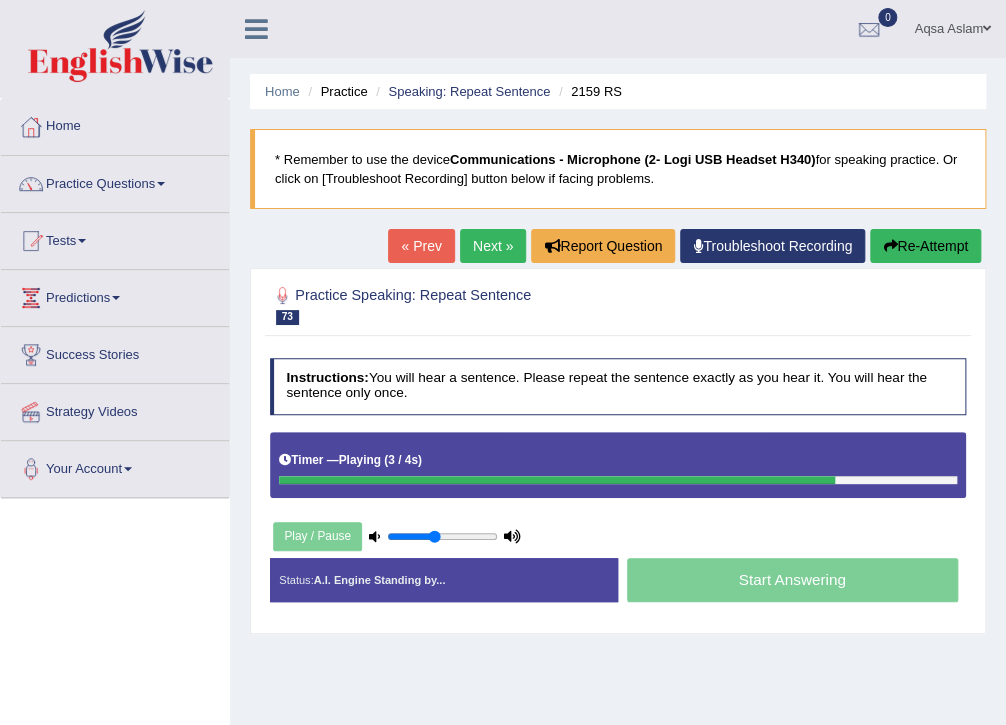 click on "Next »" at bounding box center (493, 246) 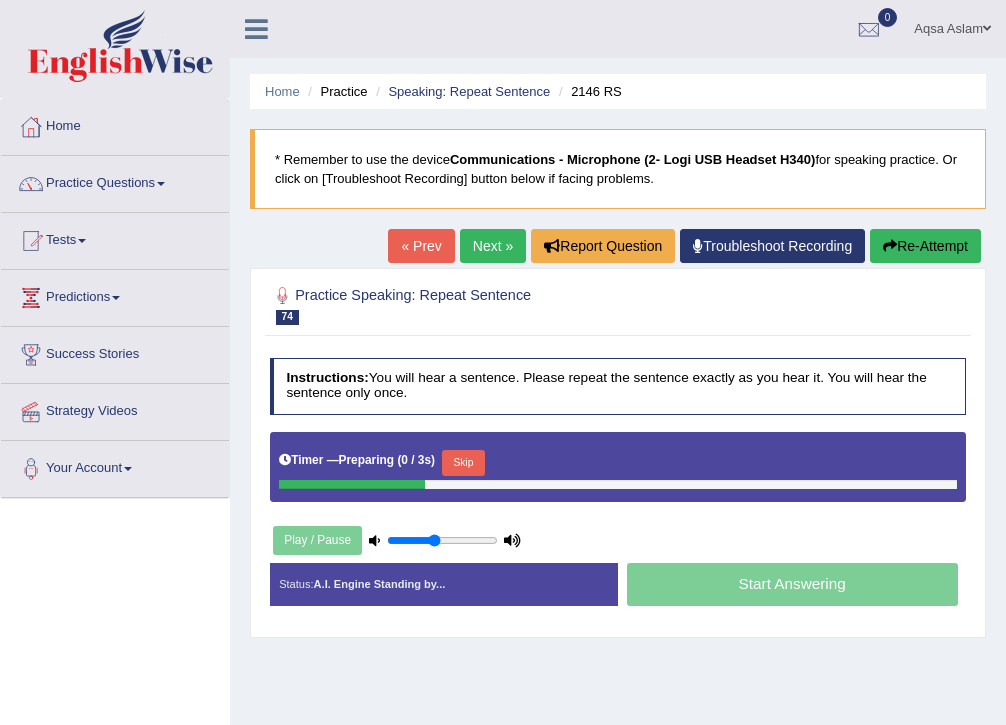 scroll, scrollTop: 0, scrollLeft: 0, axis: both 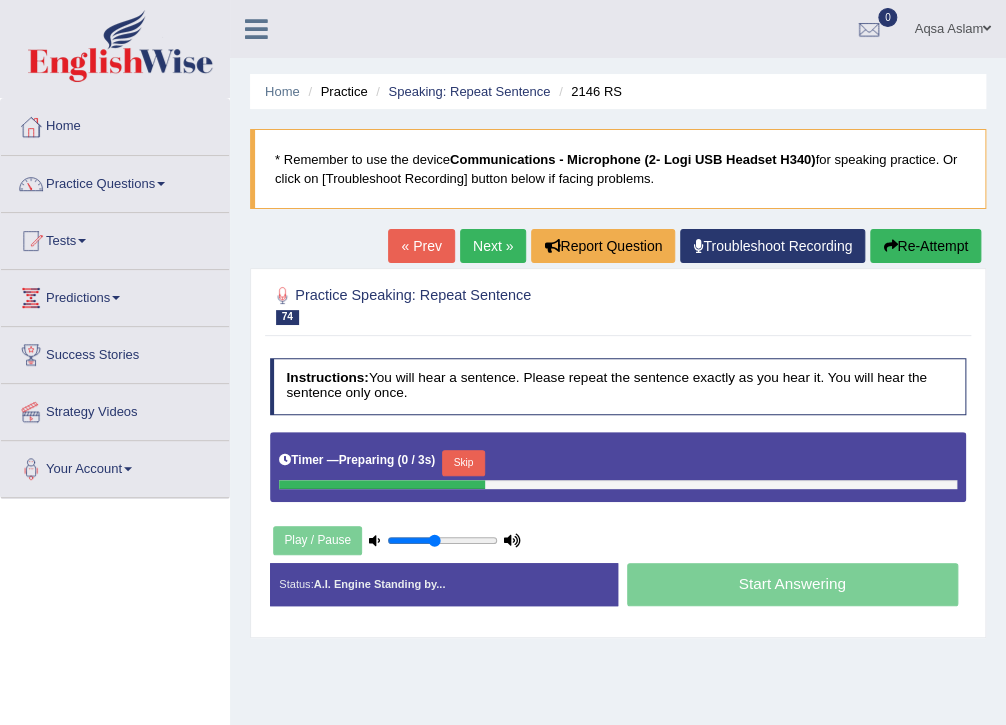 click on "Skip" at bounding box center [463, 463] 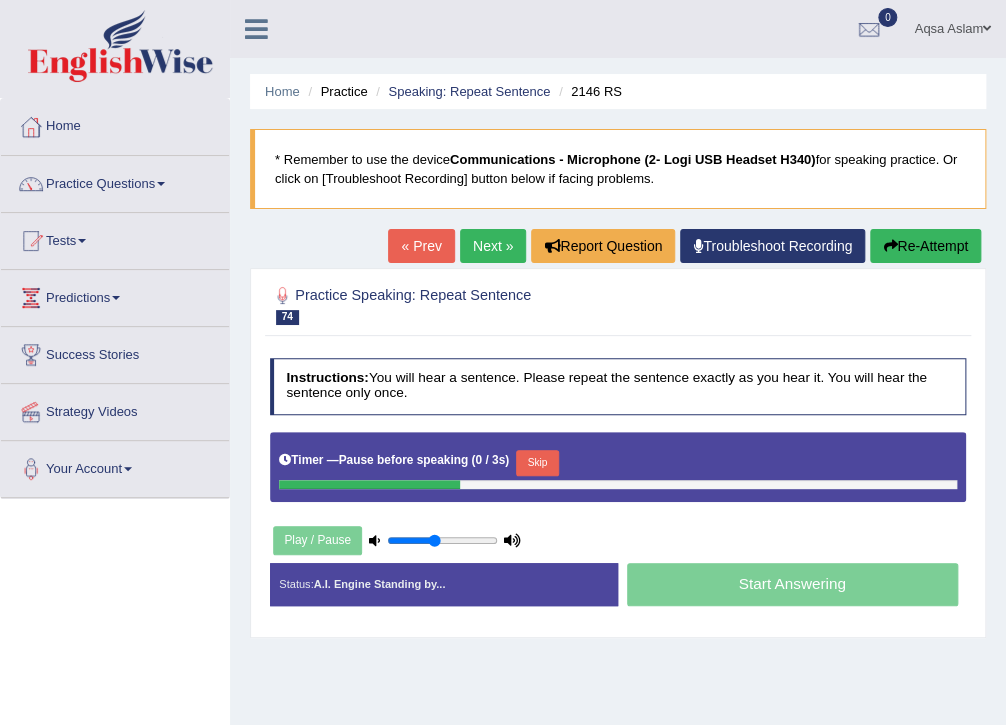 click on "Skip" at bounding box center (537, 463) 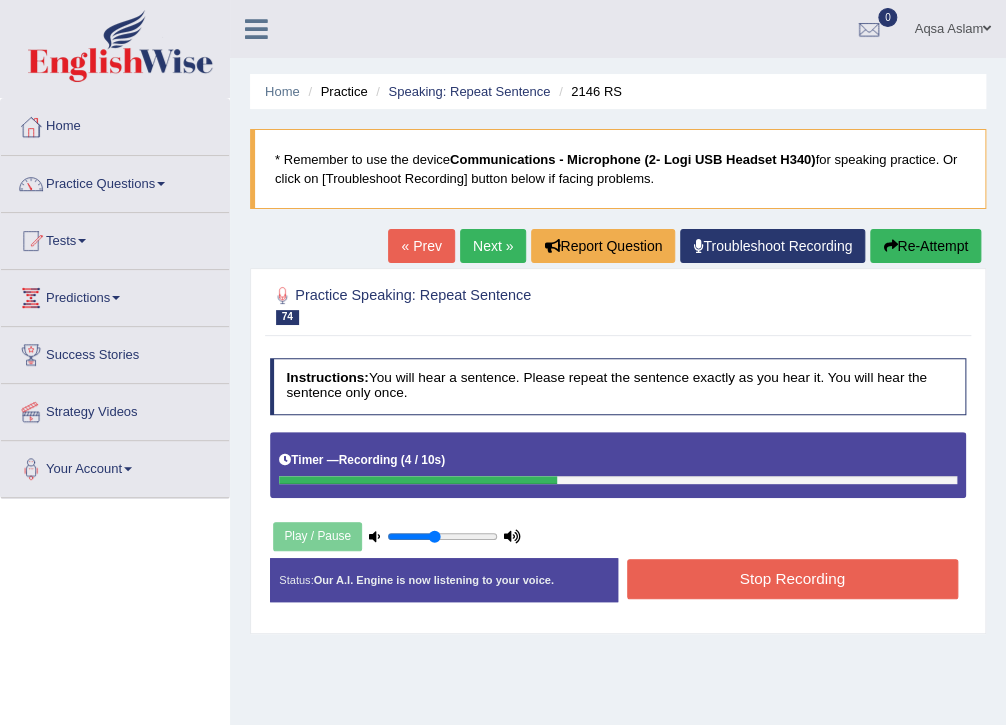 click on "Stop Recording" at bounding box center [792, 578] 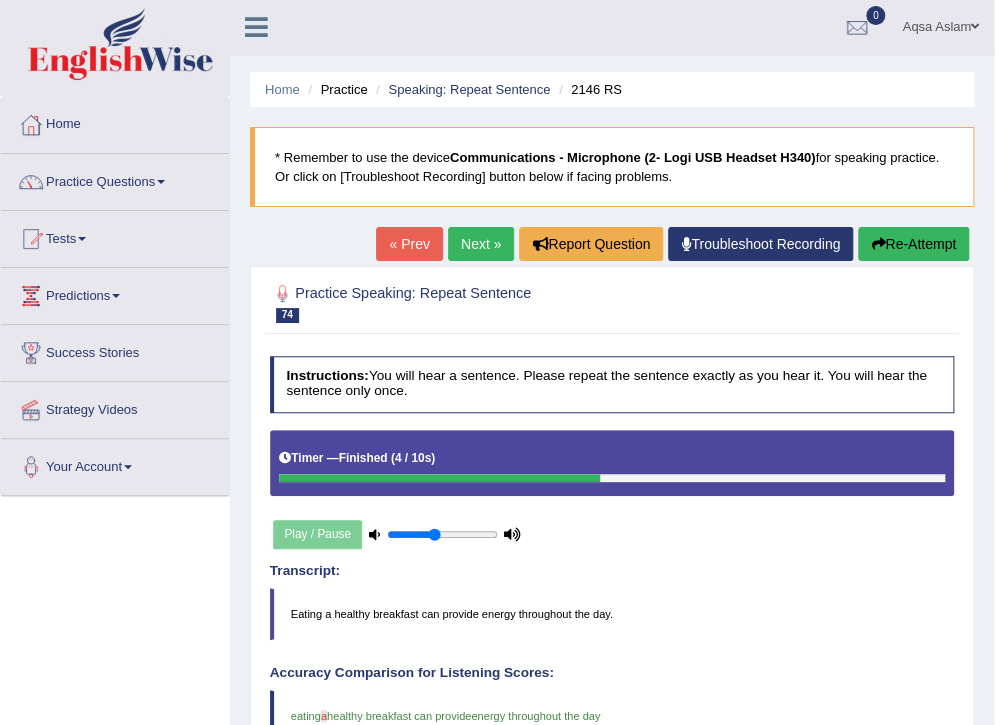 scroll, scrollTop: 0, scrollLeft: 0, axis: both 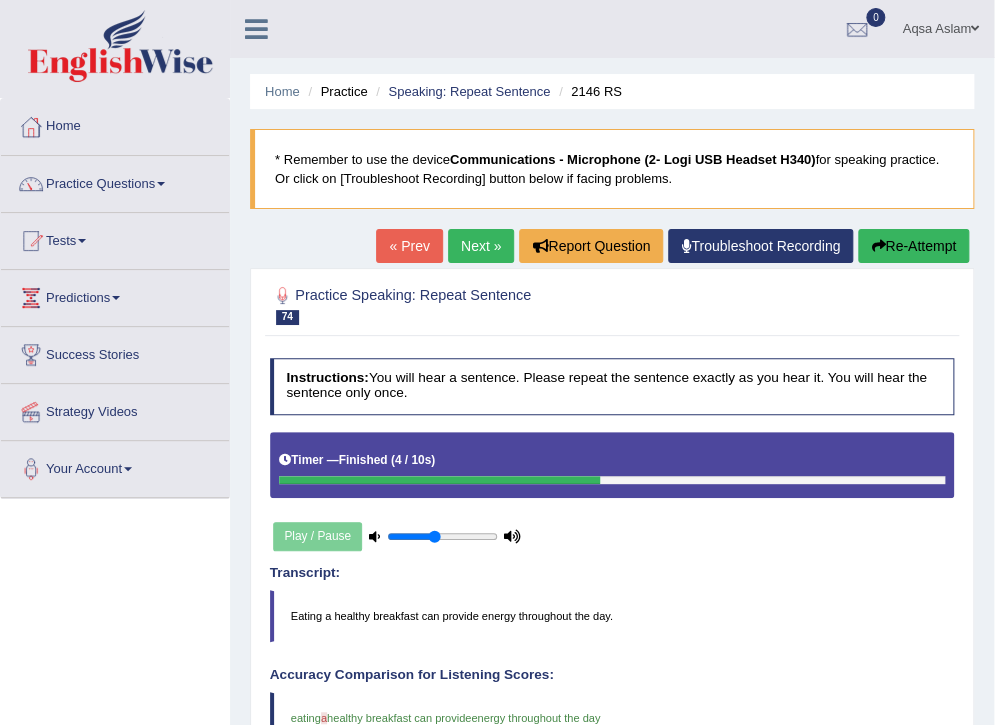 click on "Next »" at bounding box center (481, 246) 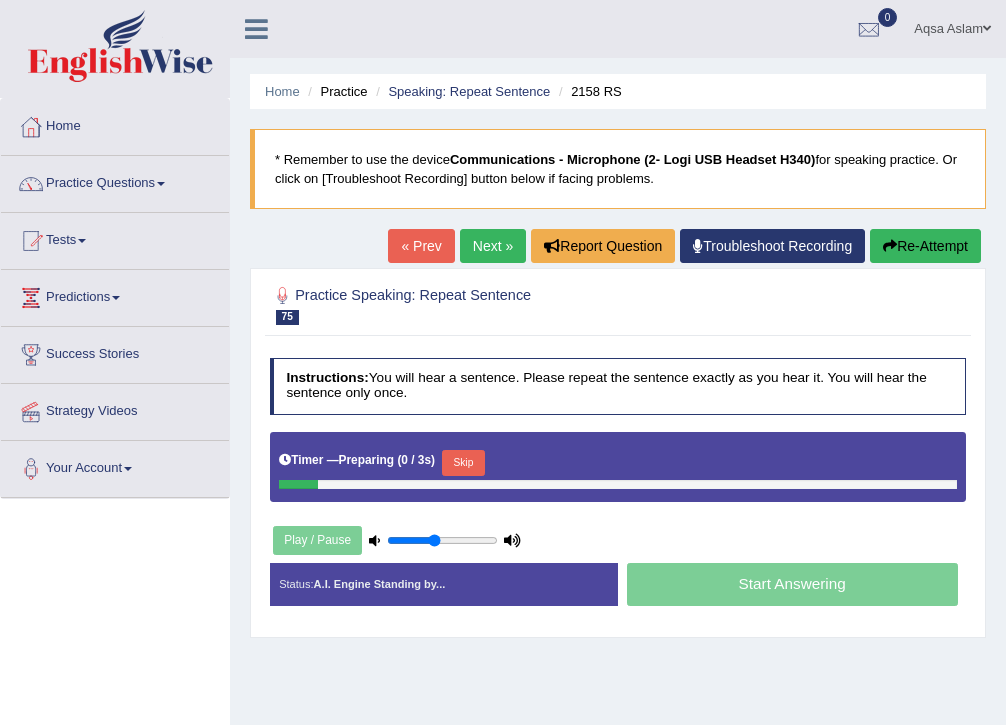scroll, scrollTop: 0, scrollLeft: 0, axis: both 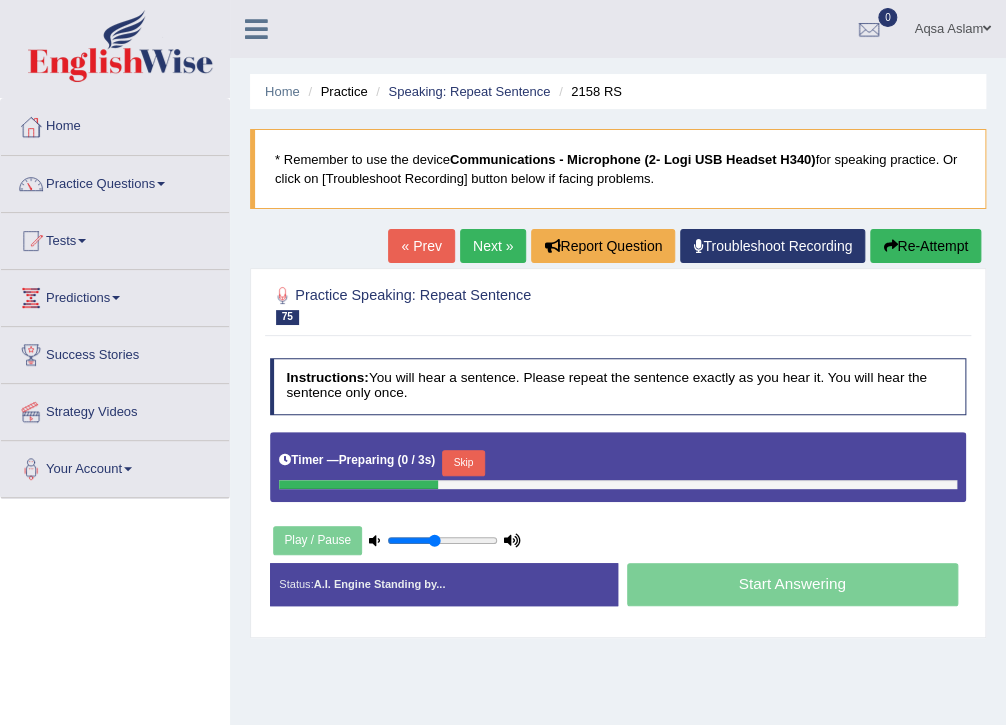 click on "Skip" at bounding box center [463, 463] 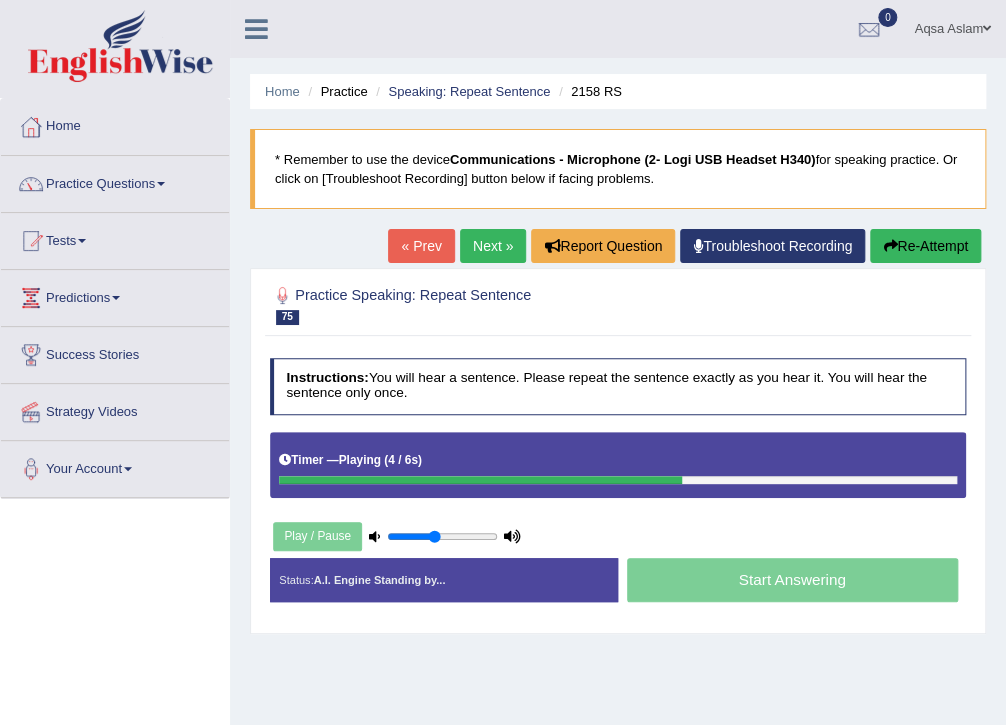click on "Next »" at bounding box center (493, 246) 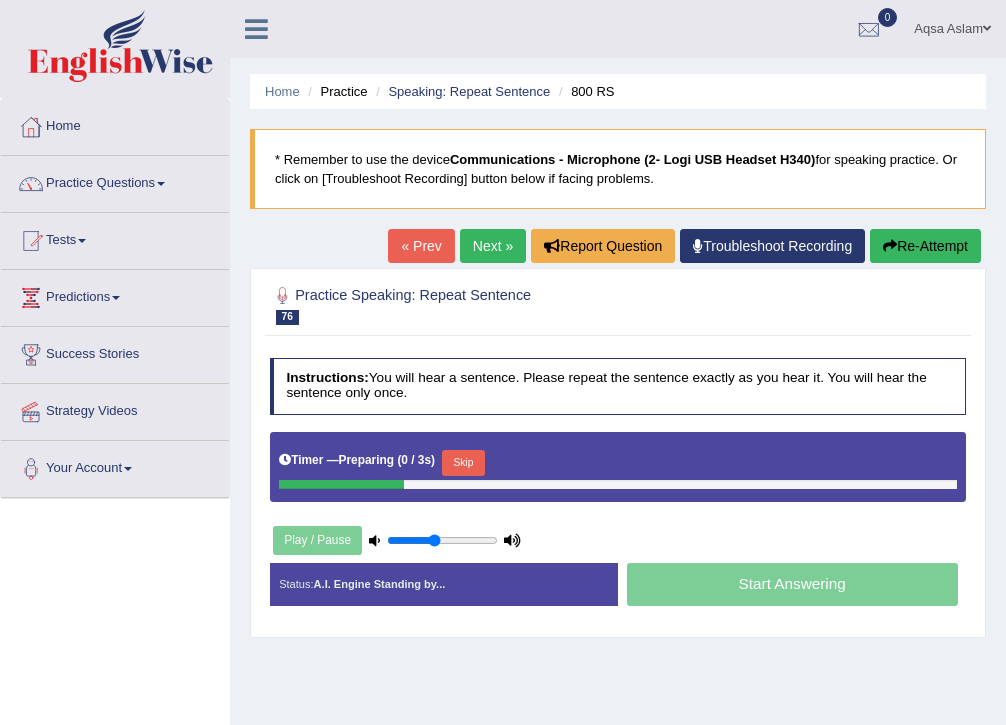 scroll, scrollTop: 0, scrollLeft: 0, axis: both 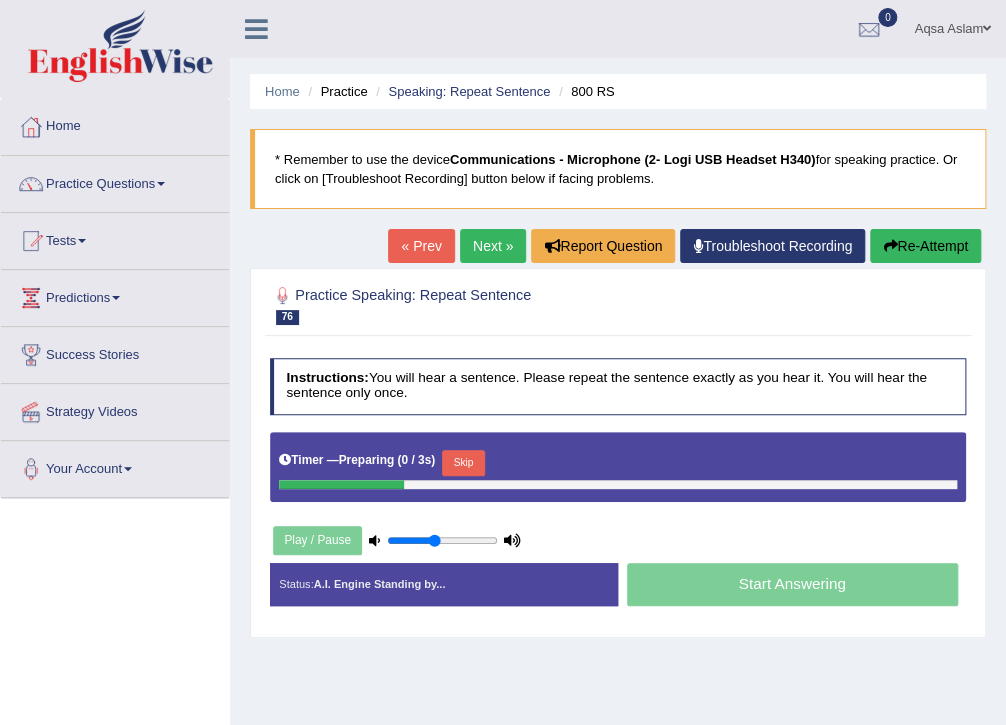 click on "Skip" at bounding box center [463, 463] 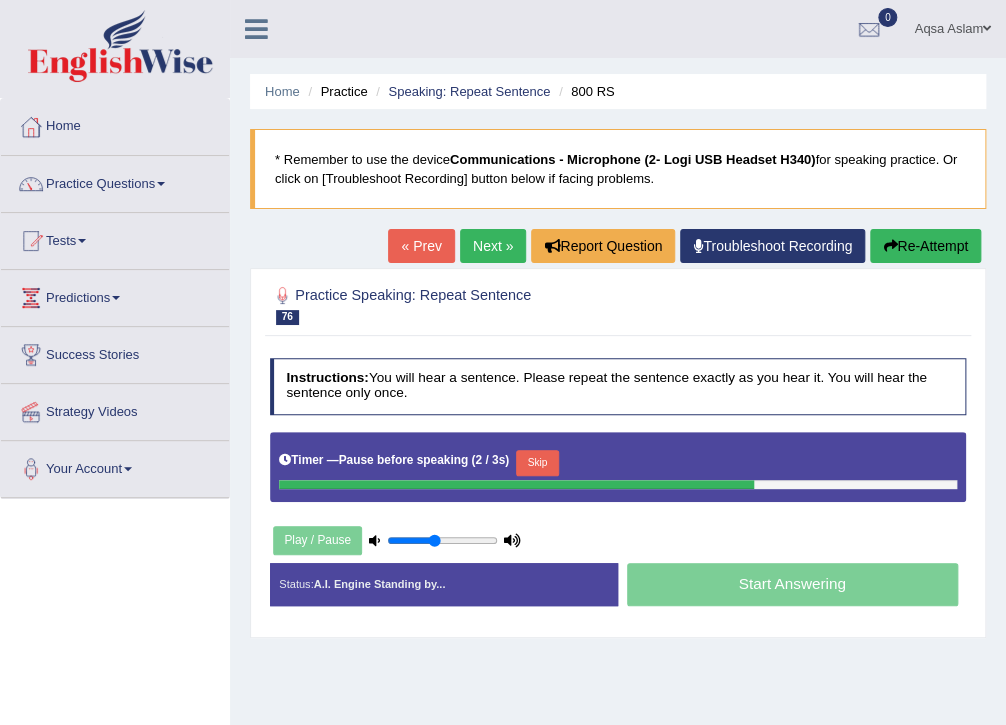click on "Skip" at bounding box center (537, 463) 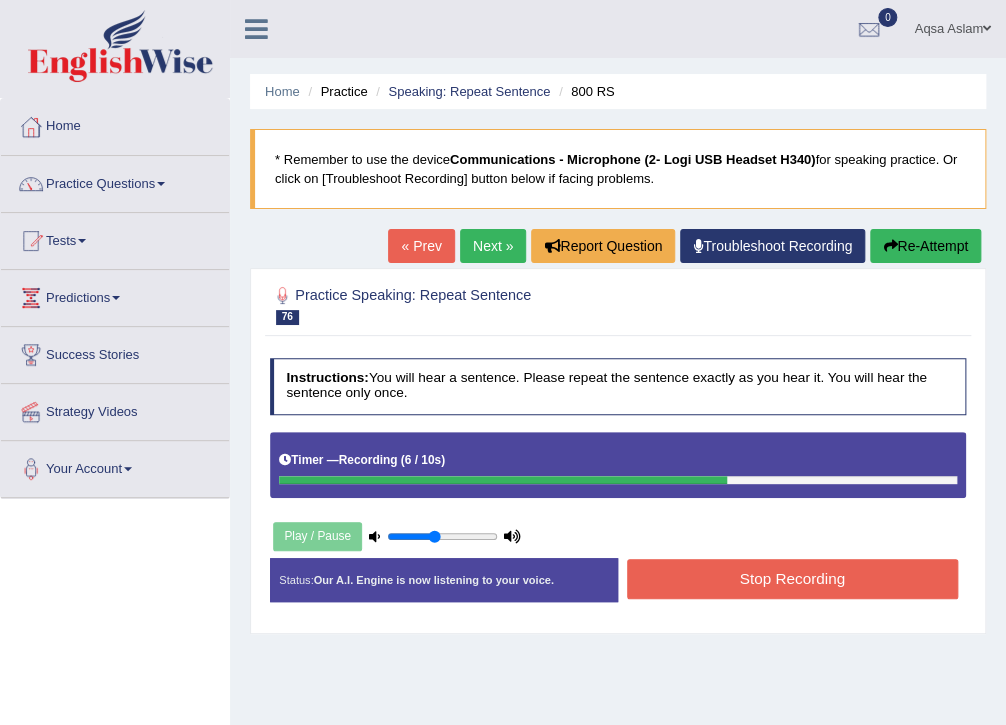 click on "Stop Recording" at bounding box center (792, 578) 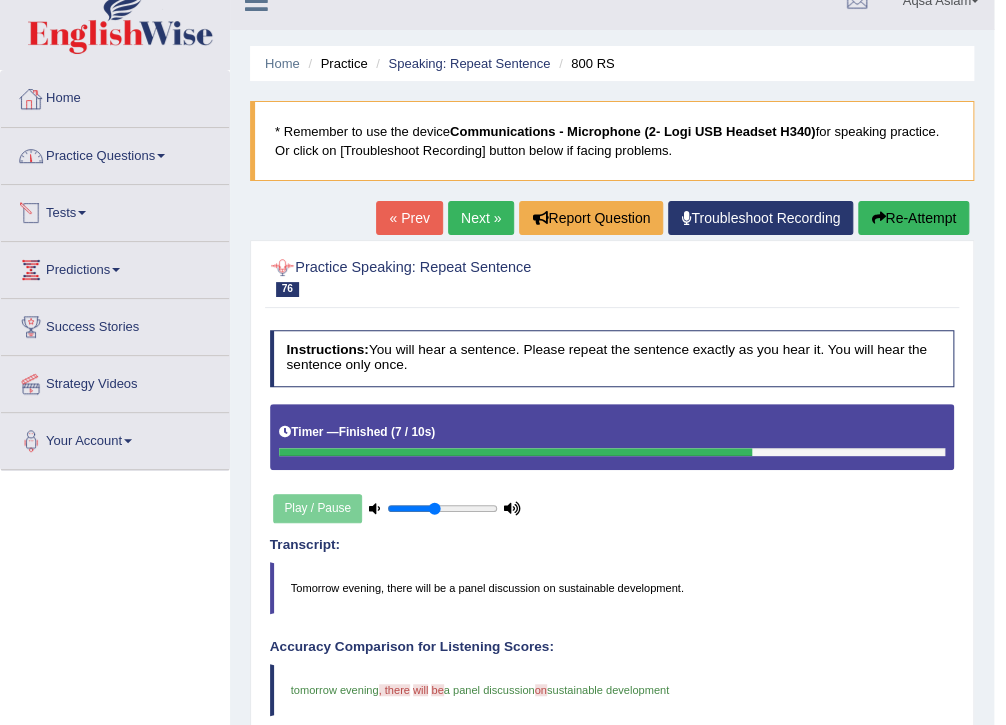 scroll, scrollTop: 0, scrollLeft: 0, axis: both 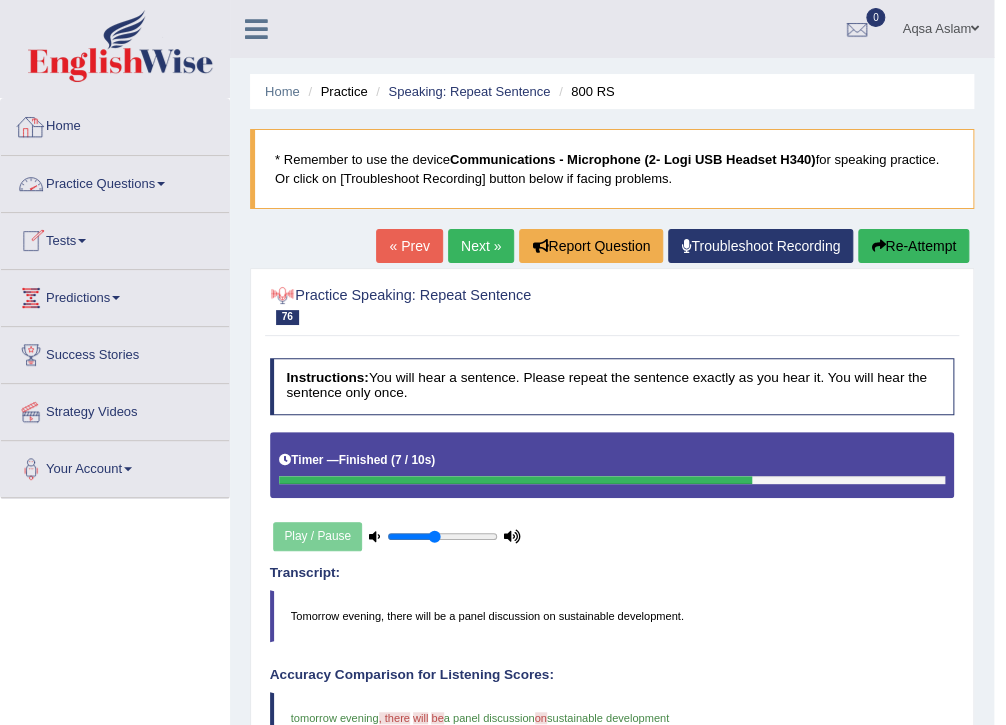 click on "Practice Questions" at bounding box center [115, 181] 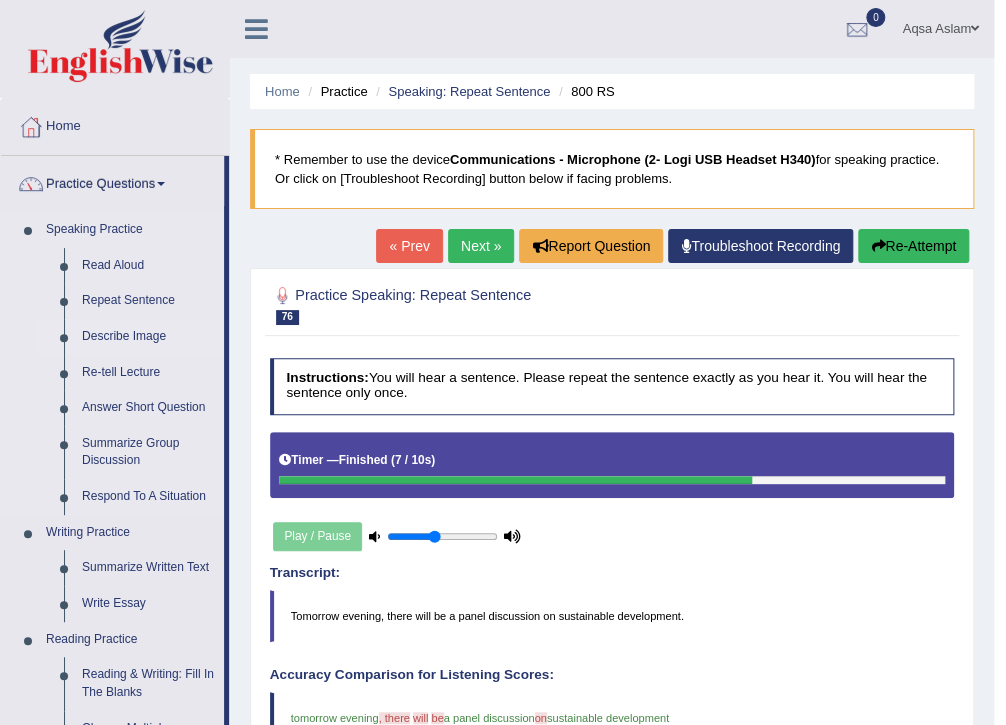 click on "Describe Image" at bounding box center [148, 337] 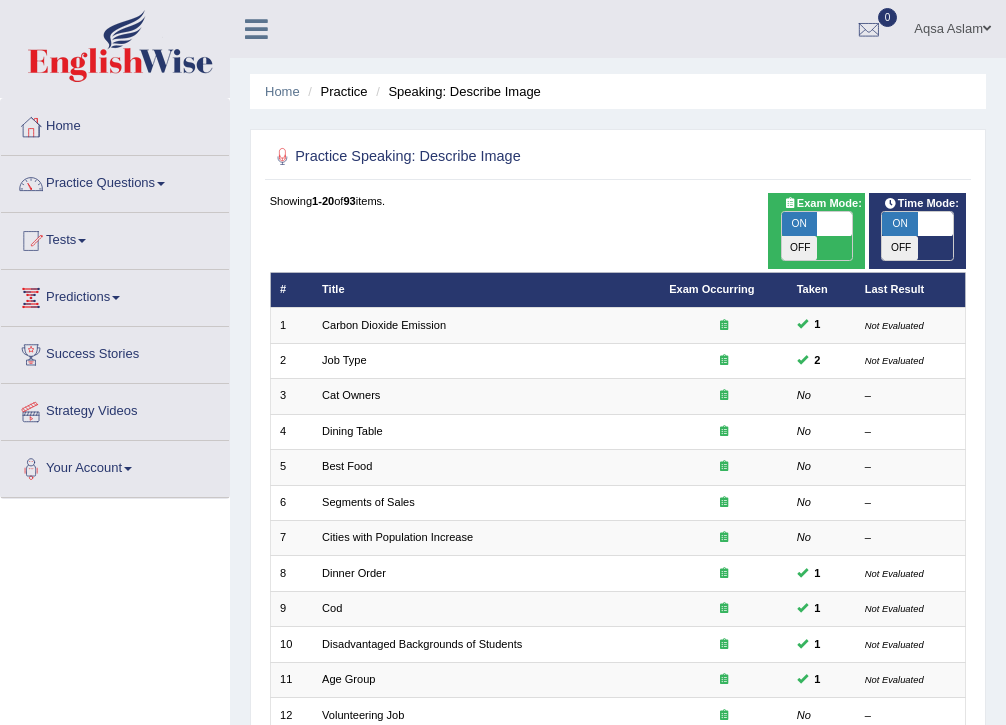 scroll, scrollTop: 0, scrollLeft: 0, axis: both 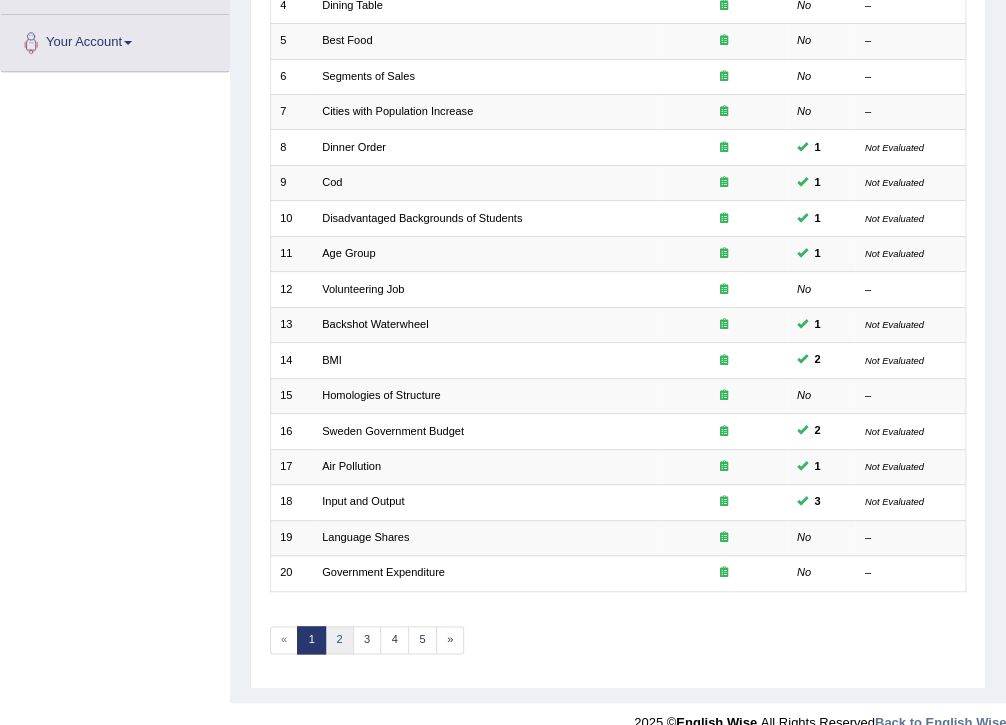 click on "2" at bounding box center (339, 640) 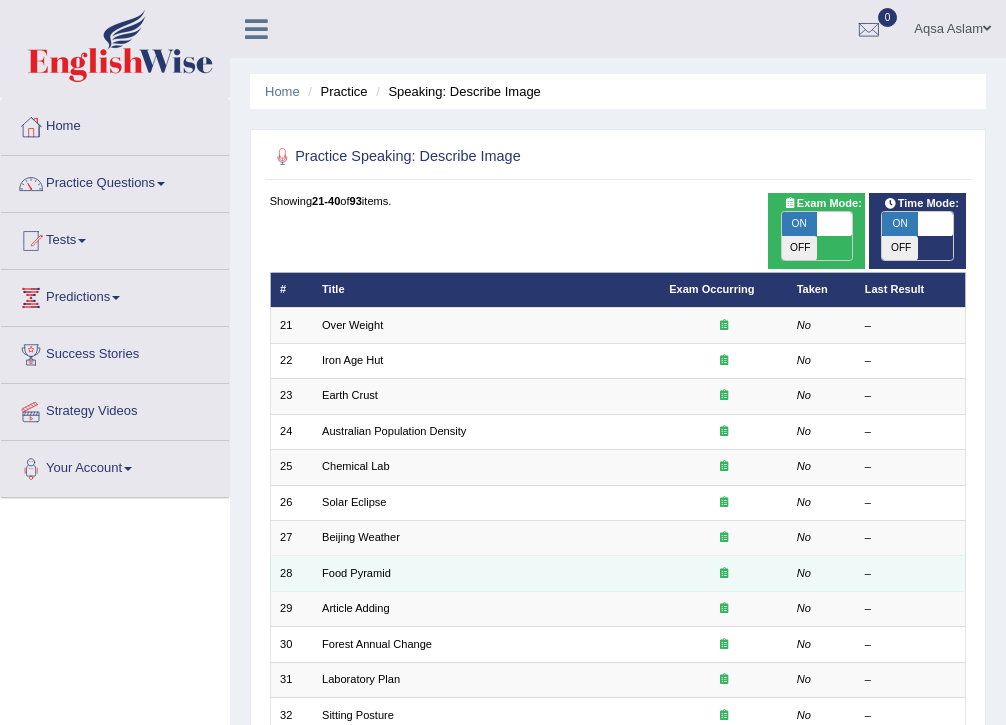 scroll, scrollTop: 0, scrollLeft: 0, axis: both 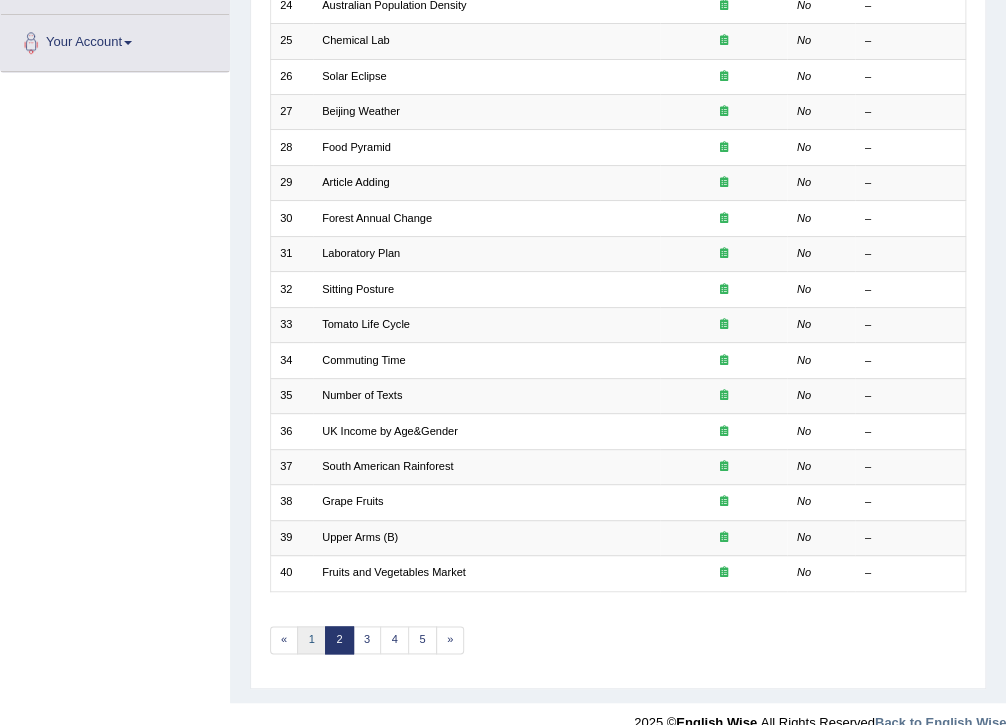 click on "1" at bounding box center [311, 640] 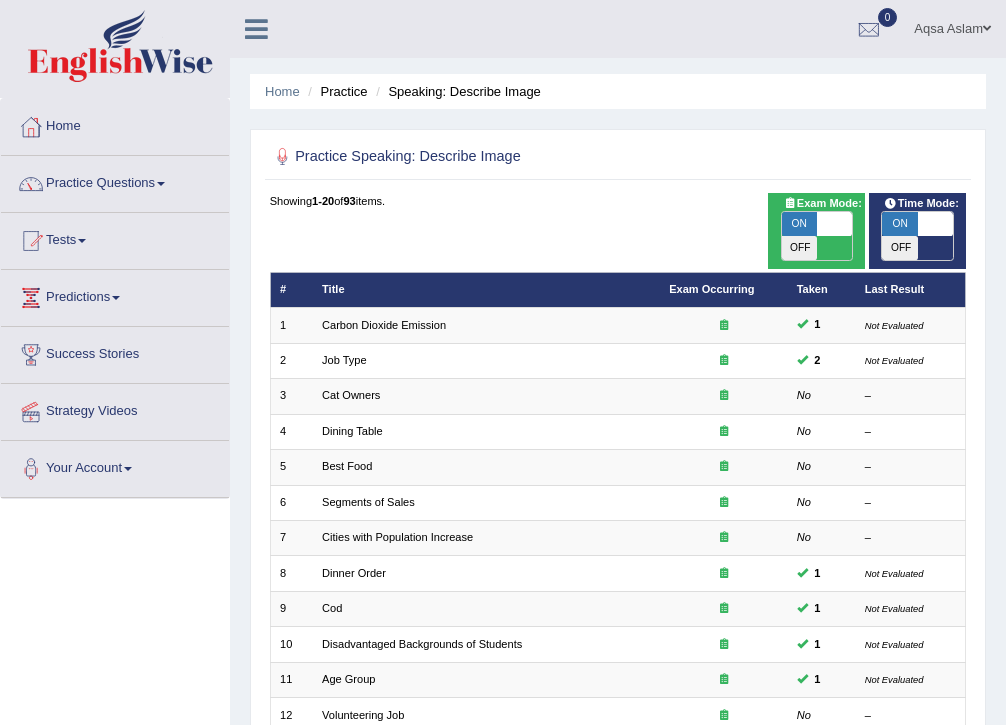 scroll, scrollTop: 0, scrollLeft: 0, axis: both 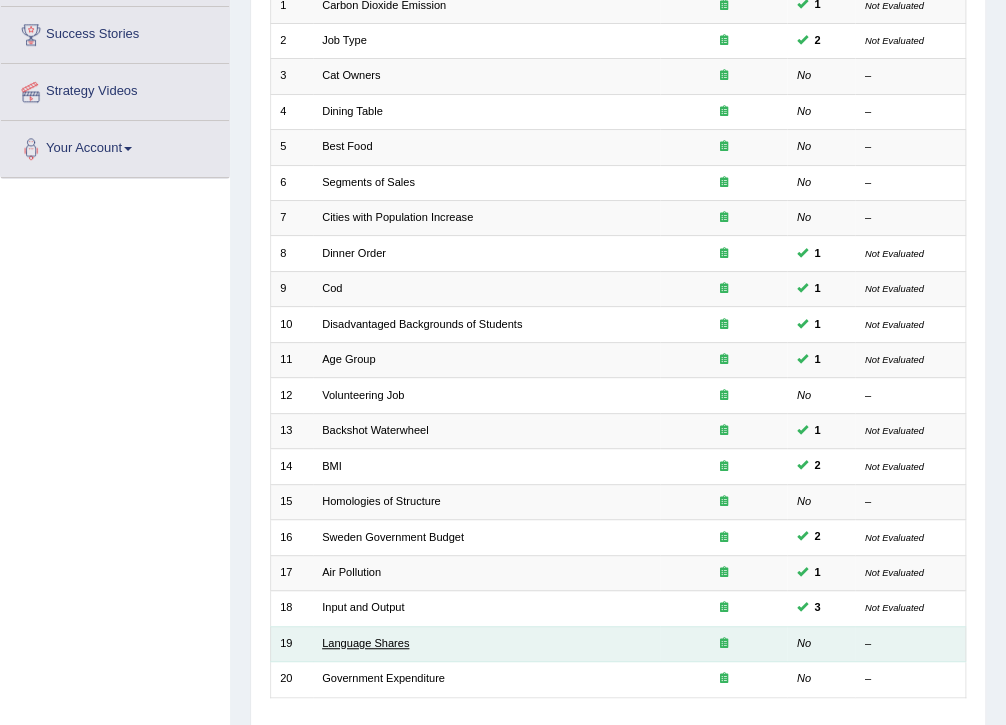 click on "Language Shares" at bounding box center (365, 643) 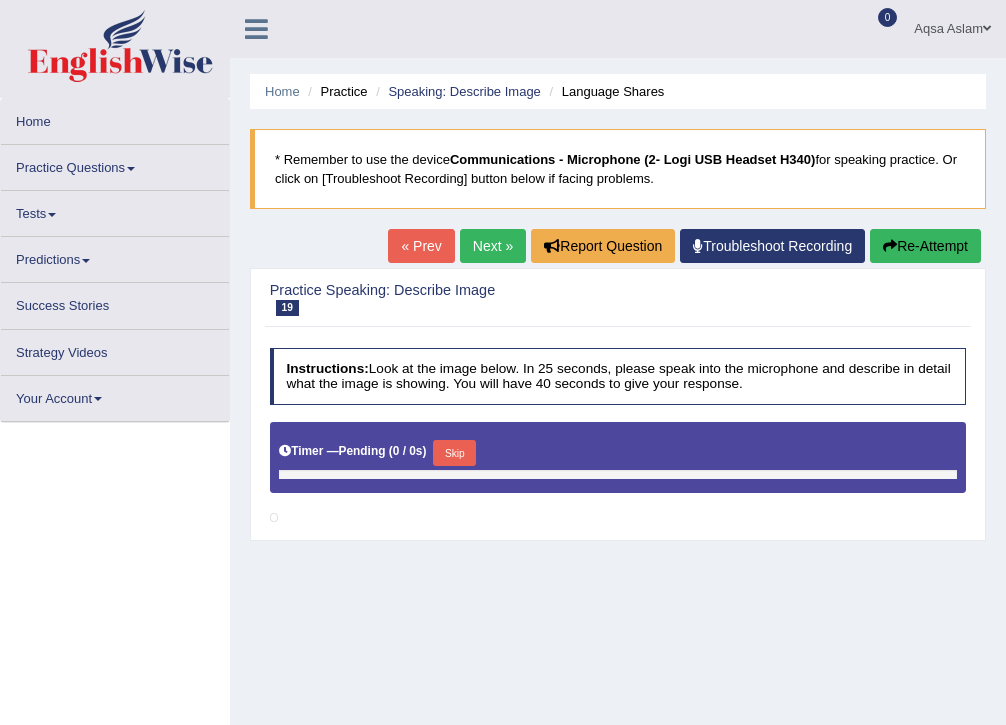 scroll, scrollTop: 0, scrollLeft: 0, axis: both 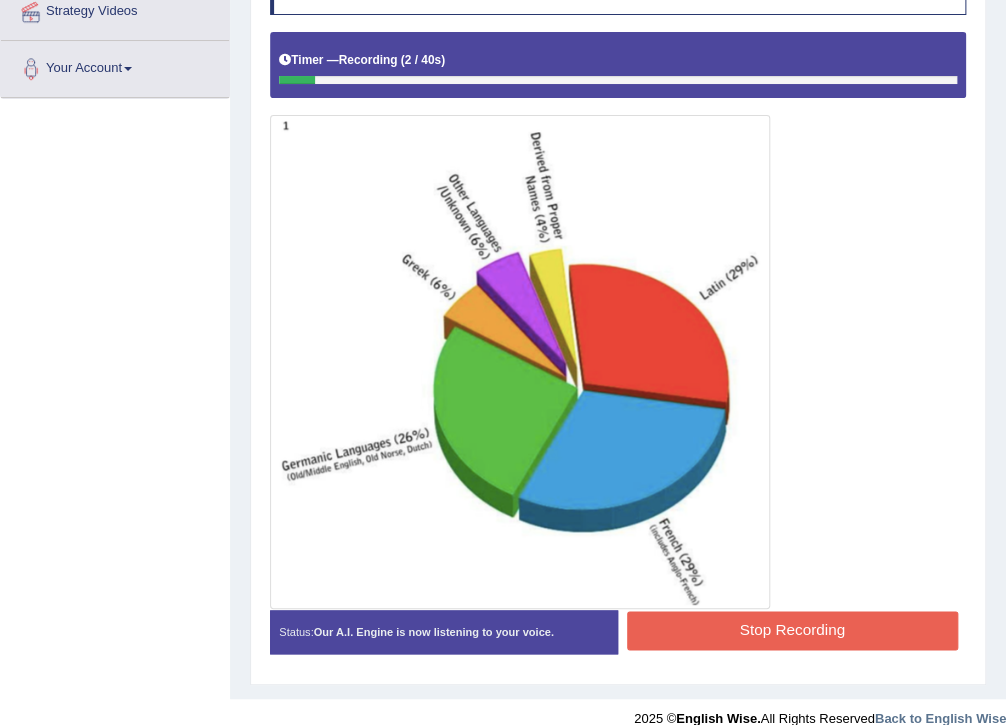 click on "Stop Recording" at bounding box center [792, 630] 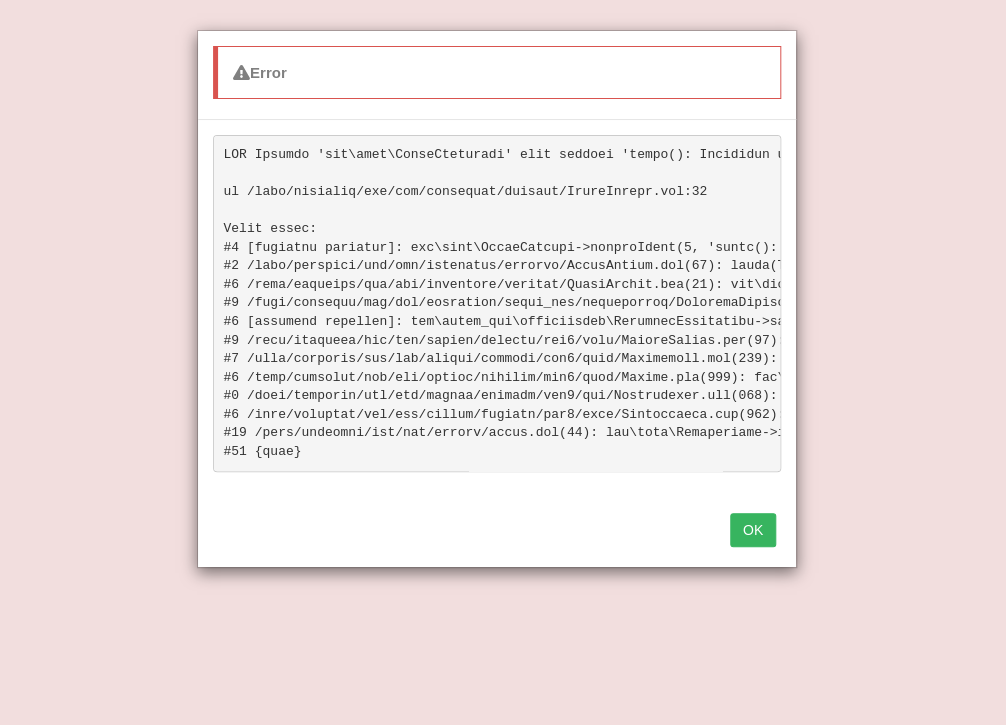 scroll, scrollTop: 160, scrollLeft: 0, axis: vertical 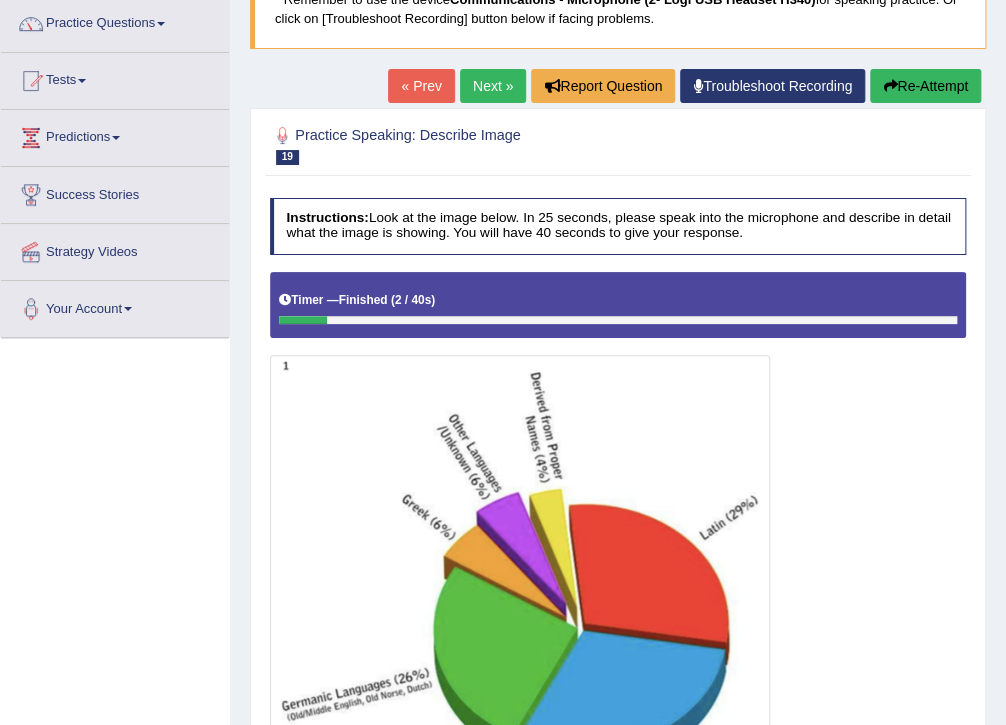 click on "Re-Attempt" at bounding box center [925, 86] 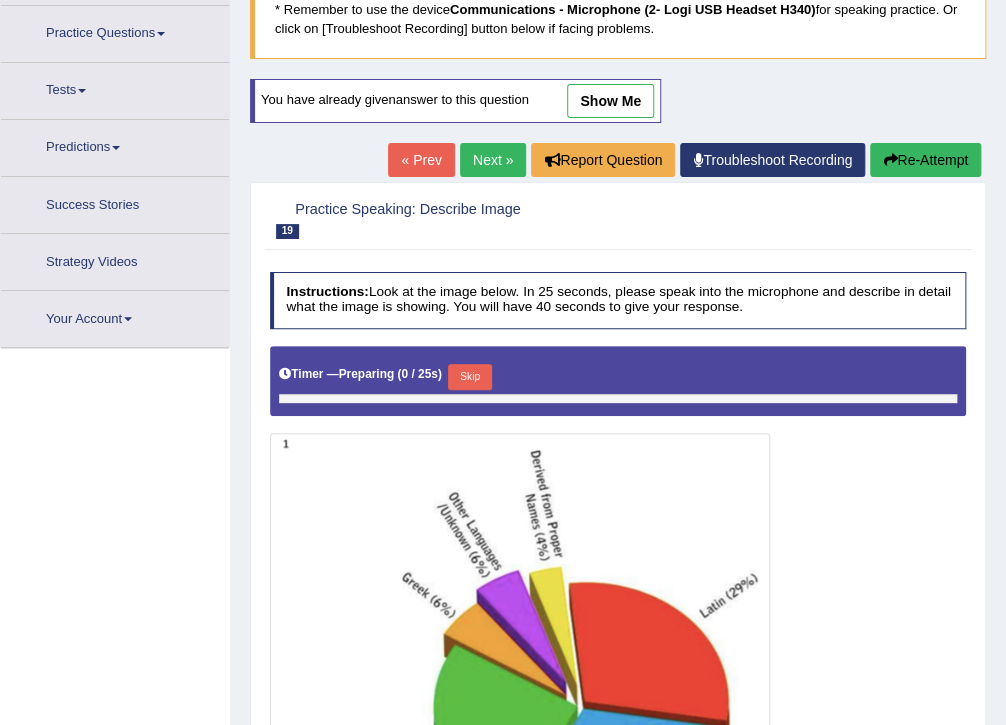 scroll, scrollTop: 166, scrollLeft: 0, axis: vertical 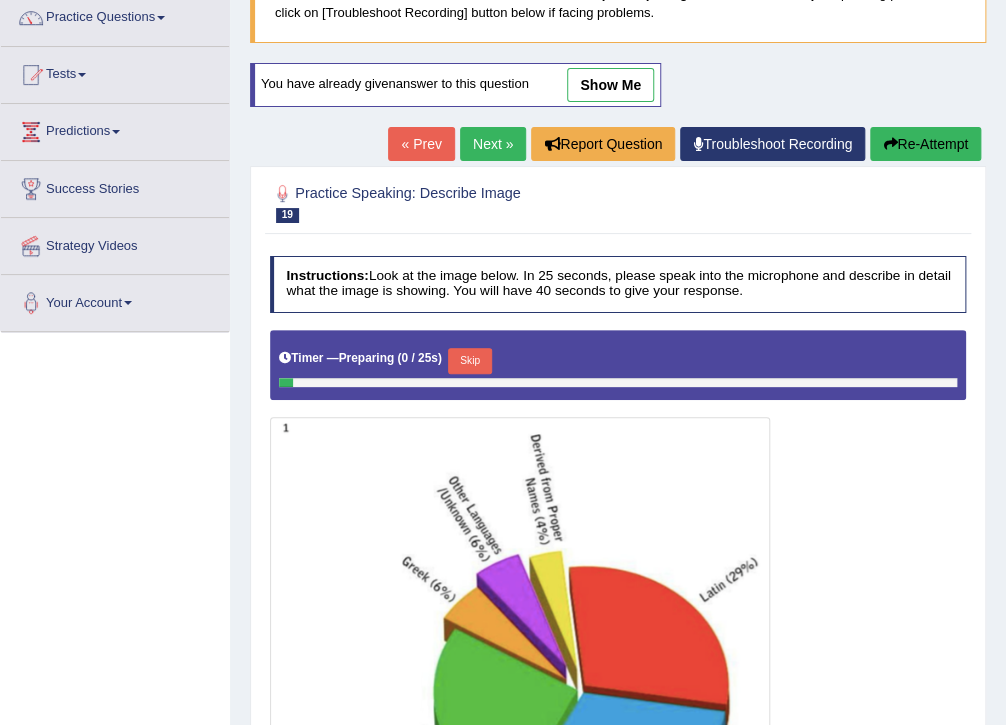 click on "Skip" at bounding box center (469, 361) 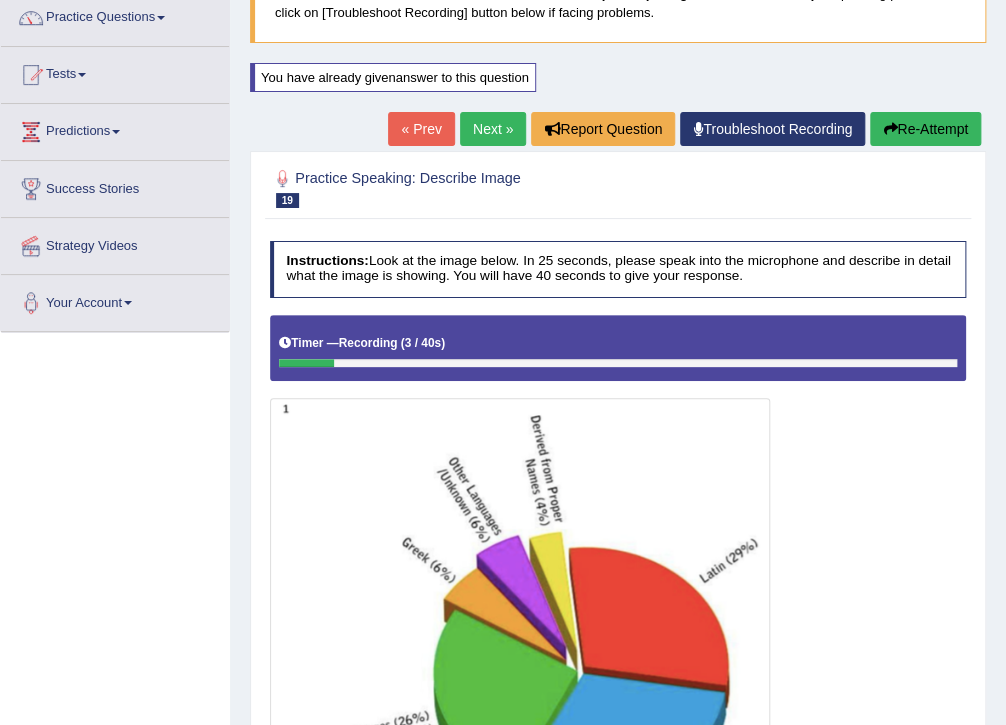 click on "Re-Attempt" at bounding box center [925, 129] 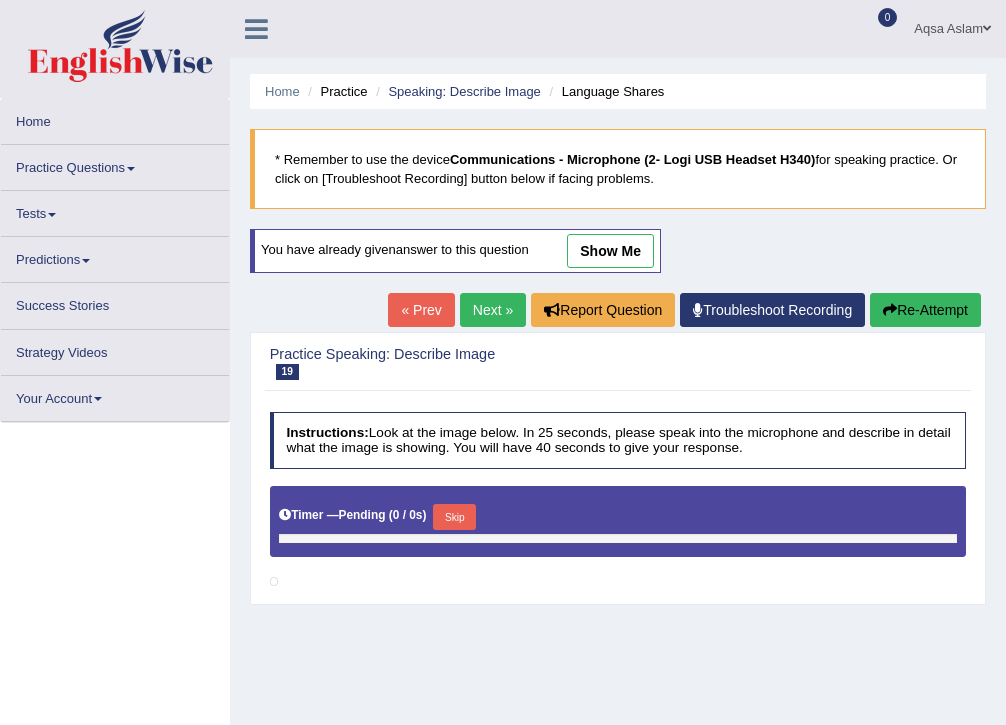 scroll, scrollTop: 156, scrollLeft: 0, axis: vertical 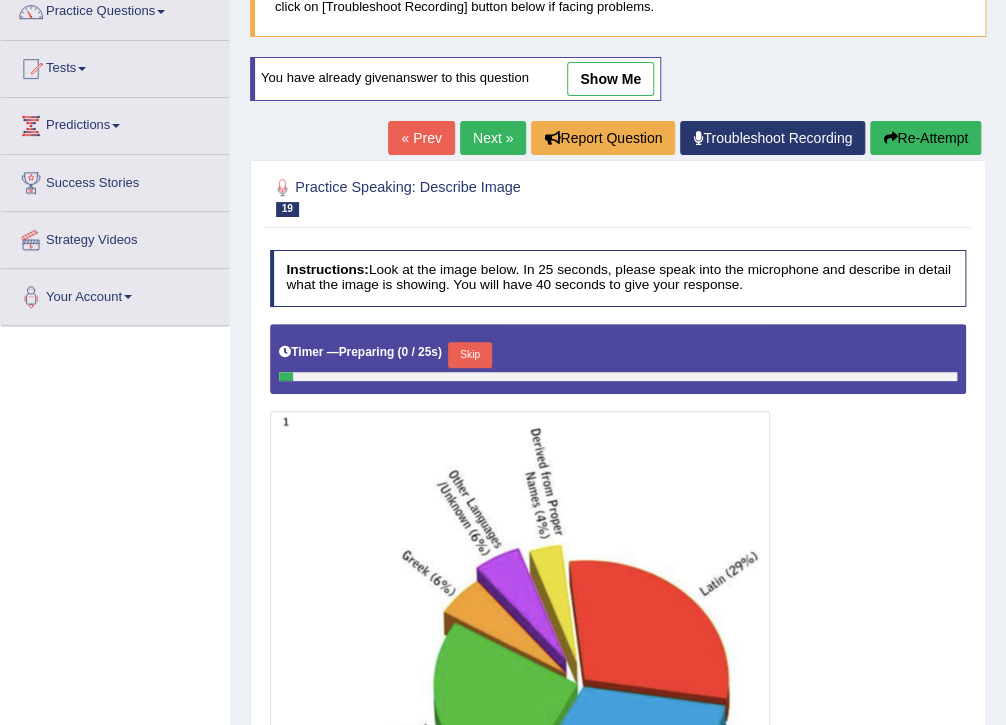 click on "Skip" at bounding box center [469, 355] 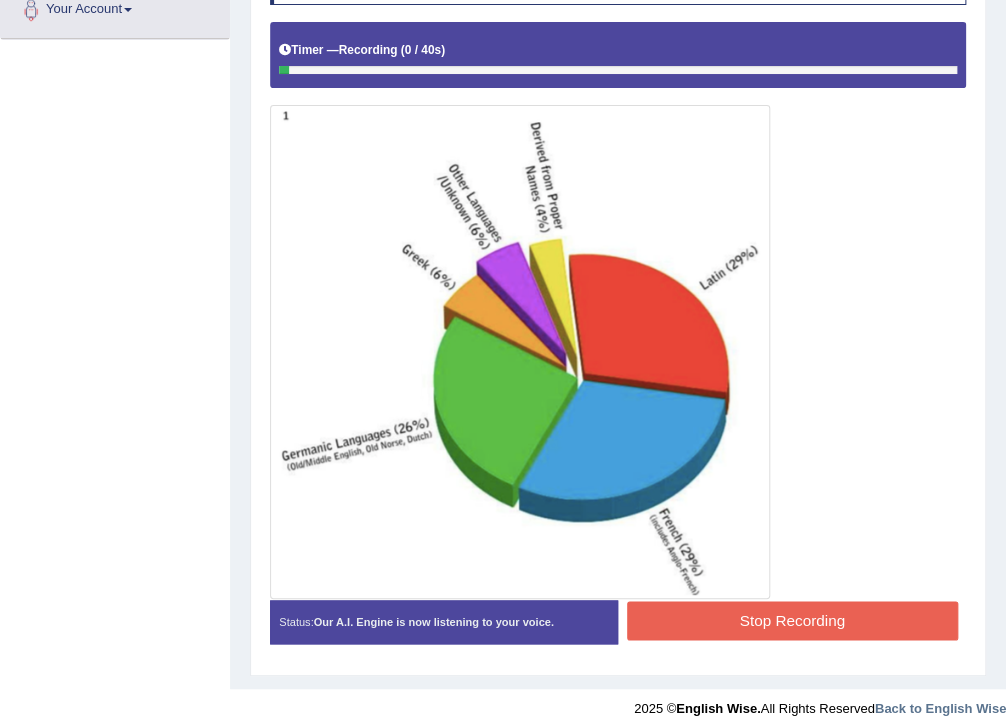 scroll, scrollTop: 471, scrollLeft: 0, axis: vertical 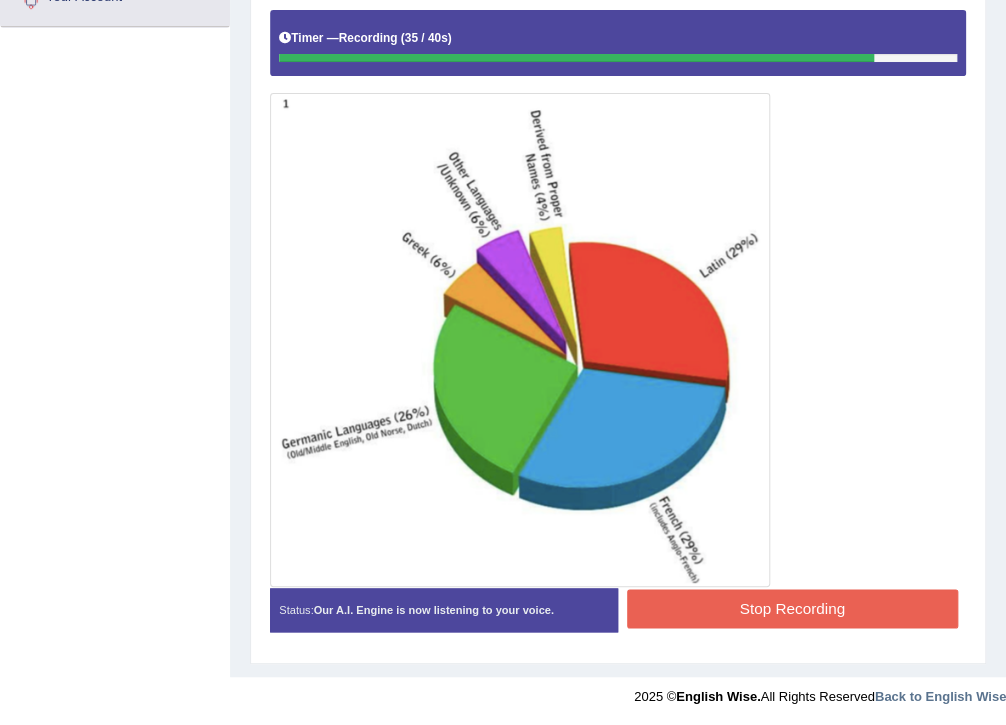 click on "Stop Recording" at bounding box center (792, 608) 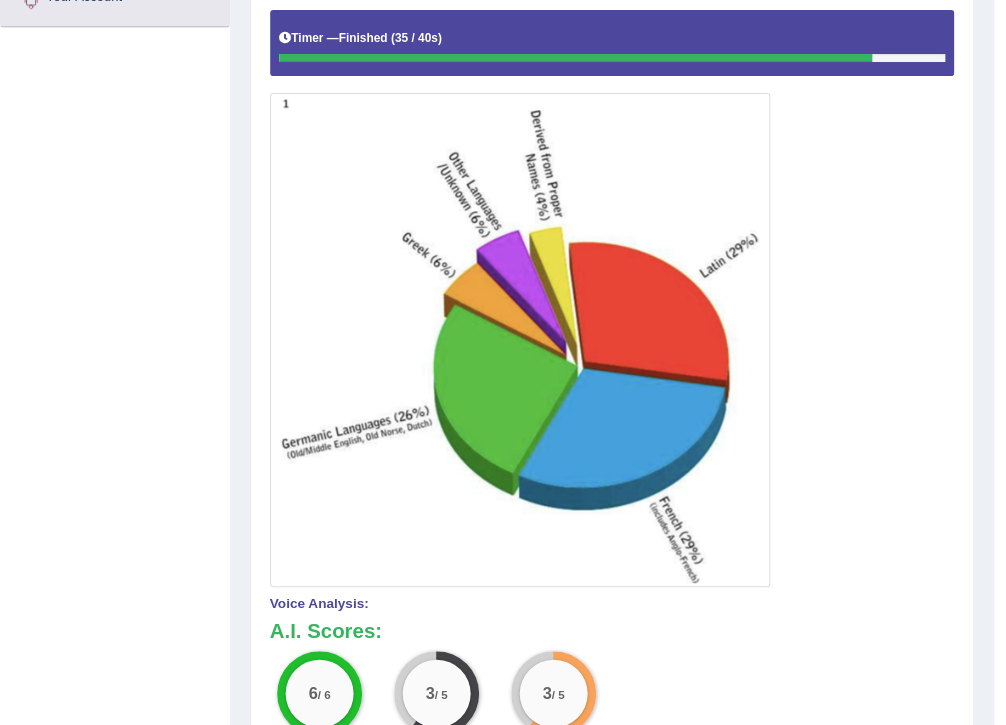 scroll, scrollTop: 151, scrollLeft: 0, axis: vertical 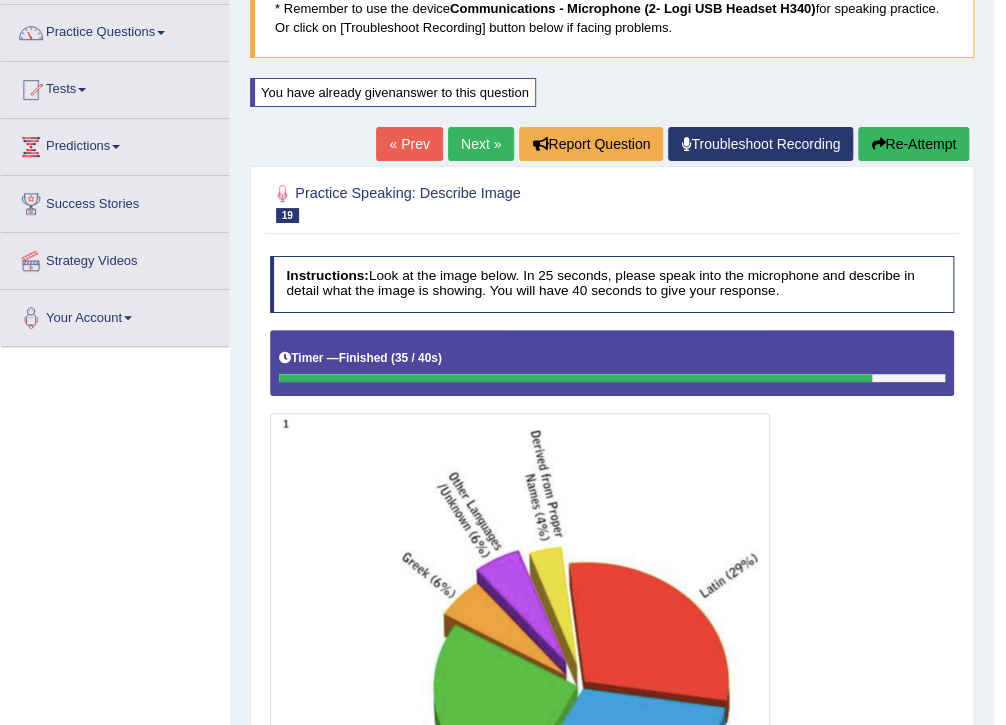 click on "Next »" at bounding box center [481, 144] 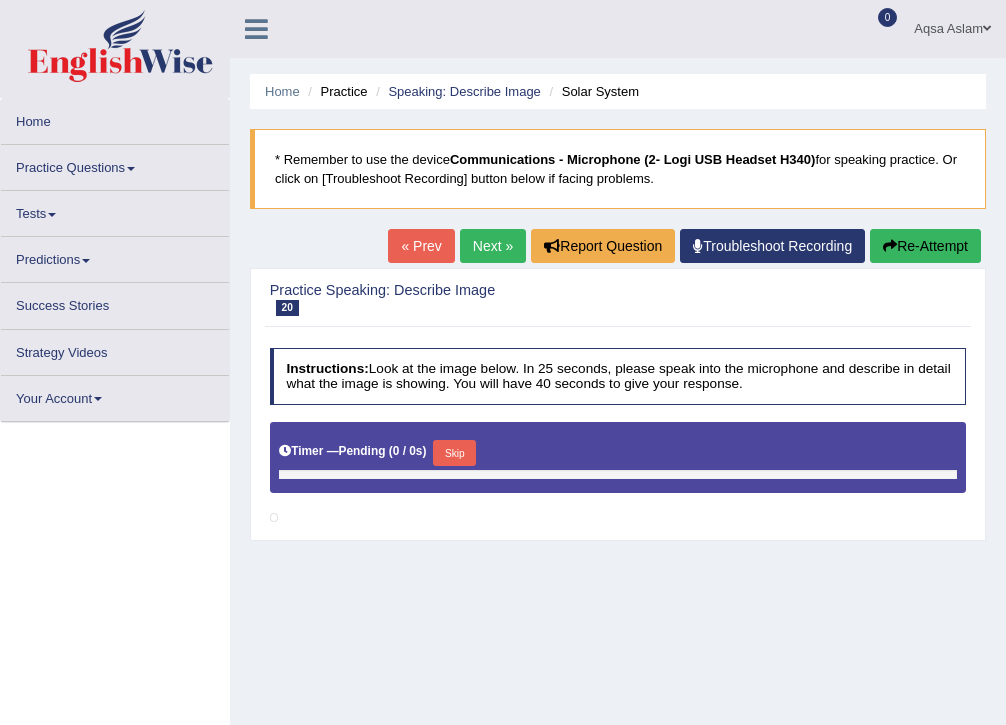scroll, scrollTop: 0, scrollLeft: 0, axis: both 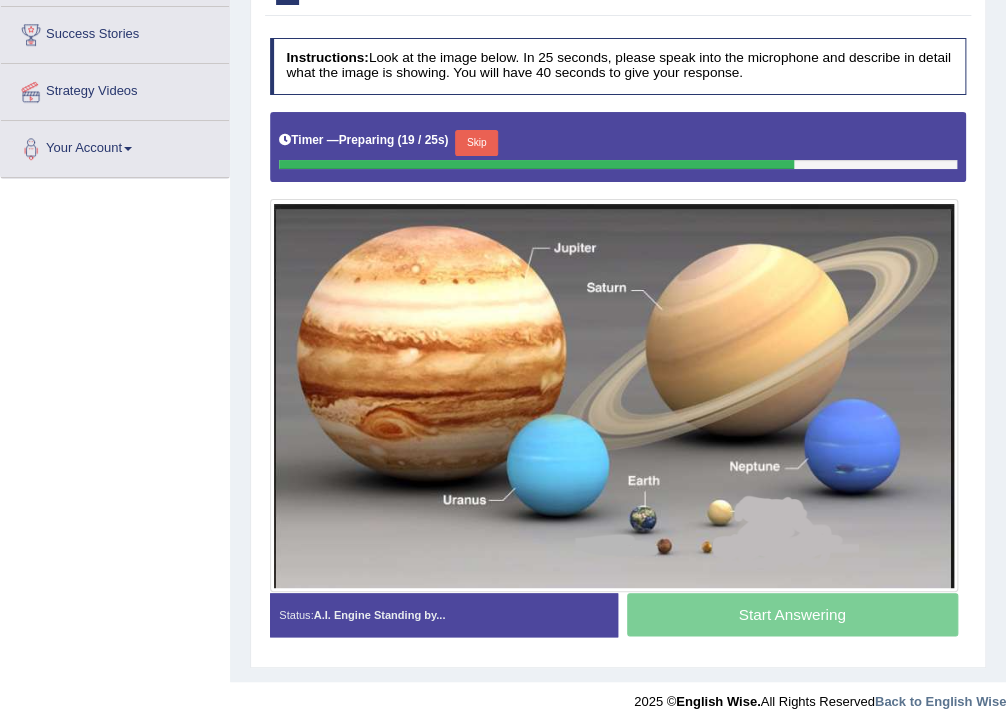 click on "Skip" at bounding box center (476, 143) 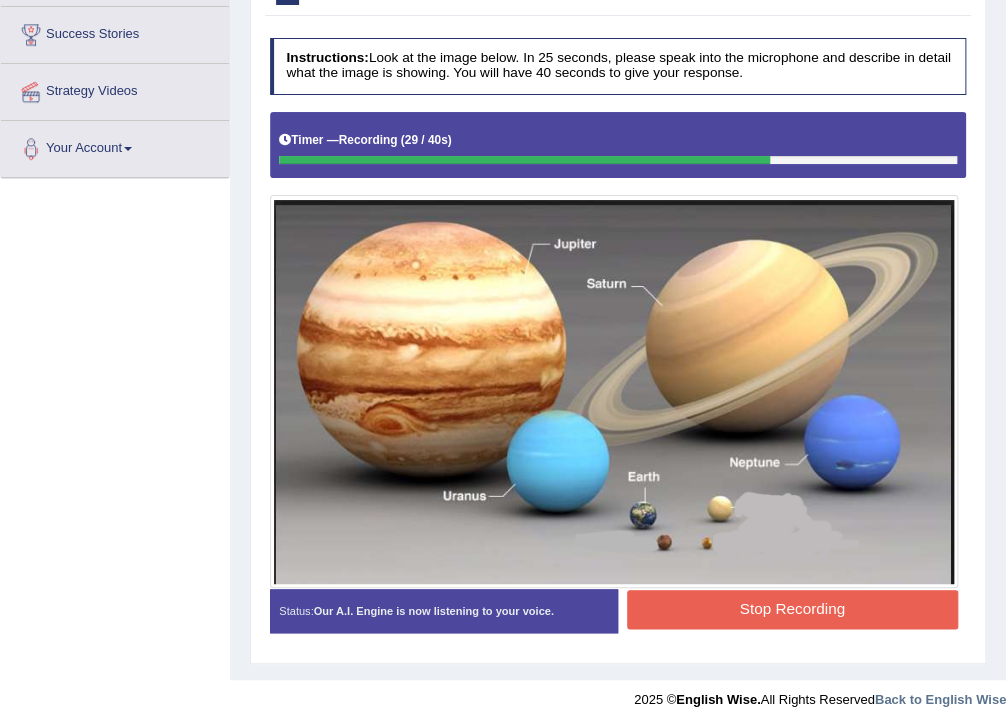 click on "Stop Recording" at bounding box center [792, 609] 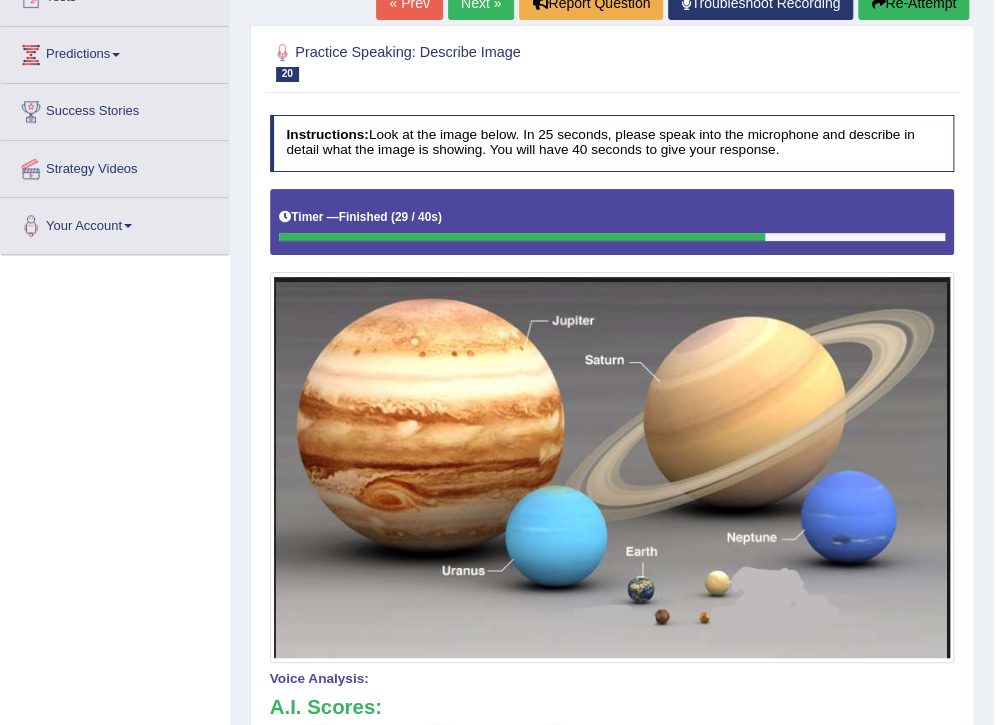 scroll, scrollTop: 80, scrollLeft: 0, axis: vertical 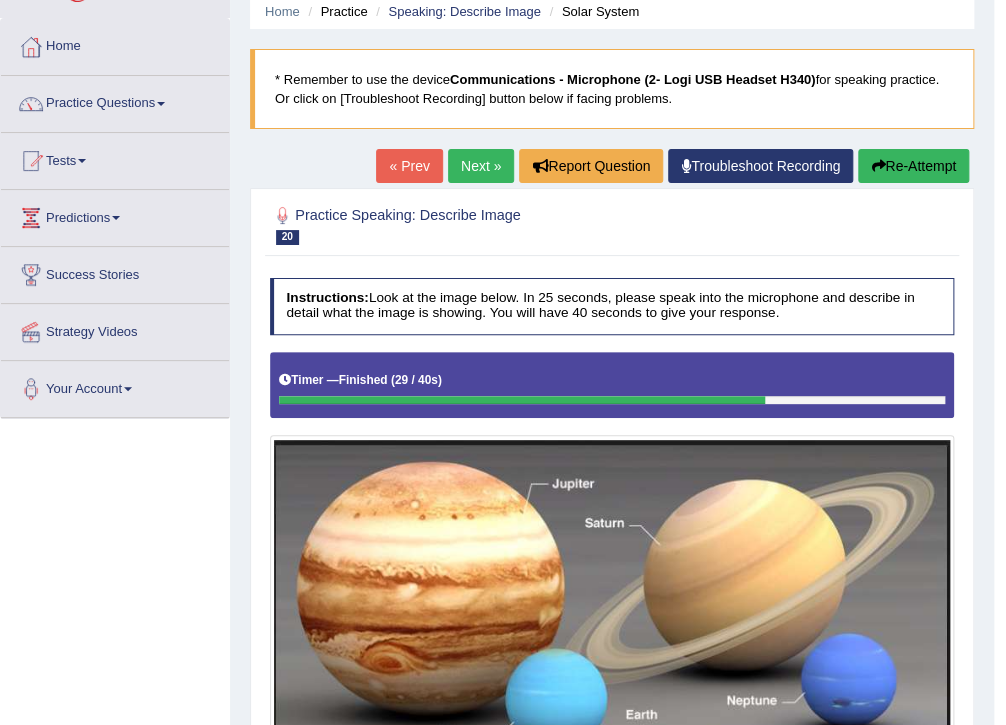 click on "Next »" at bounding box center [481, 166] 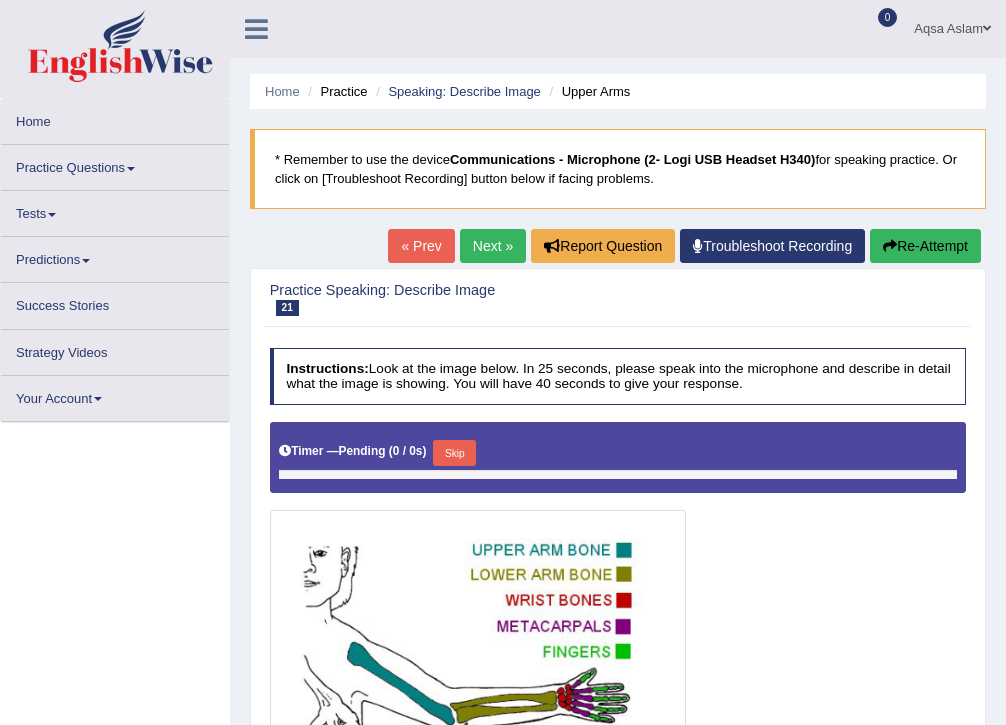 scroll, scrollTop: 0, scrollLeft: 0, axis: both 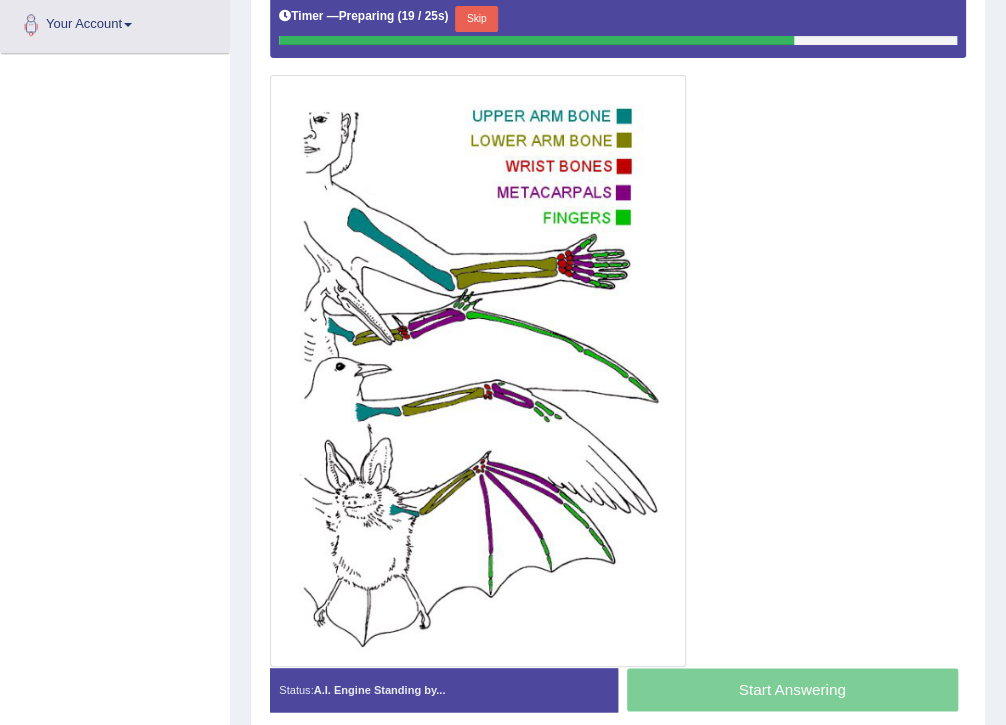 click on "Skip" at bounding box center [476, 19] 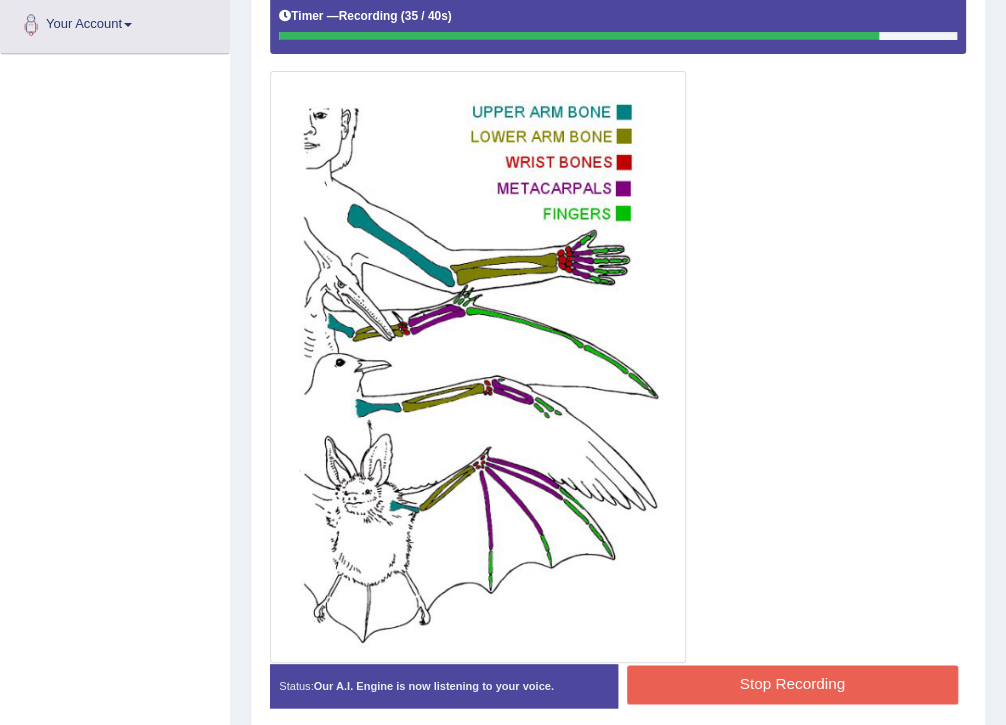 click on "Stop Recording" at bounding box center [792, 684] 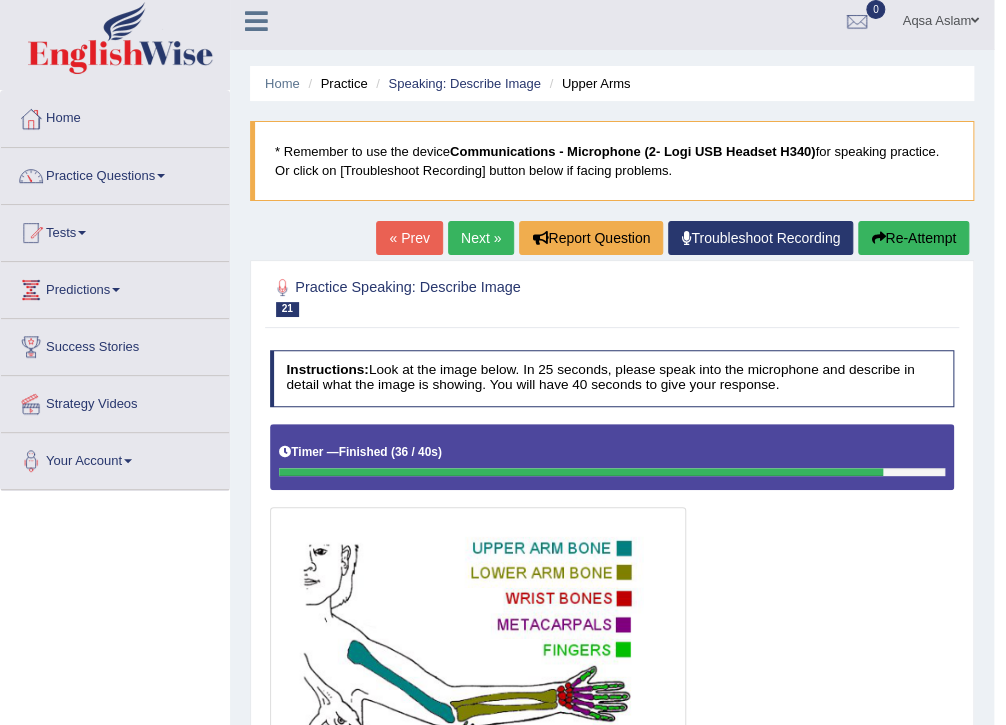 scroll, scrollTop: 0, scrollLeft: 0, axis: both 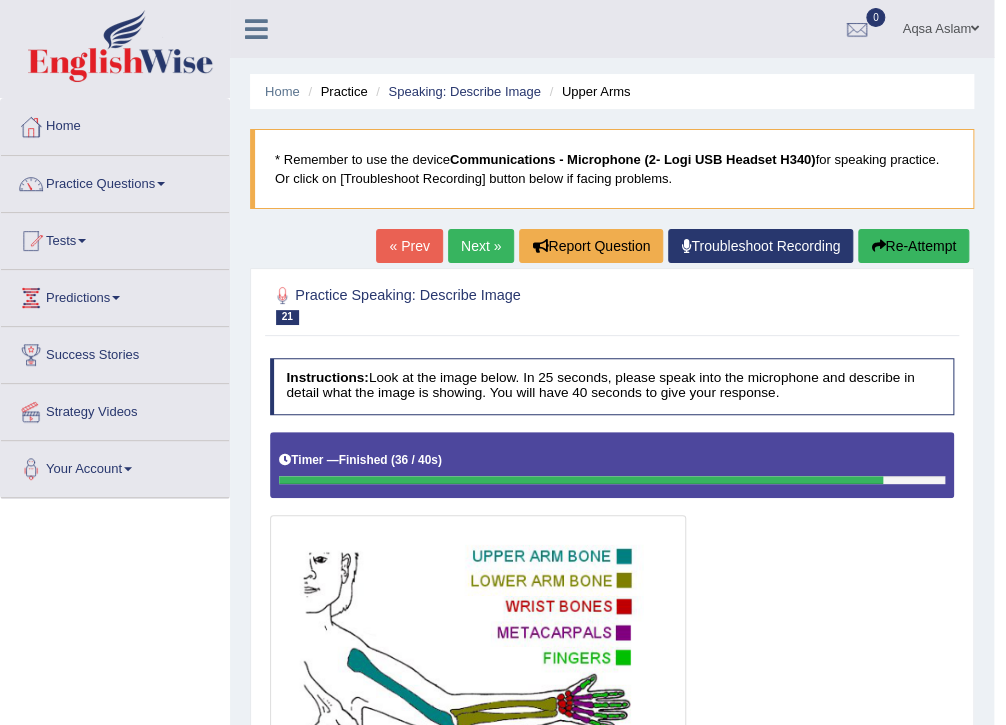 click on "Next »" at bounding box center (481, 246) 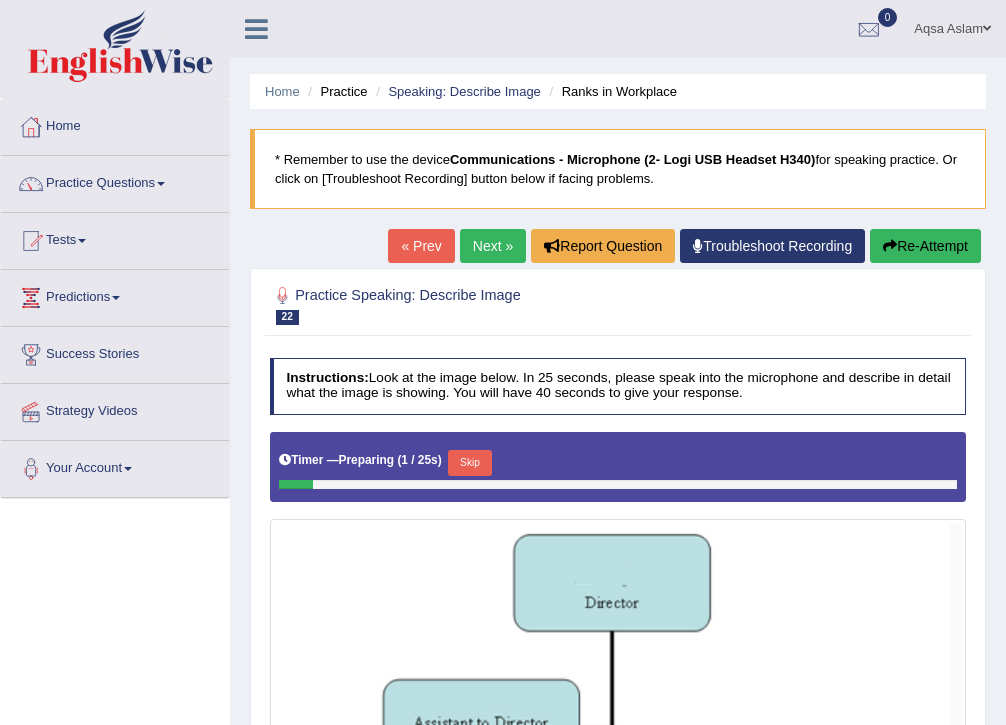 scroll, scrollTop: 320, scrollLeft: 0, axis: vertical 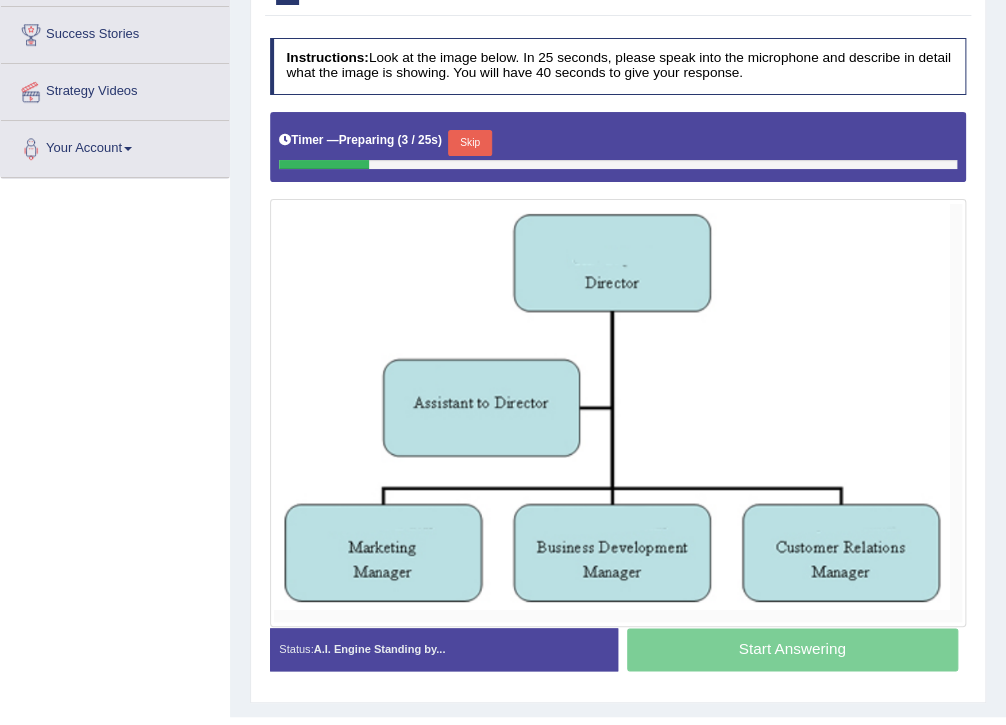 click on "Skip" at bounding box center [469, 143] 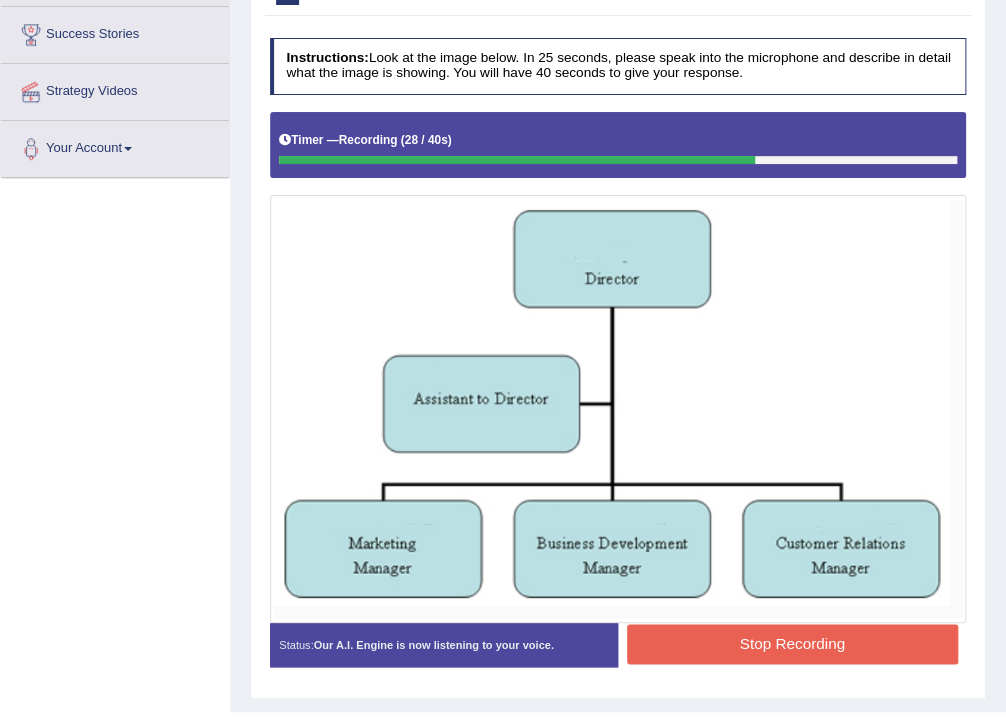 click on "Stop Recording" at bounding box center [792, 643] 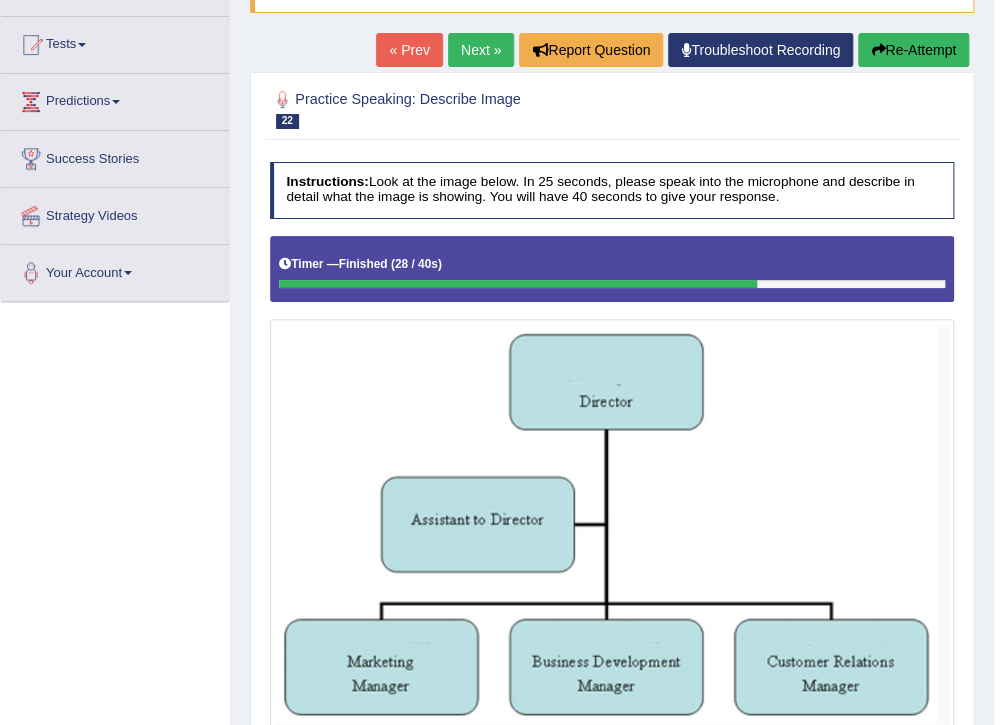 scroll, scrollTop: 160, scrollLeft: 0, axis: vertical 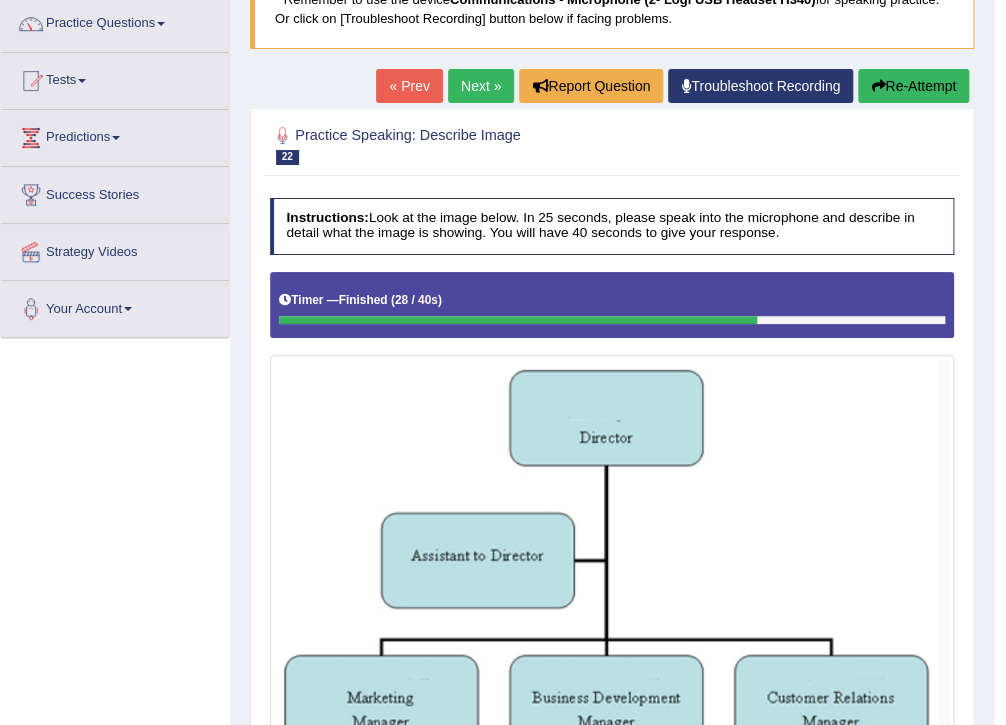click on "Re-Attempt" at bounding box center (913, 86) 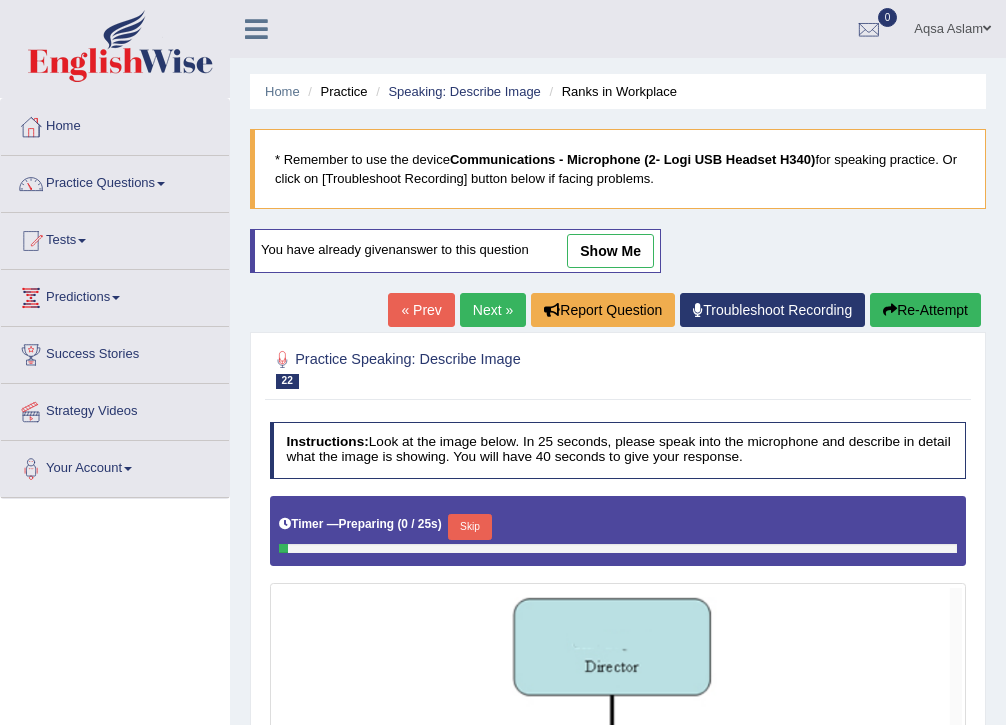 scroll, scrollTop: 423, scrollLeft: 0, axis: vertical 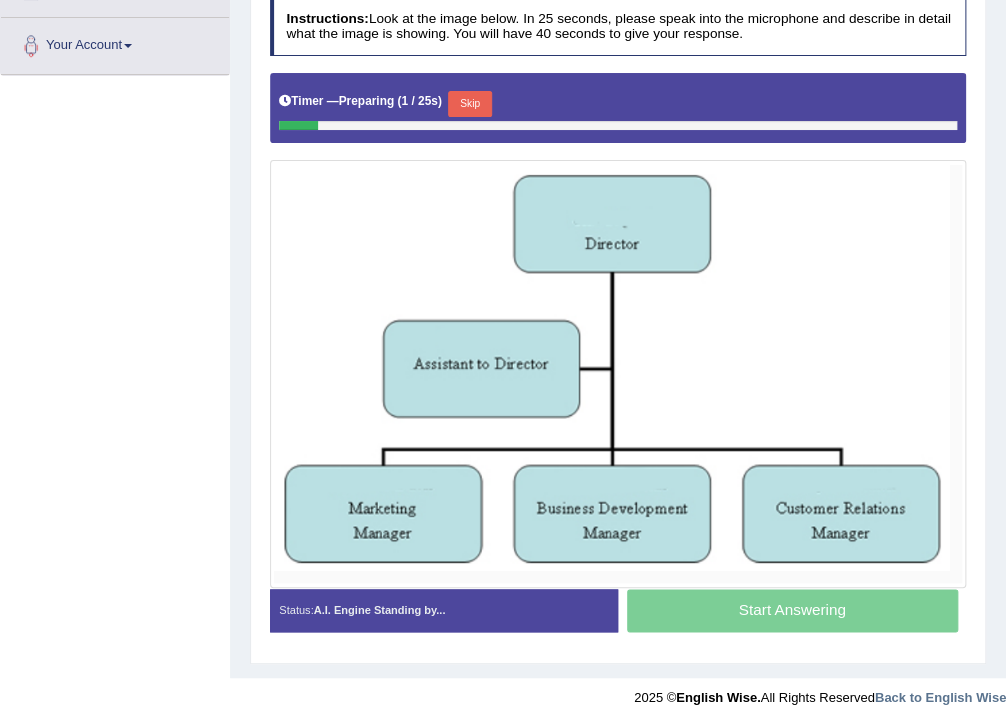 click on "Skip" at bounding box center (469, 104) 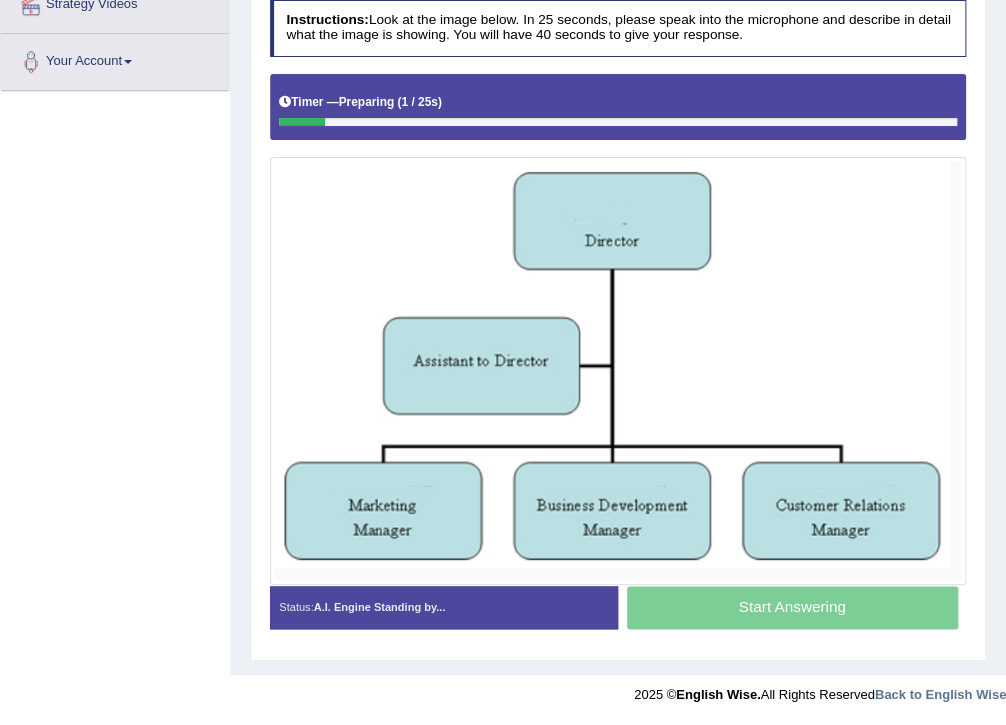 scroll, scrollTop: 404, scrollLeft: 0, axis: vertical 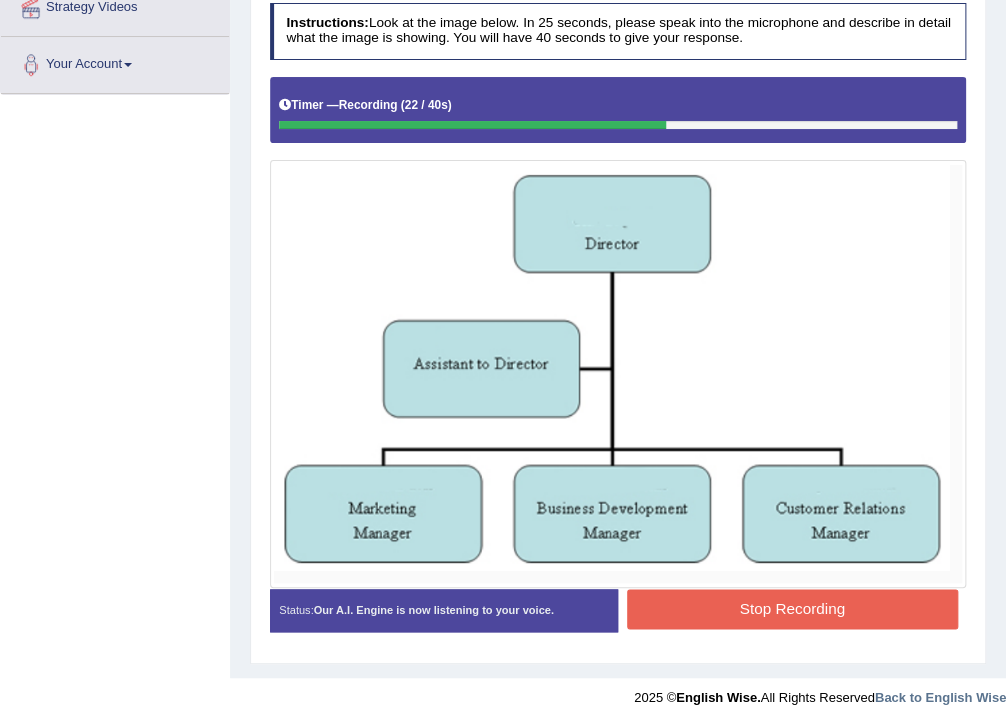 click on "Stop Recording" at bounding box center (792, 608) 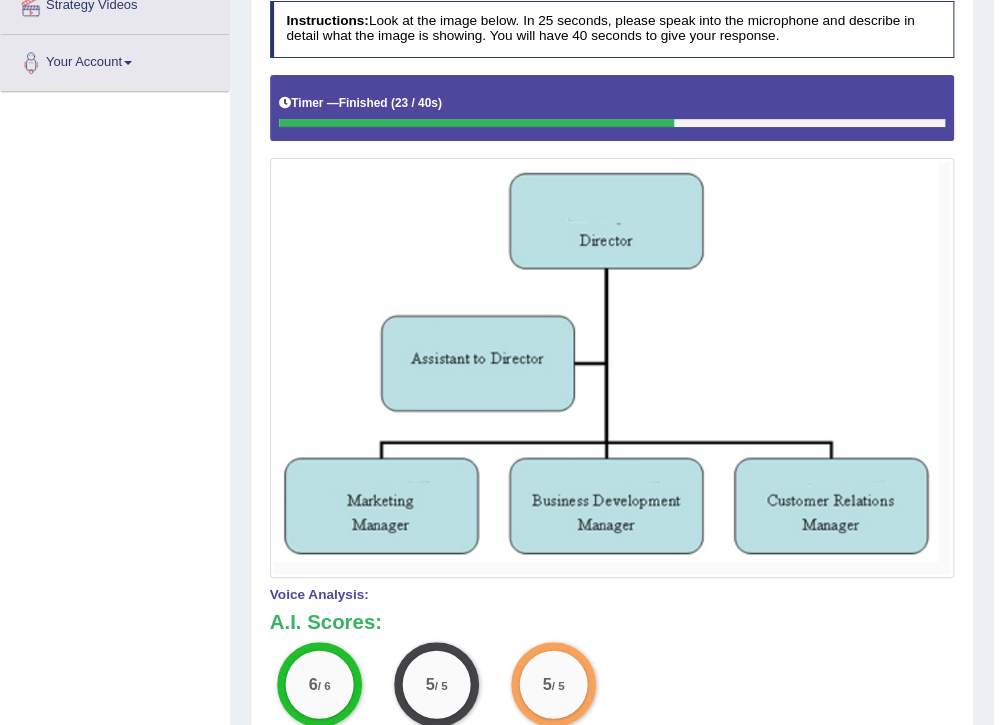 scroll, scrollTop: 258, scrollLeft: 0, axis: vertical 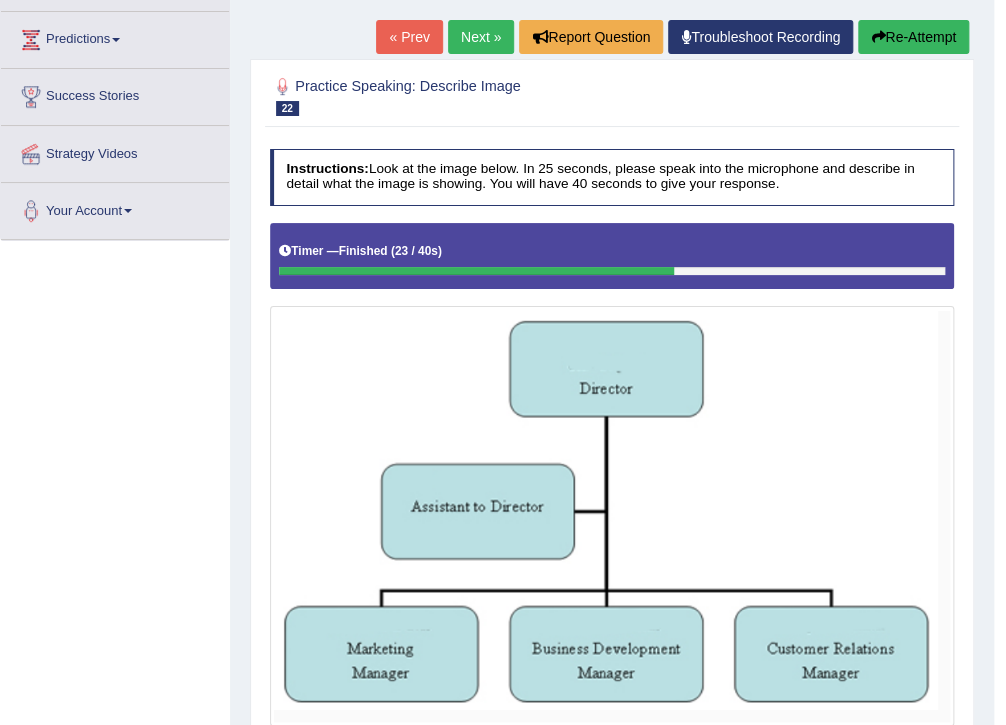click on "Next »" at bounding box center (481, 37) 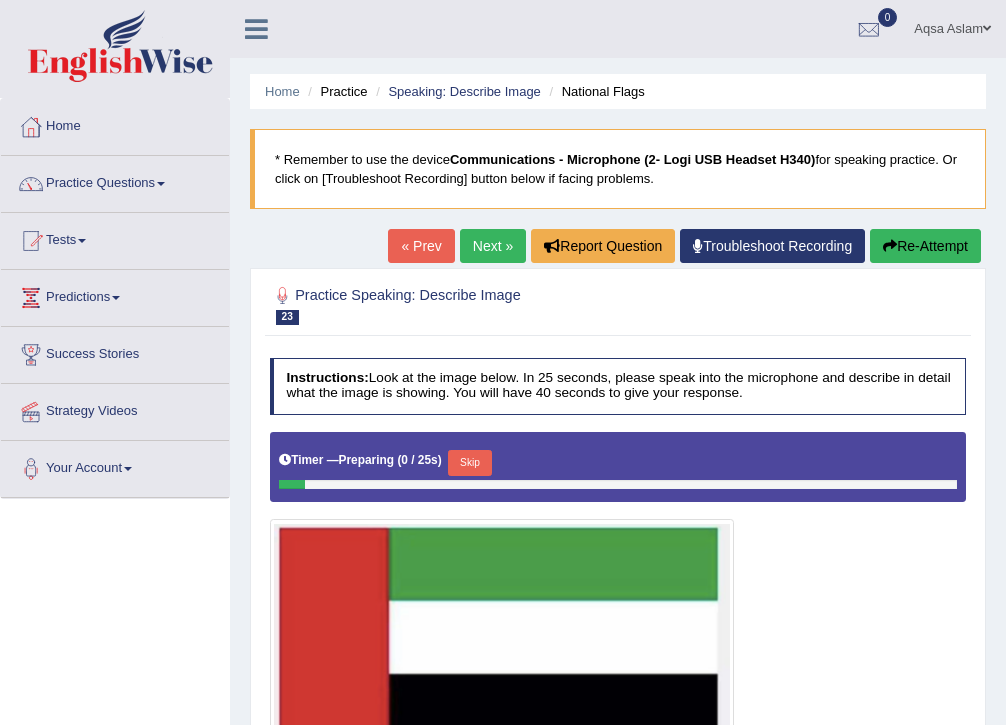 scroll, scrollTop: 400, scrollLeft: 0, axis: vertical 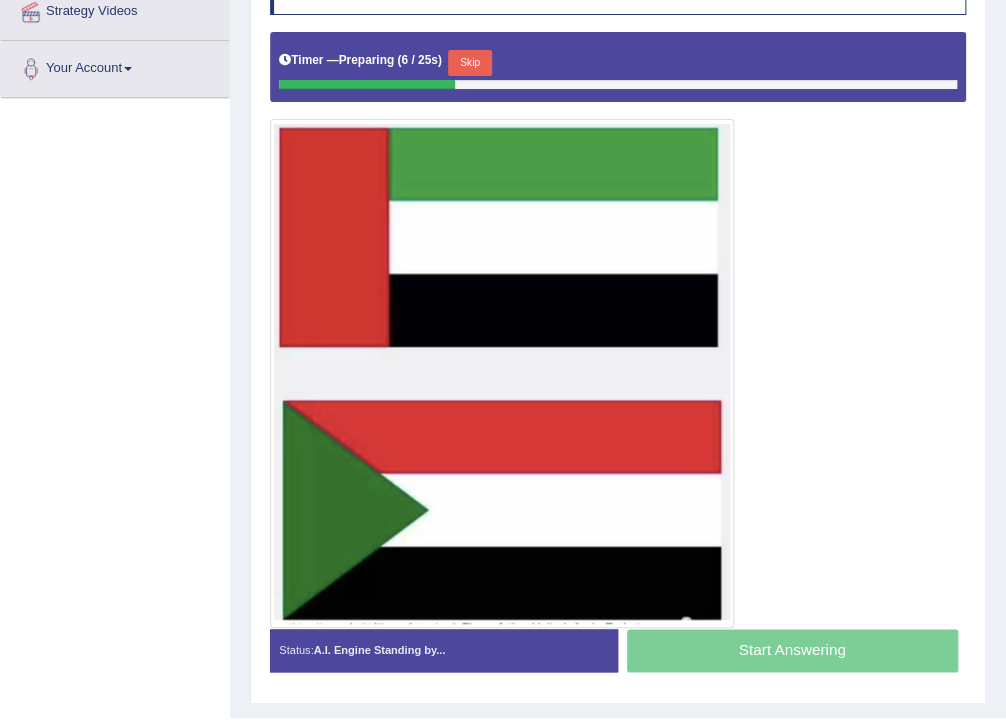 click on "Skip" at bounding box center (469, 63) 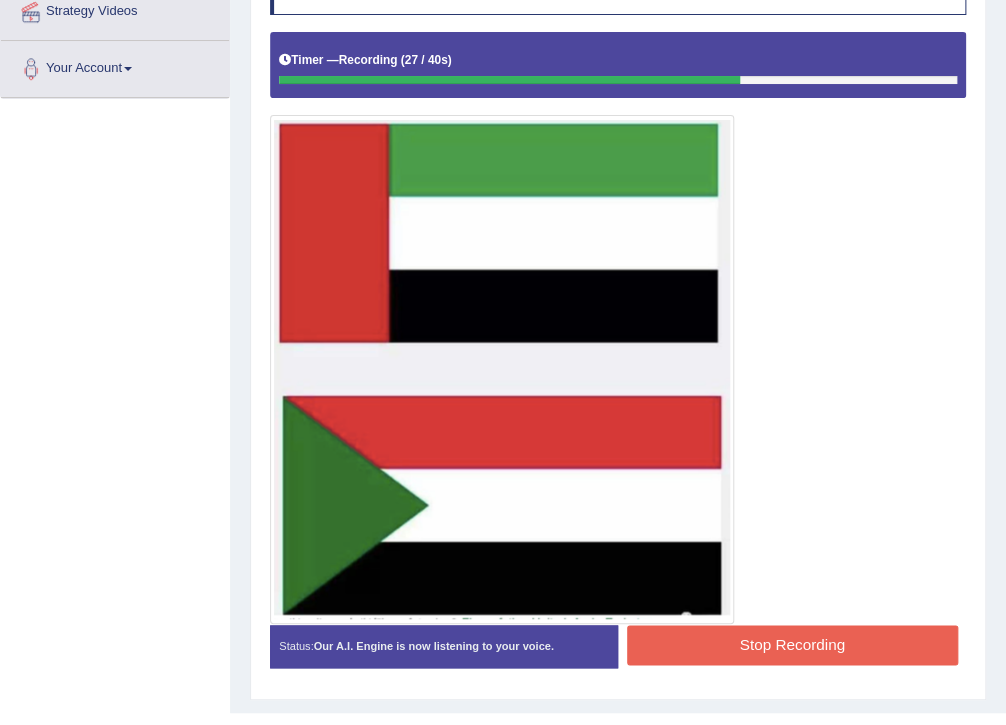 click on "Stop Recording" at bounding box center (792, 644) 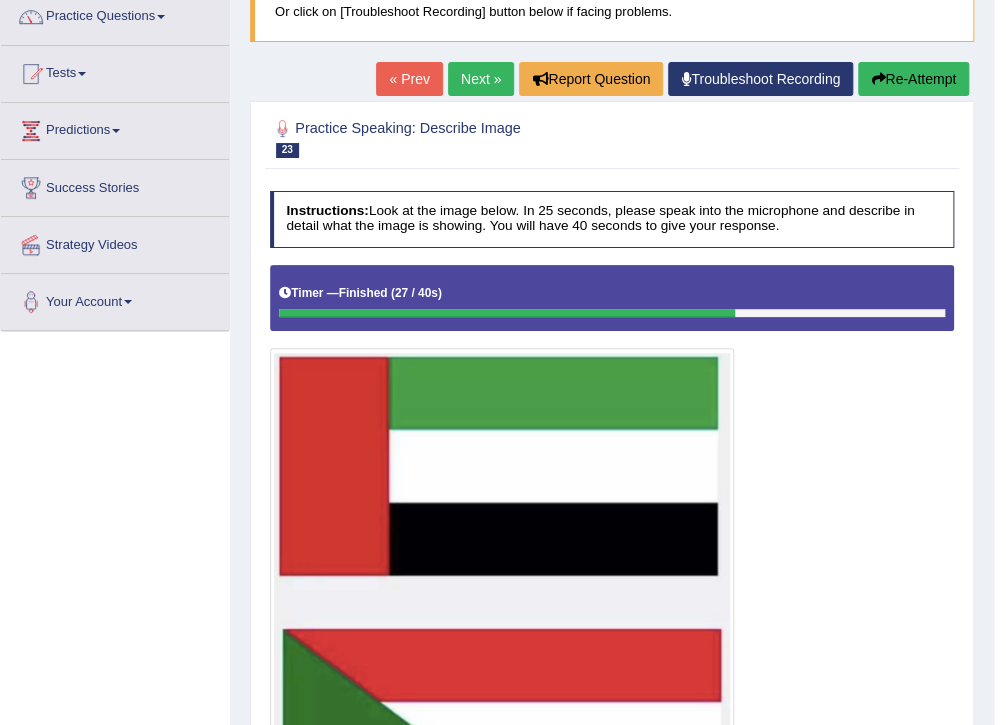 scroll, scrollTop: 160, scrollLeft: 0, axis: vertical 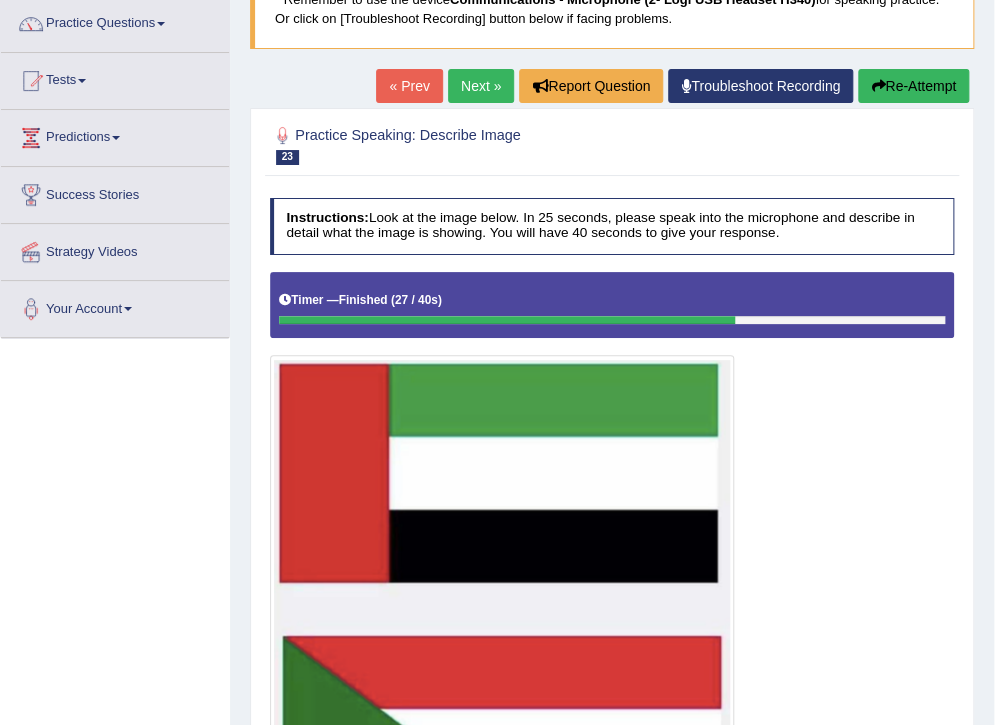 click on "Next »" at bounding box center (481, 86) 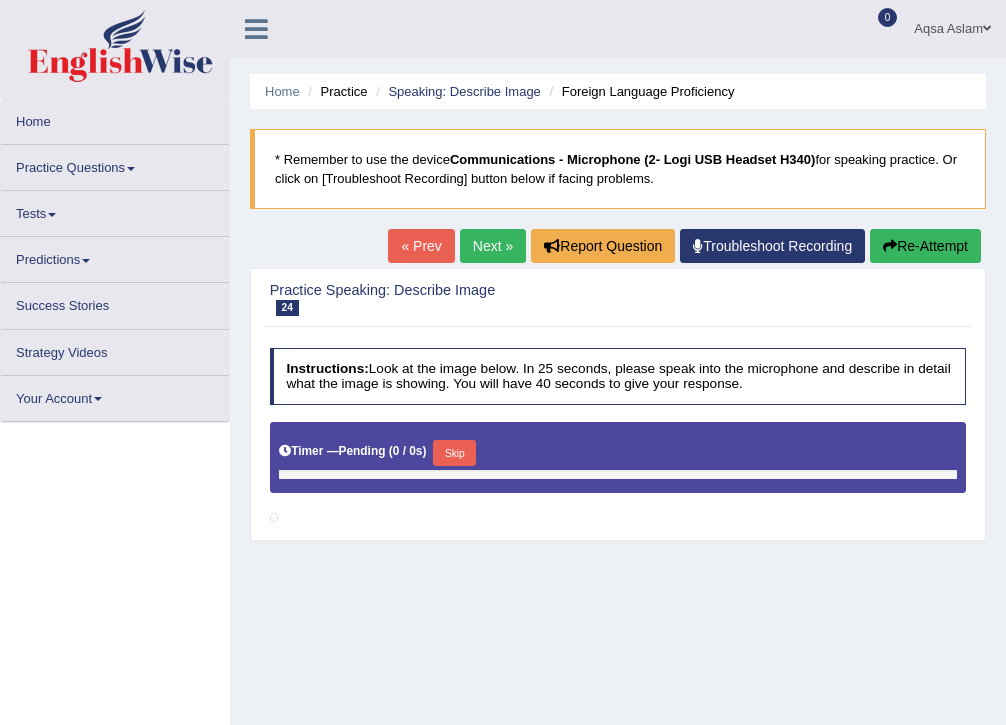 scroll, scrollTop: 0, scrollLeft: 0, axis: both 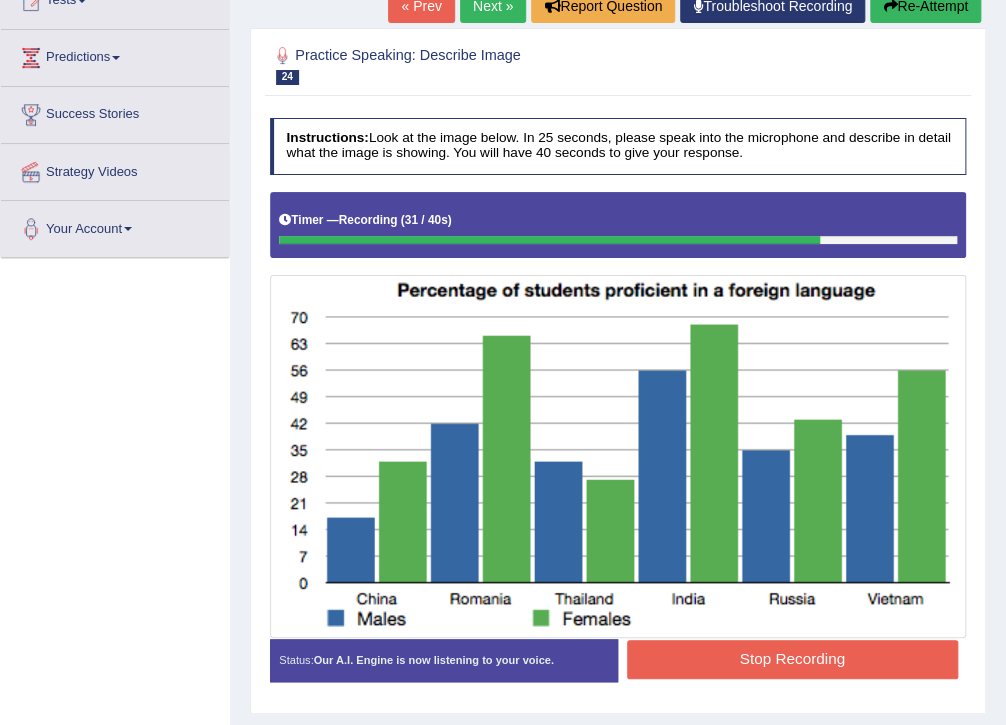 click on "Stop Recording" at bounding box center (792, 659) 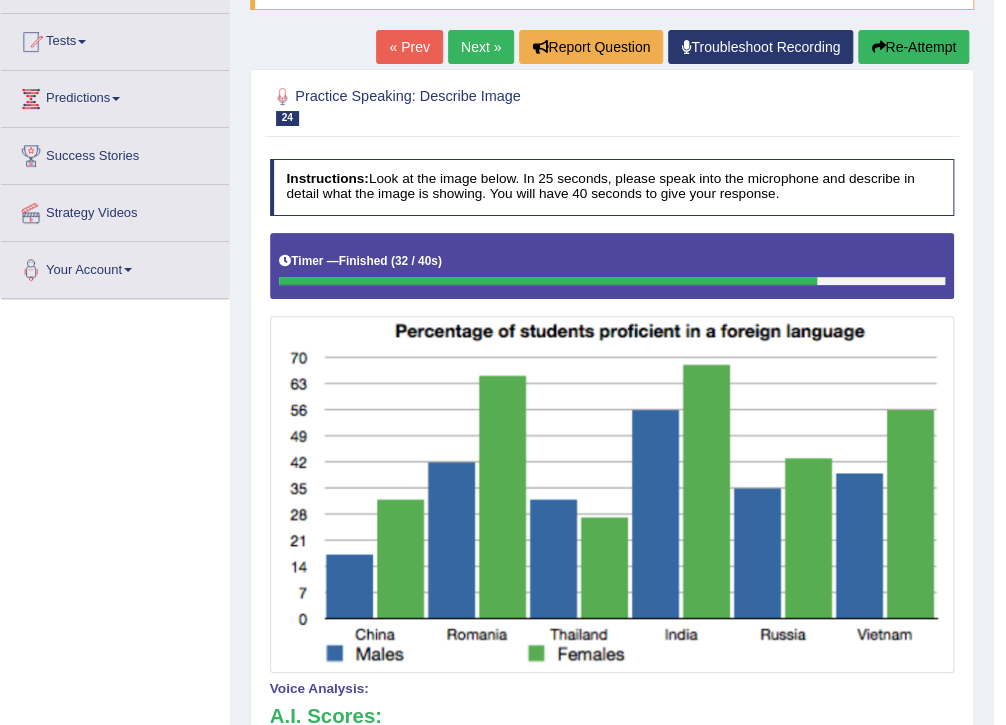 scroll, scrollTop: 160, scrollLeft: 0, axis: vertical 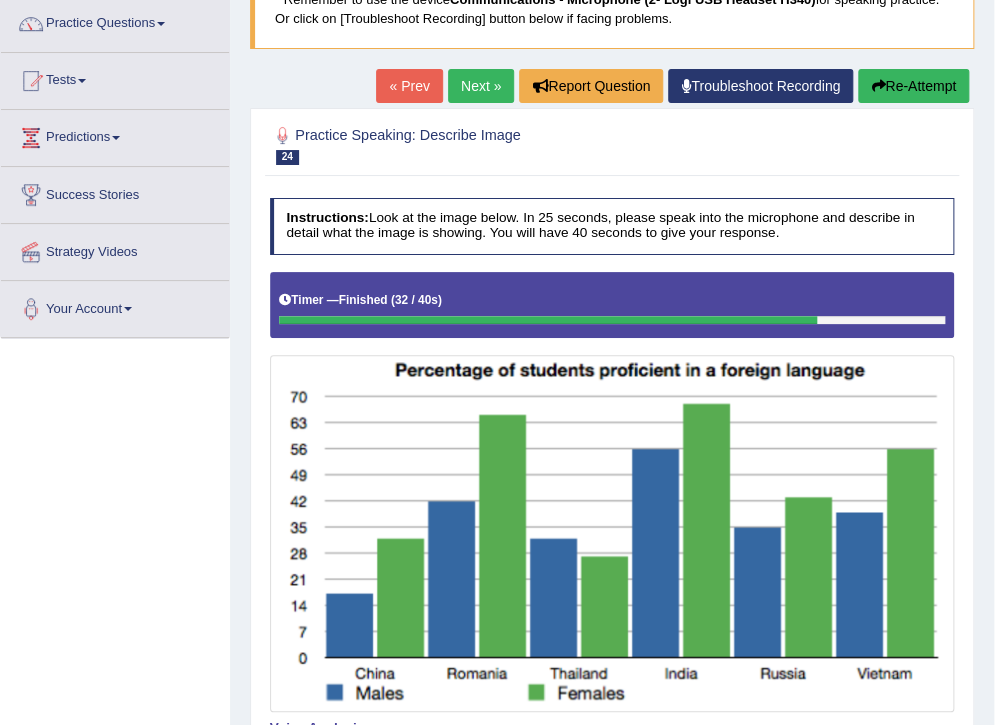 click on "Re-Attempt" at bounding box center [913, 86] 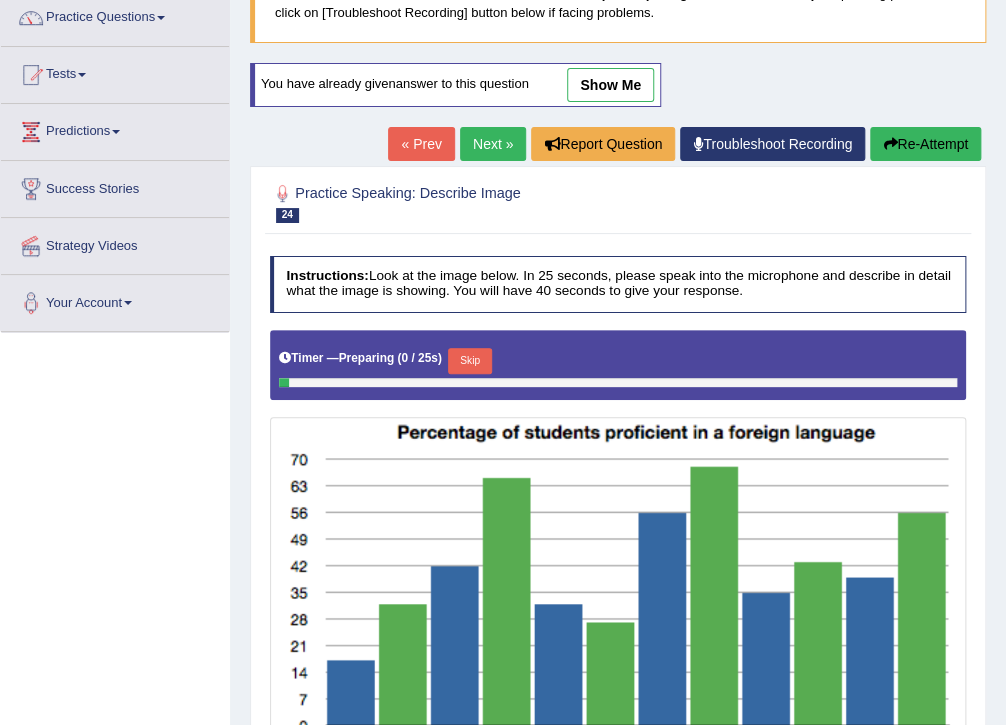 scroll, scrollTop: 166, scrollLeft: 0, axis: vertical 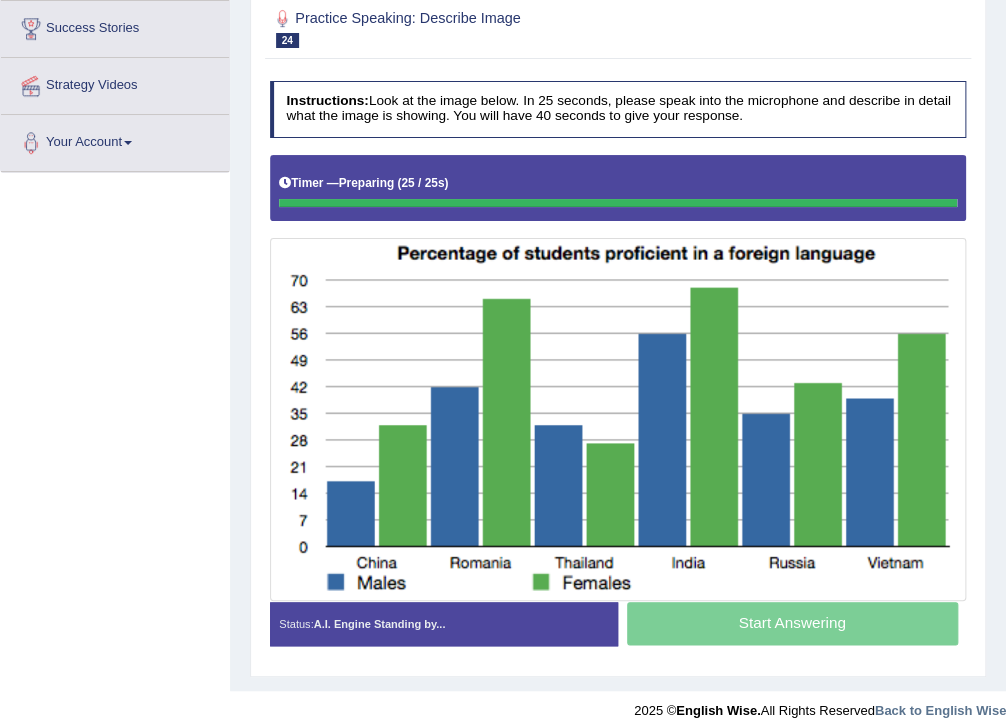 click at bounding box center [618, 203] 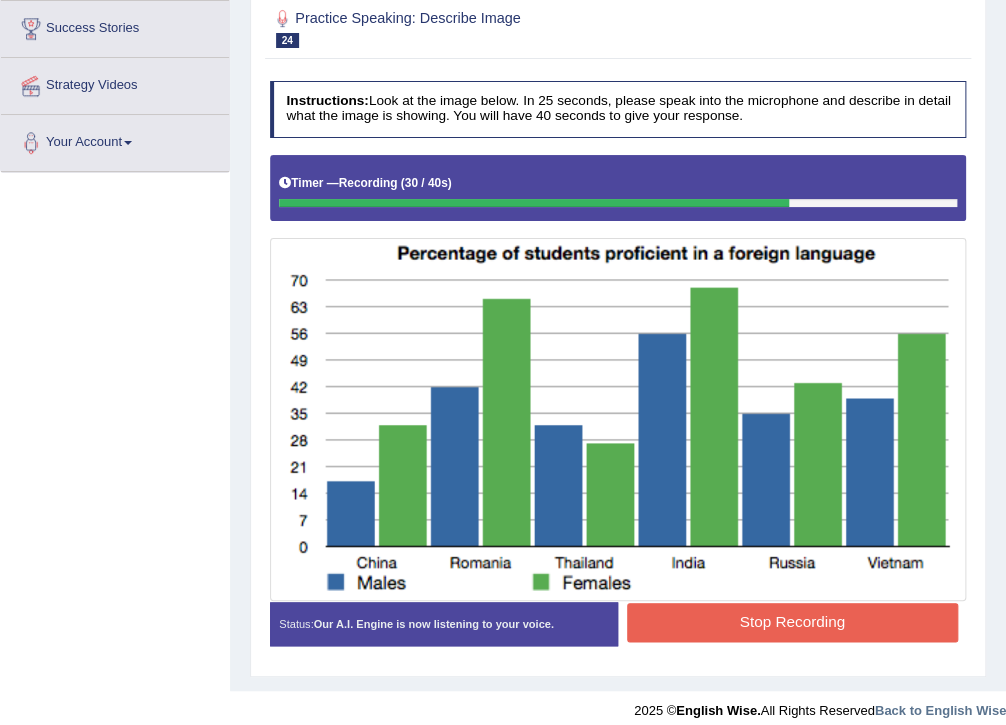 click on "Stop Recording" at bounding box center (792, 622) 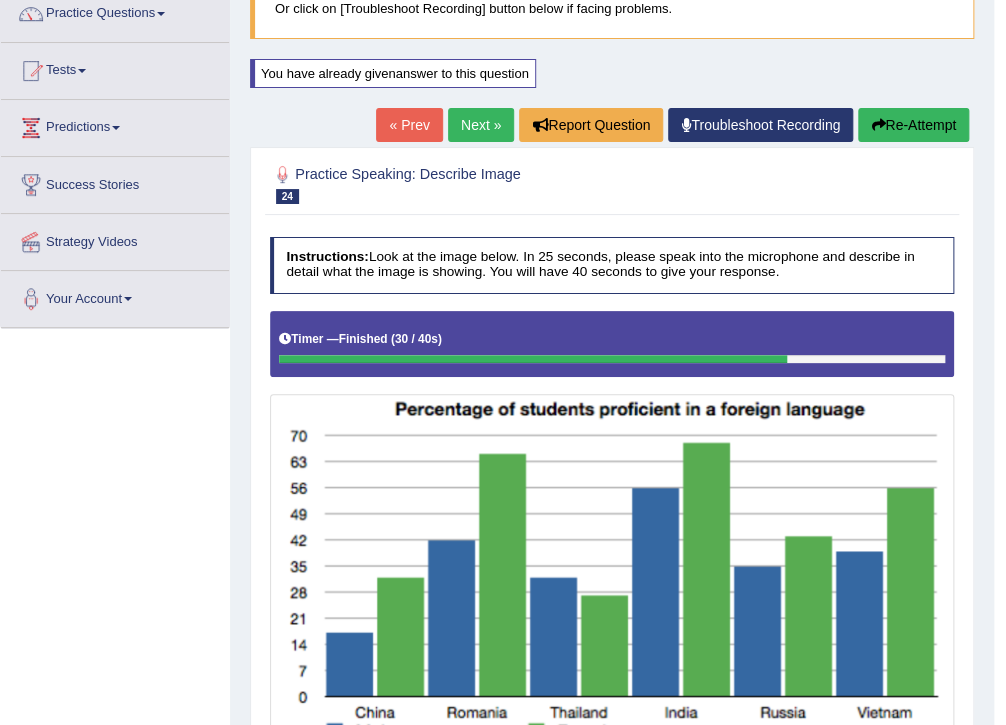 scroll, scrollTop: 166, scrollLeft: 0, axis: vertical 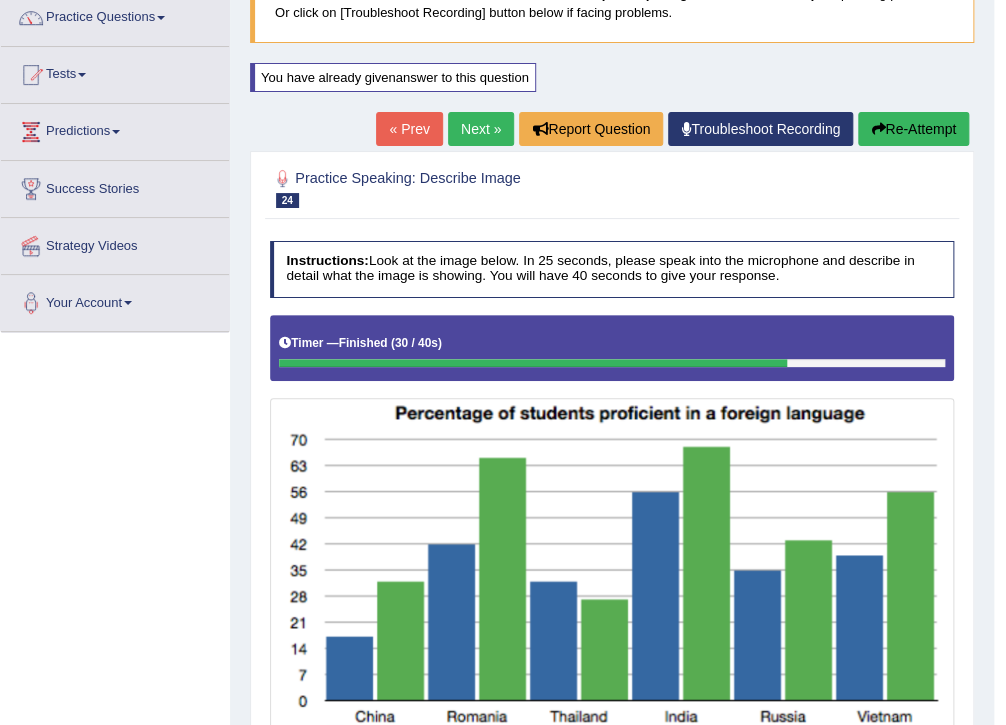 click on "Next »" at bounding box center (481, 129) 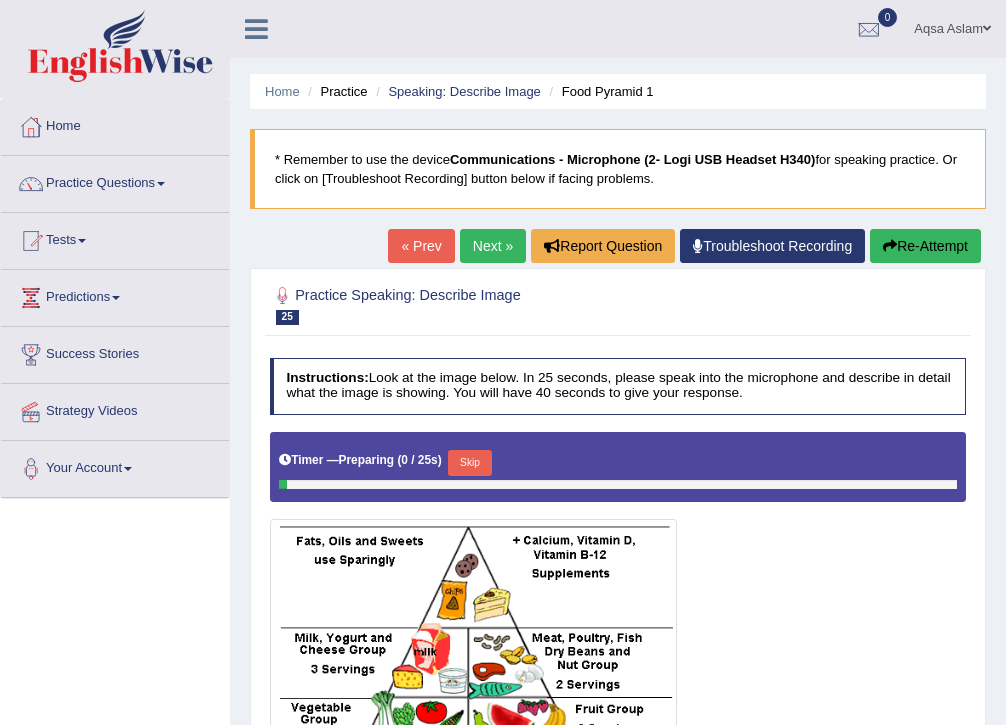 scroll, scrollTop: 0, scrollLeft: 0, axis: both 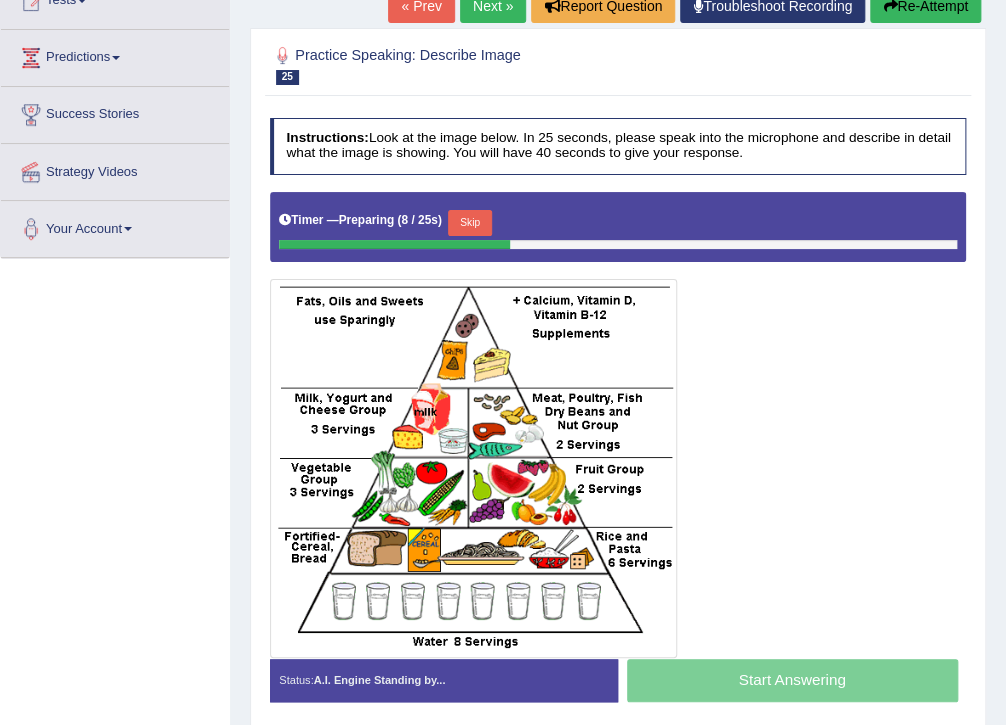 click on "Skip" at bounding box center [469, 223] 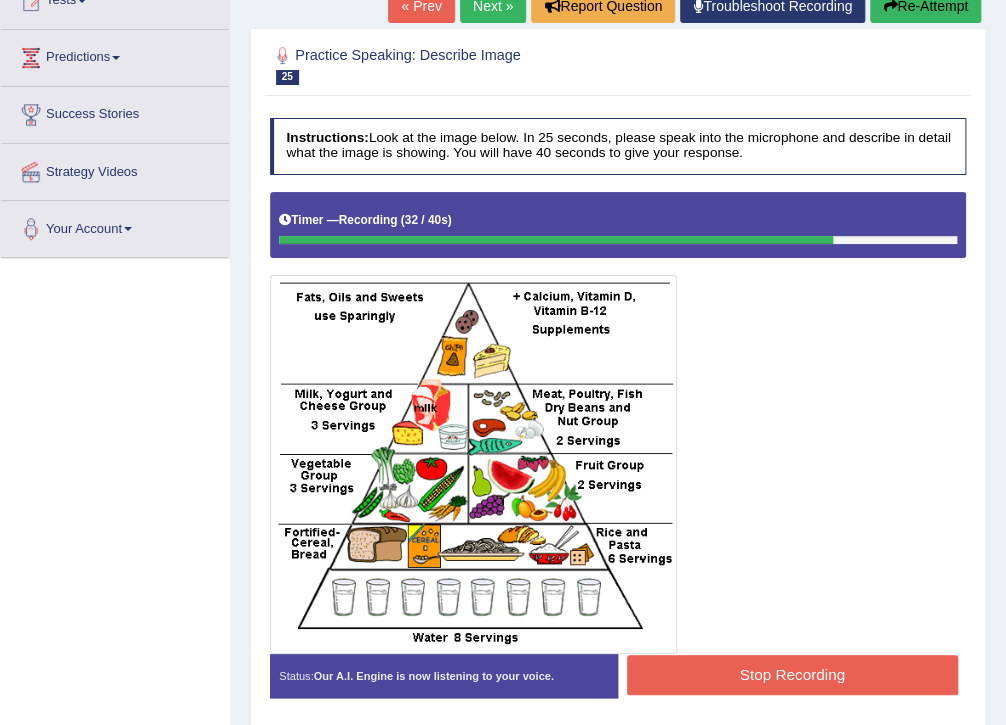 click on "Stop Recording" at bounding box center (792, 674) 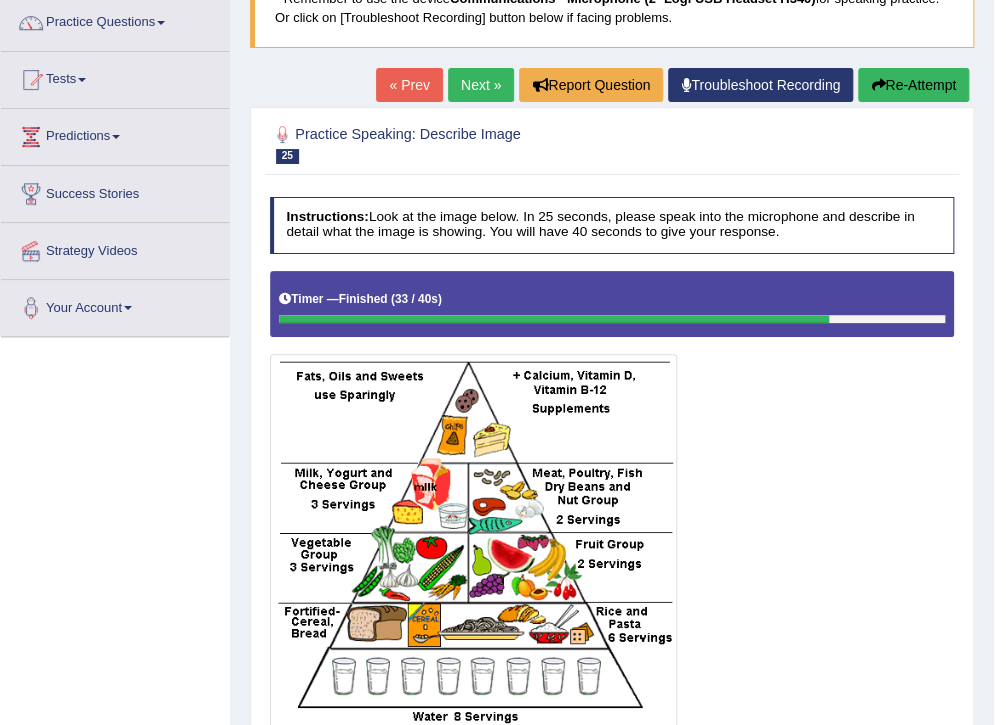 scroll, scrollTop: 160, scrollLeft: 0, axis: vertical 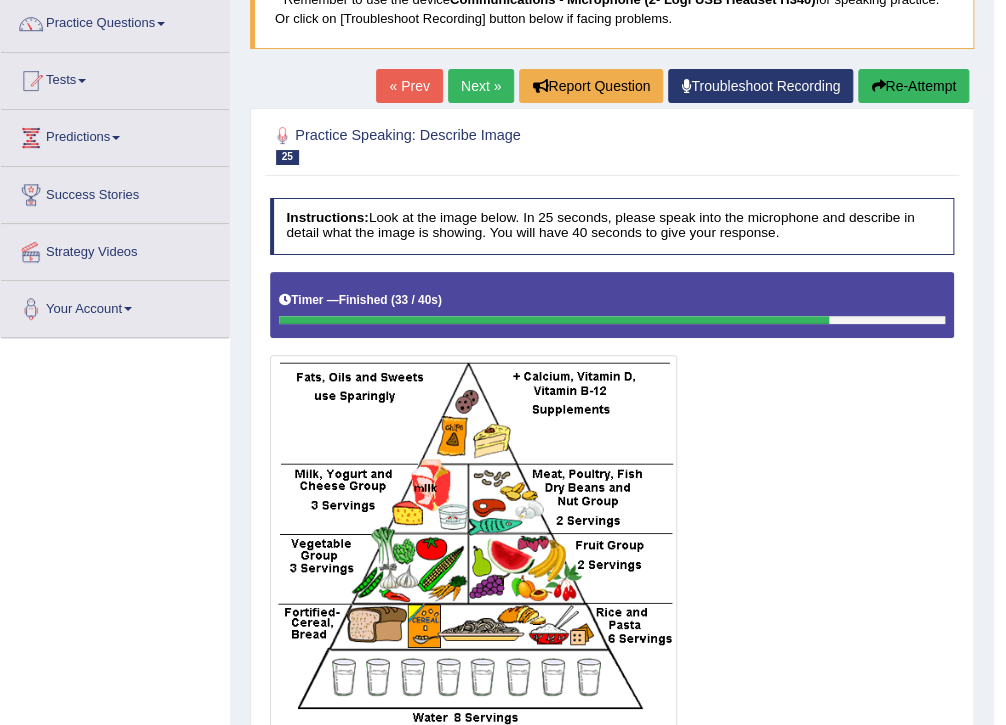 click on "Next »" at bounding box center [481, 86] 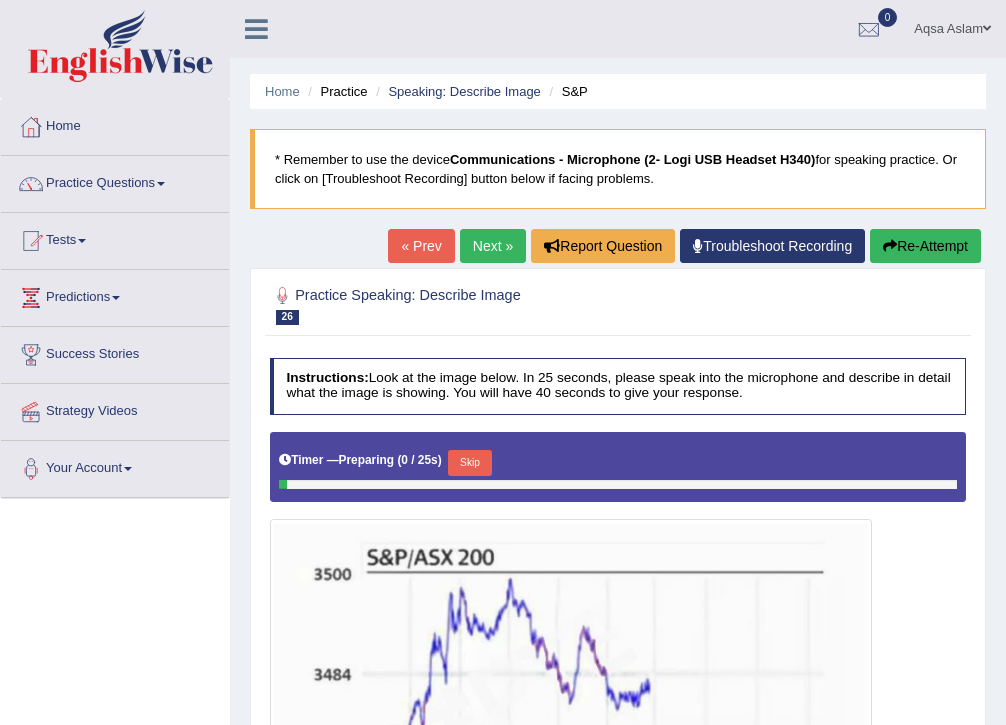 scroll, scrollTop: 0, scrollLeft: 0, axis: both 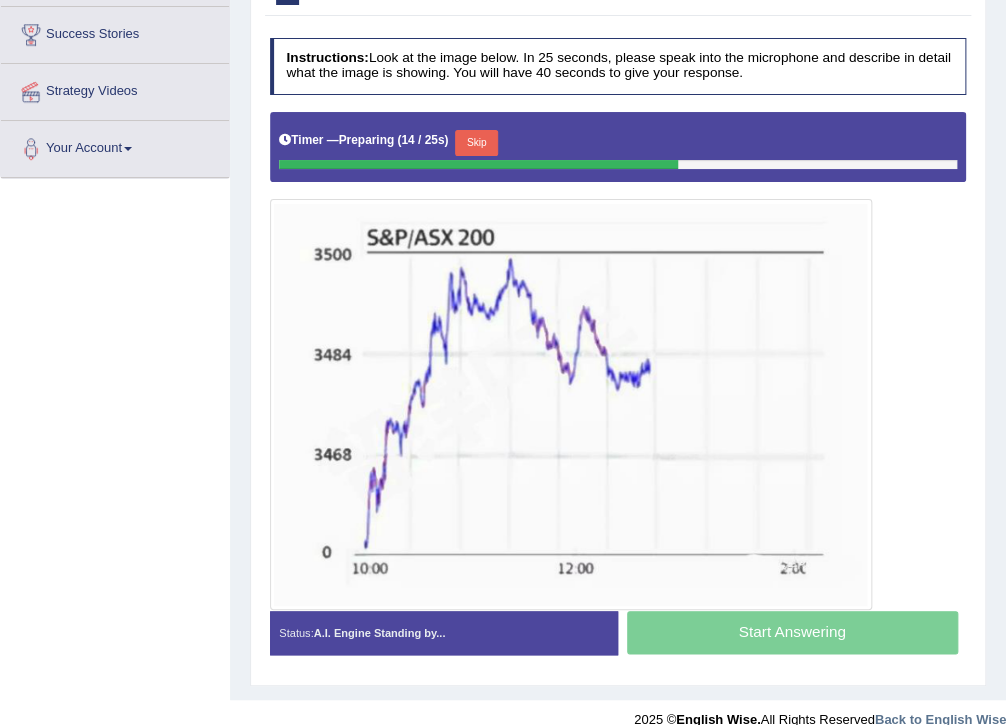 click on "Skip" at bounding box center (476, 143) 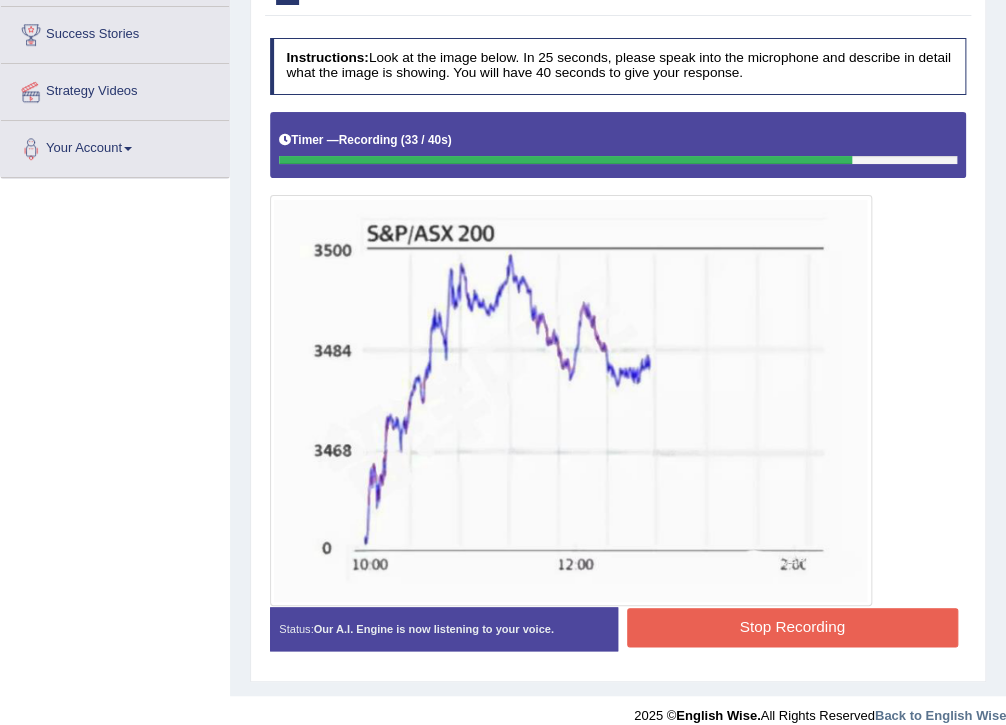 click on "Stop Recording" at bounding box center (792, 627) 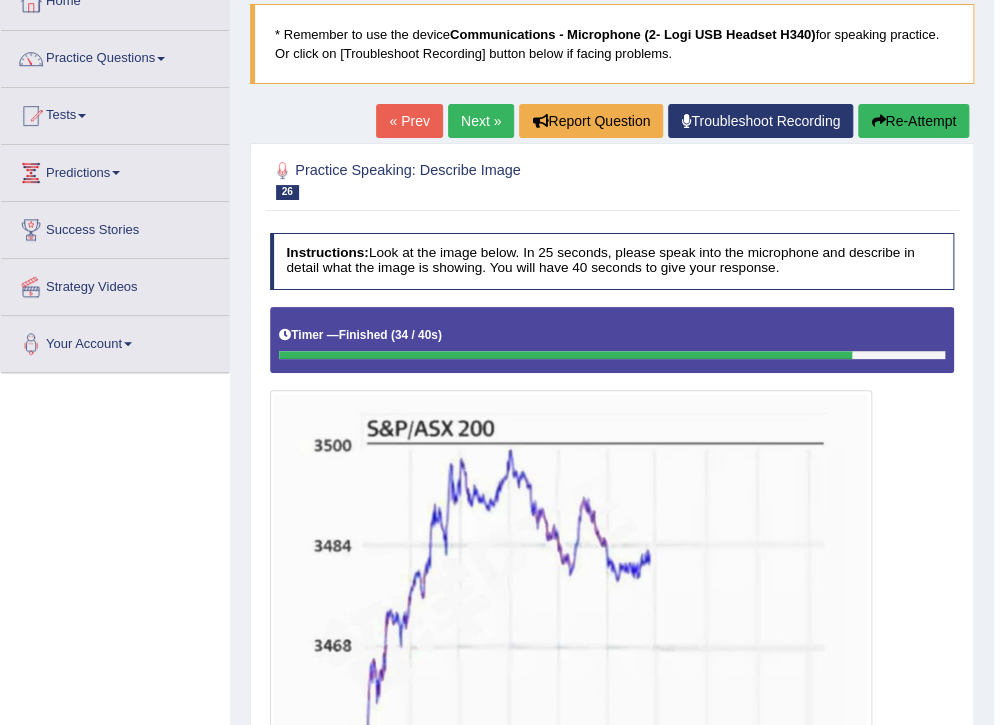 scroll, scrollTop: 80, scrollLeft: 0, axis: vertical 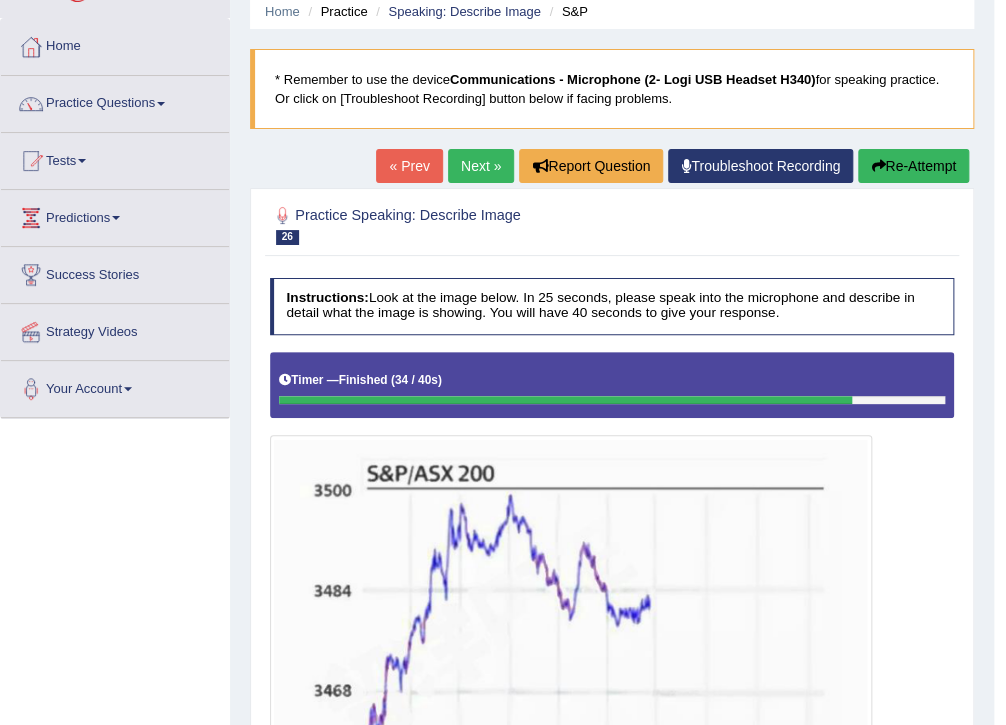 click on "Re-Attempt" at bounding box center [913, 166] 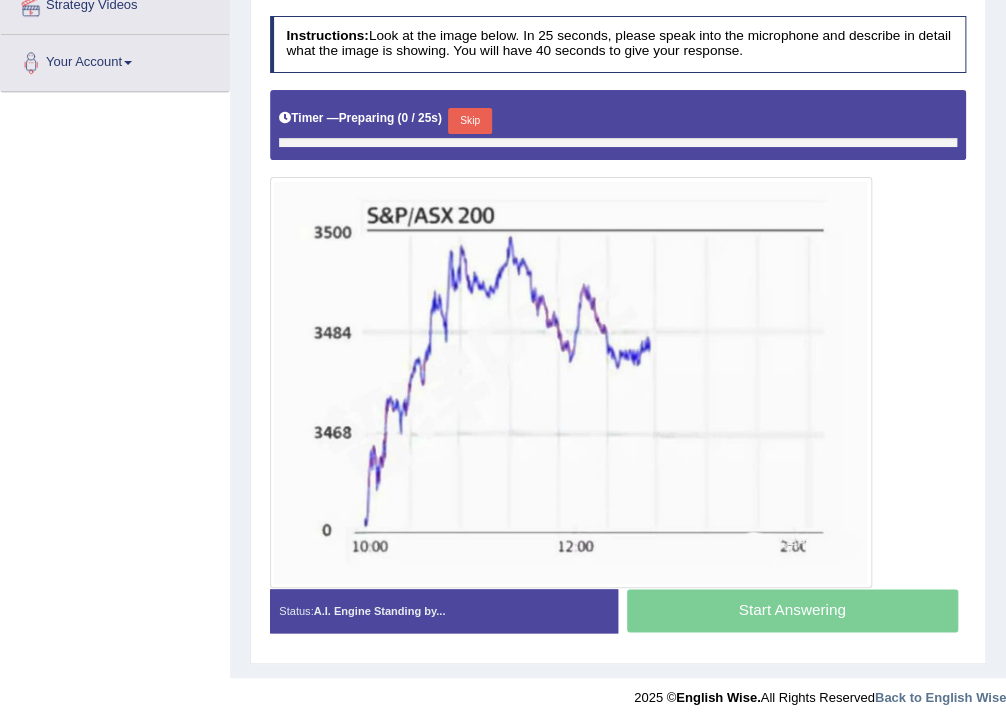 scroll, scrollTop: 406, scrollLeft: 0, axis: vertical 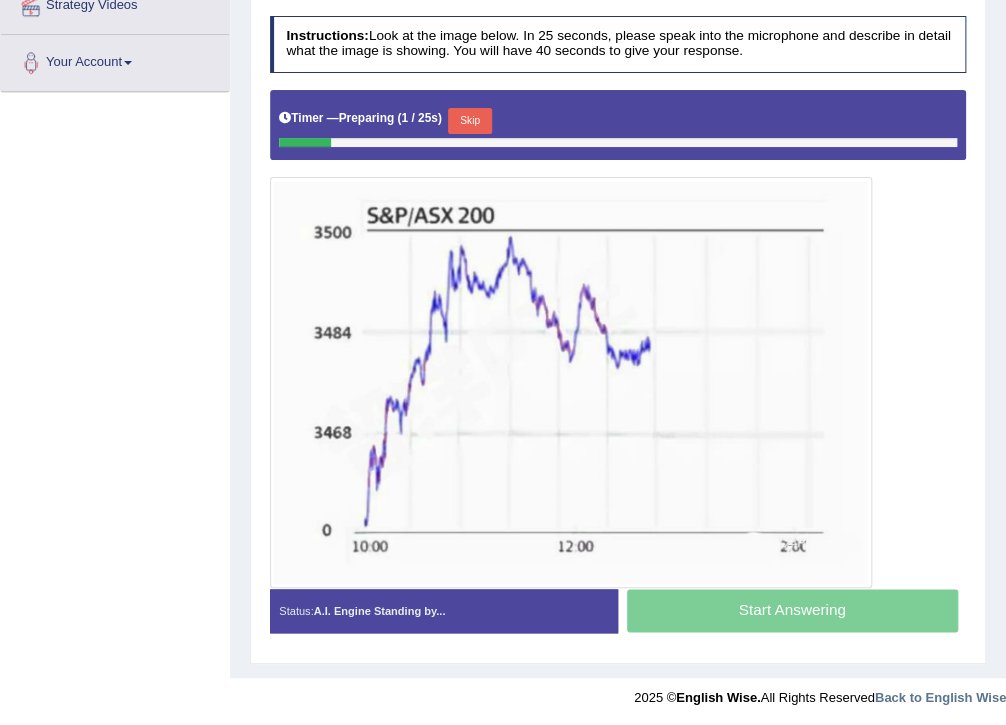 click on "Skip" at bounding box center (469, 121) 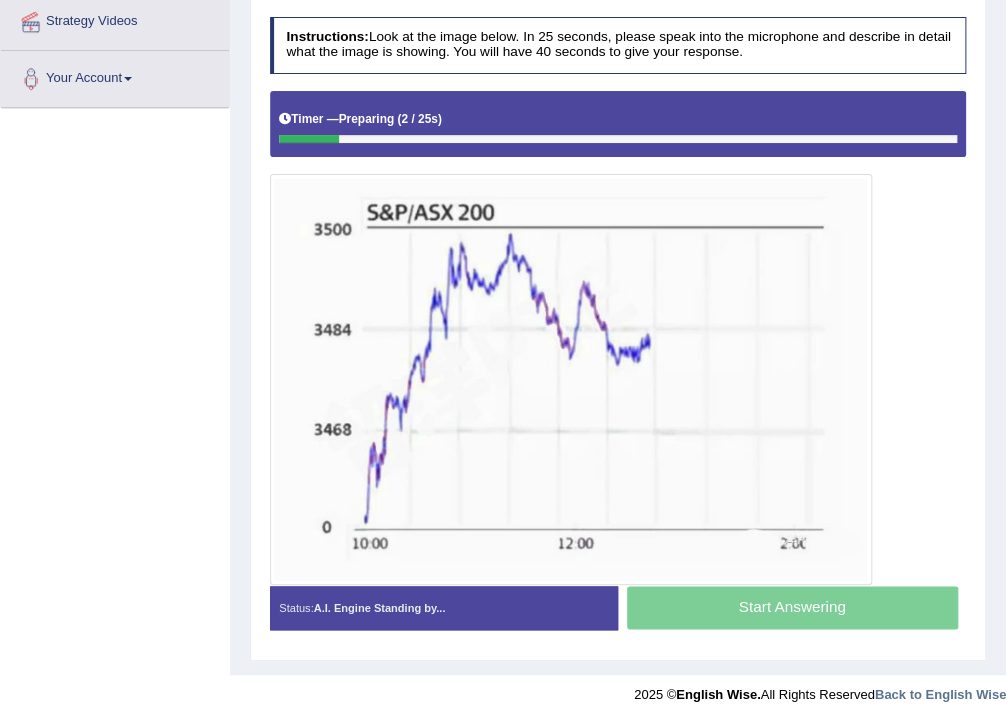 scroll, scrollTop: 388, scrollLeft: 0, axis: vertical 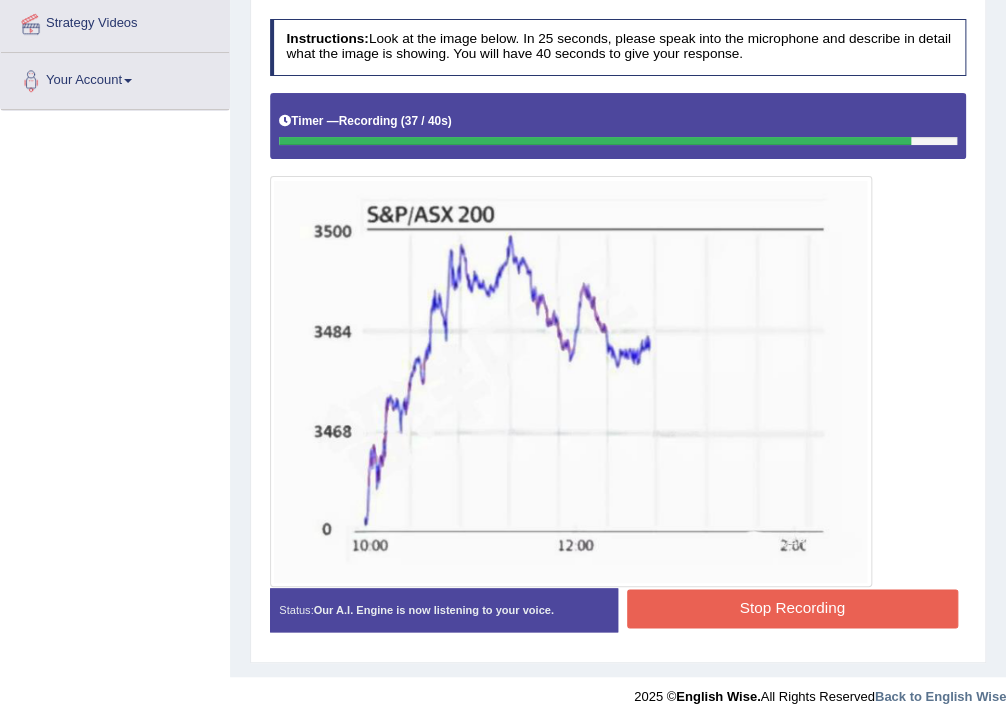 click on "Stop Recording" at bounding box center [792, 608] 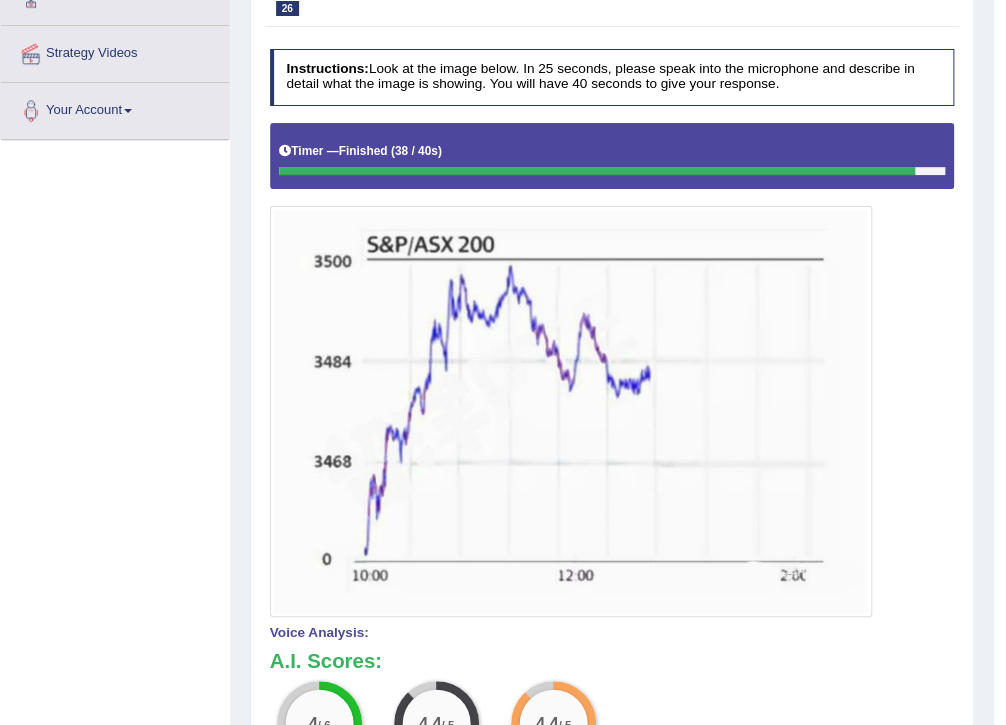scroll, scrollTop: 228, scrollLeft: 0, axis: vertical 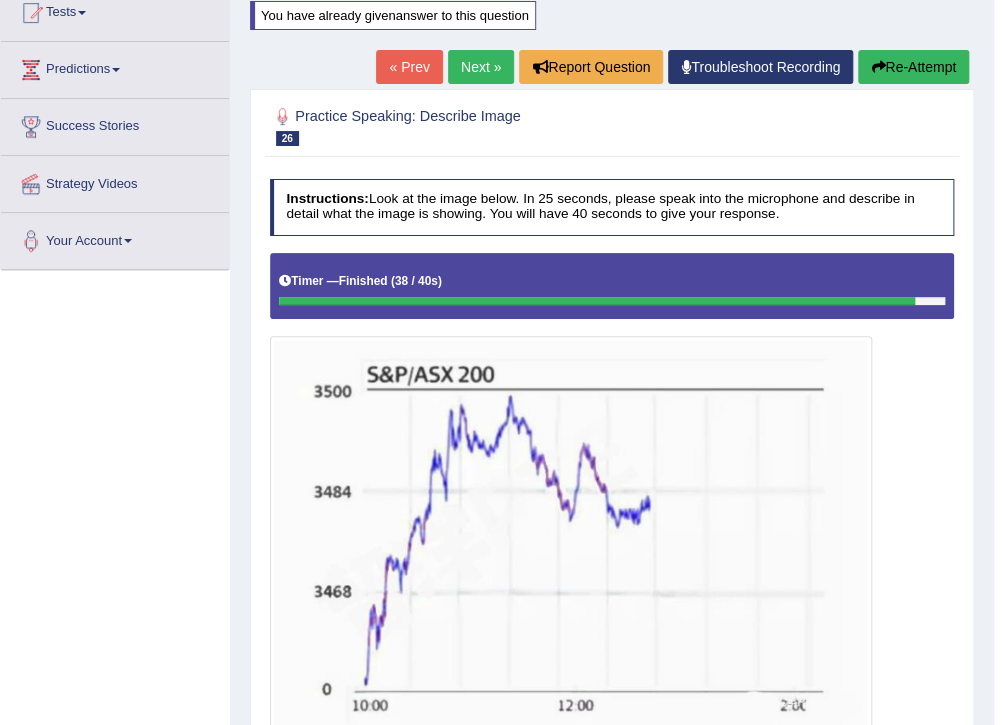 click on "Next »" at bounding box center [481, 67] 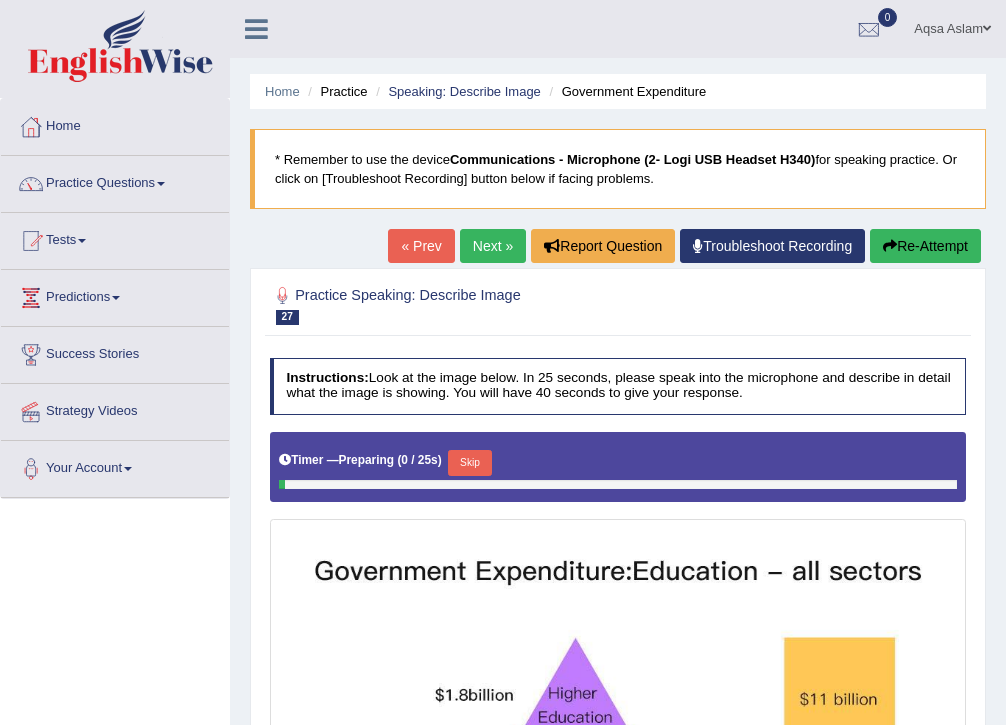 scroll, scrollTop: 0, scrollLeft: 0, axis: both 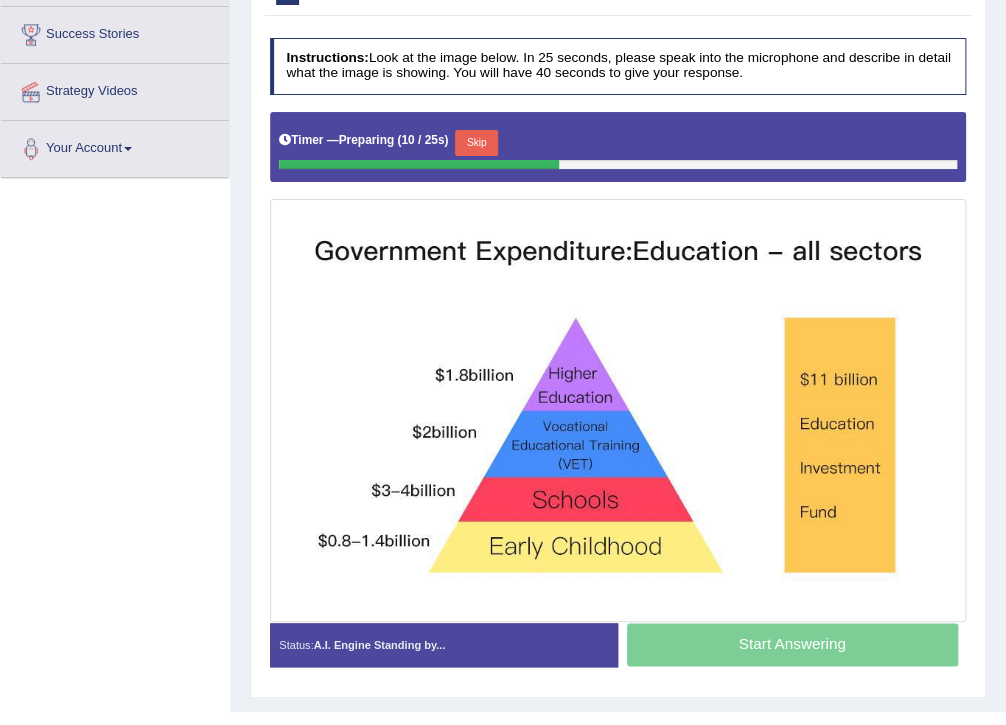 click on "Skip" at bounding box center [476, 143] 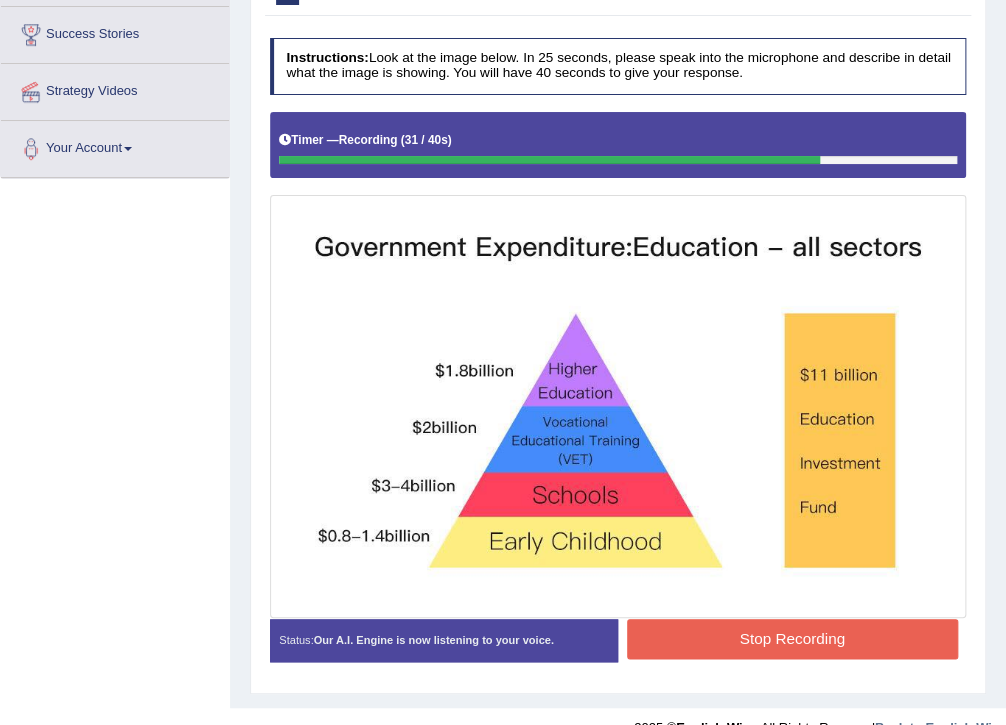 click on "Stop Recording" at bounding box center [792, 638] 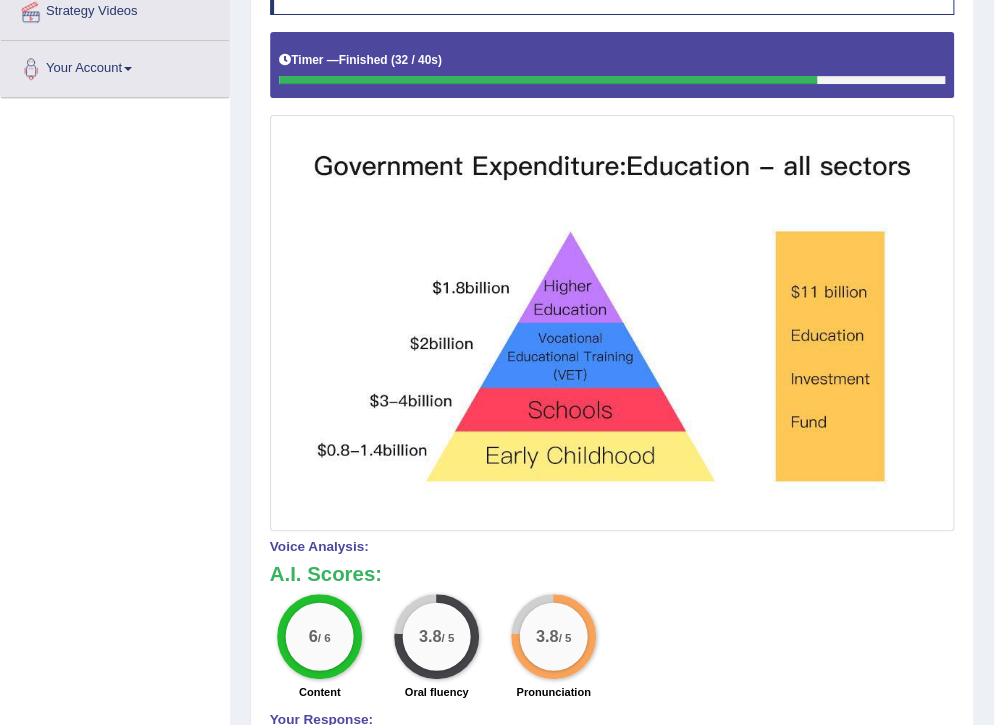 scroll, scrollTop: 160, scrollLeft: 0, axis: vertical 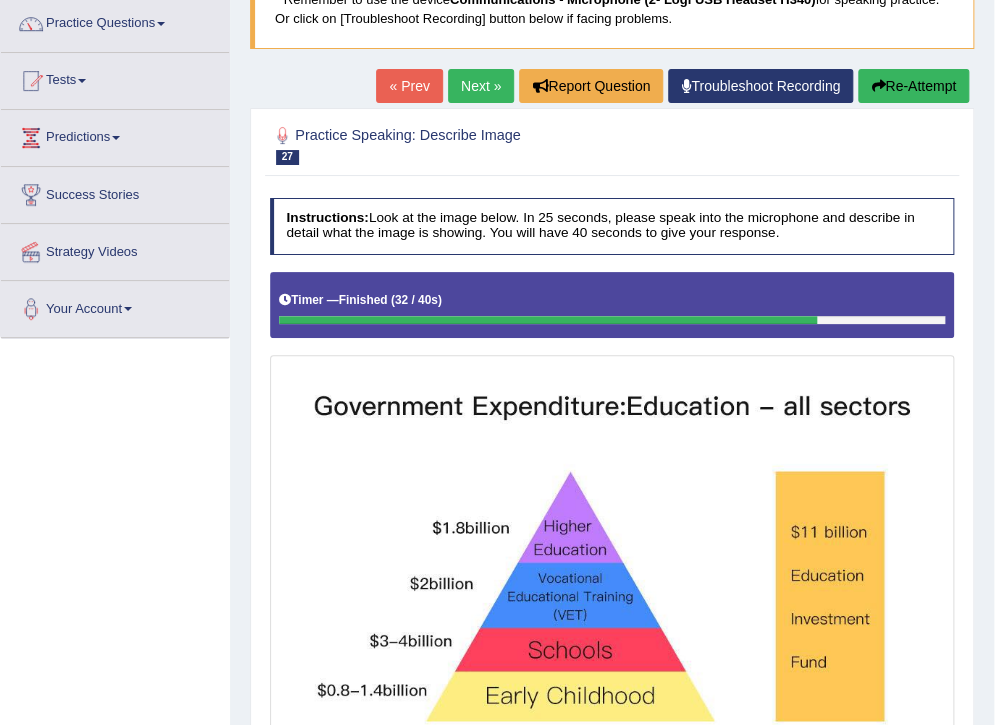 click on "Re-Attempt" at bounding box center [913, 86] 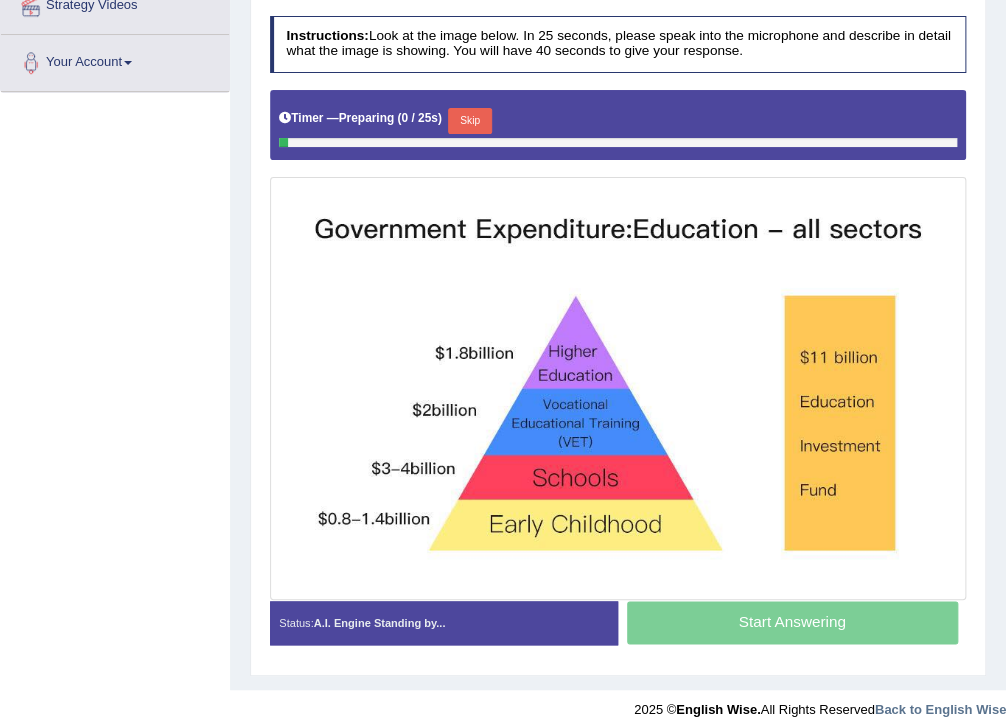 scroll, scrollTop: 406, scrollLeft: 0, axis: vertical 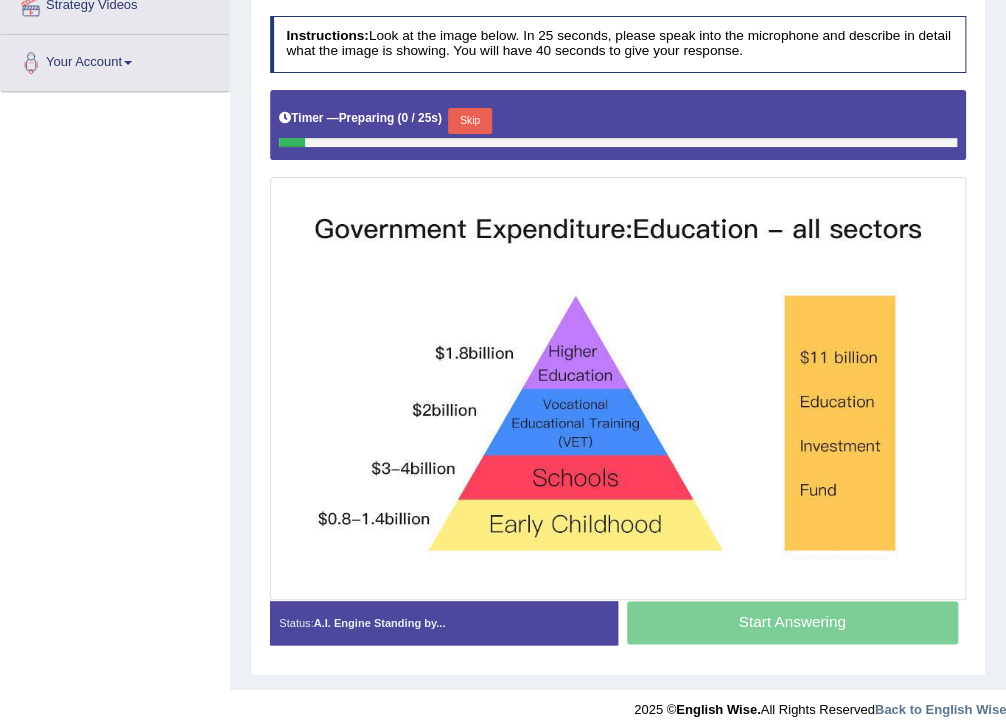 click on "Skip" at bounding box center (469, 121) 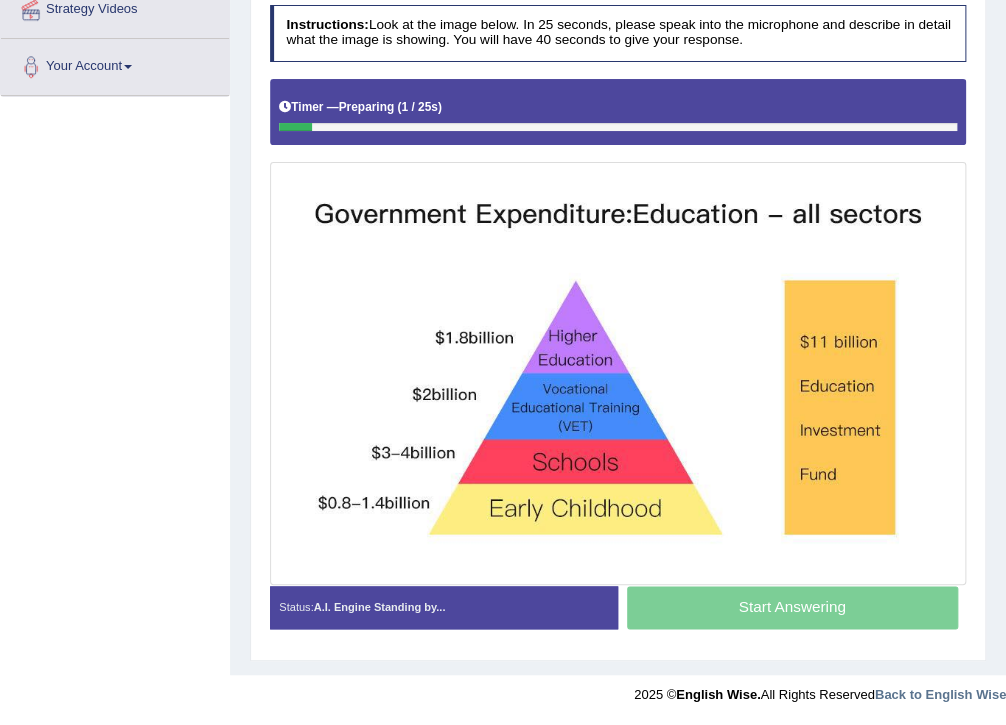 scroll, scrollTop: 400, scrollLeft: 0, axis: vertical 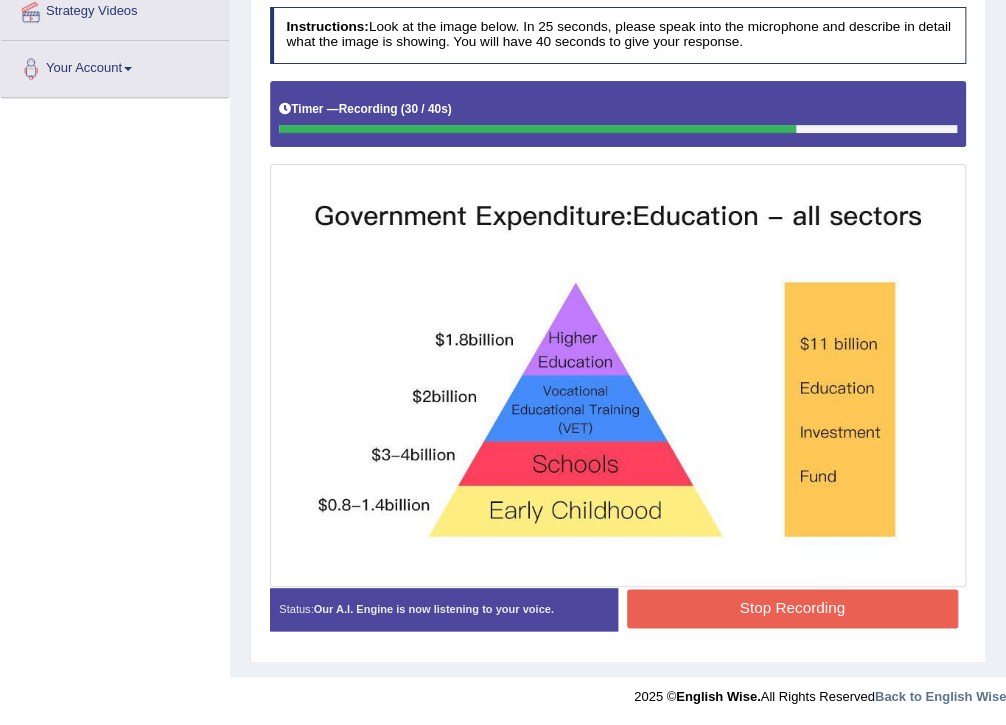 click on "Stop Recording" at bounding box center [792, 608] 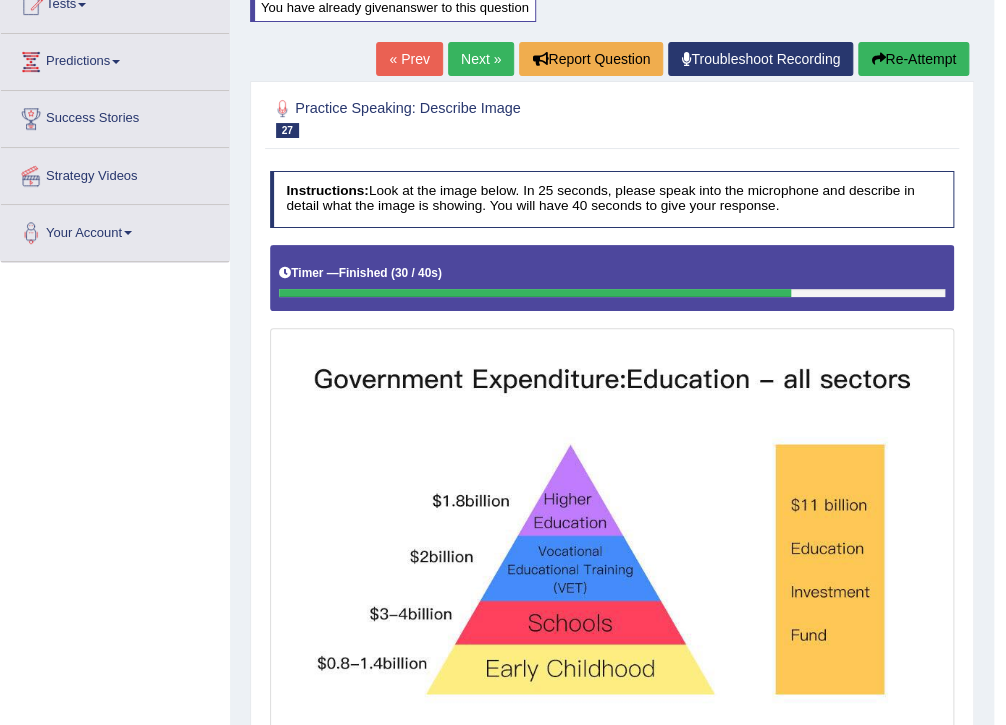 scroll, scrollTop: 80, scrollLeft: 0, axis: vertical 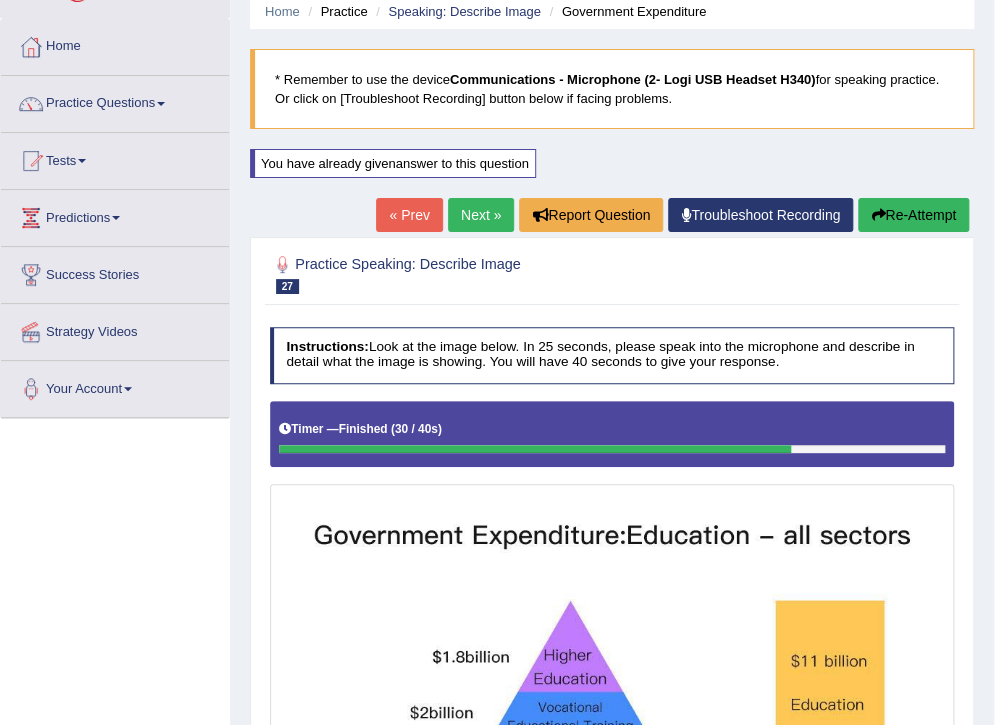 click on "Next »" at bounding box center (481, 215) 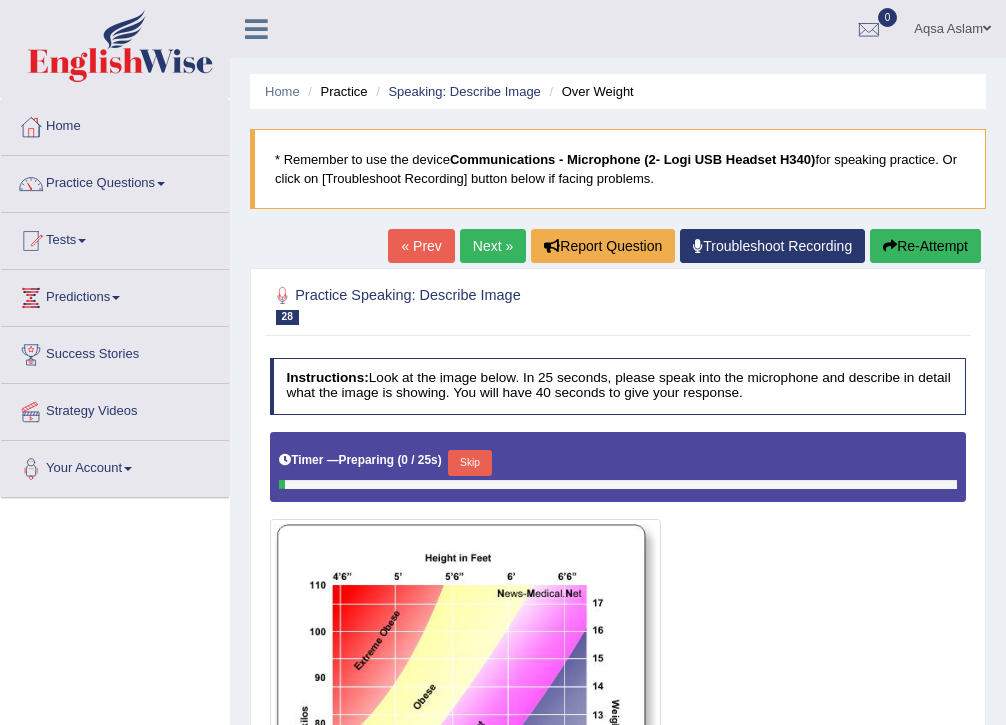 scroll, scrollTop: 0, scrollLeft: 0, axis: both 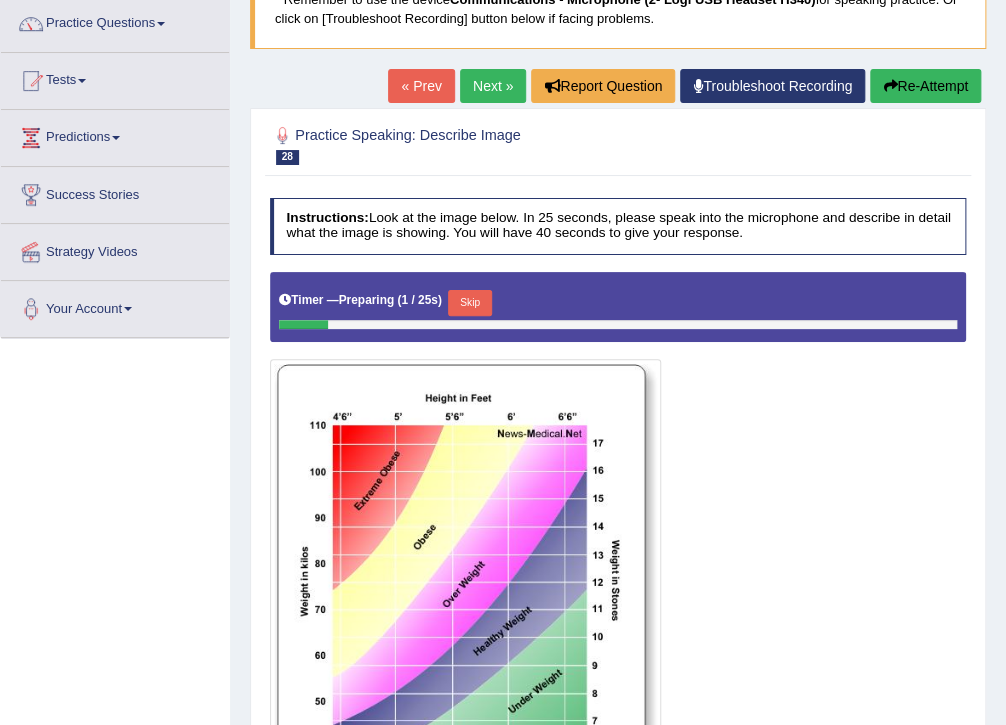 click on "« Prev Next »  Report Question  Troubleshoot Recording  Re-Attempt" at bounding box center (687, 88) 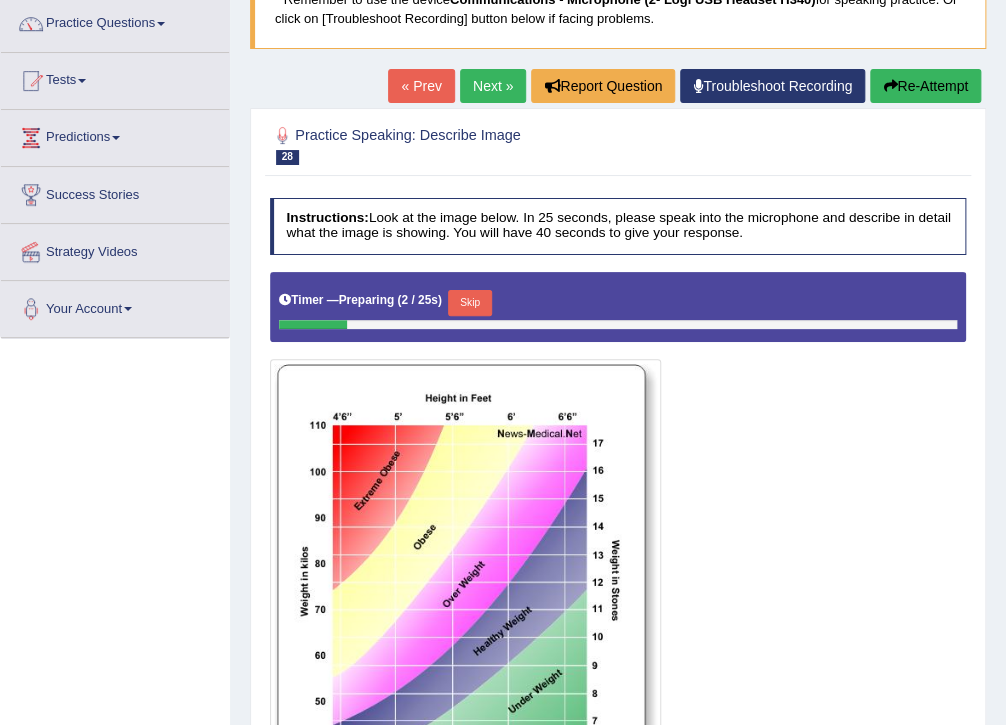 click on "Next »" at bounding box center (493, 86) 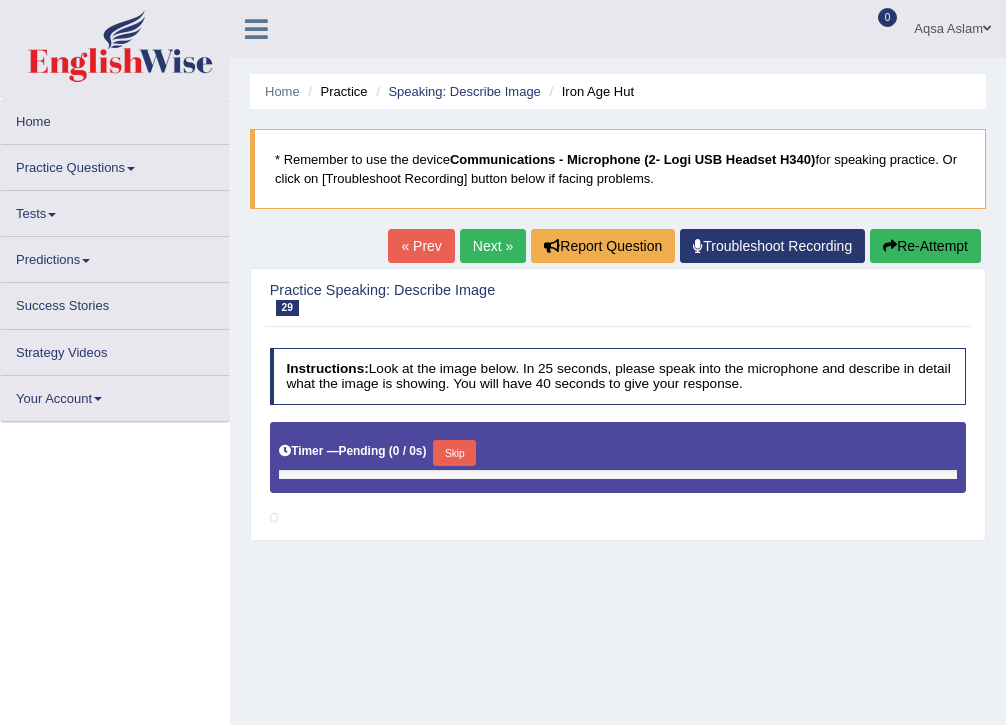 scroll, scrollTop: 0, scrollLeft: 0, axis: both 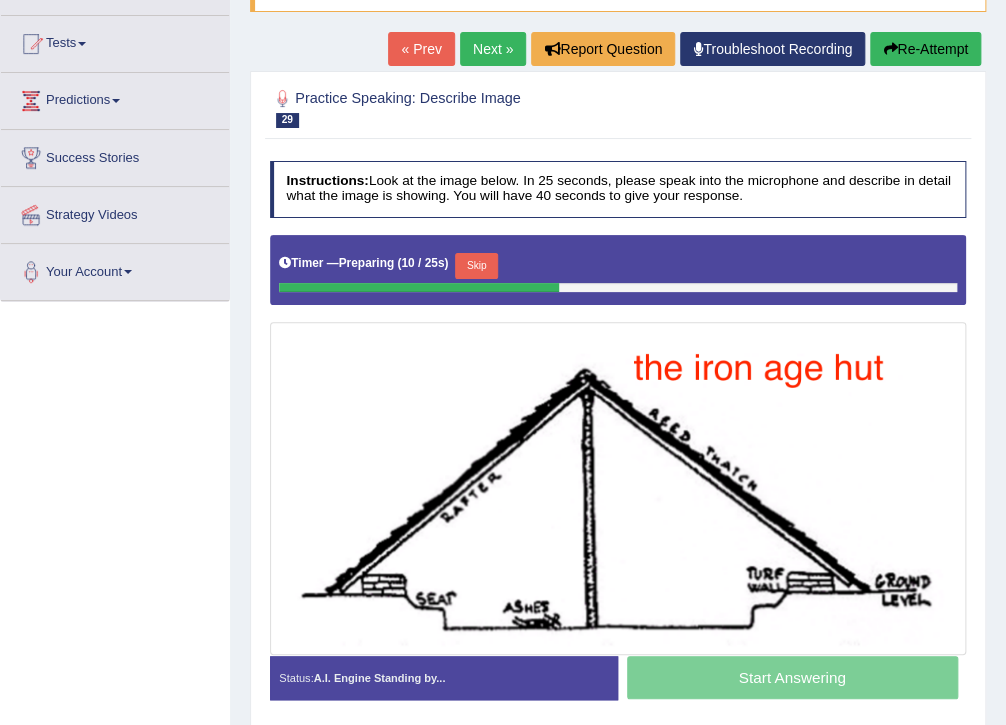 click on "Next »" at bounding box center (493, 49) 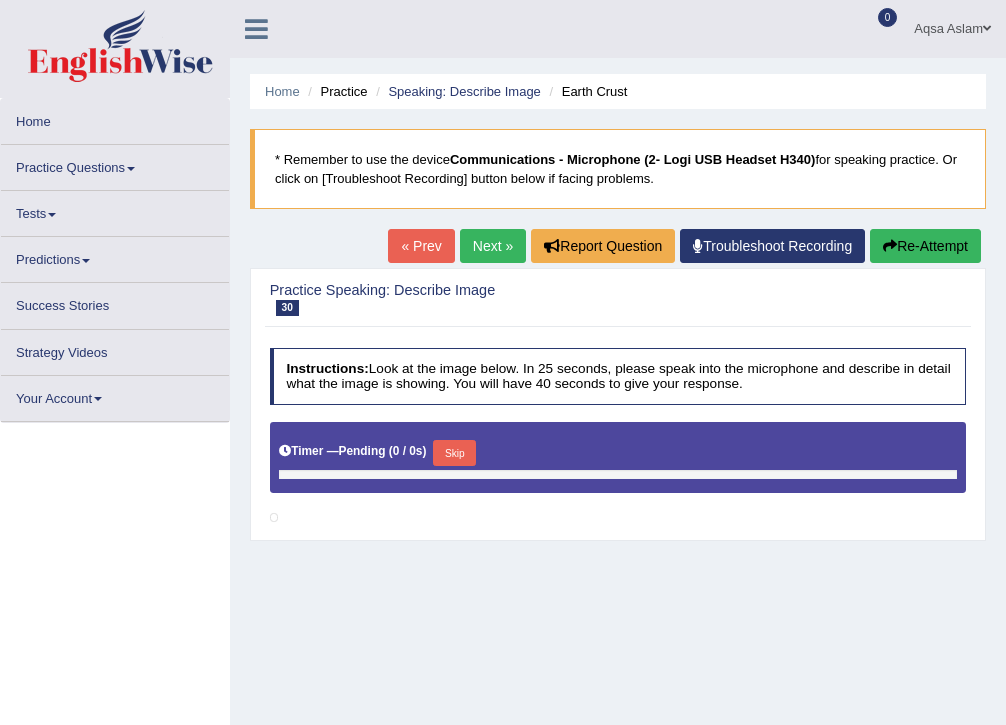 scroll, scrollTop: 0, scrollLeft: 0, axis: both 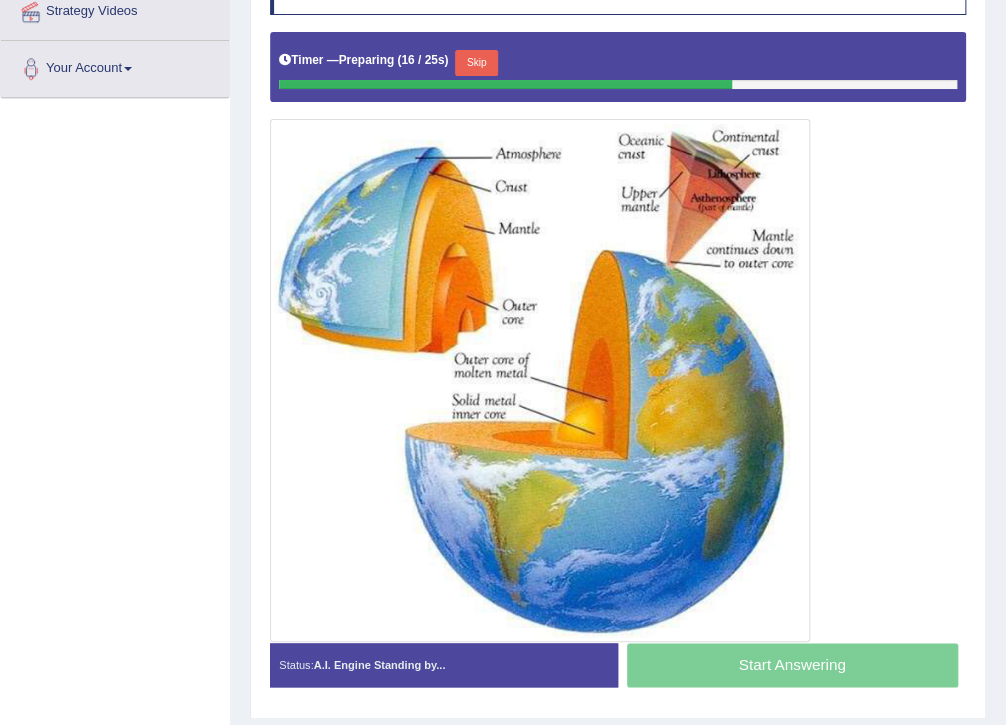 click on "Skip" at bounding box center (476, 63) 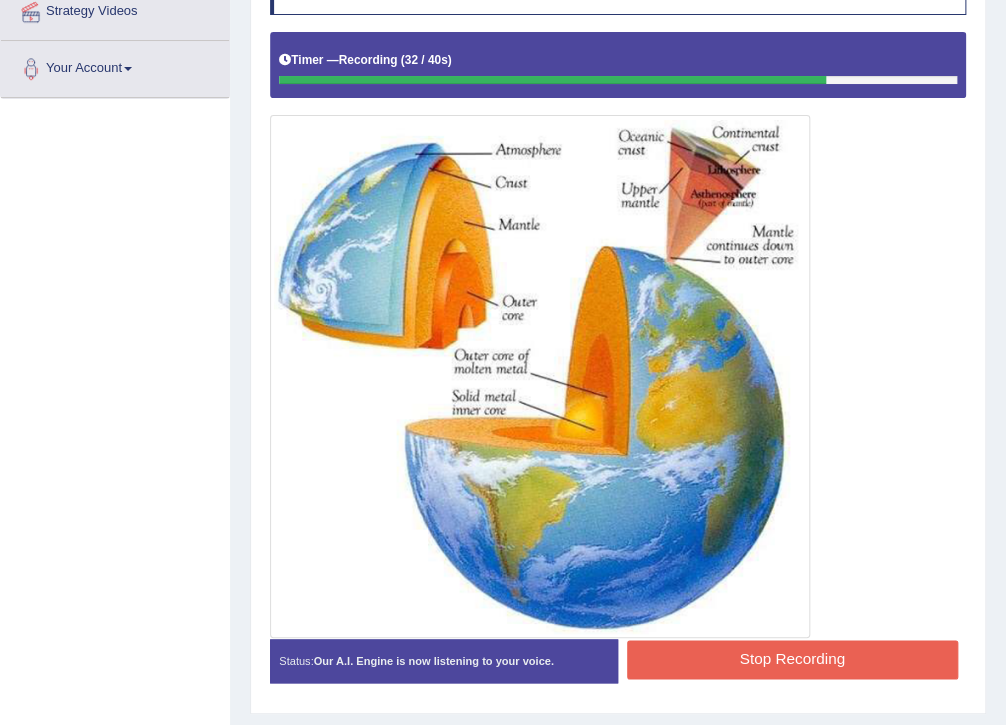 click on "Stop Recording" at bounding box center (792, 659) 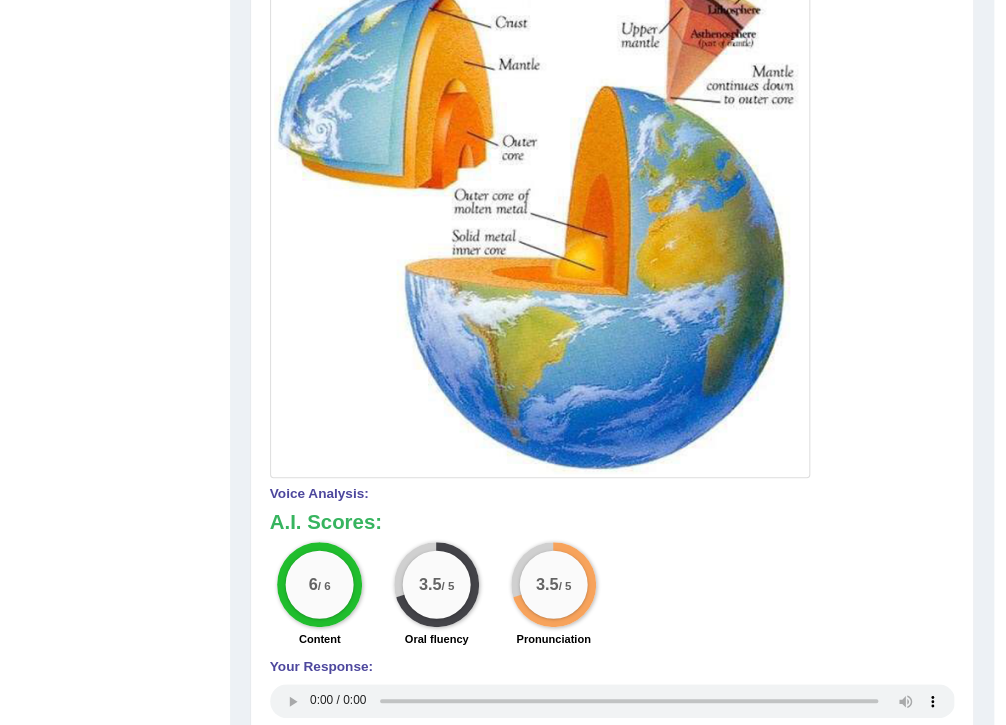 scroll, scrollTop: 240, scrollLeft: 0, axis: vertical 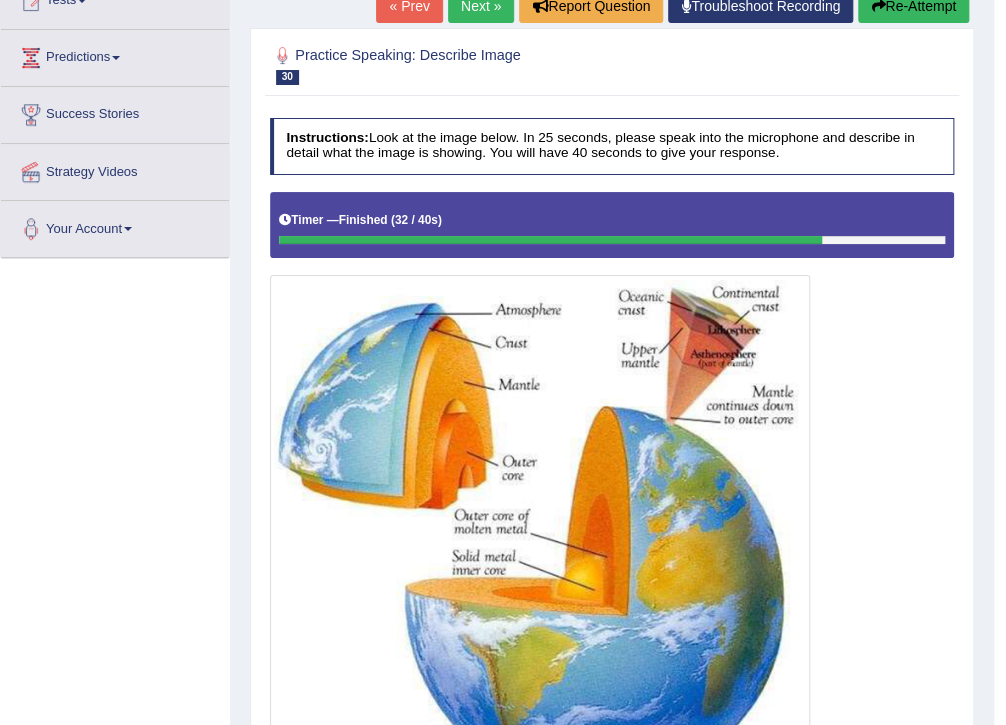 click on "Next »" at bounding box center (481, 6) 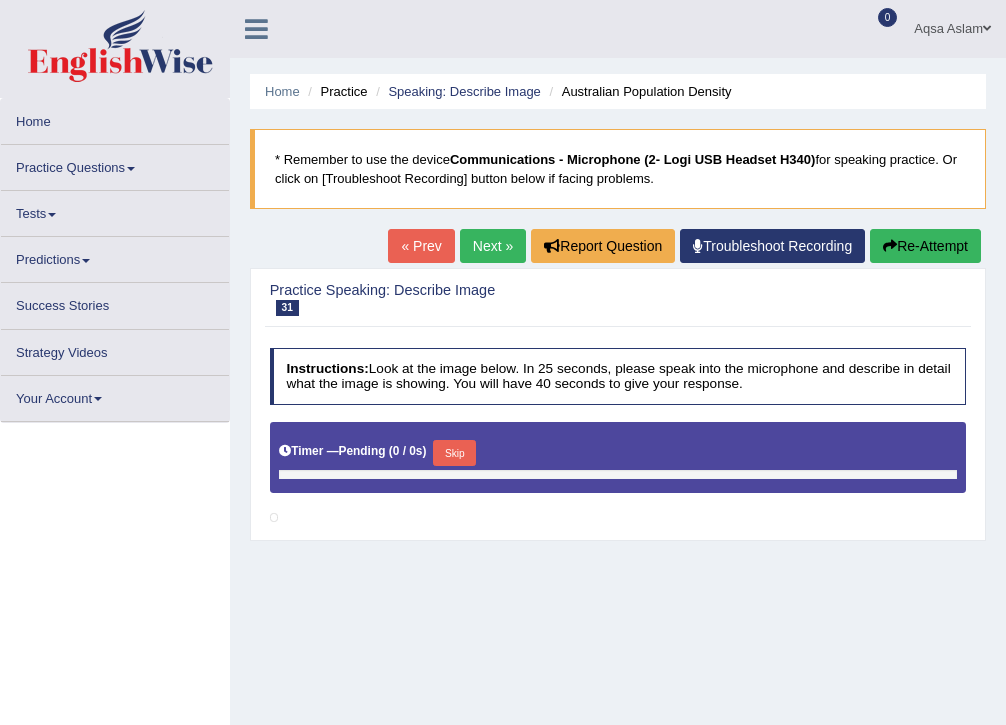 scroll, scrollTop: 0, scrollLeft: 0, axis: both 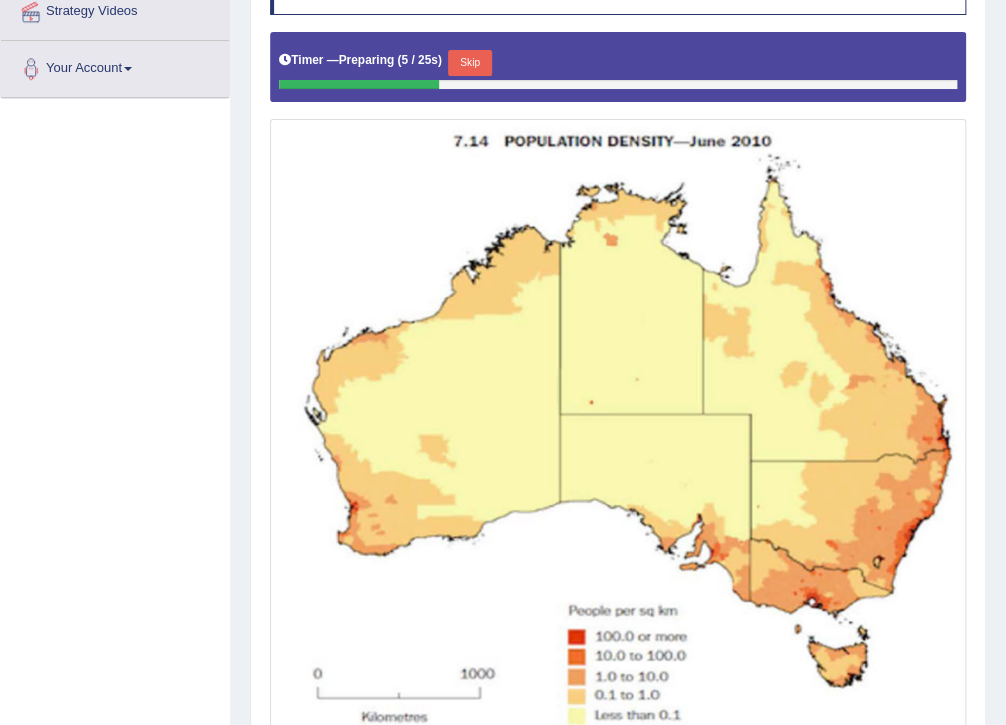 click on "Skip" at bounding box center [469, 63] 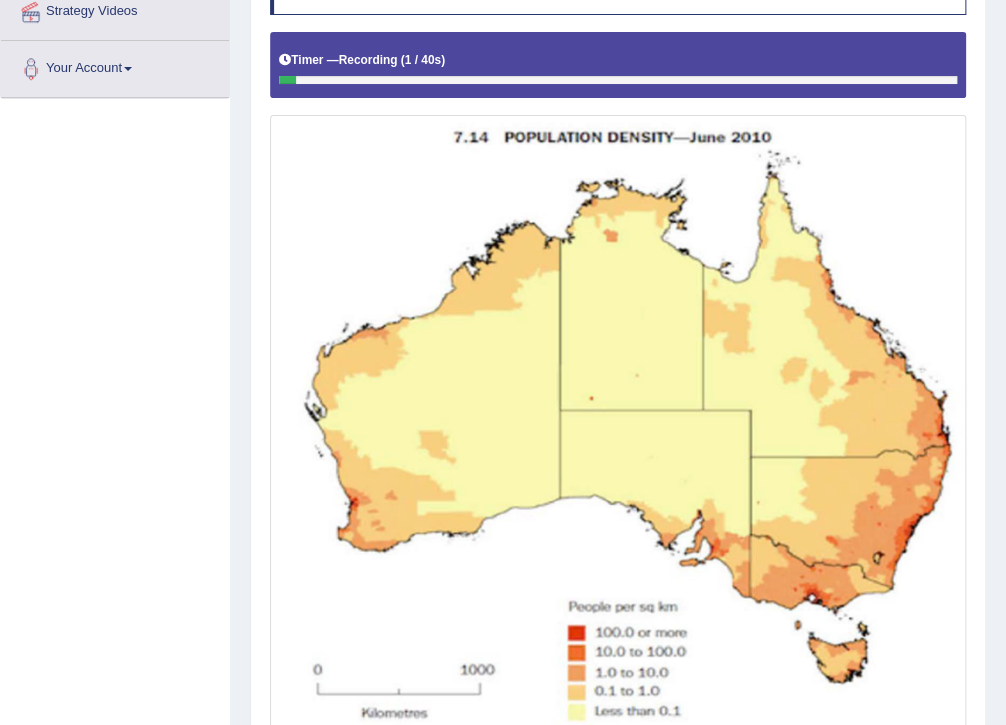 scroll, scrollTop: 160, scrollLeft: 0, axis: vertical 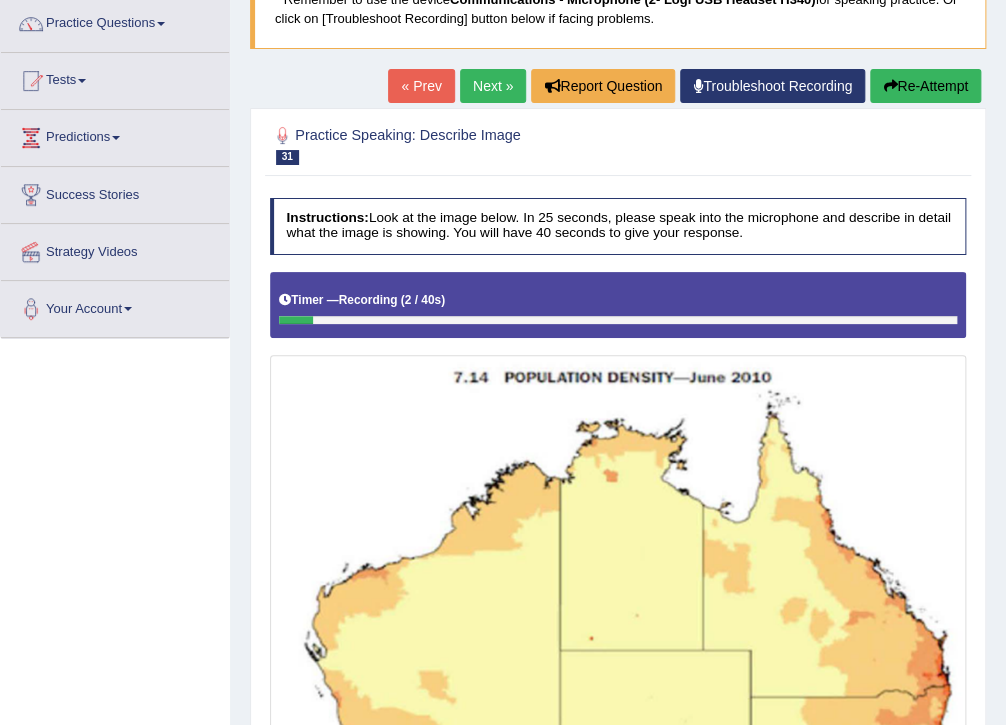 click on "Re-Attempt" at bounding box center [925, 86] 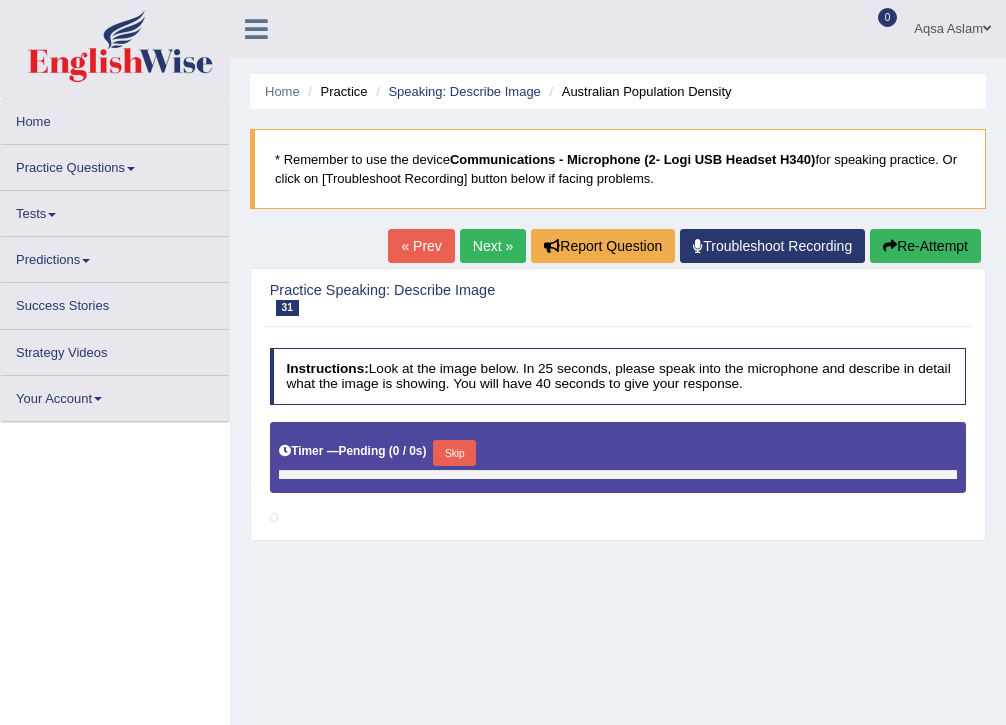 scroll, scrollTop: 150, scrollLeft: 0, axis: vertical 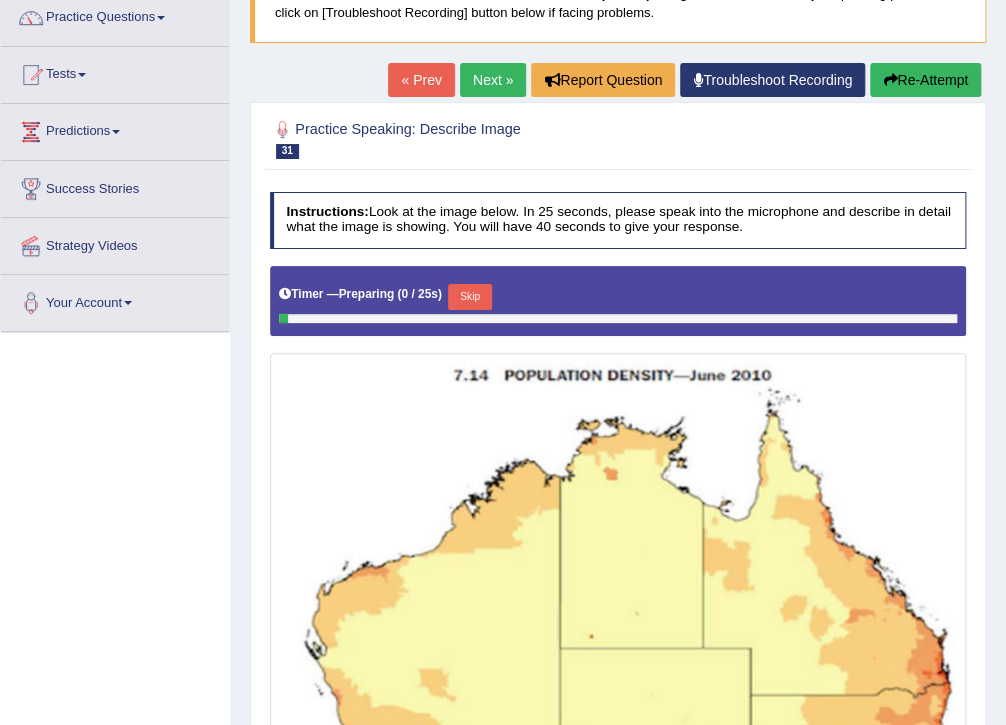 click on "Next »" at bounding box center (493, 80) 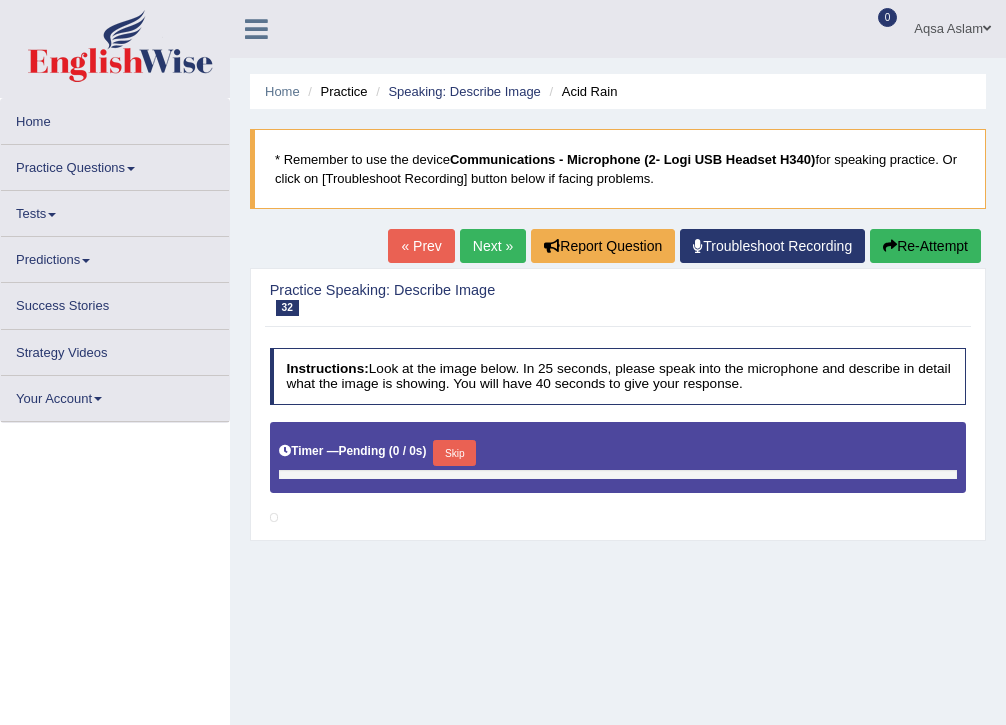 scroll, scrollTop: 0, scrollLeft: 0, axis: both 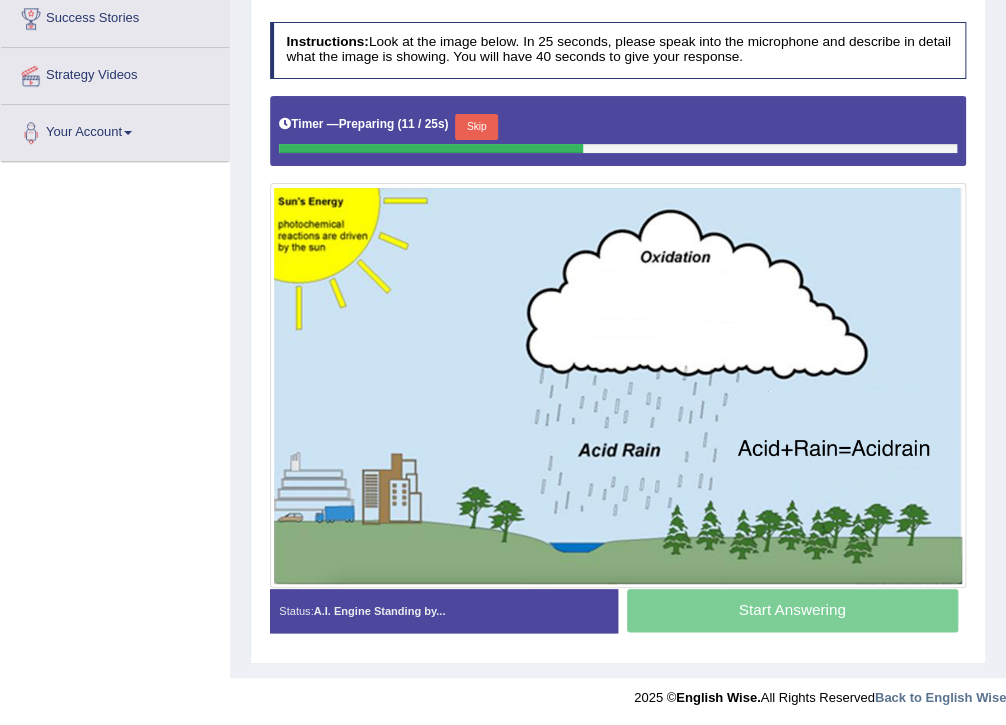 click on "Skip" at bounding box center (476, 127) 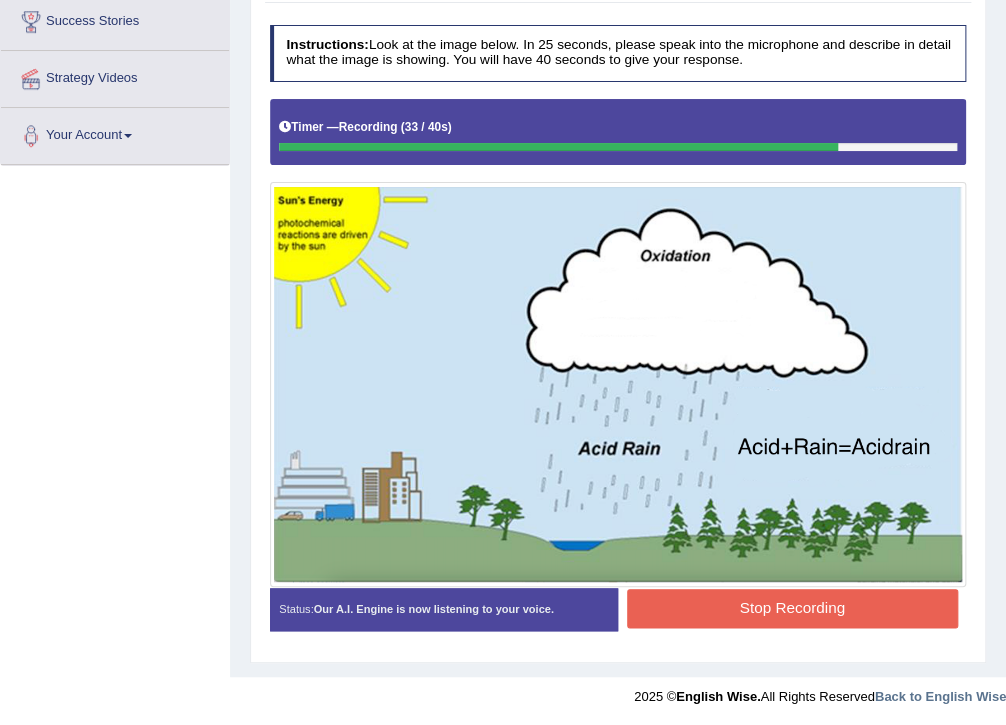 click on "Stop Recording" at bounding box center [792, 608] 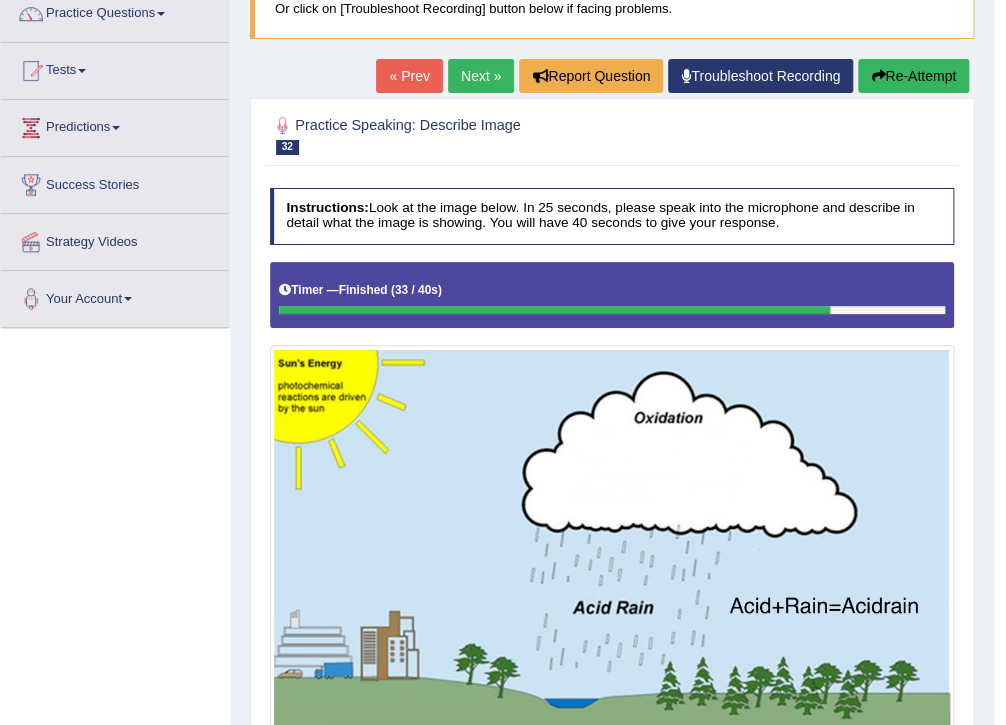 scroll, scrollTop: 93, scrollLeft: 0, axis: vertical 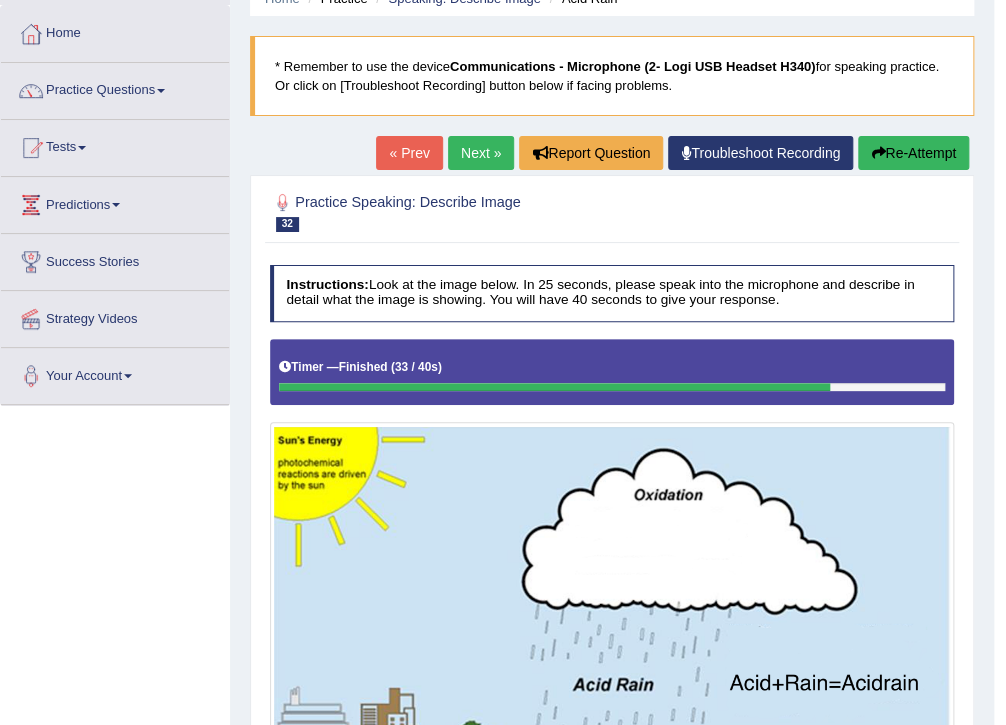 click on "Next »" at bounding box center (481, 153) 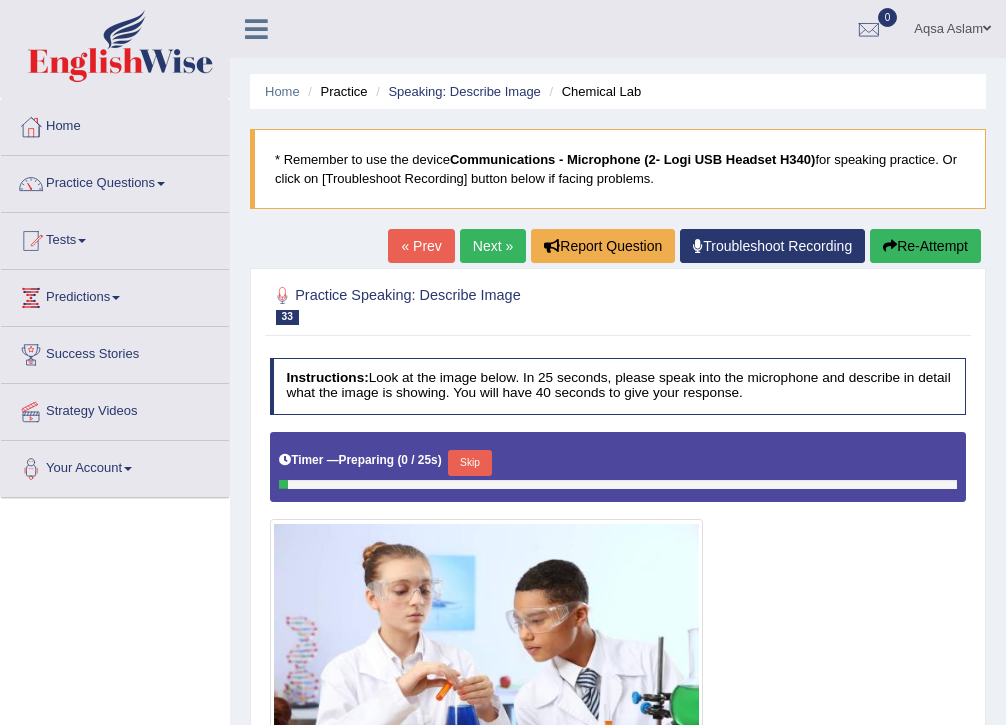 scroll, scrollTop: 0, scrollLeft: 0, axis: both 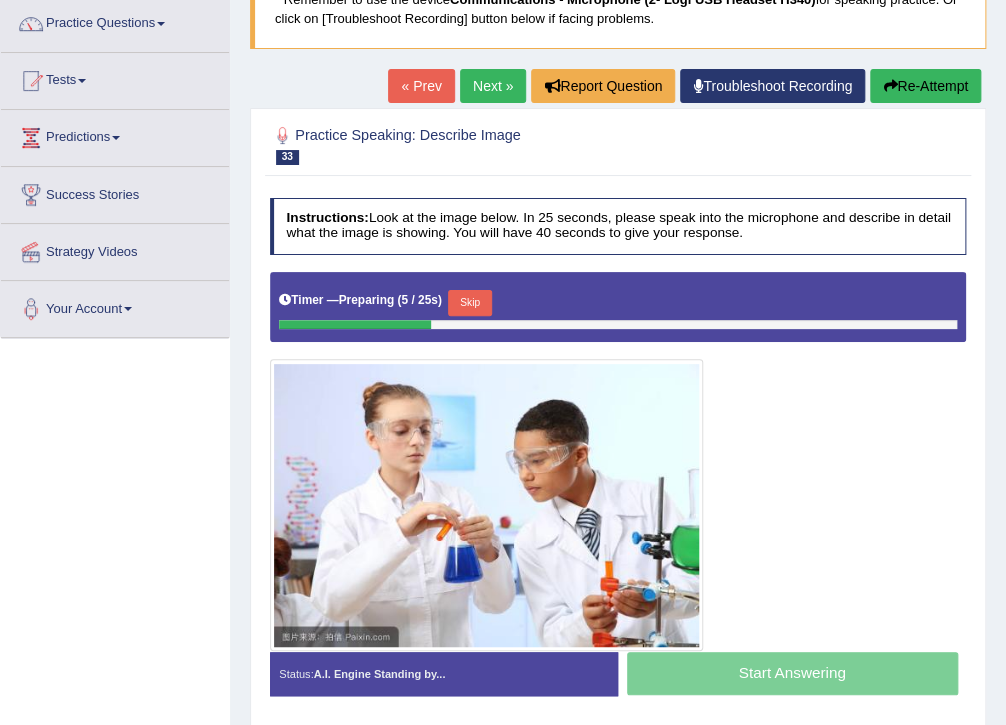 click on "Skip" at bounding box center (469, 303) 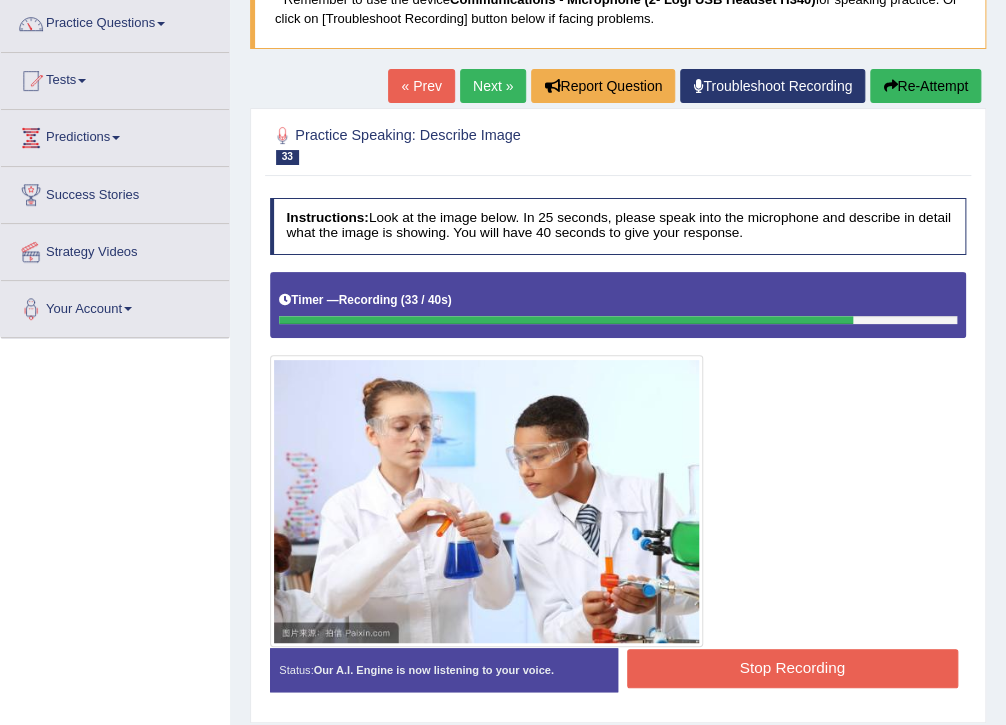 click on "Stop Recording" at bounding box center [792, 668] 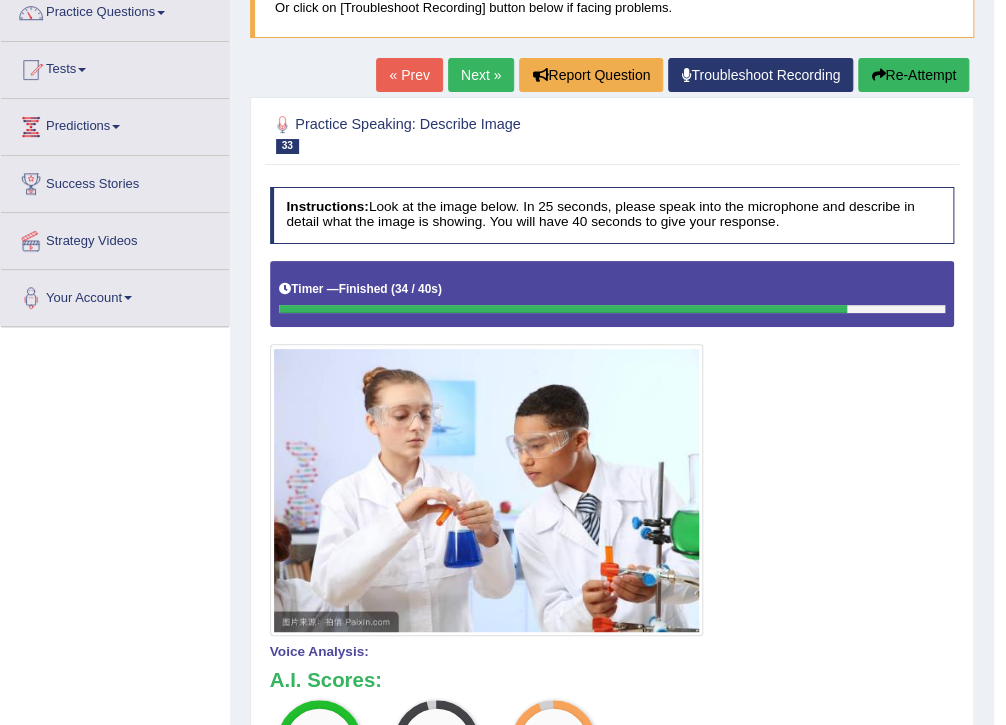 scroll, scrollTop: 0, scrollLeft: 0, axis: both 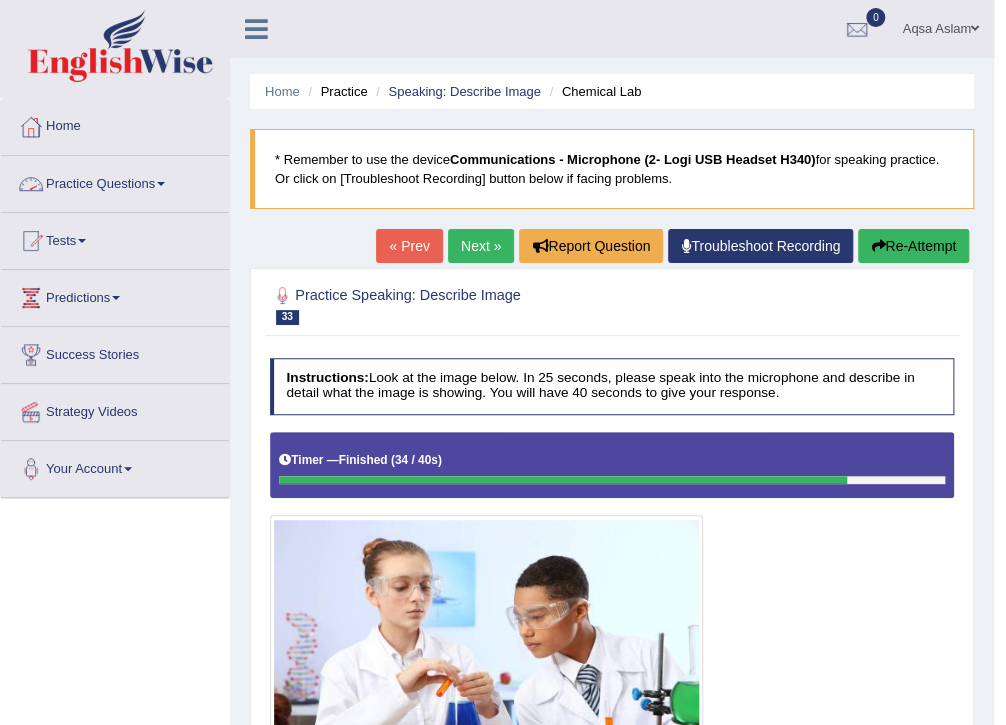 click on "Practice Questions" at bounding box center [115, 181] 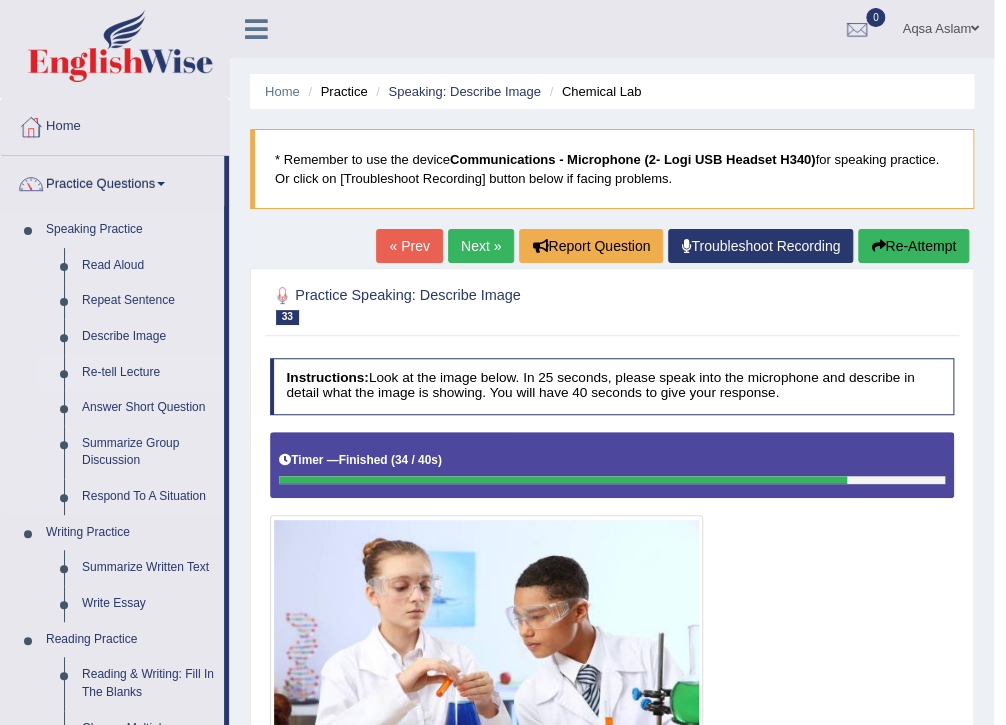 click on "Re-tell Lecture" at bounding box center [148, 373] 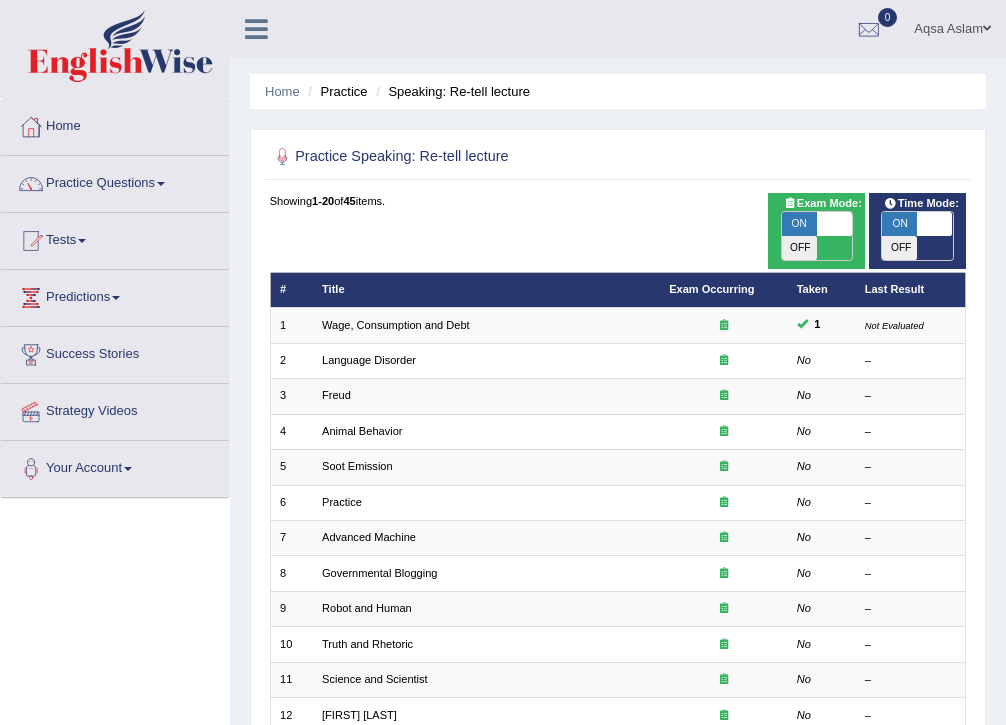 scroll, scrollTop: 0, scrollLeft: 0, axis: both 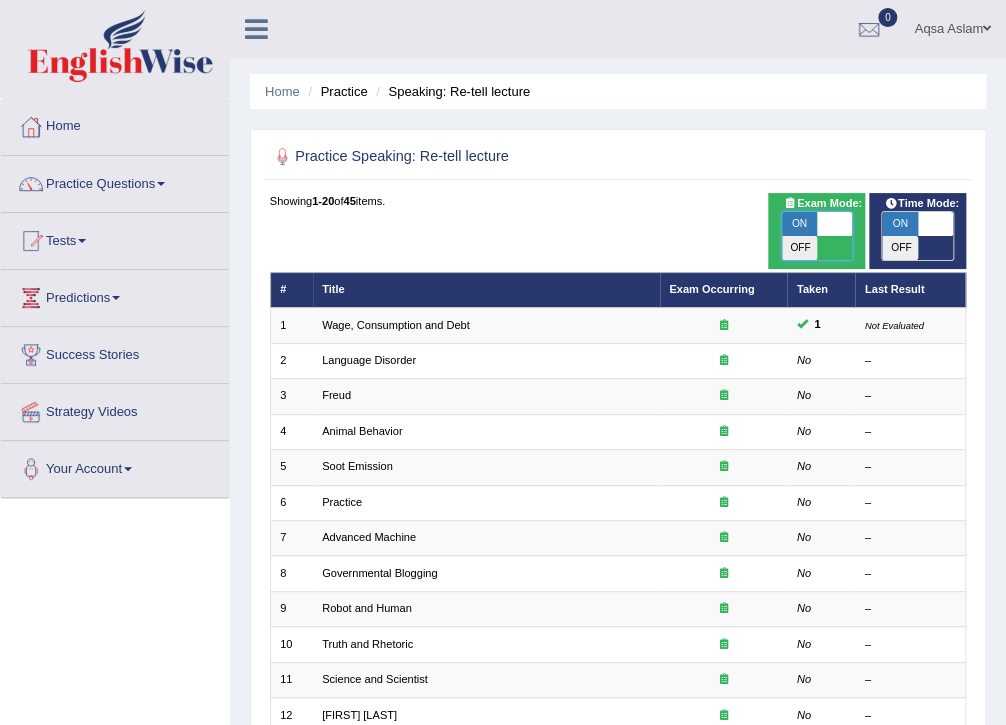 click at bounding box center [834, 224] 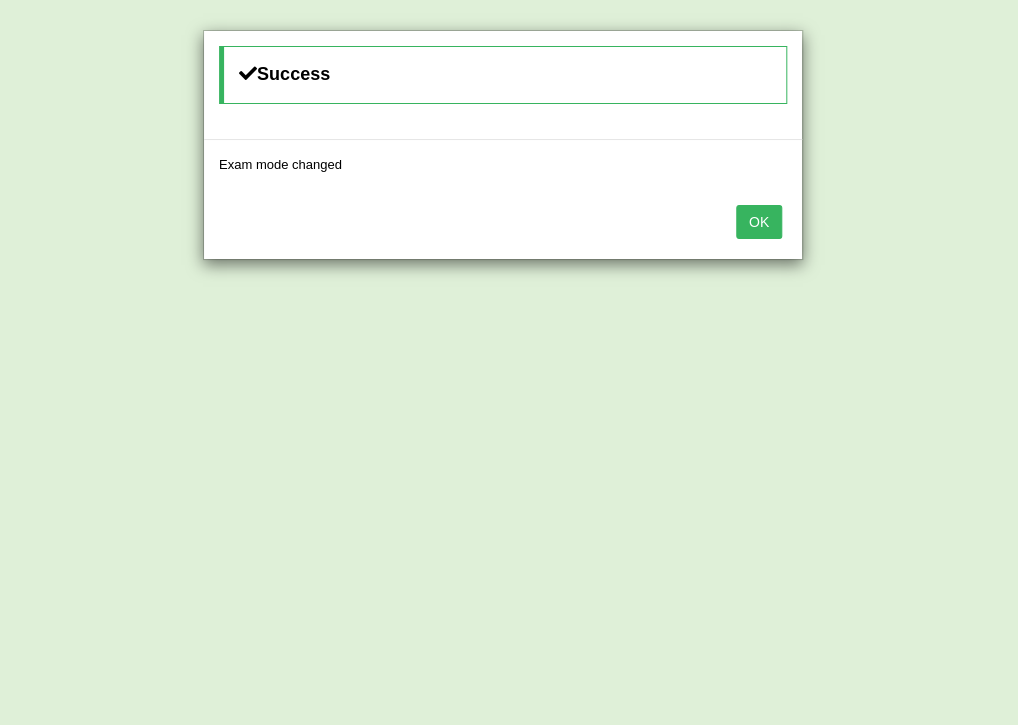 click on "OK" at bounding box center (759, 222) 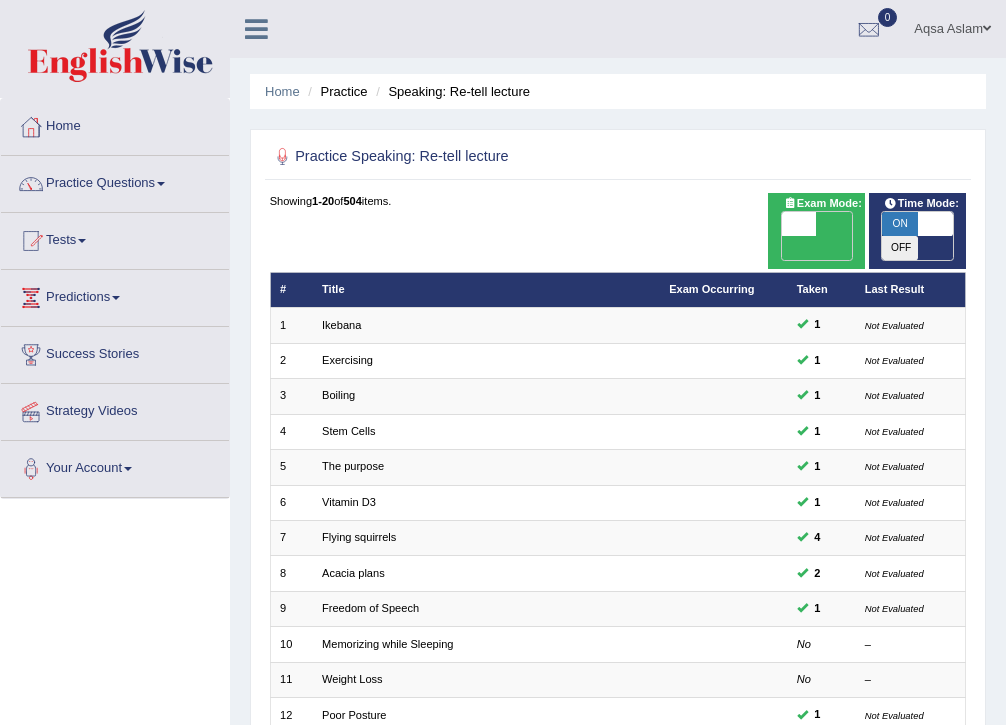 scroll, scrollTop: 0, scrollLeft: 0, axis: both 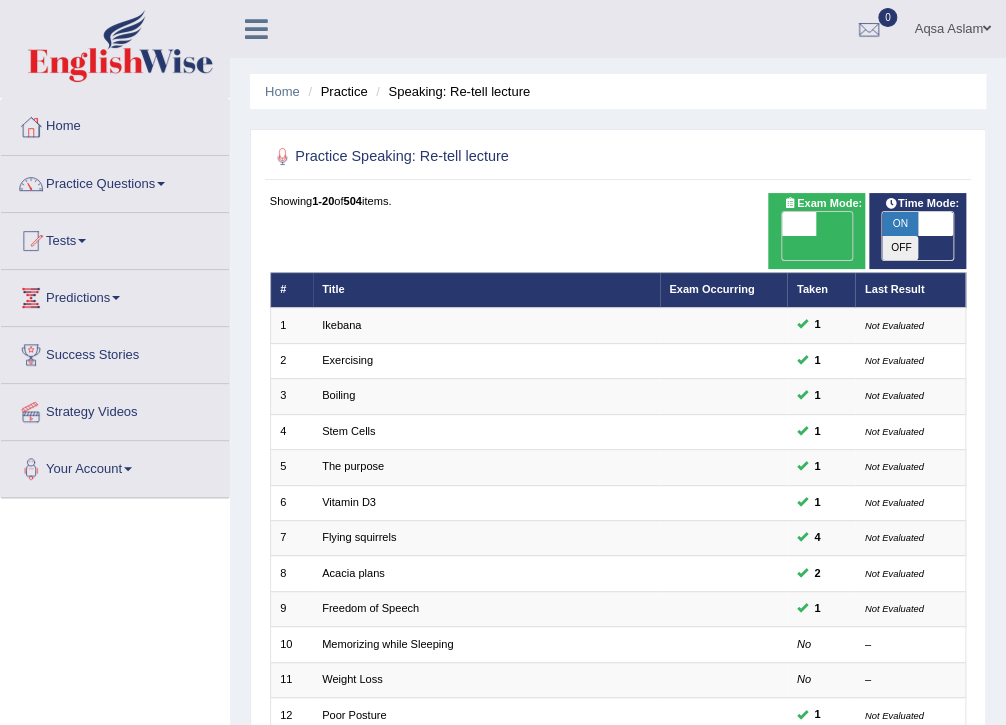 click at bounding box center (935, 224) 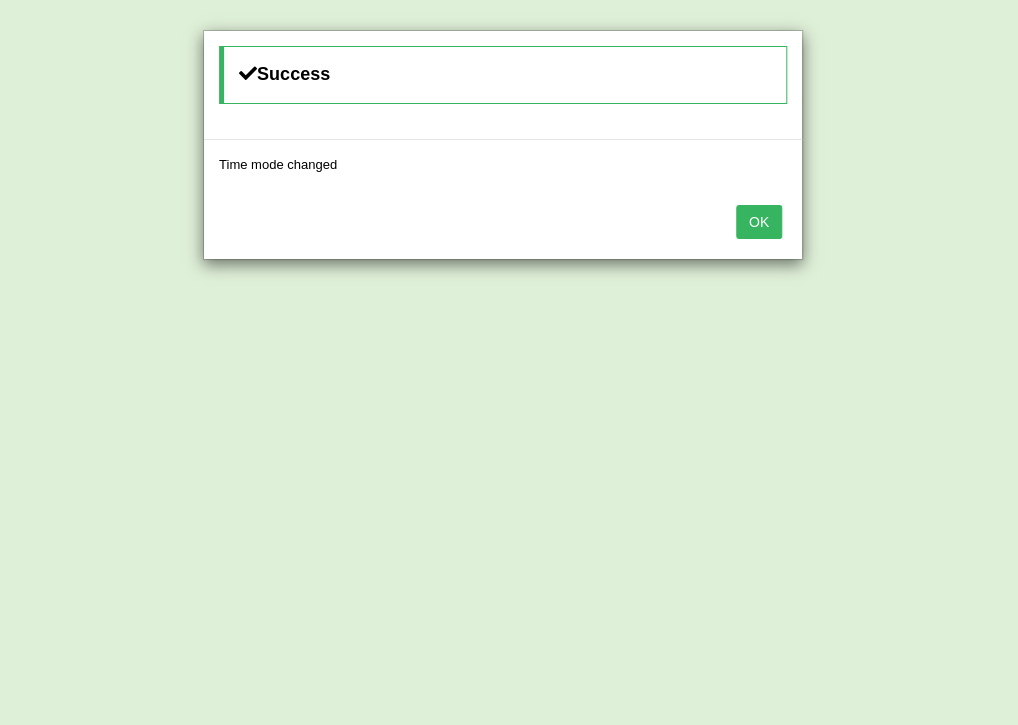 click on "OK" at bounding box center (759, 222) 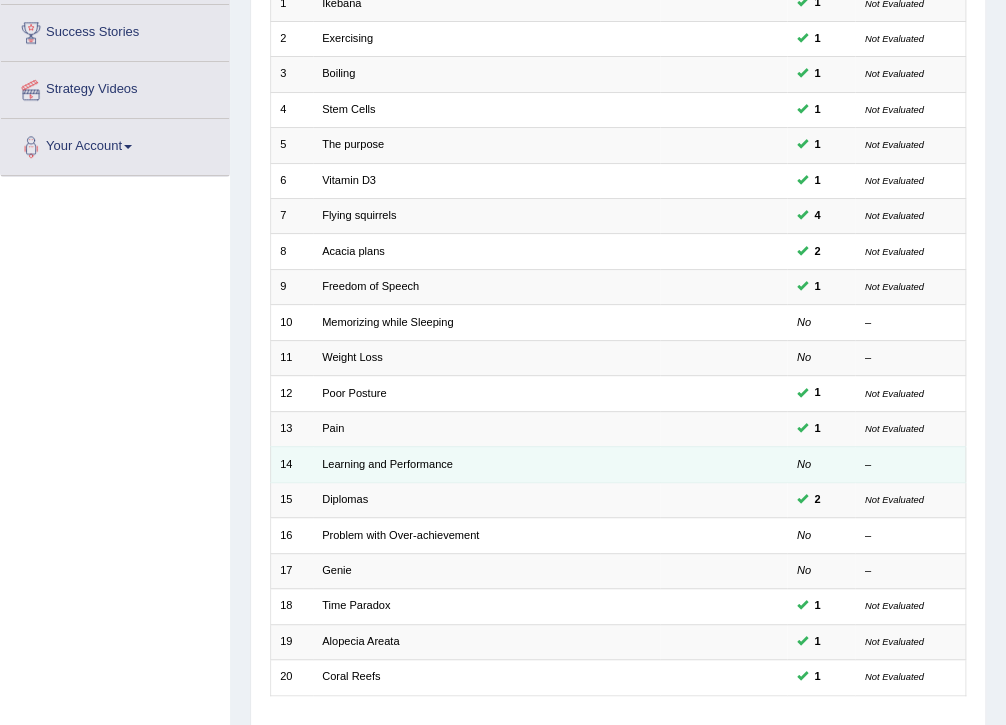 scroll, scrollTop: 426, scrollLeft: 0, axis: vertical 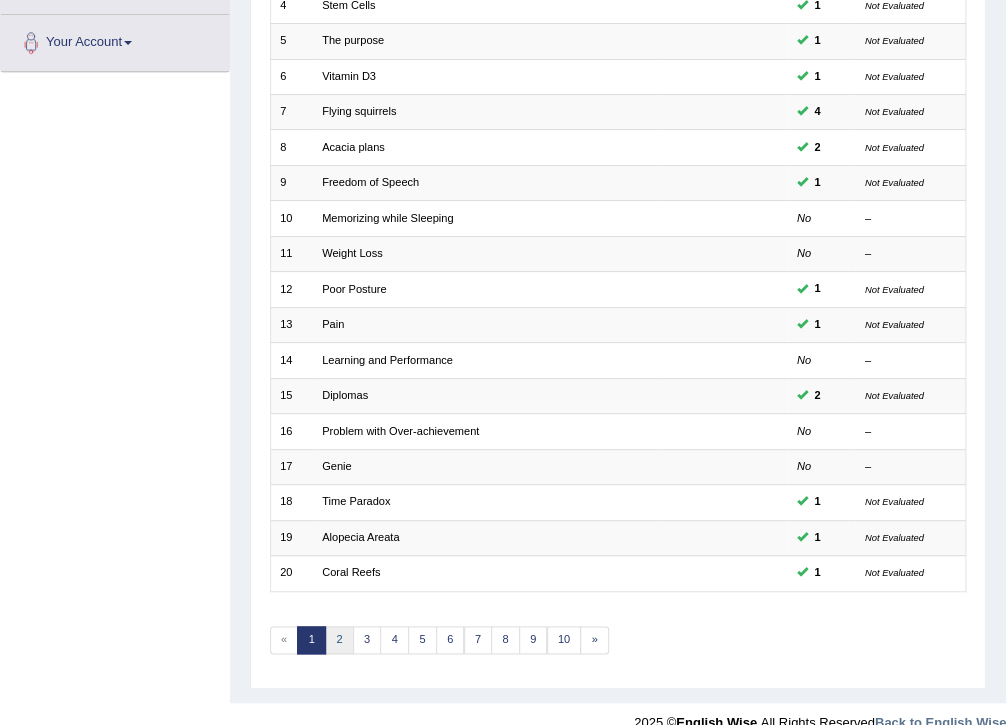 click on "2" at bounding box center (339, 640) 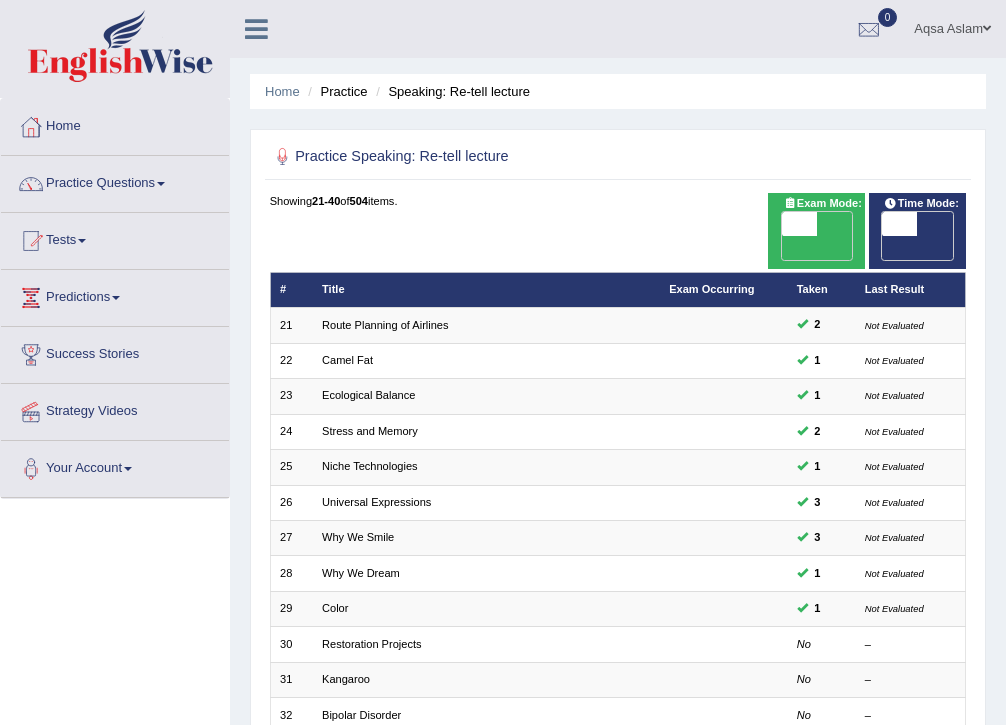 scroll, scrollTop: 240, scrollLeft: 0, axis: vertical 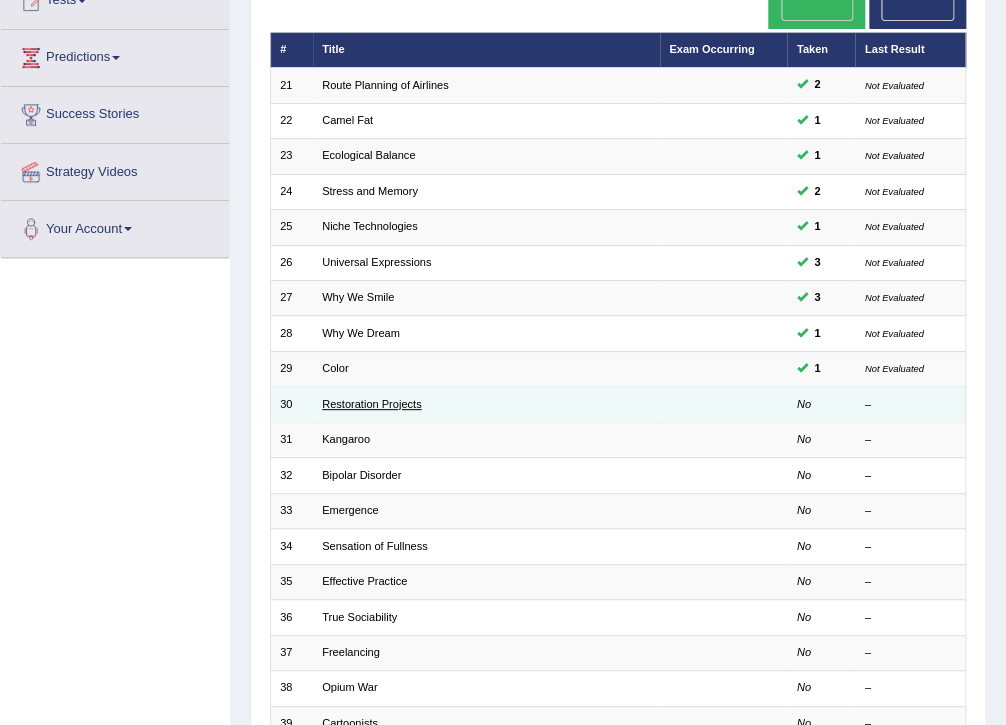 click on "Restoration Projects" at bounding box center (371, 404) 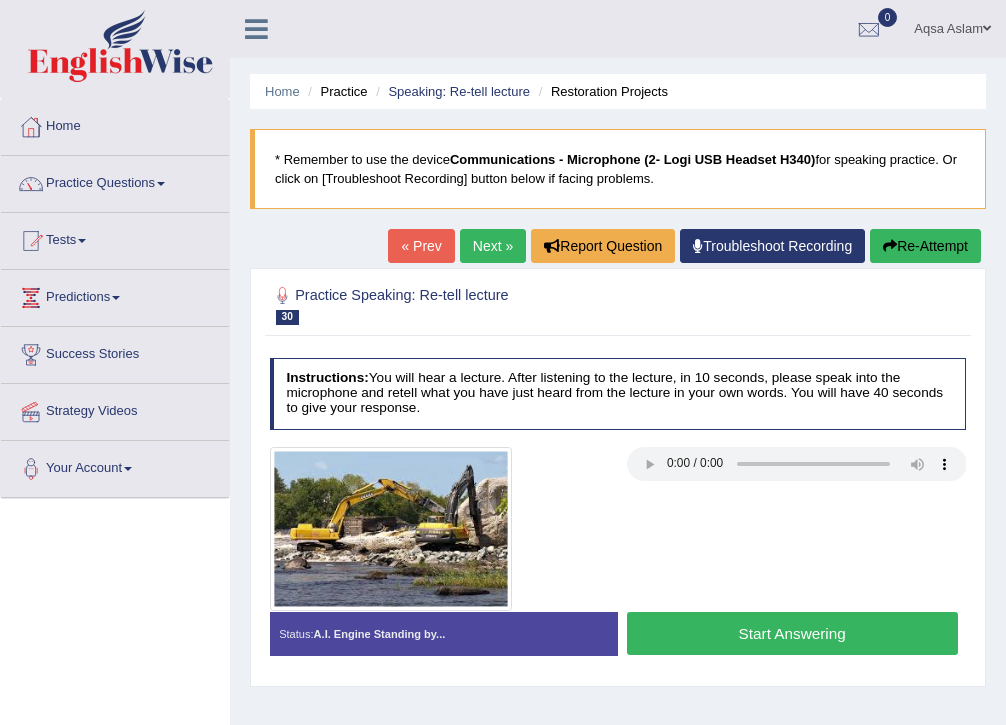 scroll, scrollTop: 0, scrollLeft: 0, axis: both 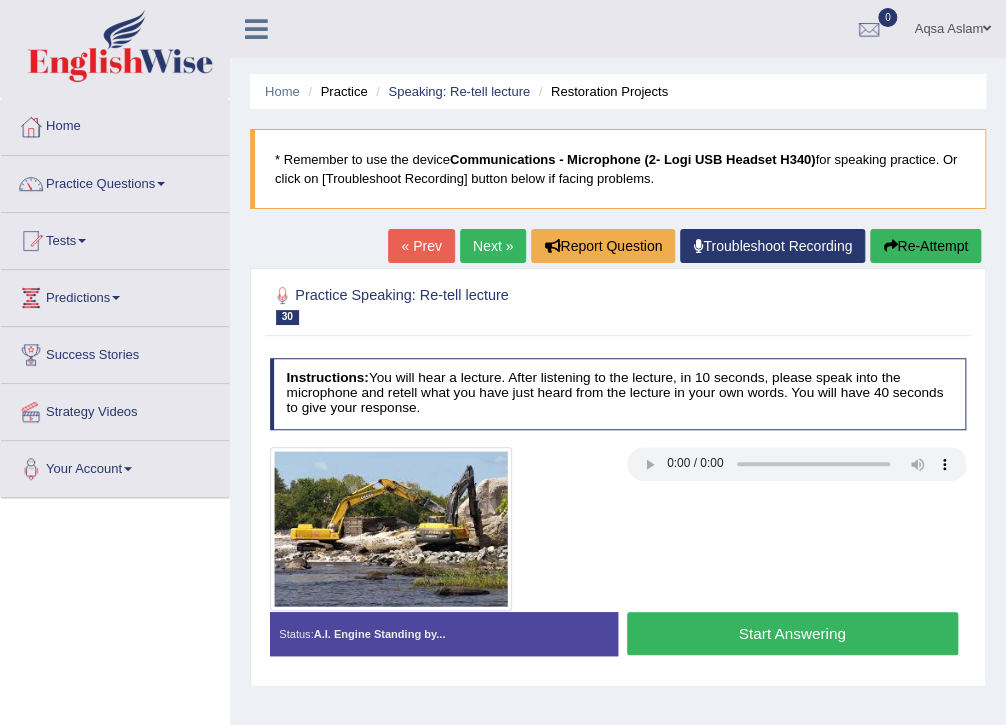 click on "Start Answering" at bounding box center (792, 633) 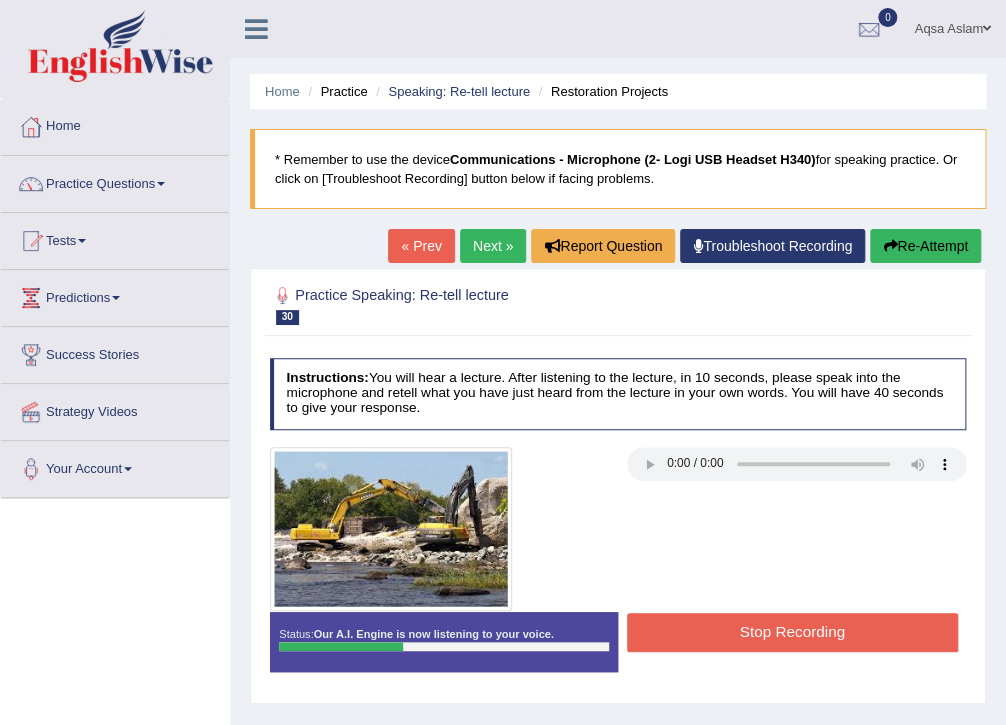 click on "Re-Attempt" at bounding box center (925, 246) 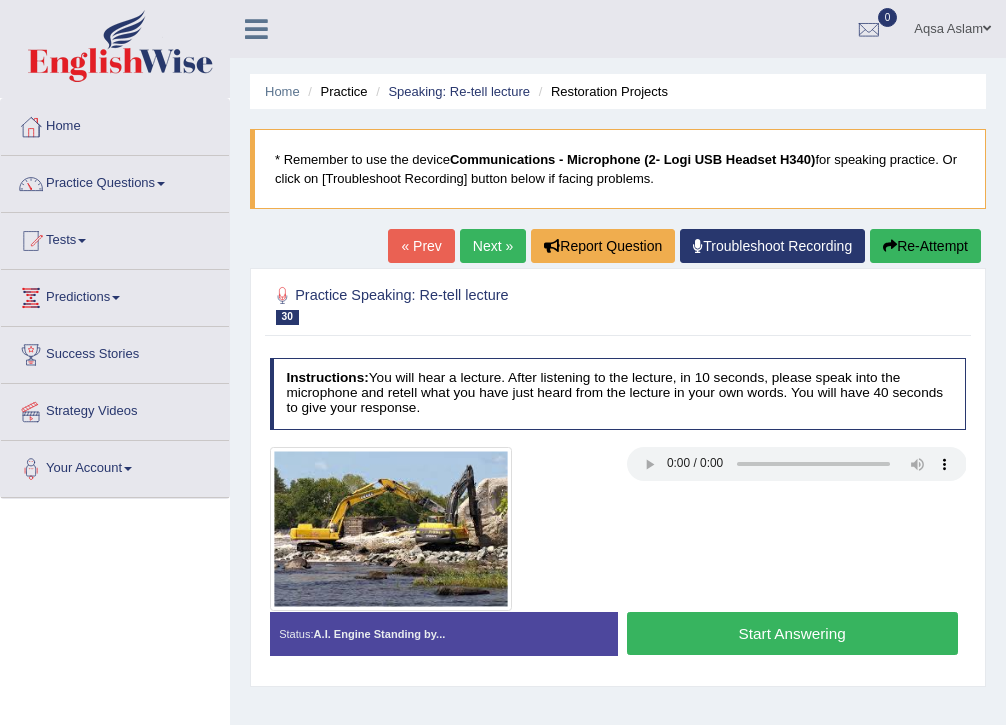 scroll, scrollTop: 0, scrollLeft: 0, axis: both 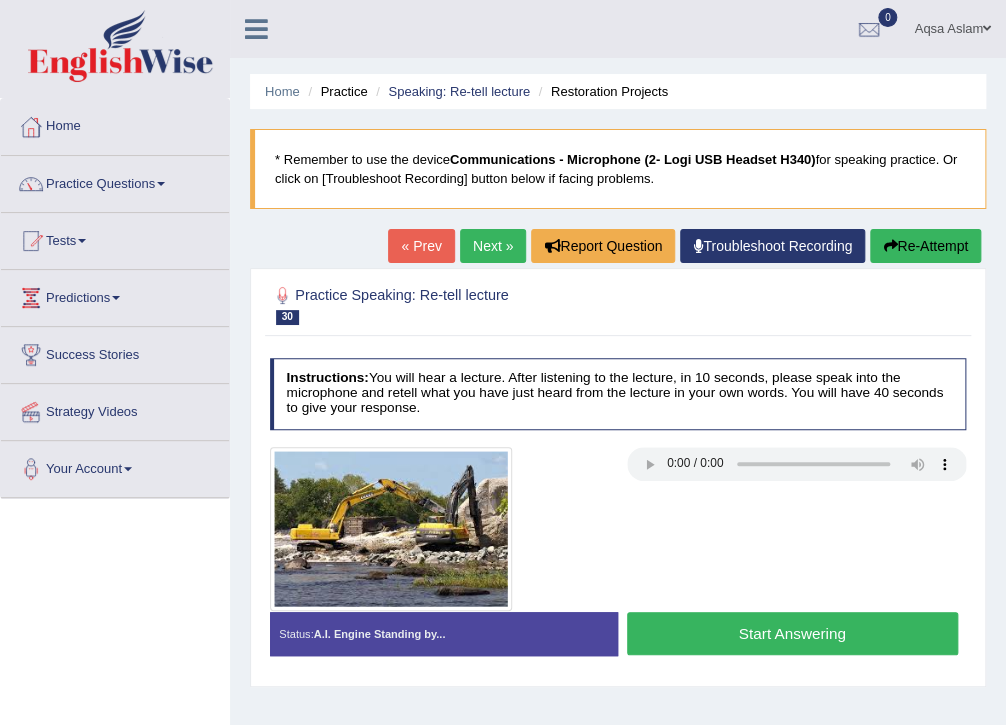 click on "Start Answering" at bounding box center (792, 633) 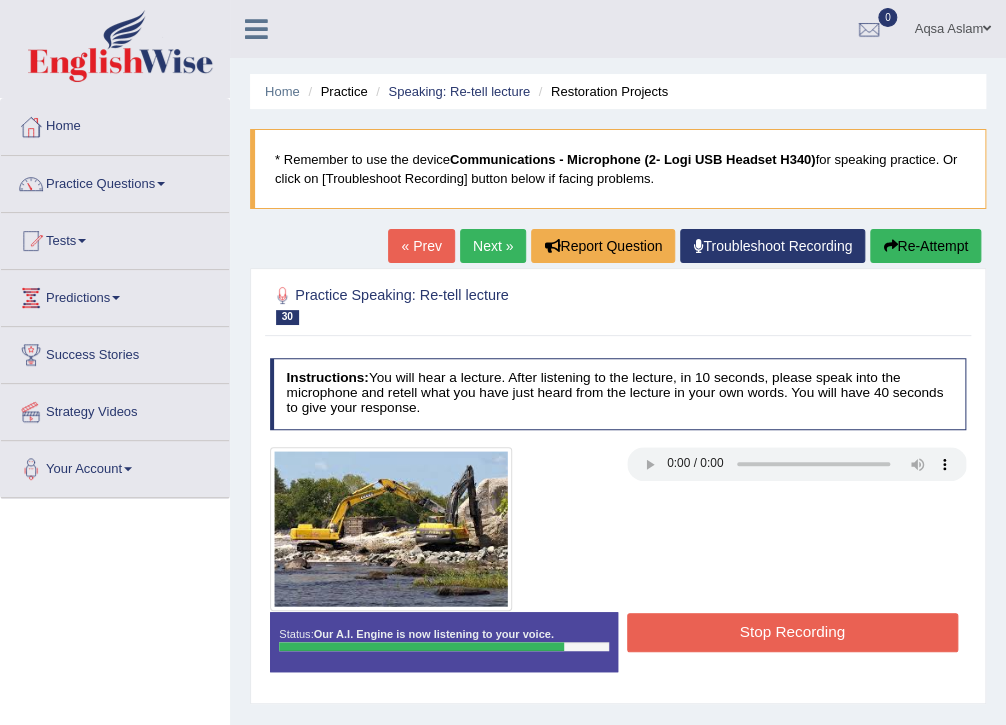 click on "Stop Recording" at bounding box center (792, 632) 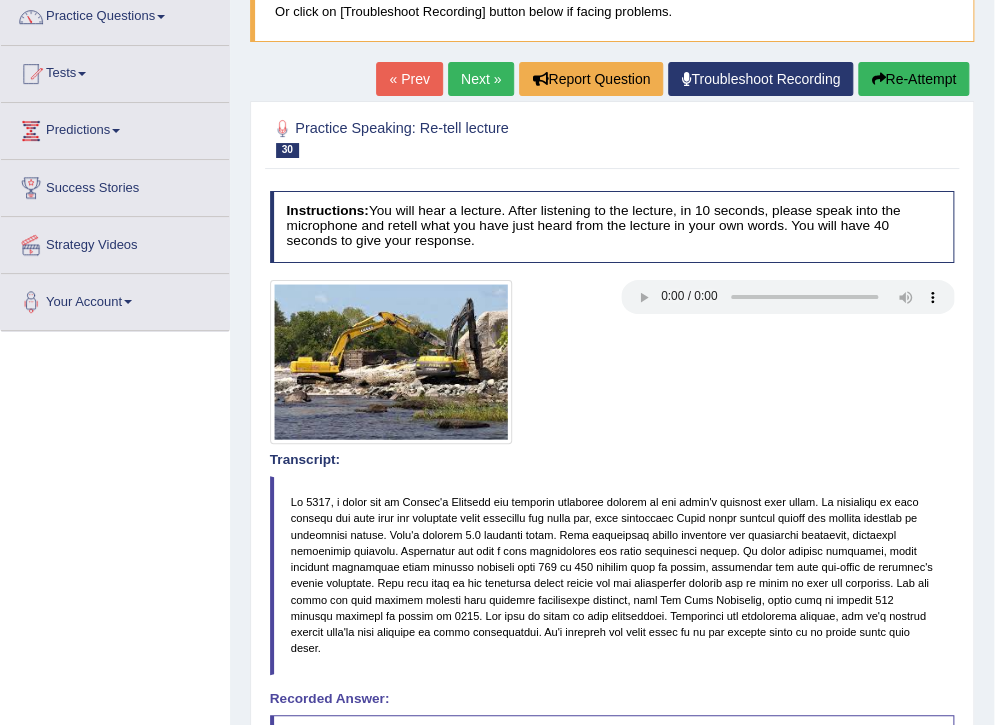 scroll, scrollTop: 160, scrollLeft: 0, axis: vertical 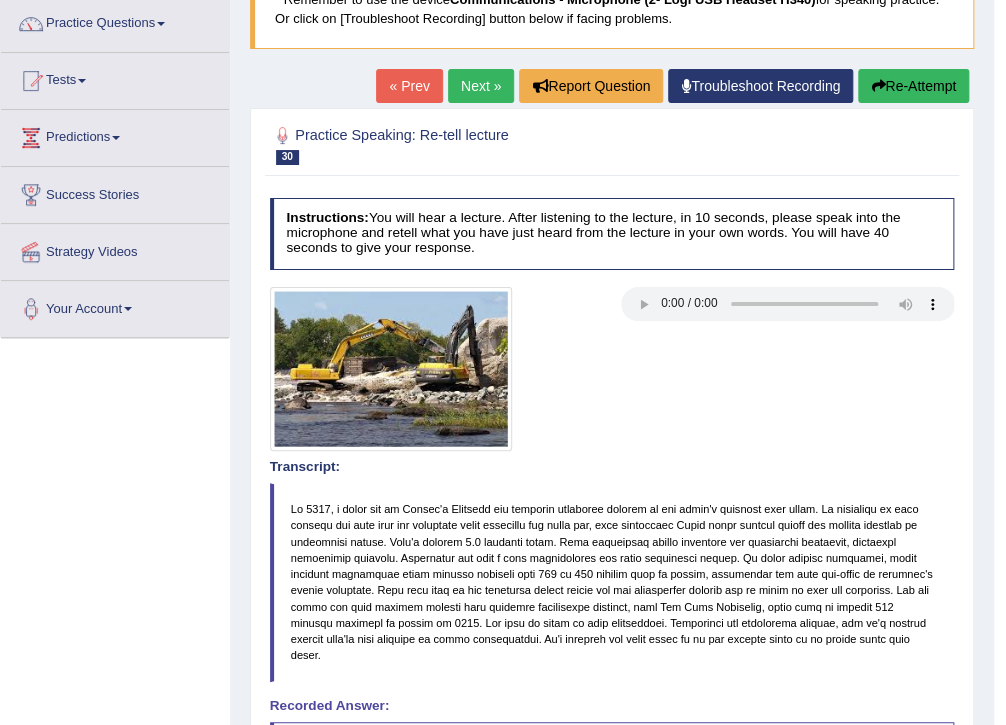 click on "Re-Attempt" at bounding box center [913, 86] 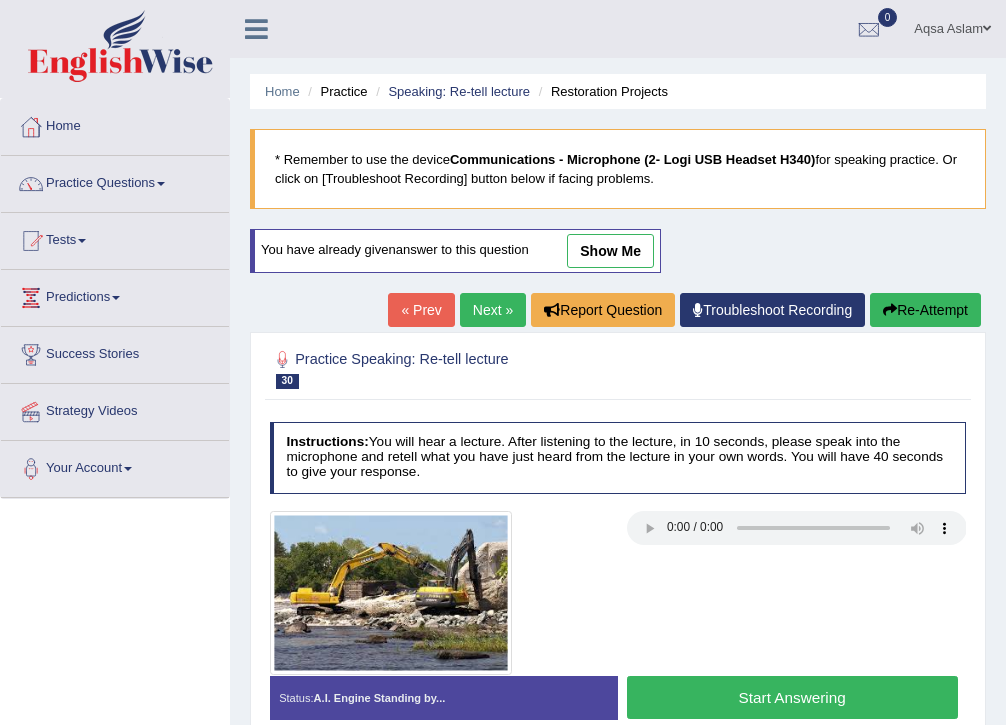 scroll, scrollTop: 166, scrollLeft: 0, axis: vertical 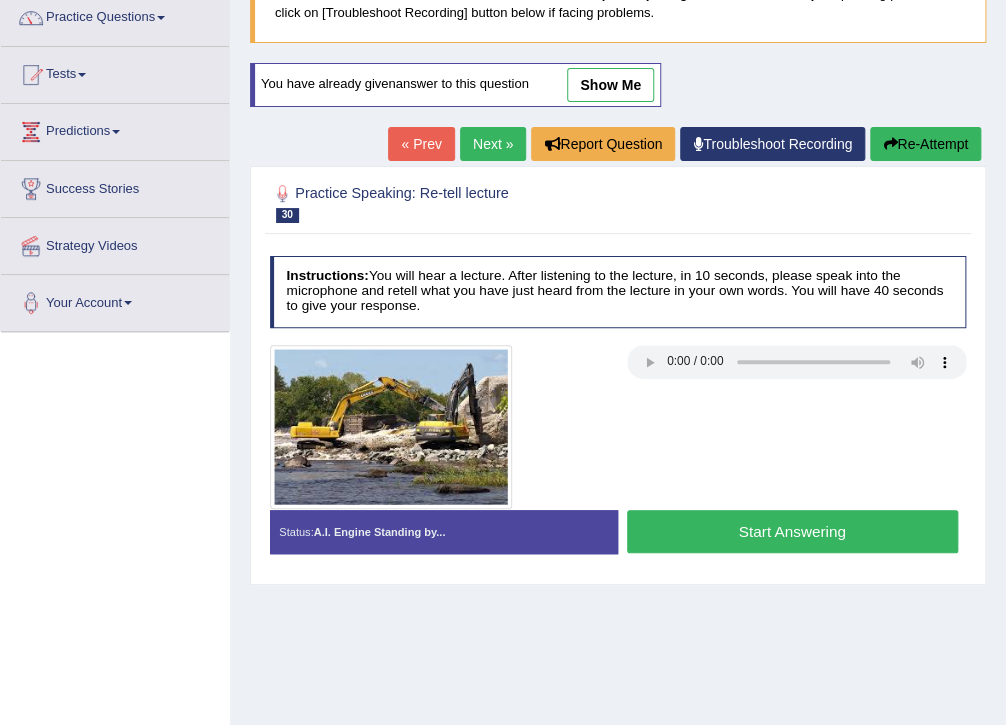 click on "Start Answering" at bounding box center (792, 531) 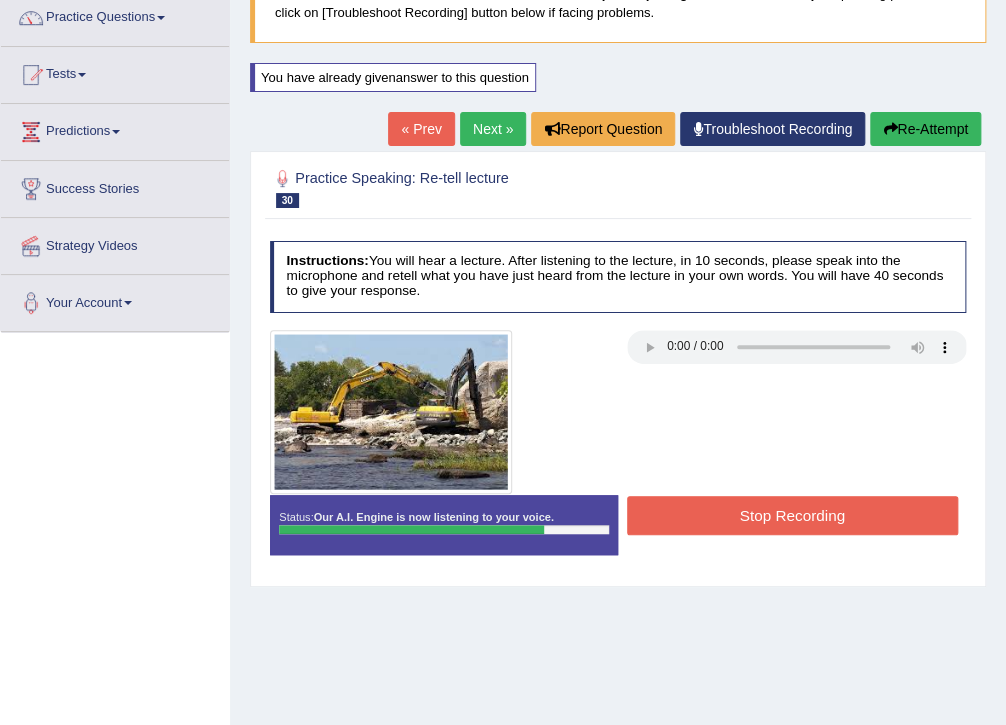 click on "Stop Recording" at bounding box center [792, 515] 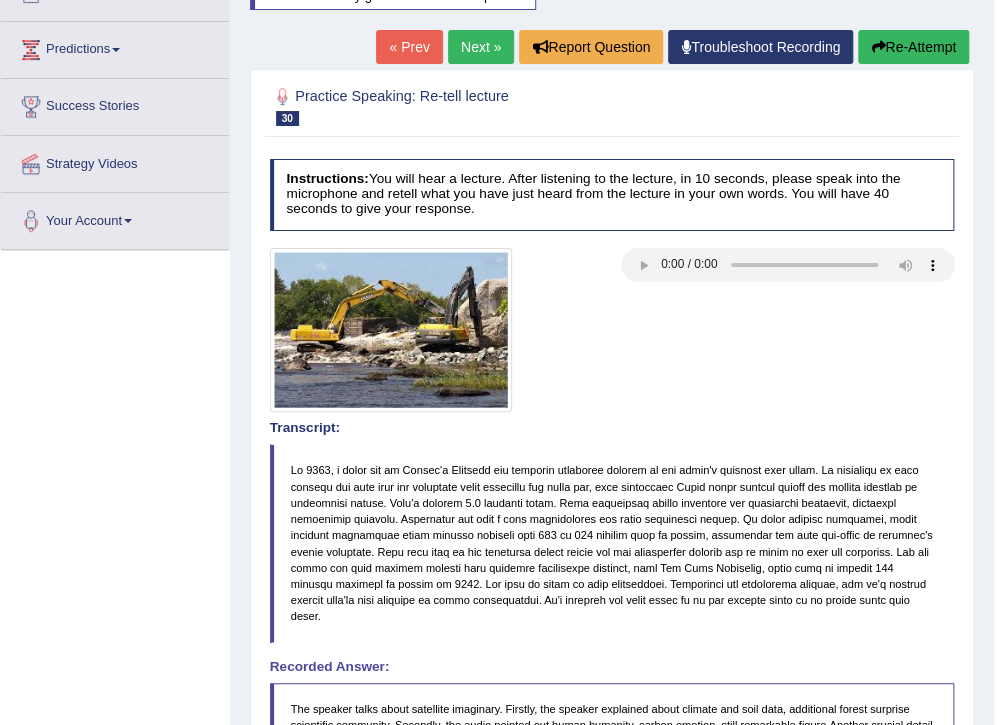 scroll, scrollTop: 246, scrollLeft: 0, axis: vertical 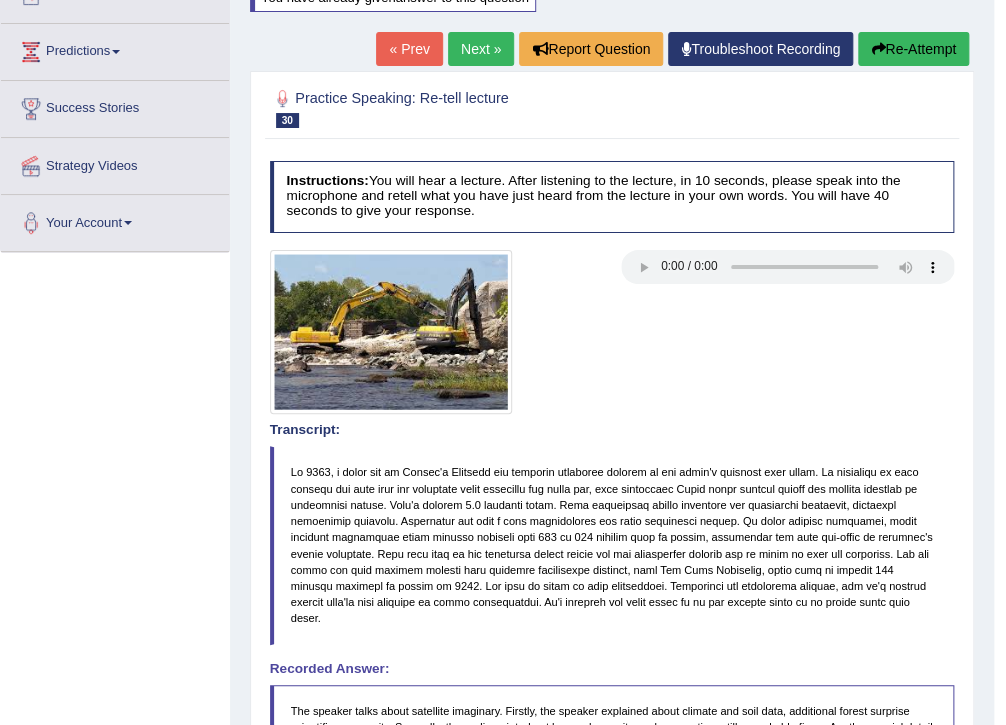 click on "Next »" at bounding box center (481, 49) 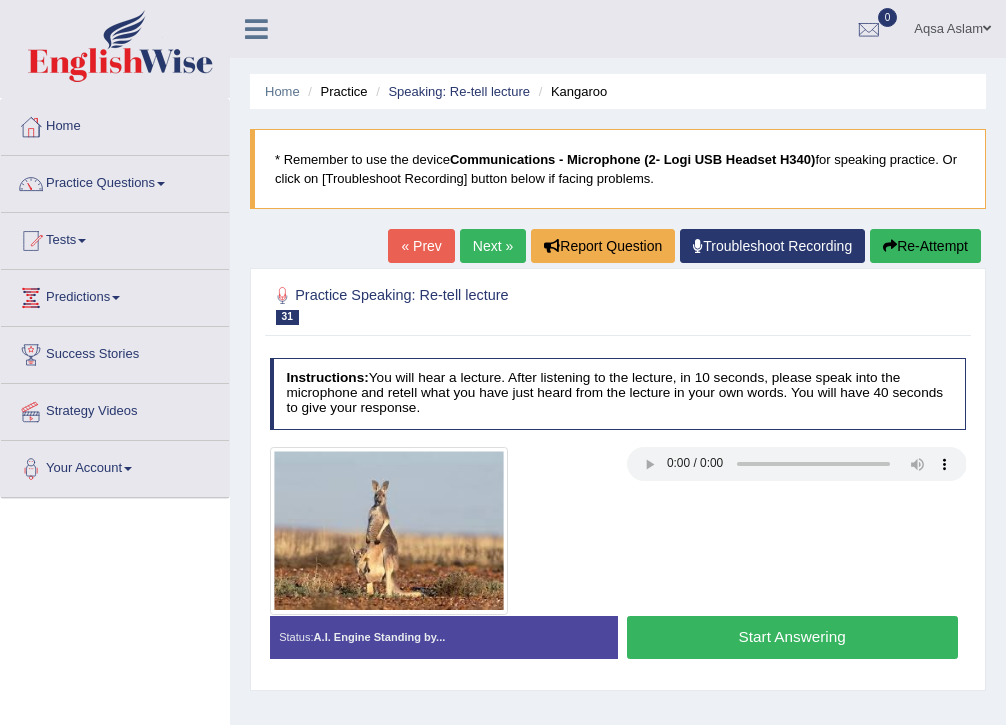 scroll, scrollTop: 0, scrollLeft: 0, axis: both 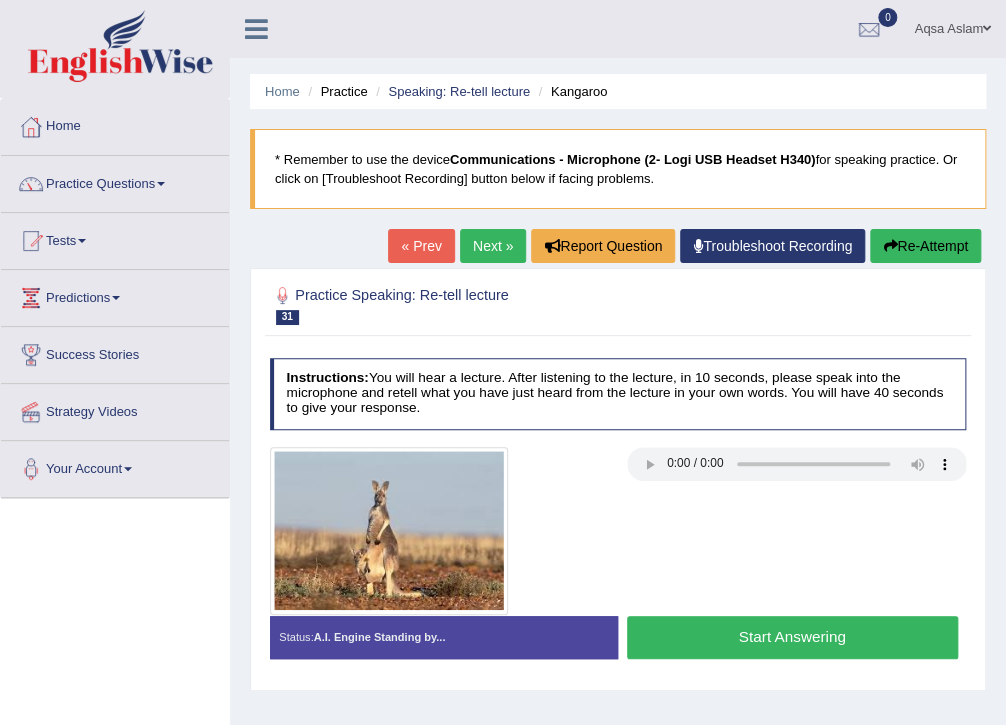 click on "Start Answering" at bounding box center [792, 637] 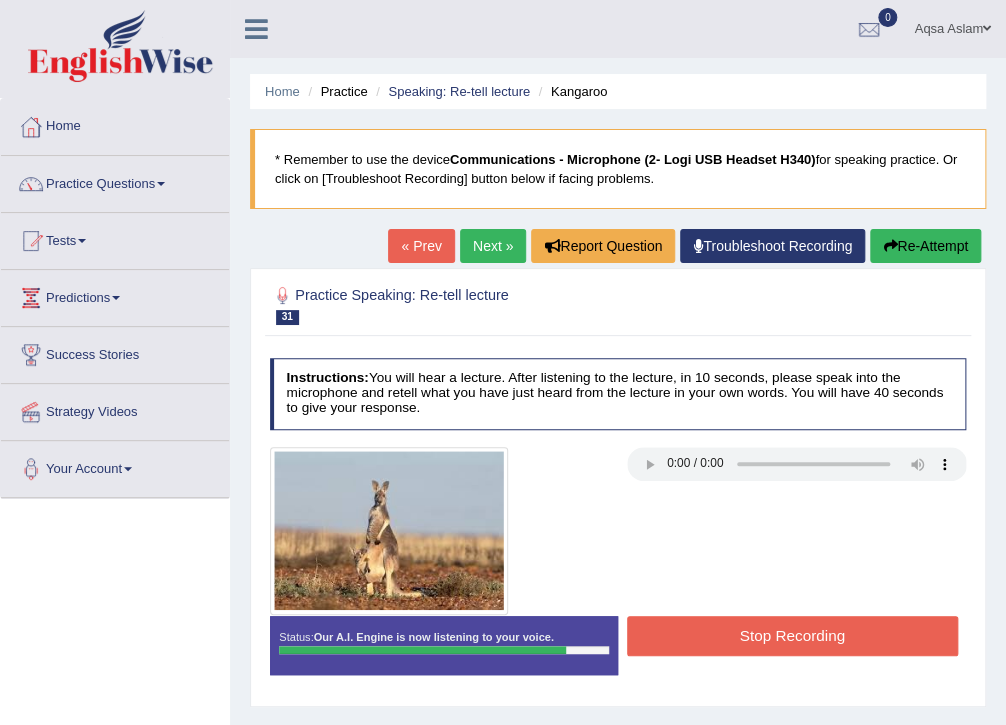 click on "Stop Recording" at bounding box center [792, 635] 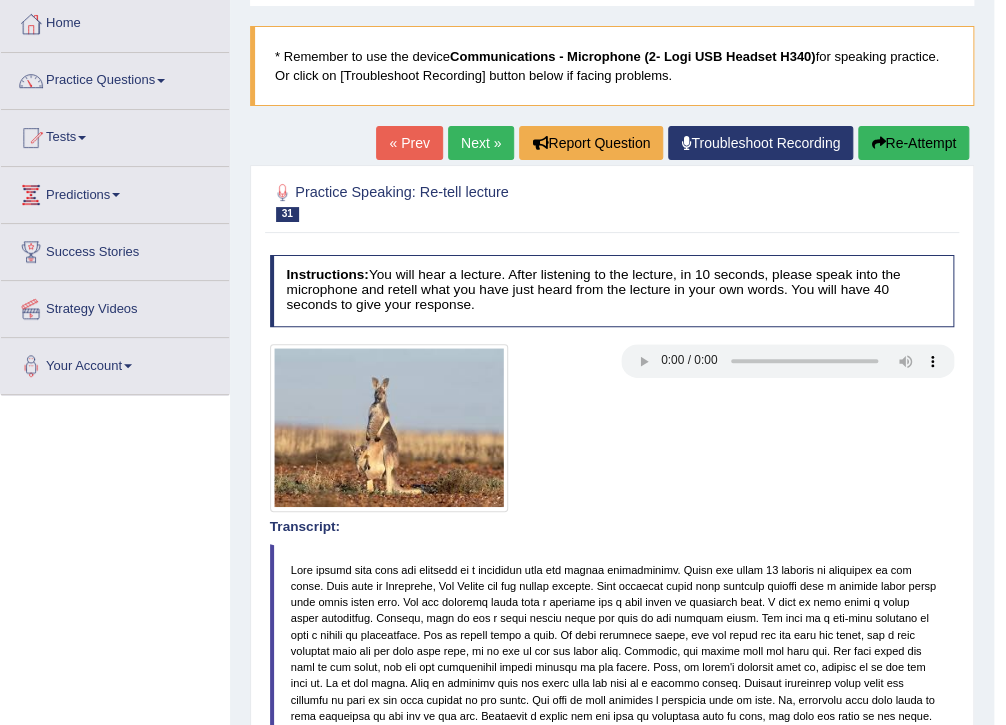 scroll, scrollTop: 80, scrollLeft: 0, axis: vertical 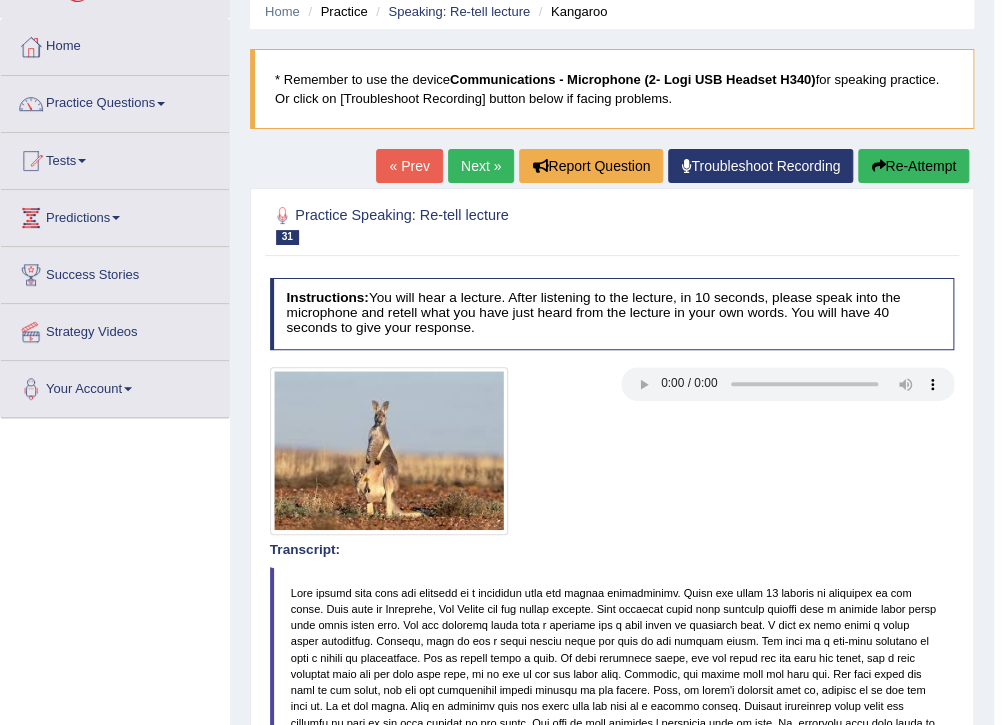click on "Next »" at bounding box center [481, 166] 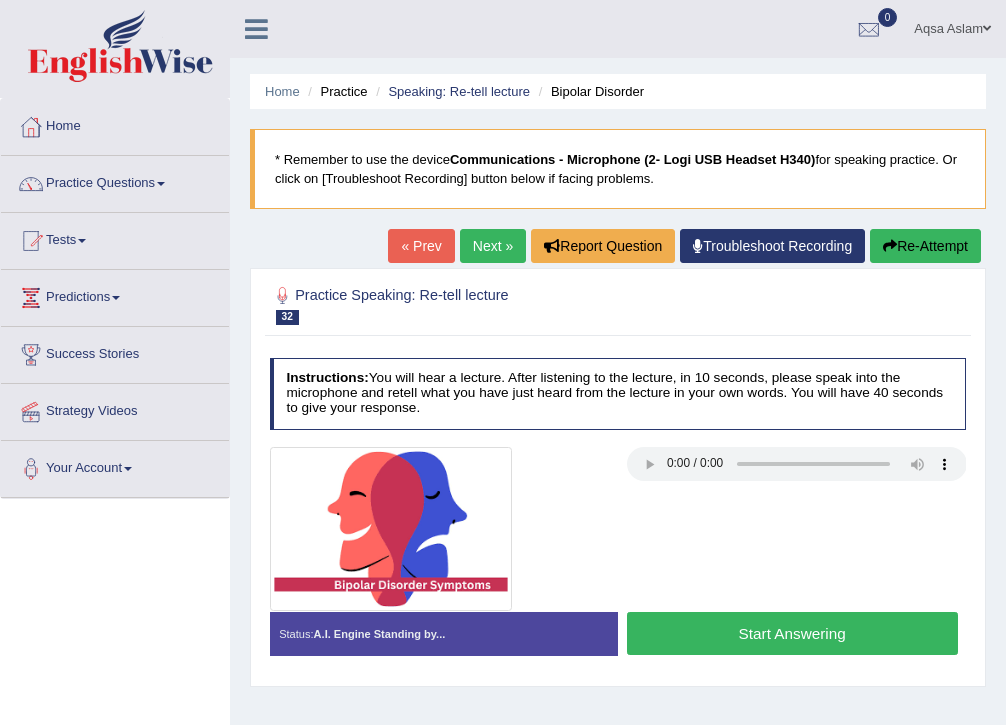 scroll, scrollTop: 0, scrollLeft: 0, axis: both 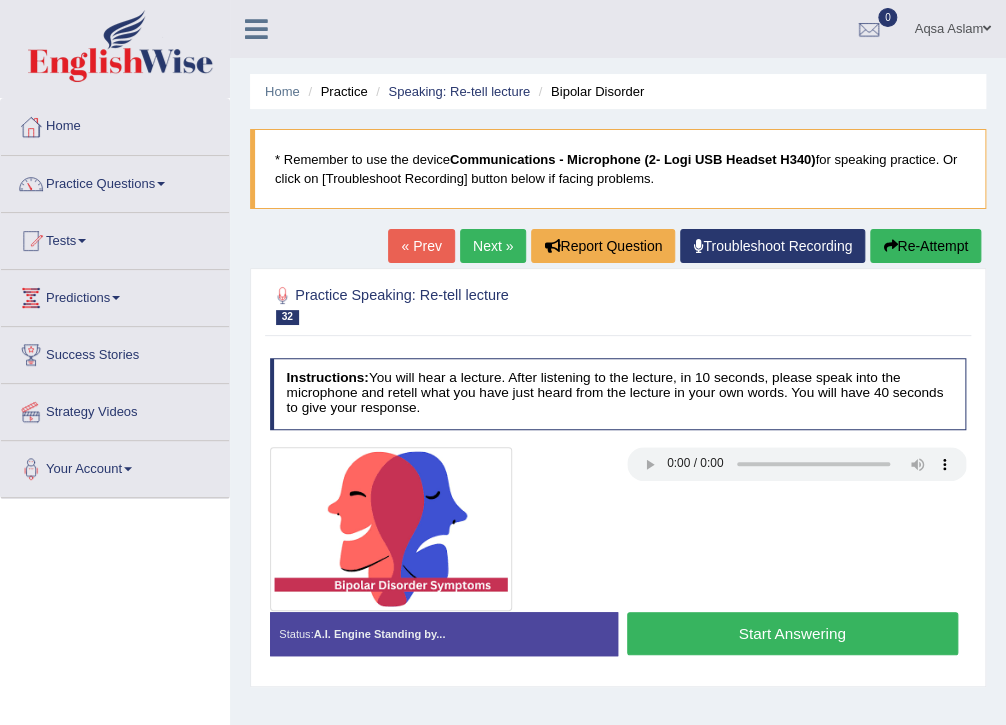 click on "Start Answering" at bounding box center [792, 633] 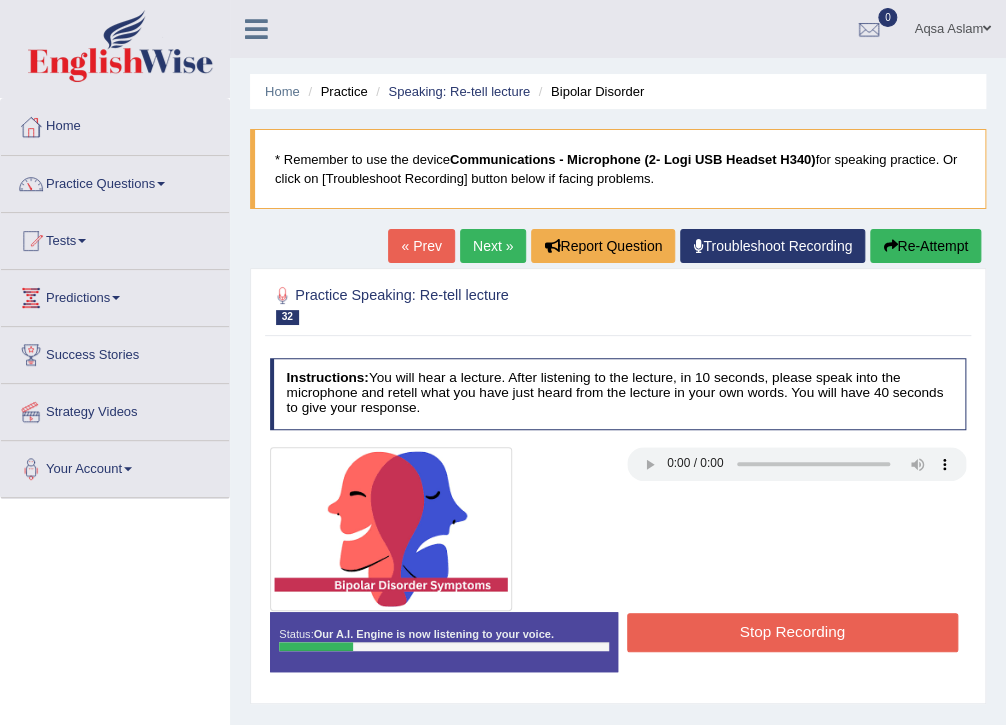 click on "Re-Attempt" at bounding box center (925, 246) 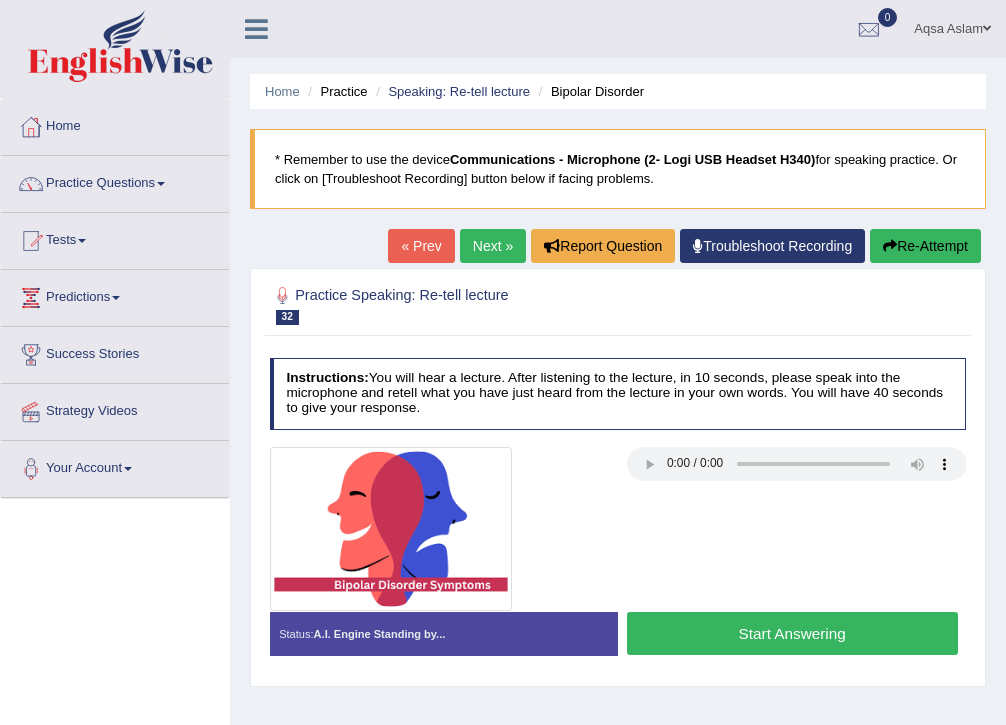 scroll, scrollTop: 0, scrollLeft: 0, axis: both 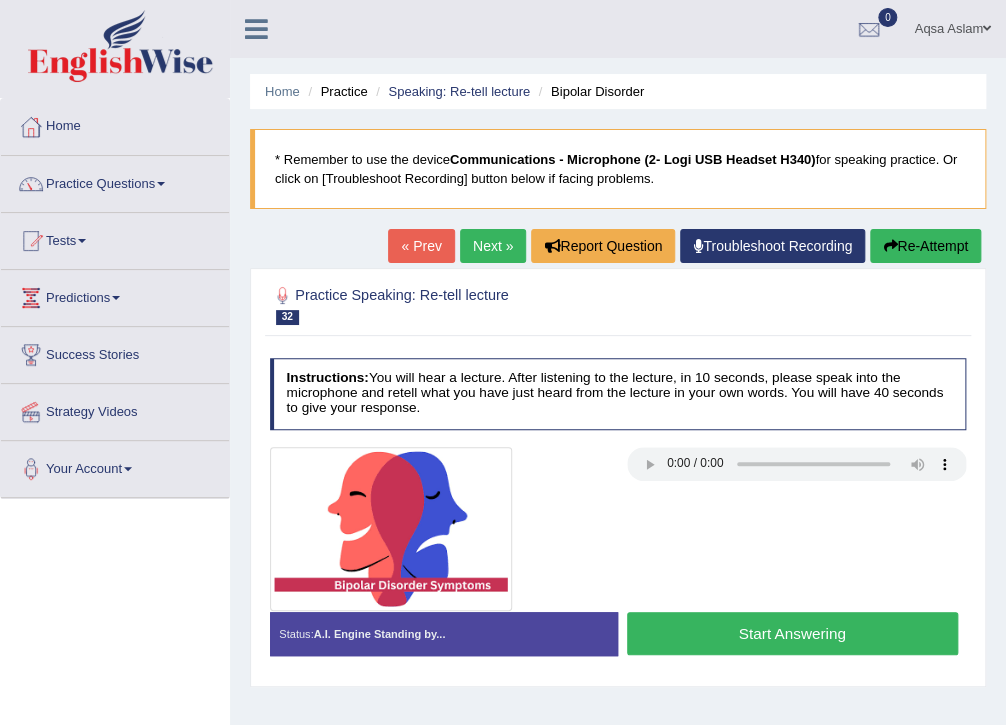 click on "Start Answering" at bounding box center [792, 633] 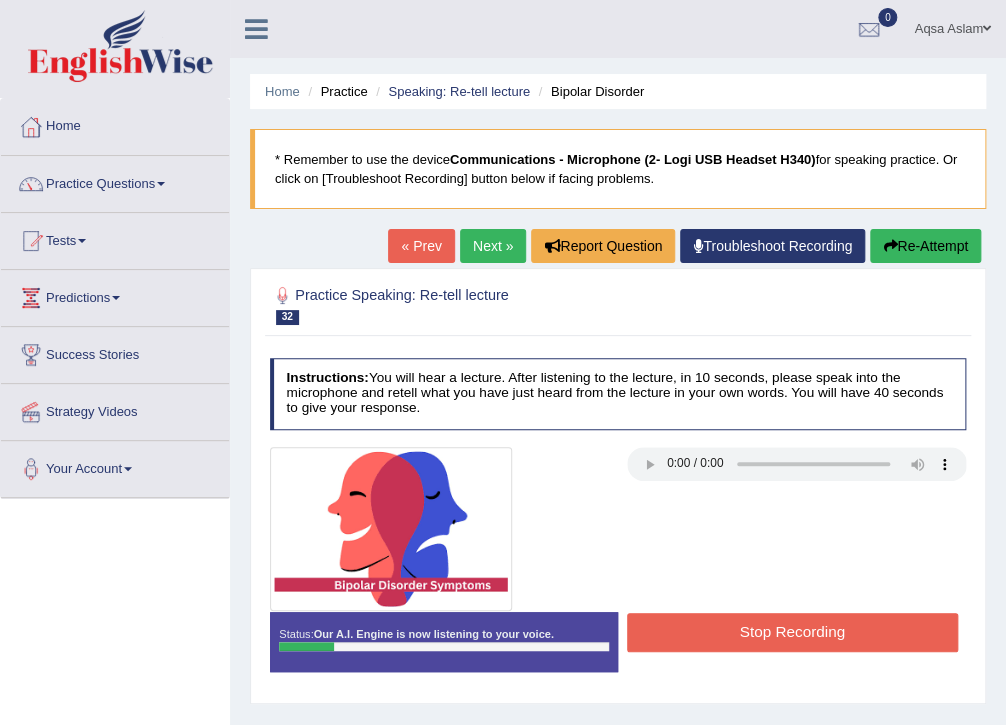click on "Re-Attempt" at bounding box center (925, 246) 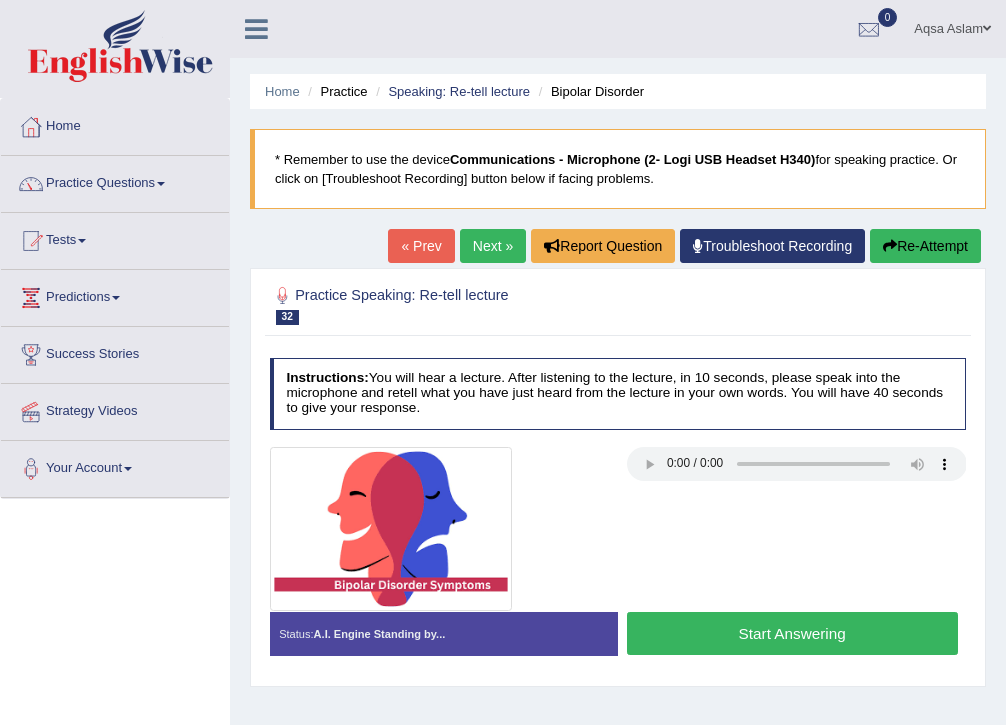 scroll, scrollTop: 0, scrollLeft: 0, axis: both 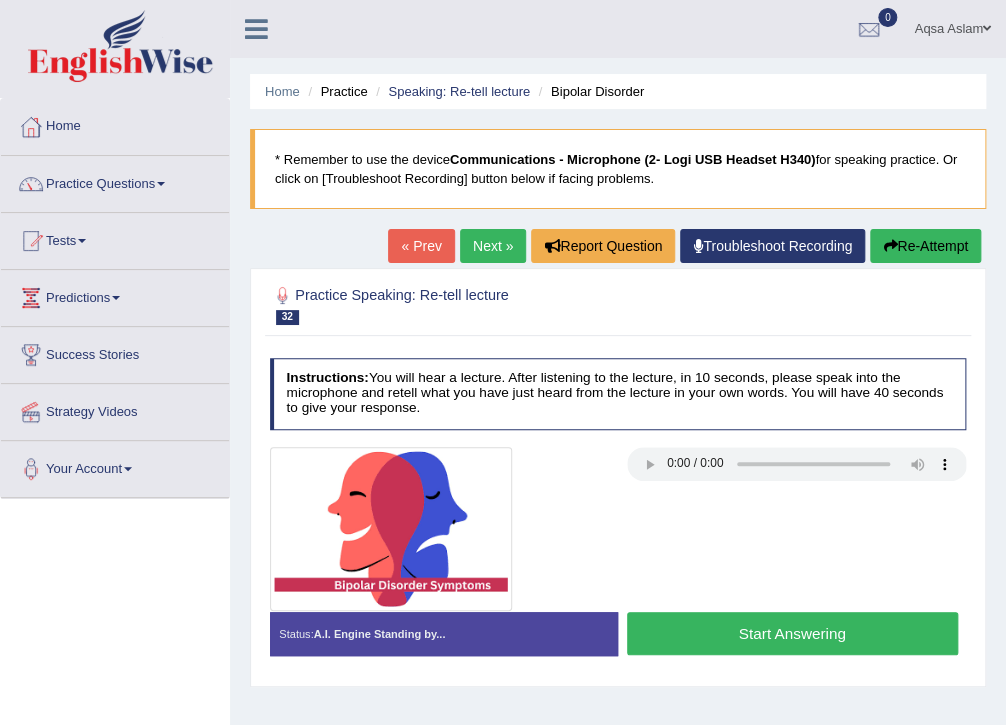 click on "Start Answering" at bounding box center (792, 633) 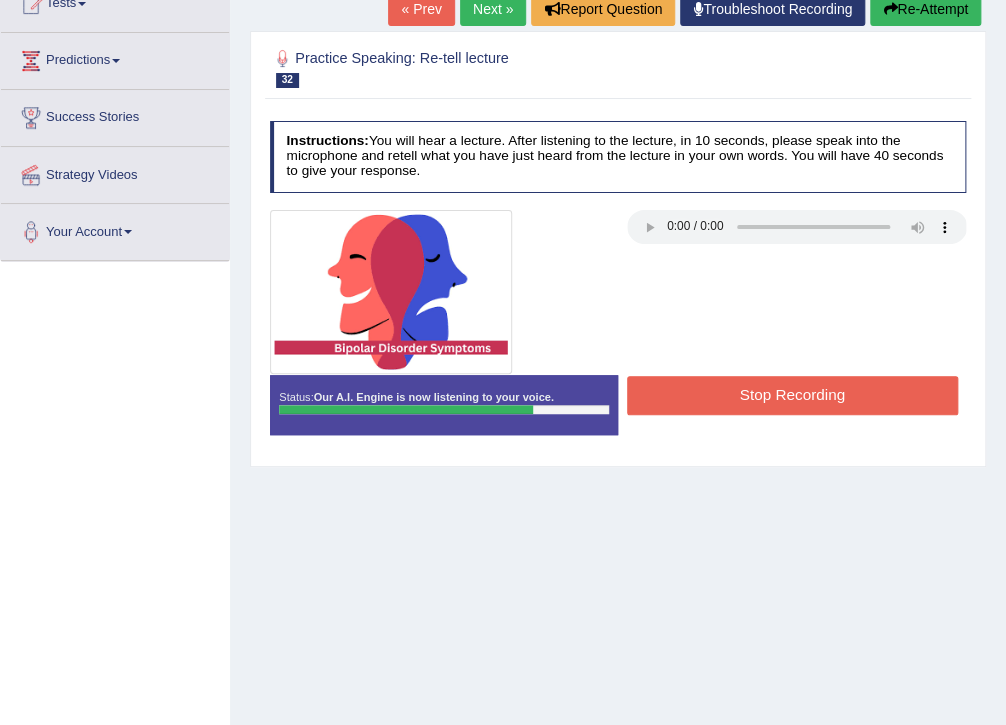 scroll, scrollTop: 240, scrollLeft: 0, axis: vertical 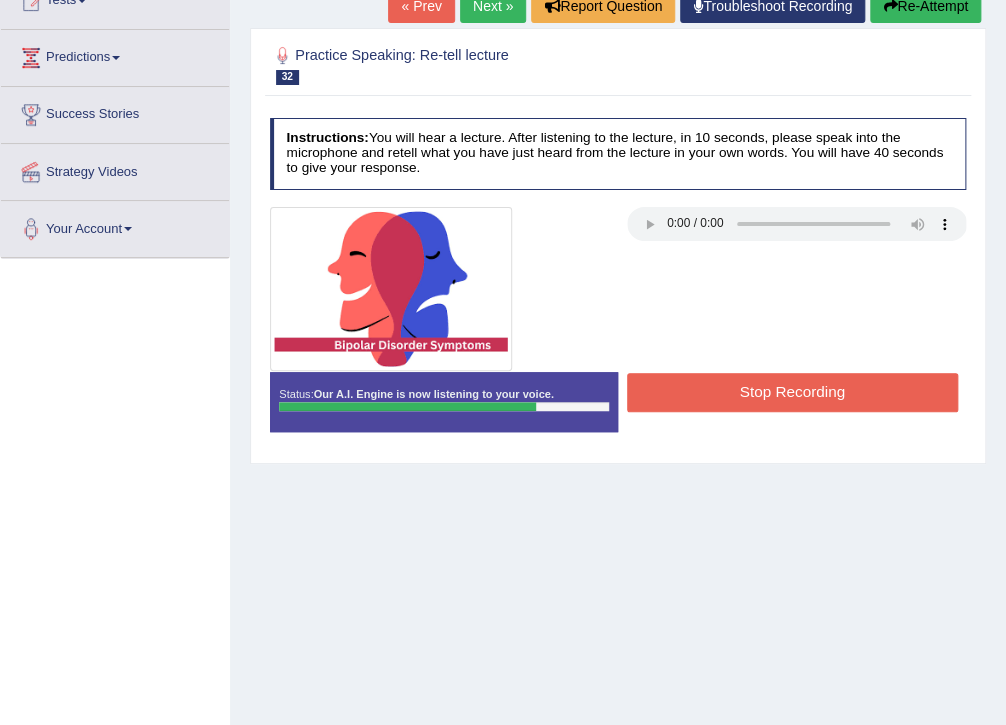 click on "Stop Recording" at bounding box center (792, 392) 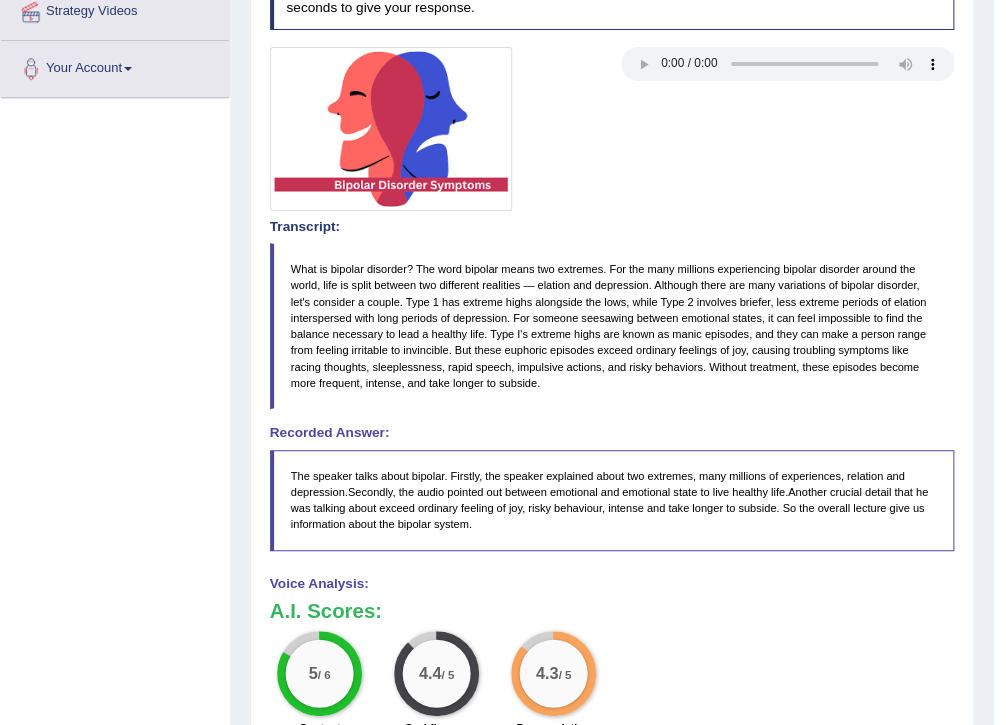 scroll, scrollTop: 80, scrollLeft: 0, axis: vertical 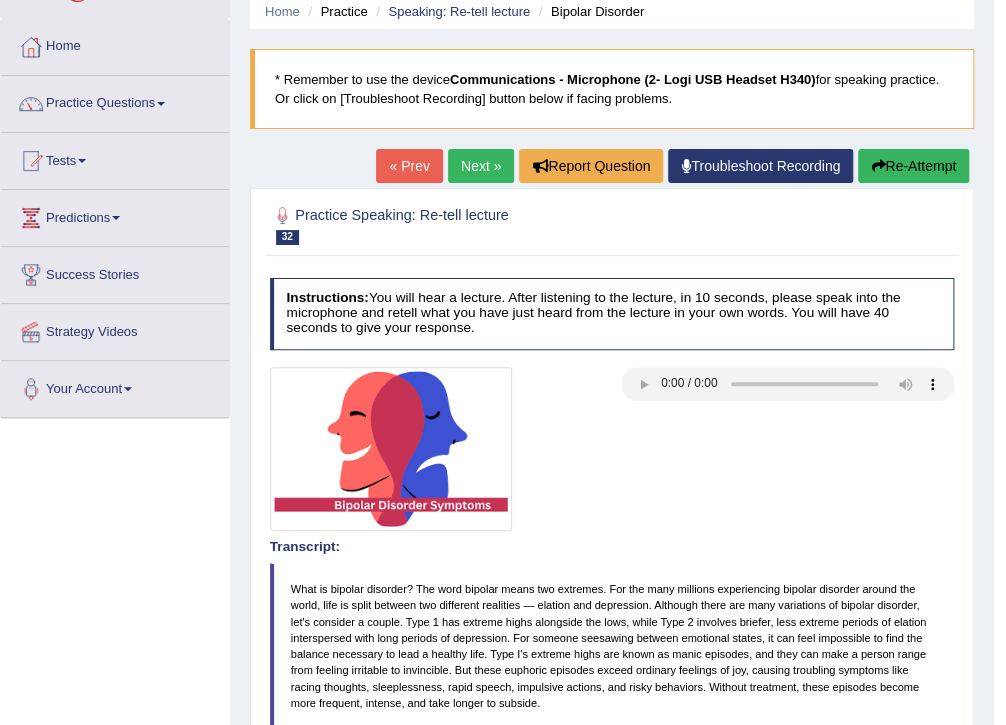 click at bounding box center [878, 166] 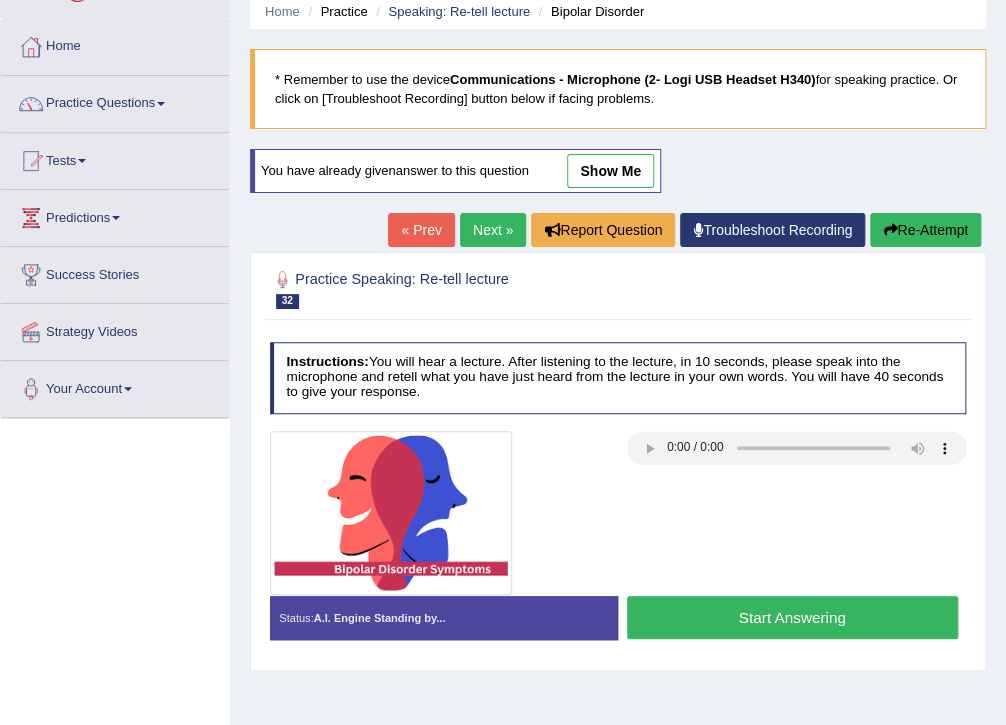 click on "Start Answering" at bounding box center (792, 617) 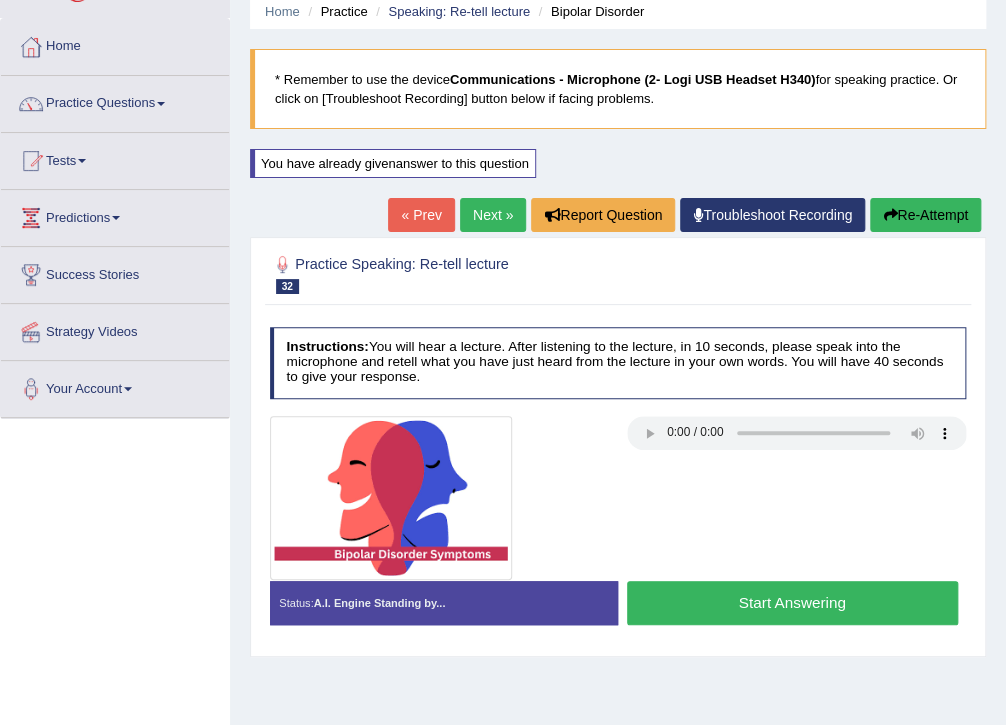 scroll, scrollTop: 0, scrollLeft: 0, axis: both 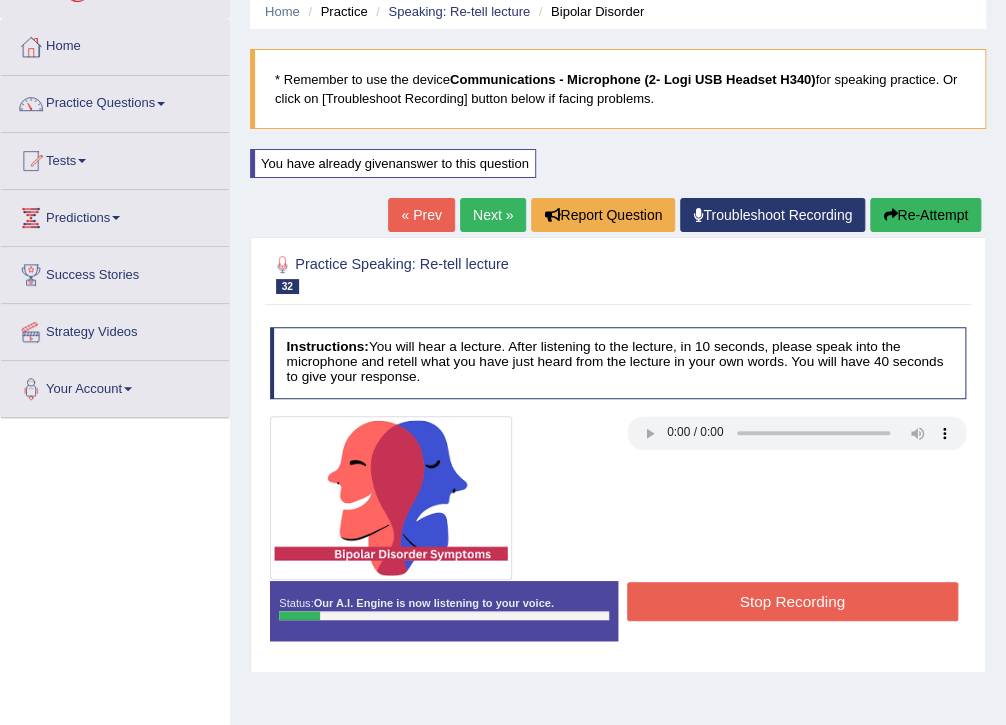 click on "Re-Attempt" at bounding box center (925, 215) 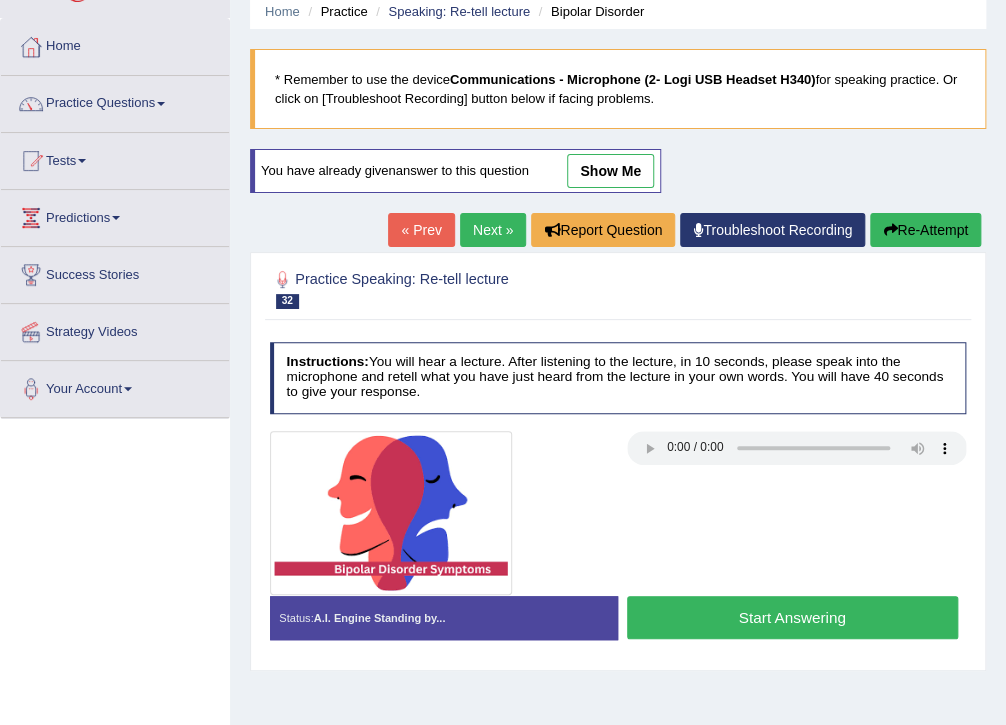 scroll, scrollTop: 80, scrollLeft: 0, axis: vertical 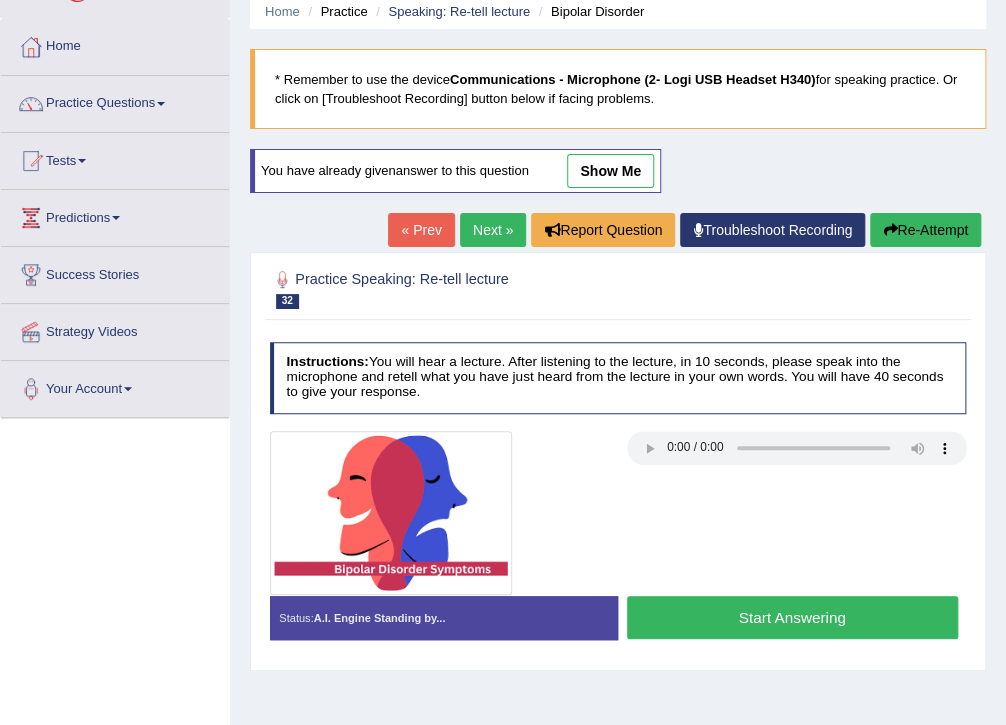 click on "Start Answering" at bounding box center (792, 617) 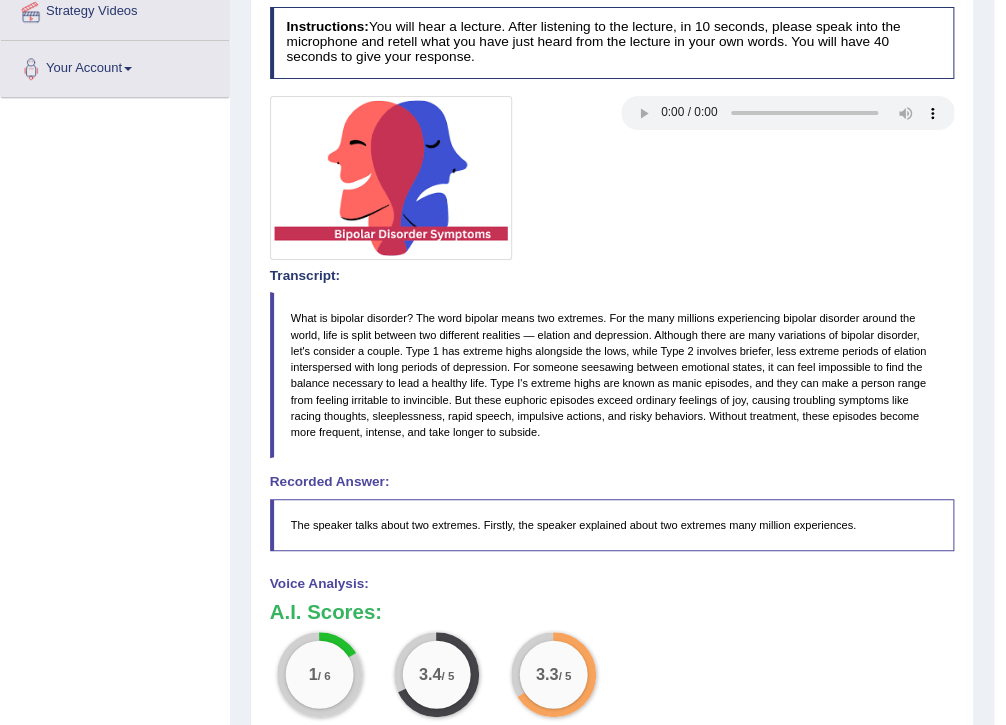 scroll, scrollTop: 176, scrollLeft: 0, axis: vertical 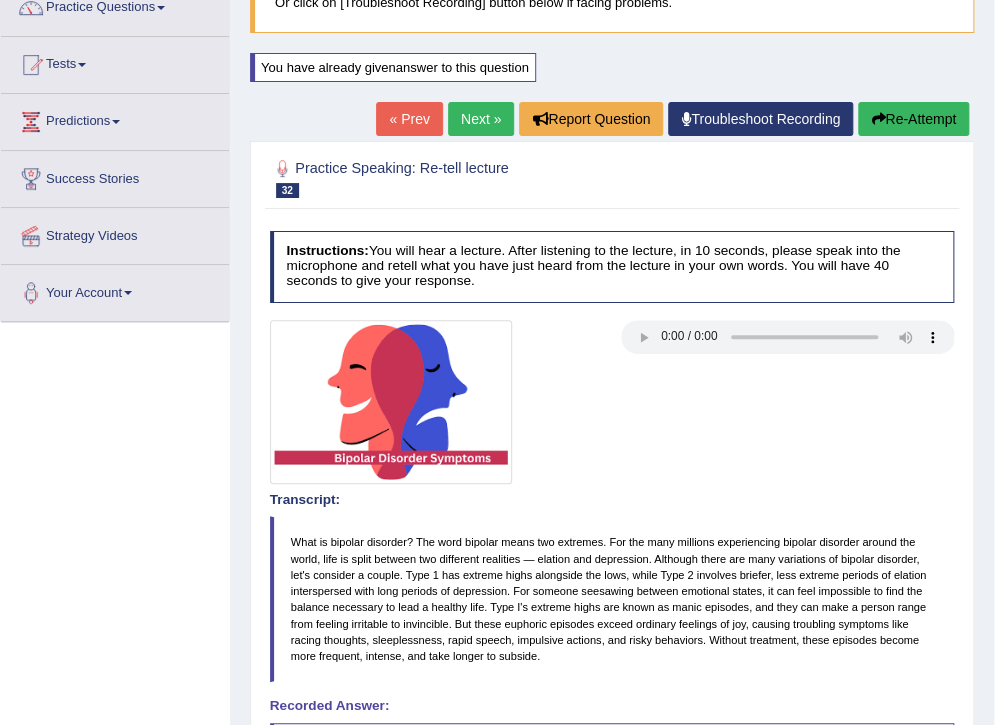 click on "Re-Attempt" at bounding box center (913, 119) 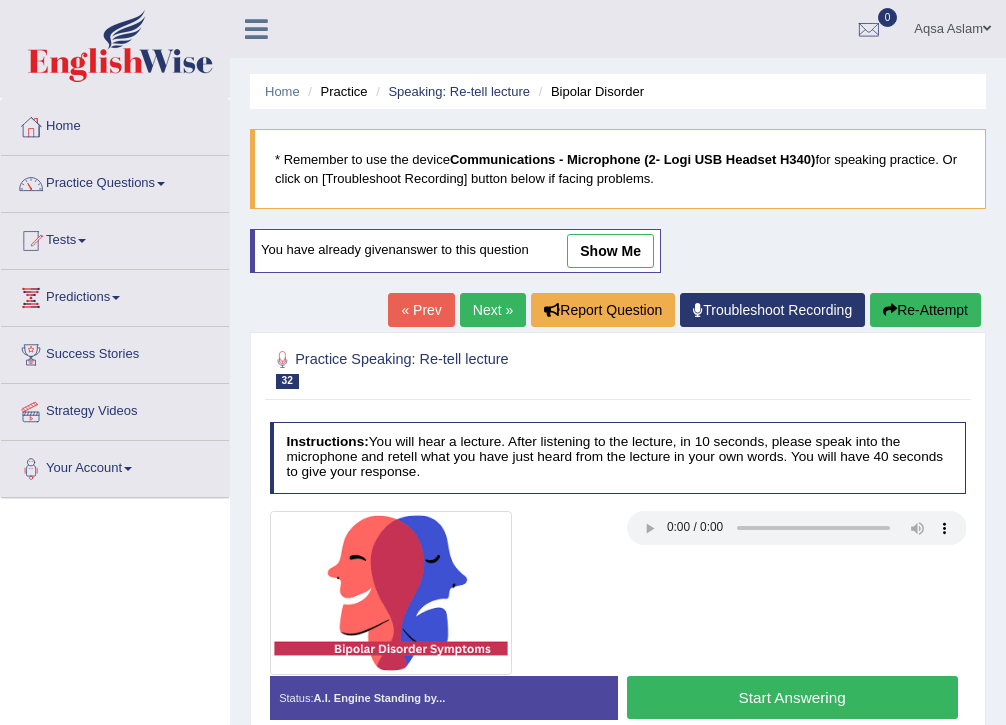 scroll, scrollTop: 187, scrollLeft: 0, axis: vertical 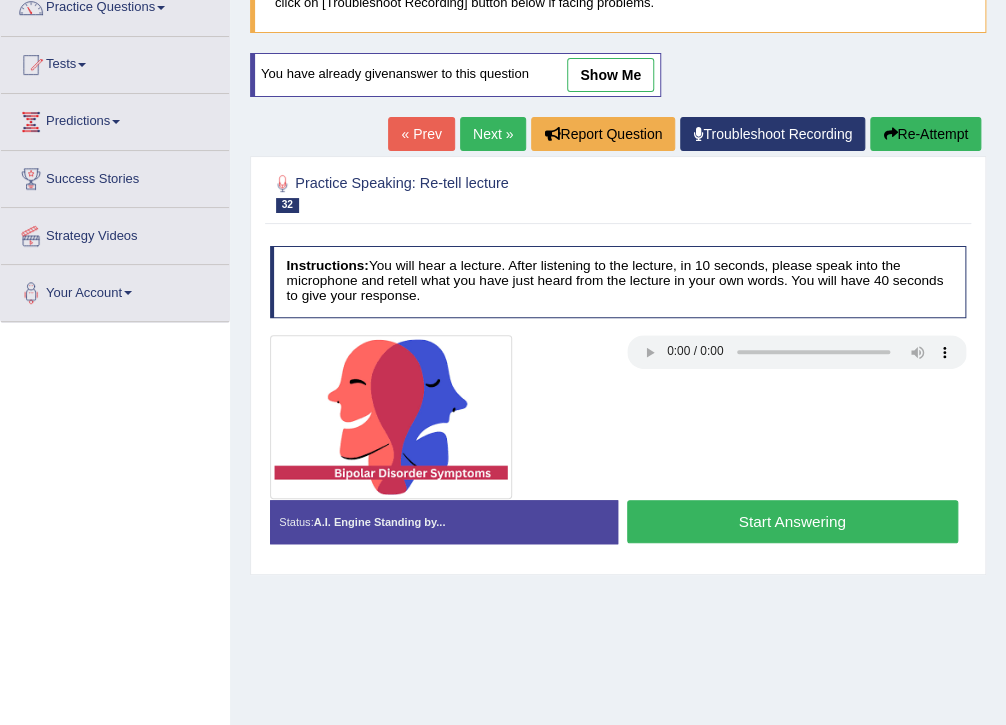 click on "Start Answering" at bounding box center (792, 521) 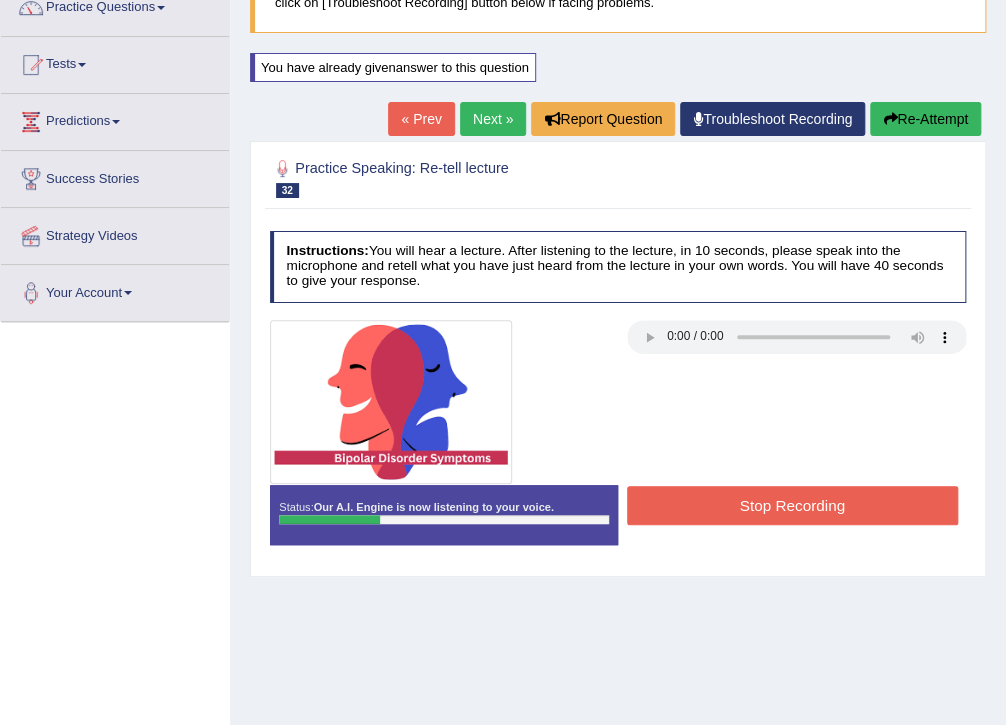 click on "Re-Attempt" at bounding box center (925, 119) 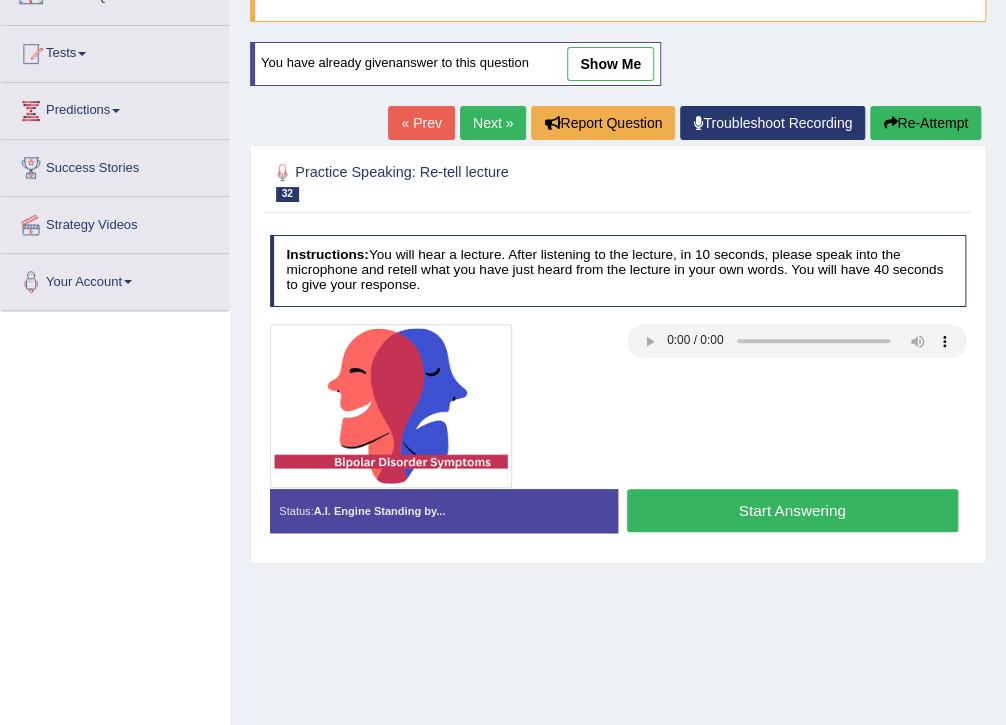 scroll, scrollTop: 0, scrollLeft: 0, axis: both 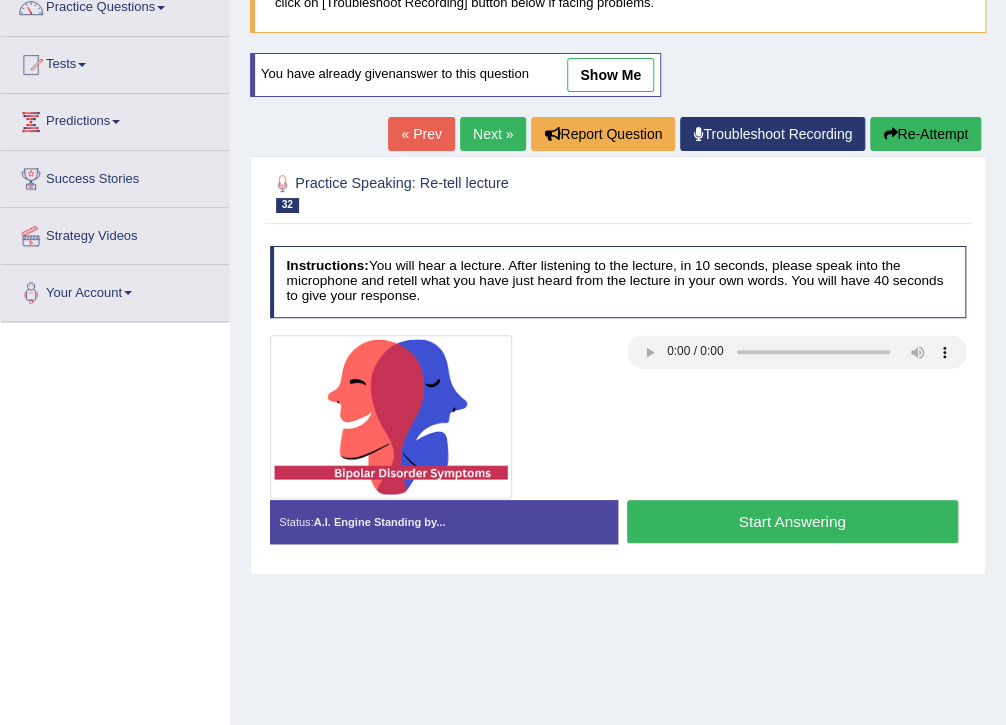 click on "Start Answering" at bounding box center [792, 521] 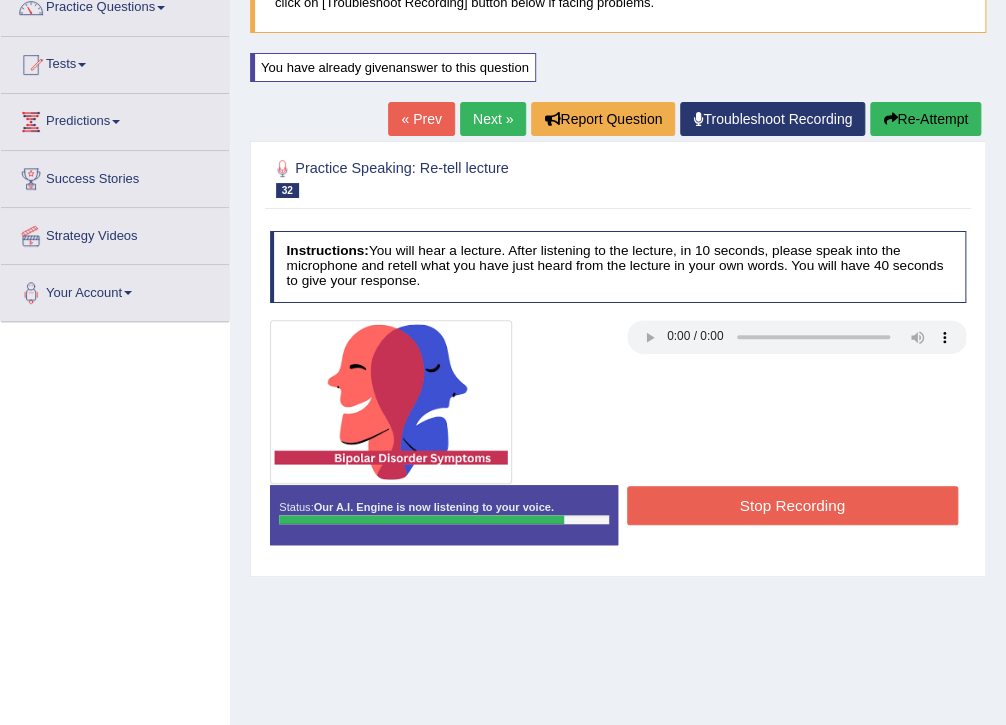 click on "Stop Recording" at bounding box center [792, 505] 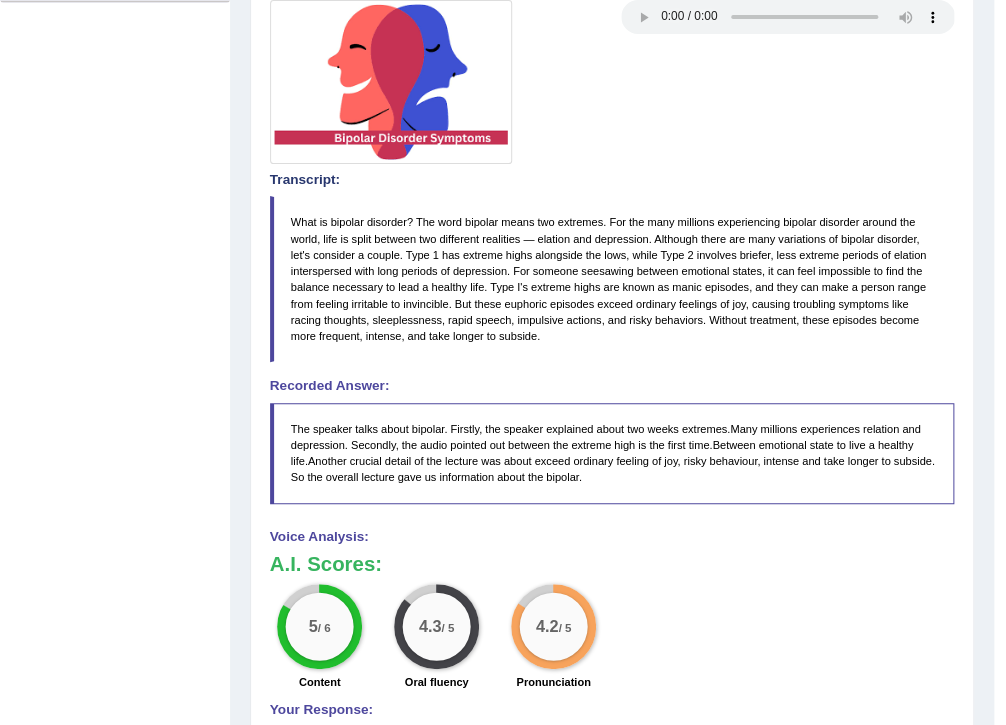 scroll, scrollTop: 256, scrollLeft: 0, axis: vertical 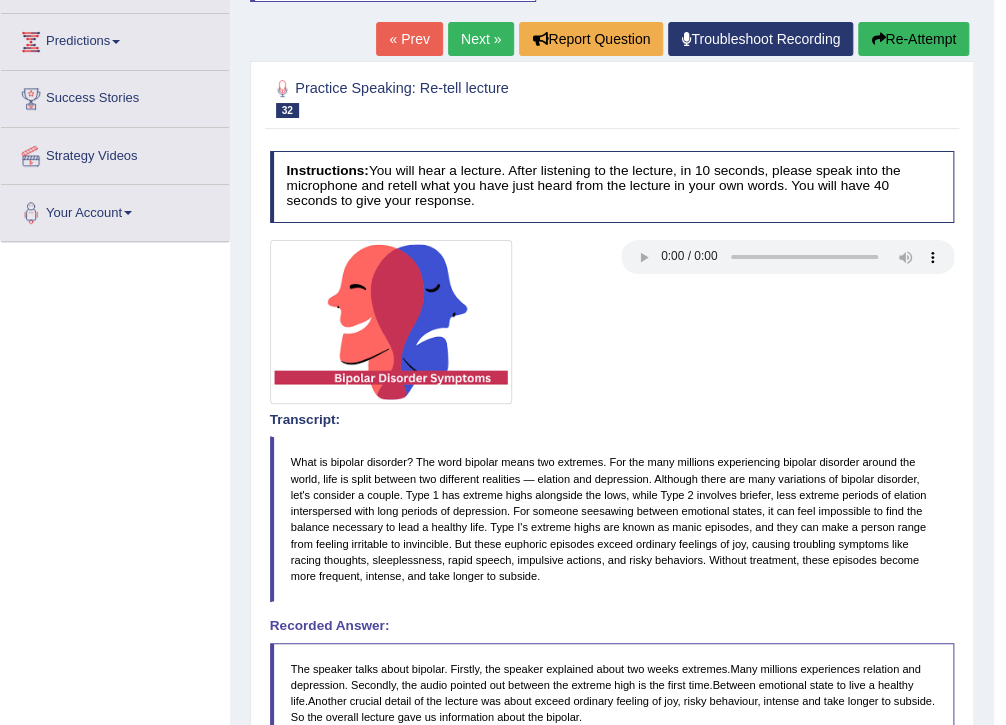 click on "Re-Attempt" at bounding box center (913, 39) 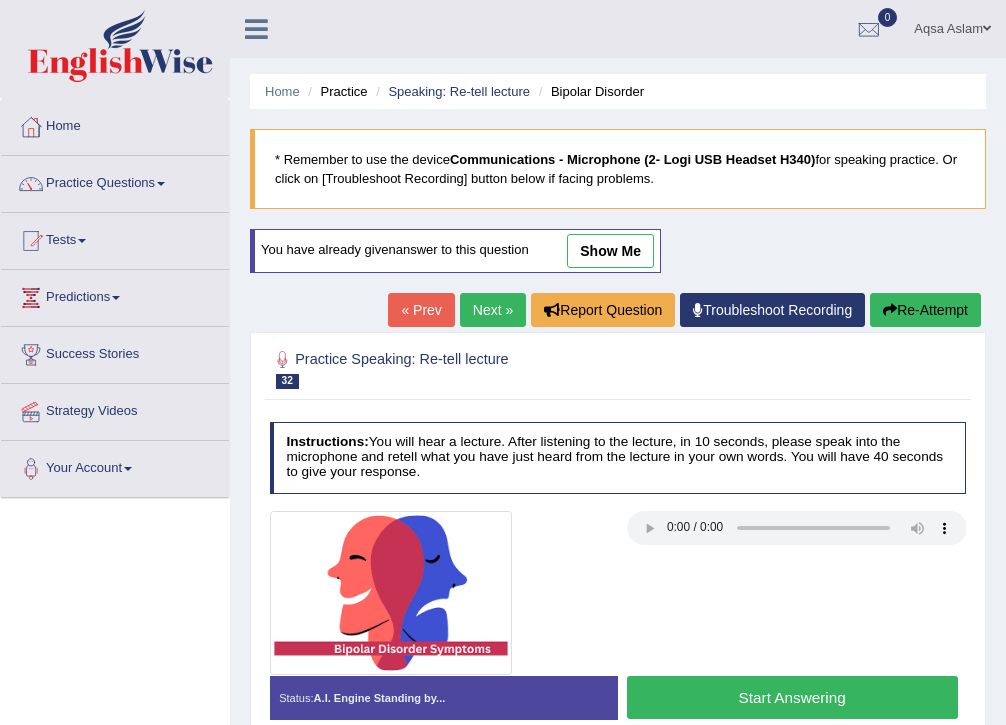 scroll, scrollTop: 256, scrollLeft: 0, axis: vertical 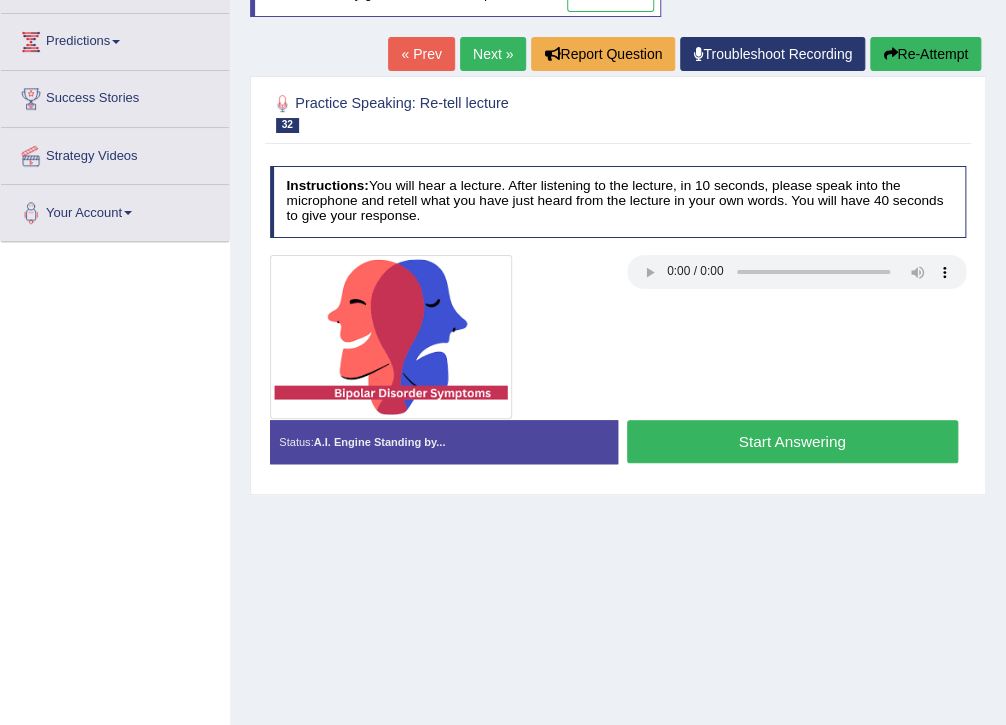 click on "Start Answering" at bounding box center [792, 441] 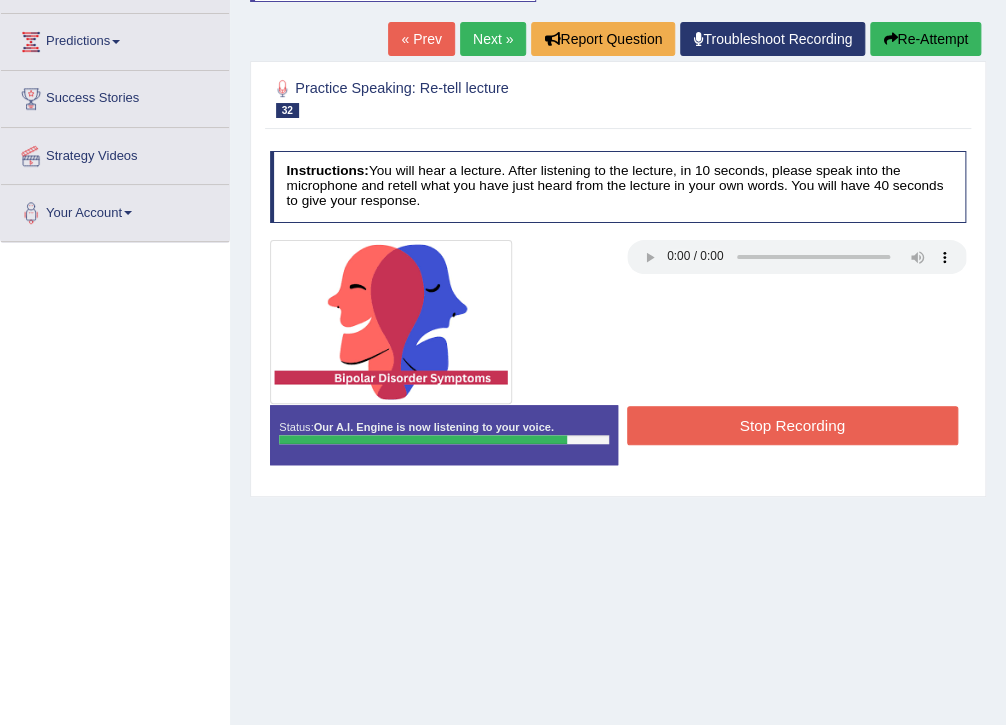 click on "Stop Recording" at bounding box center (792, 425) 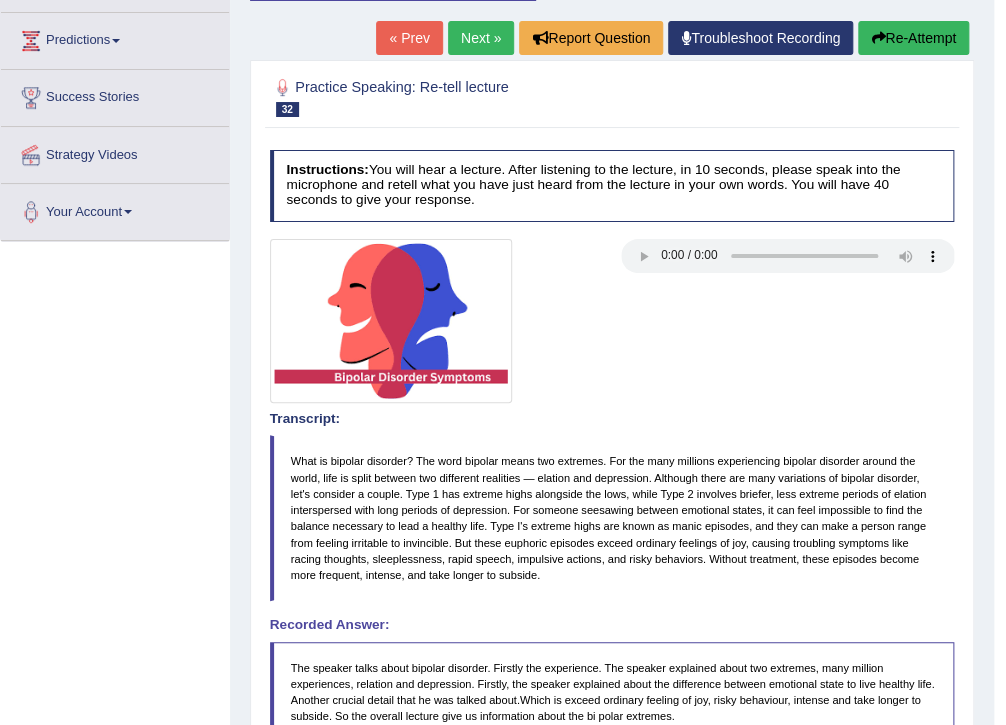 scroll, scrollTop: 256, scrollLeft: 0, axis: vertical 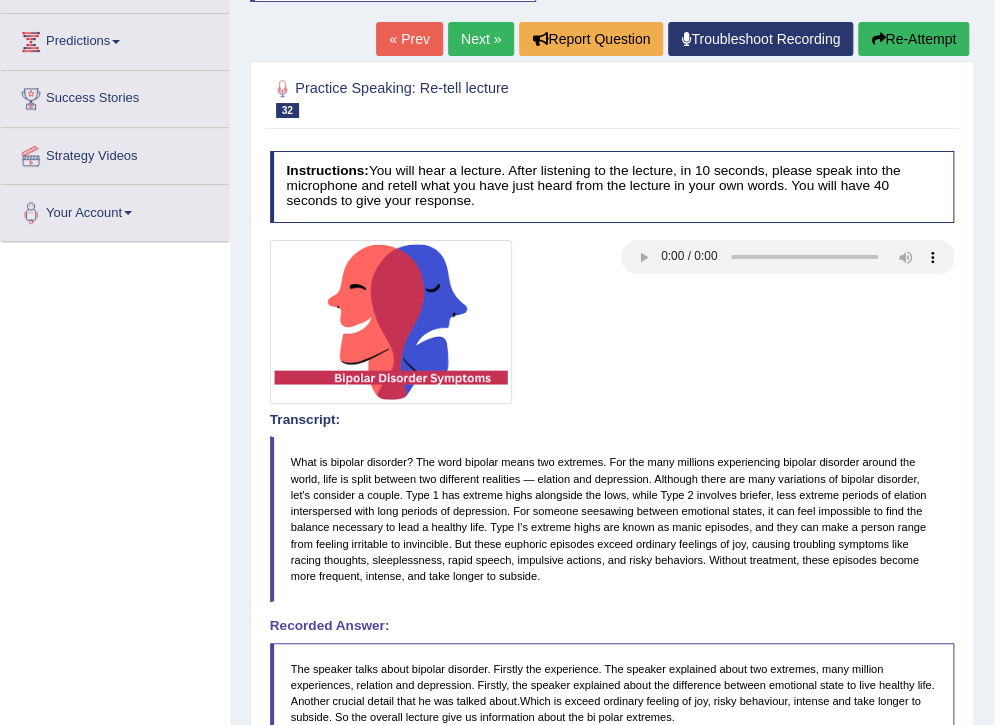 click on "Next »" at bounding box center [481, 39] 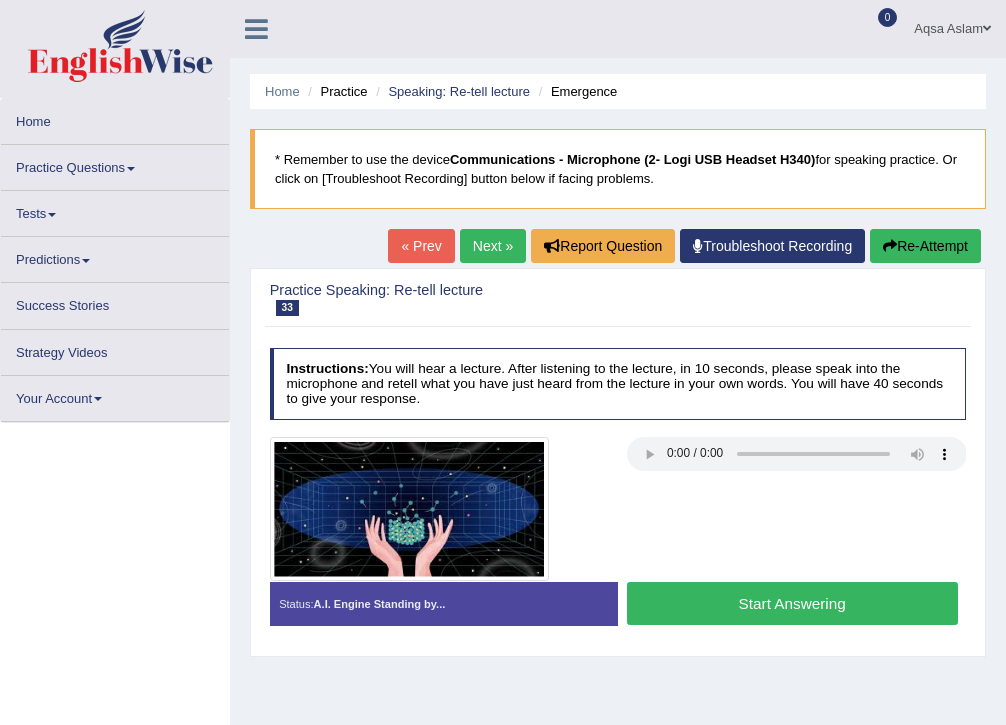 scroll, scrollTop: 0, scrollLeft: 0, axis: both 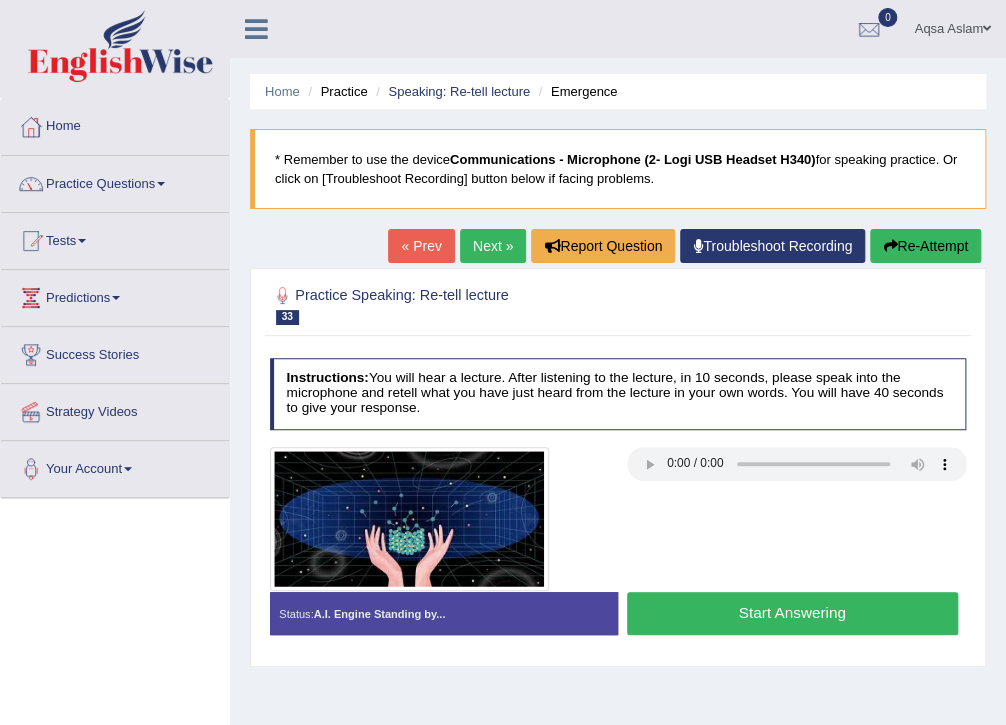 click on "Re-Attempt" at bounding box center (925, 246) 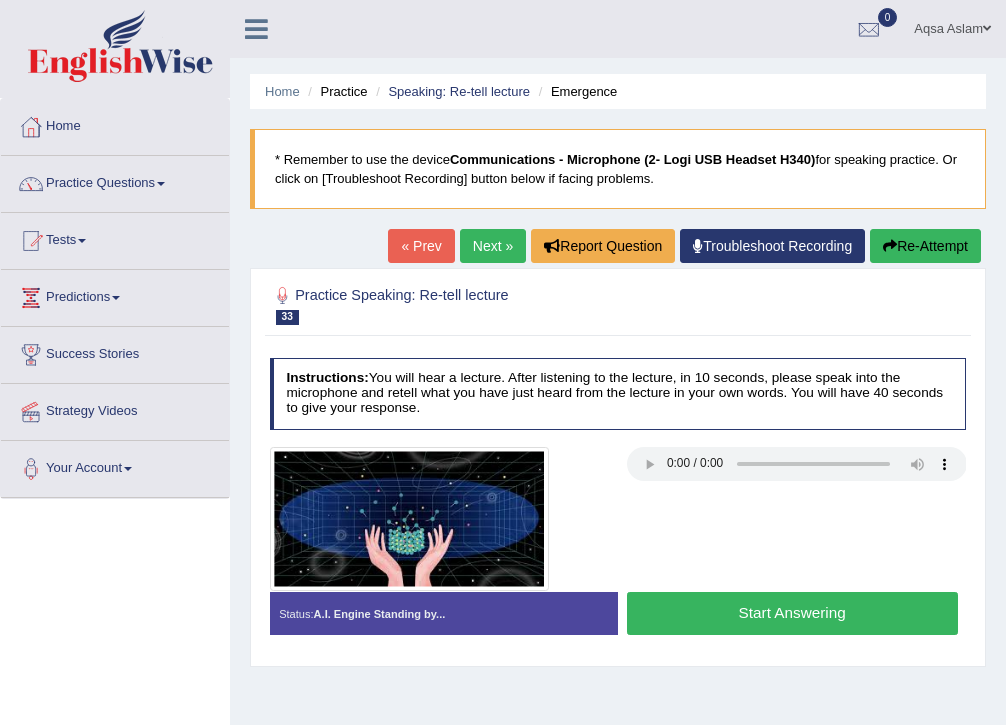 scroll, scrollTop: 0, scrollLeft: 0, axis: both 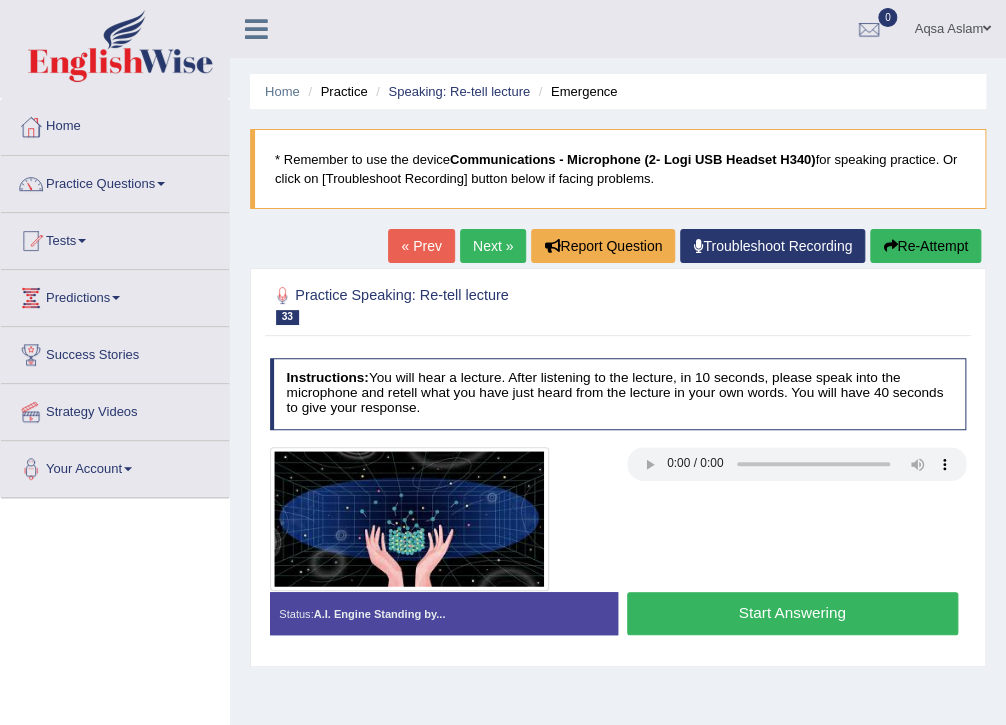 click on "Start Answering" at bounding box center [792, 613] 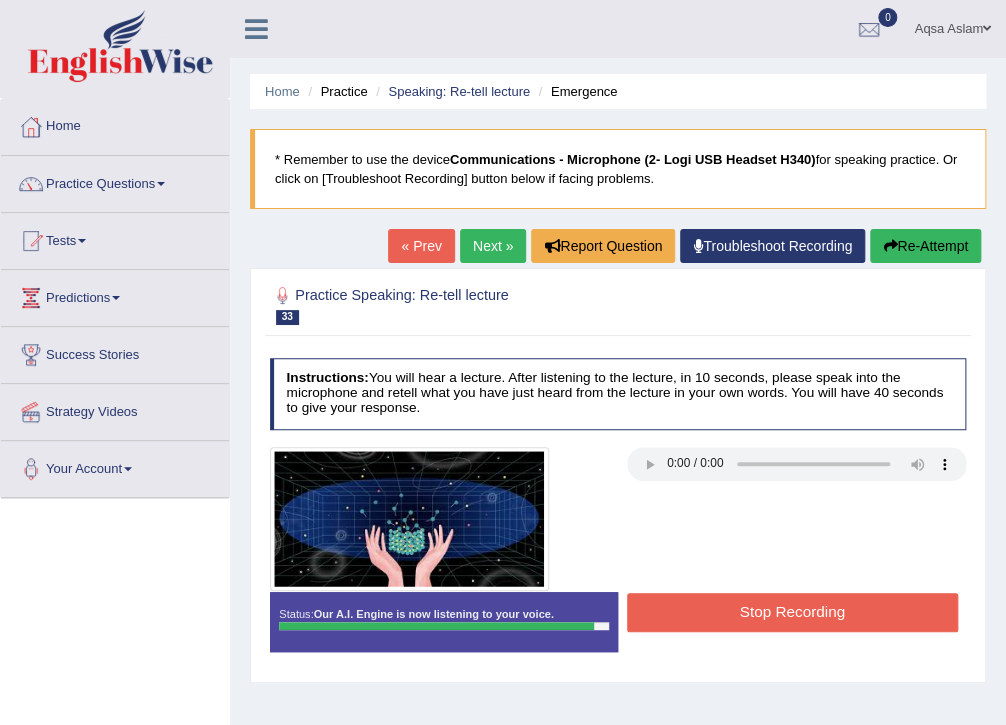 click on "Stop Recording" at bounding box center (792, 612) 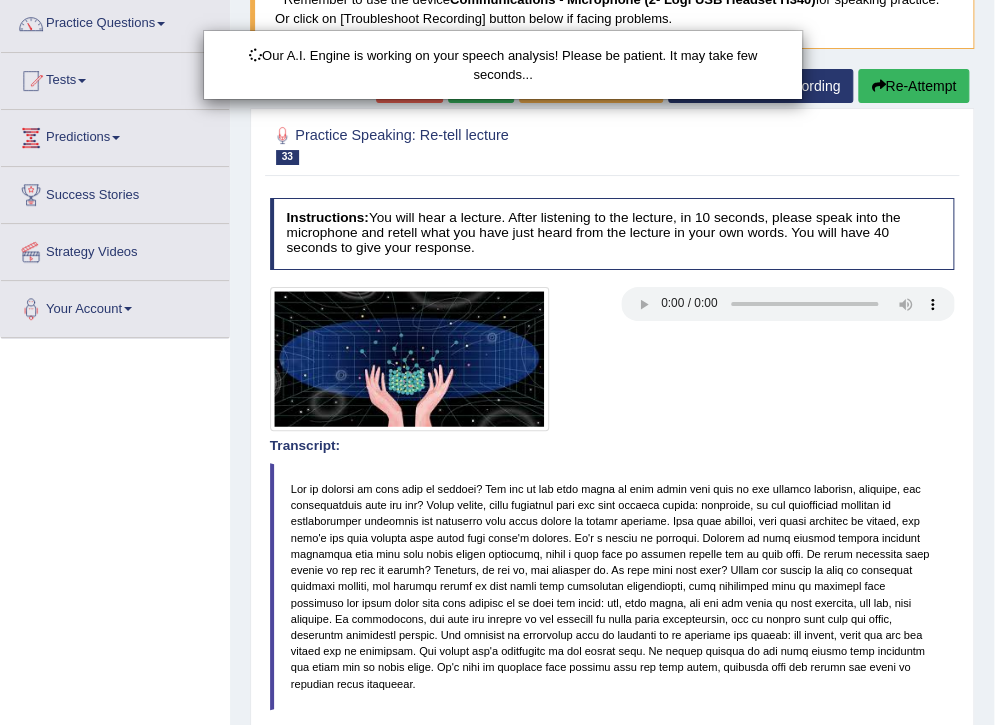 scroll, scrollTop: 400, scrollLeft: 0, axis: vertical 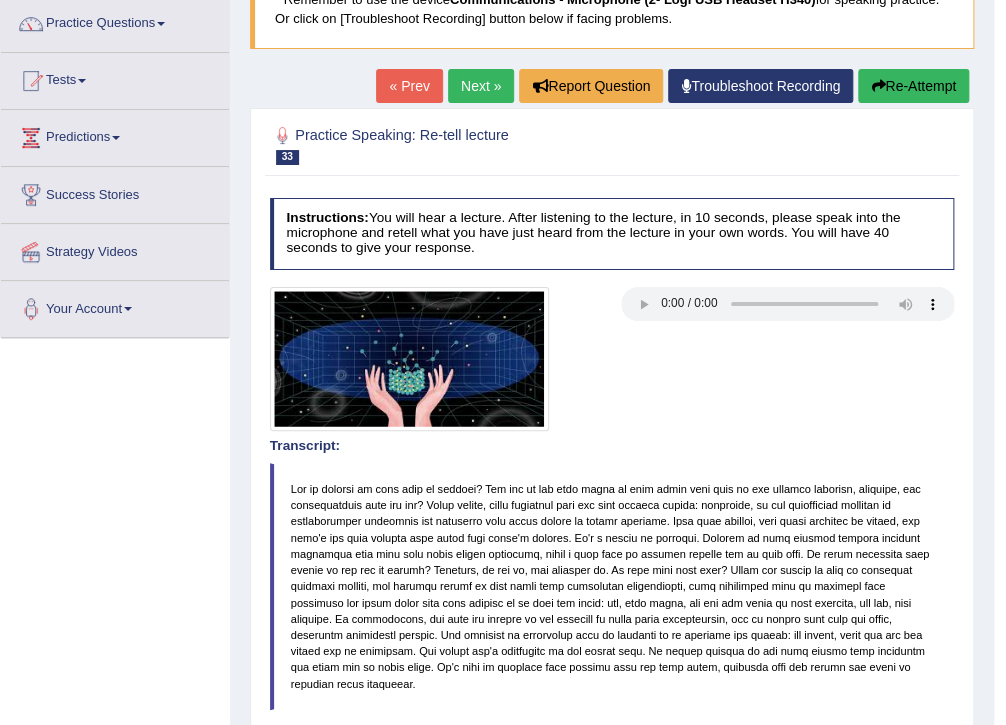 click on "Re-Attempt" at bounding box center (913, 86) 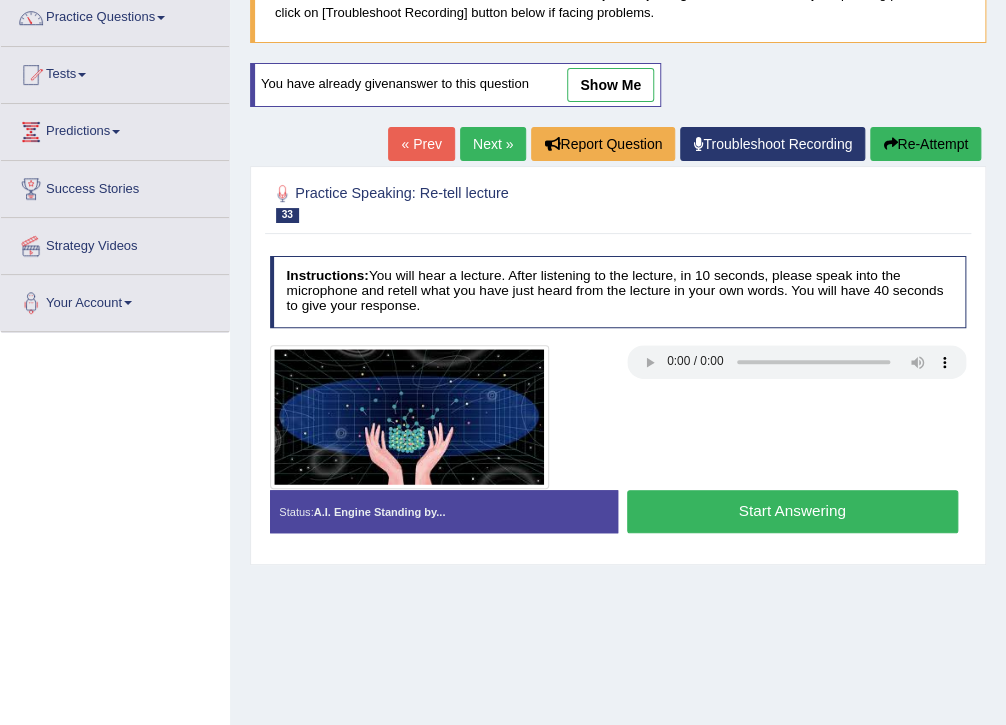 scroll, scrollTop: 166, scrollLeft: 0, axis: vertical 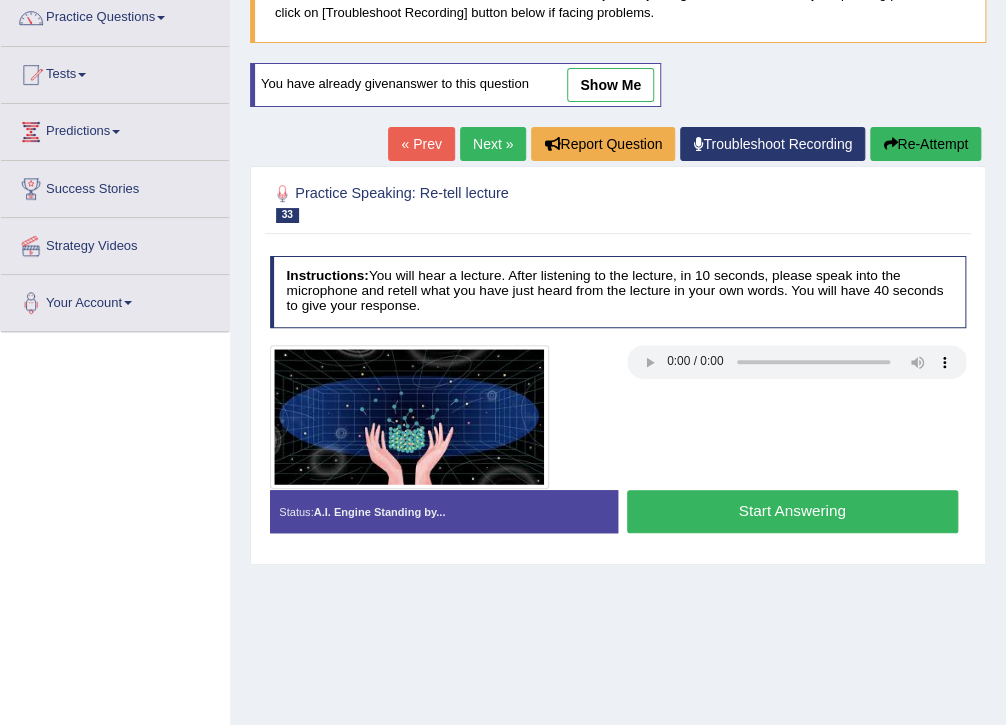 click on "Start Answering" at bounding box center [792, 511] 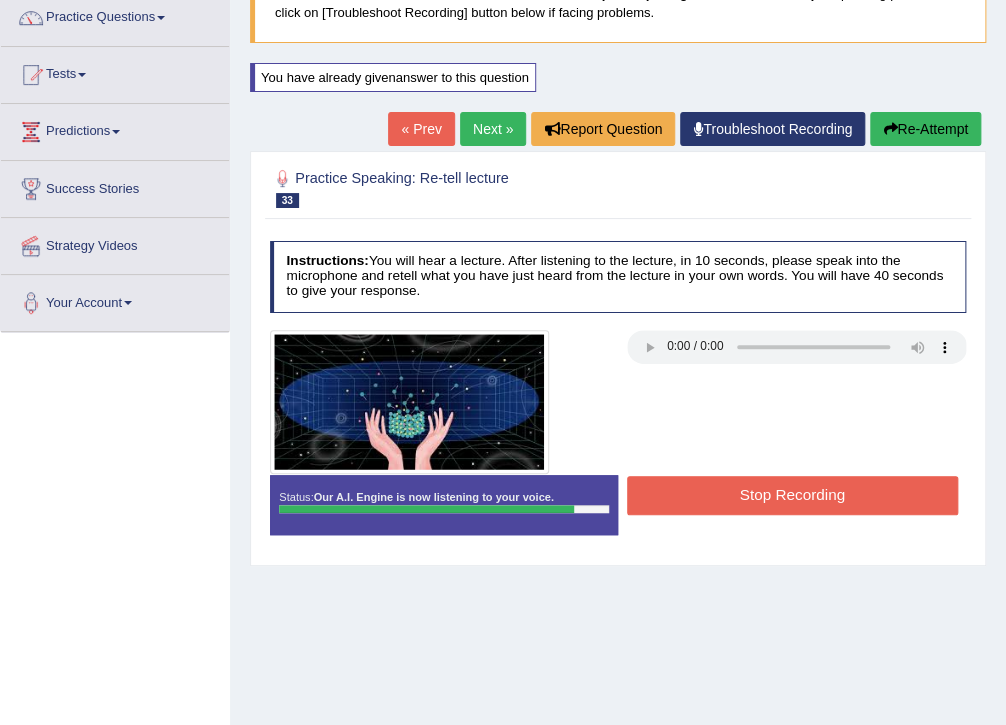 click on "Stop Recording" at bounding box center (792, 495) 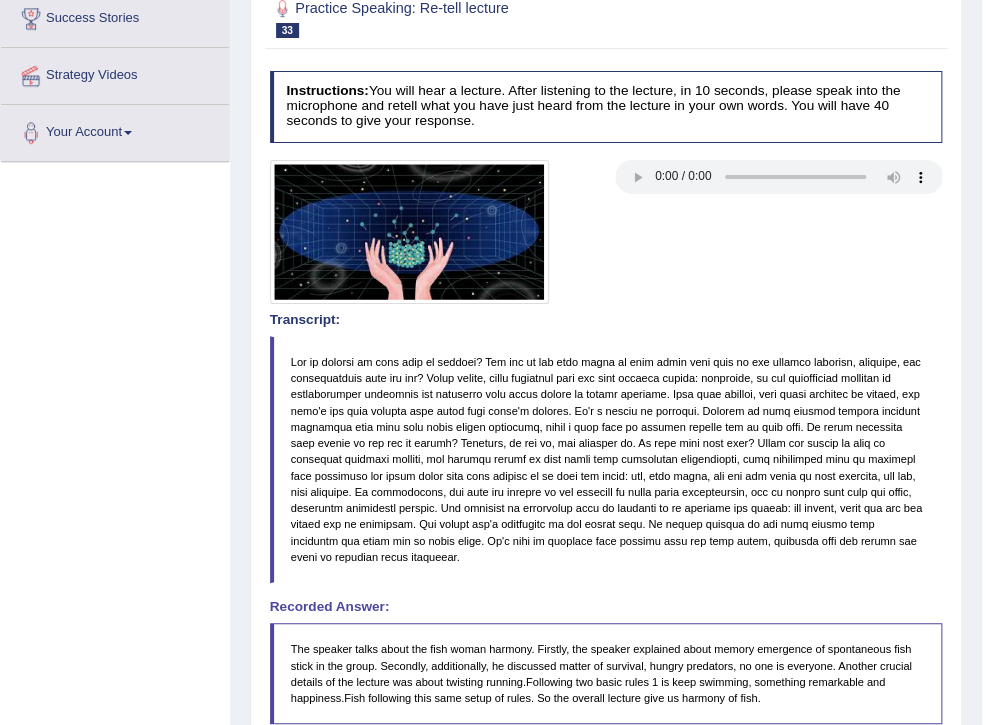 scroll, scrollTop: 406, scrollLeft: 0, axis: vertical 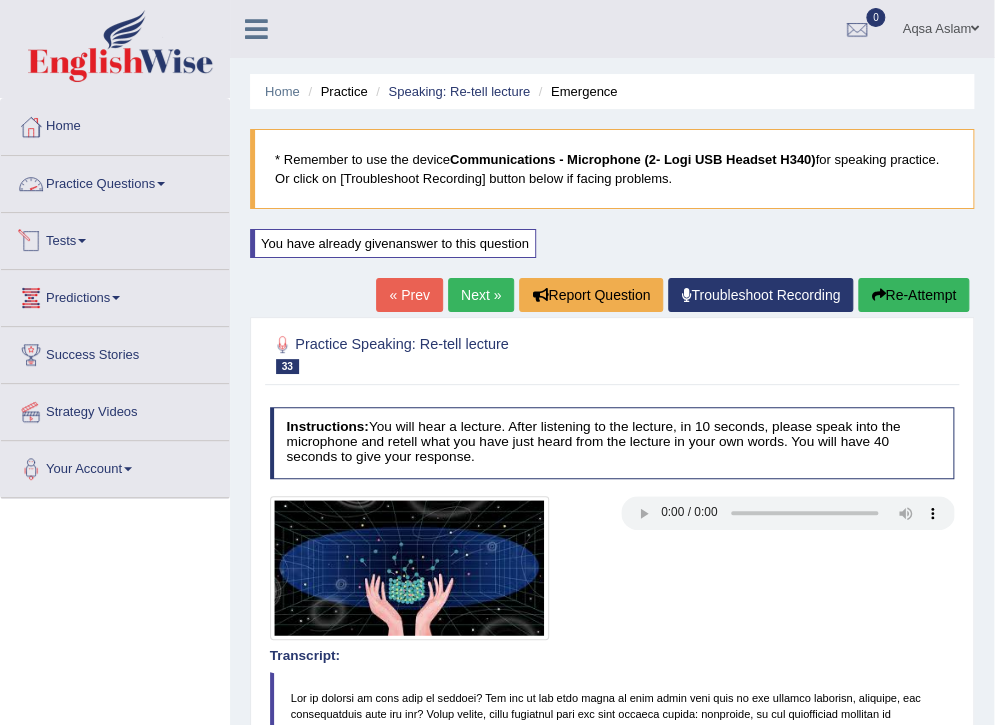 click on "Practice Questions" at bounding box center [115, 181] 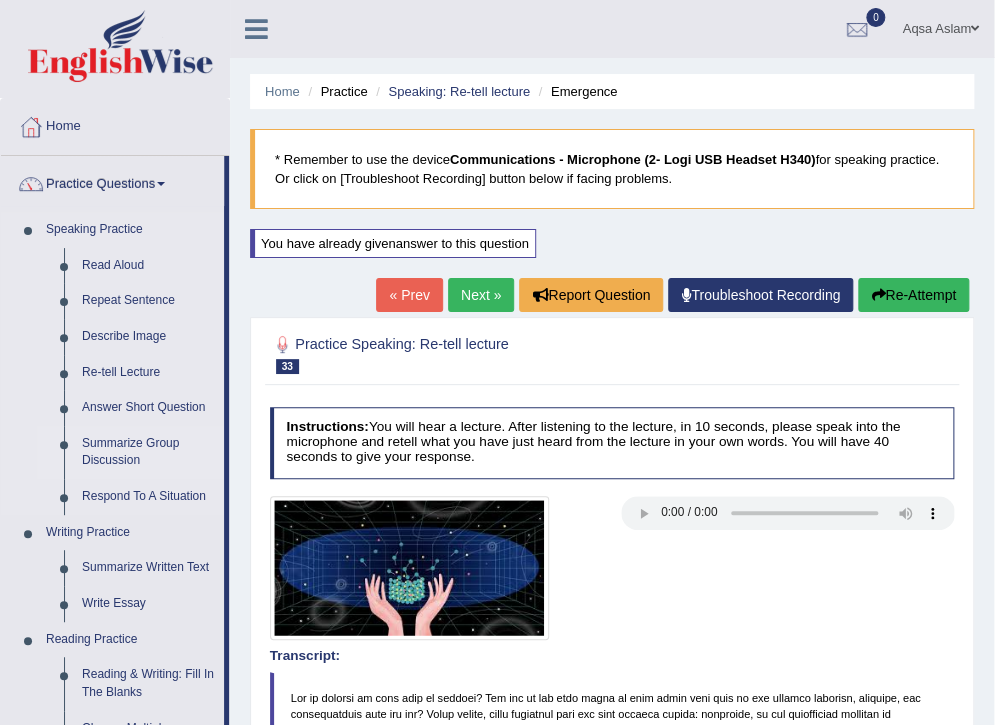 click on "Summarize Group Discussion" at bounding box center (148, 452) 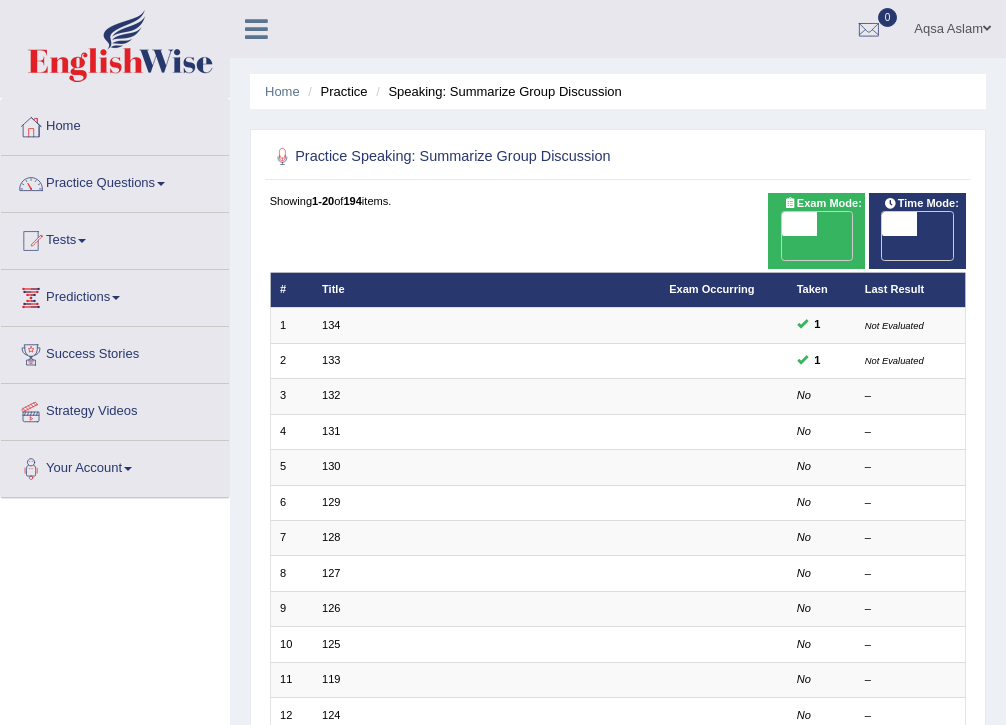 click on "132" at bounding box center (331, 395) 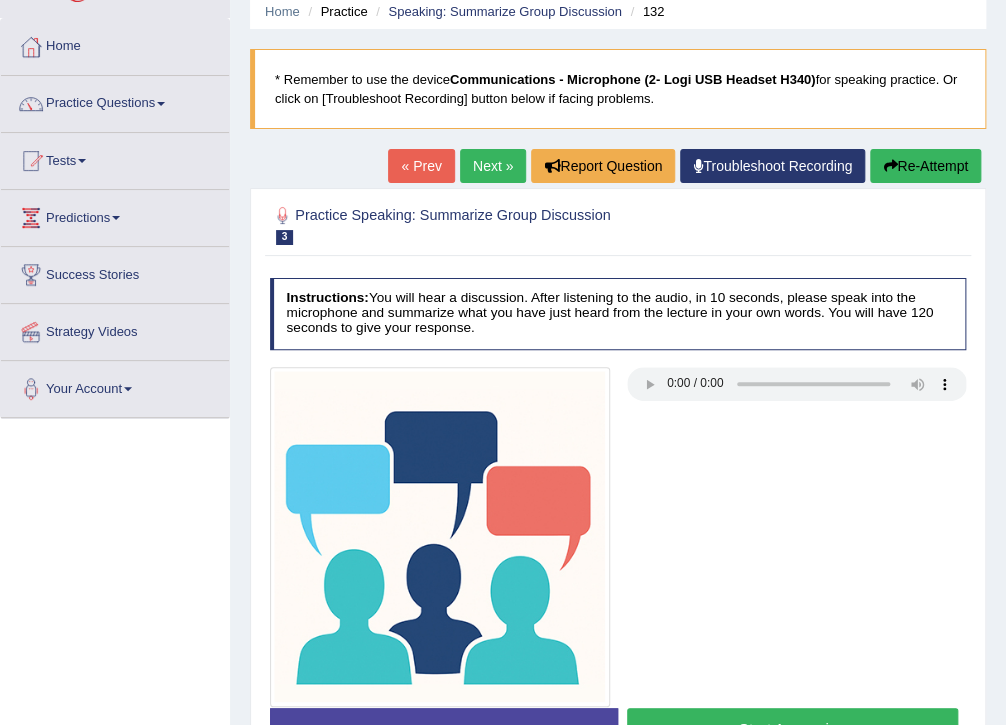 scroll, scrollTop: 0, scrollLeft: 0, axis: both 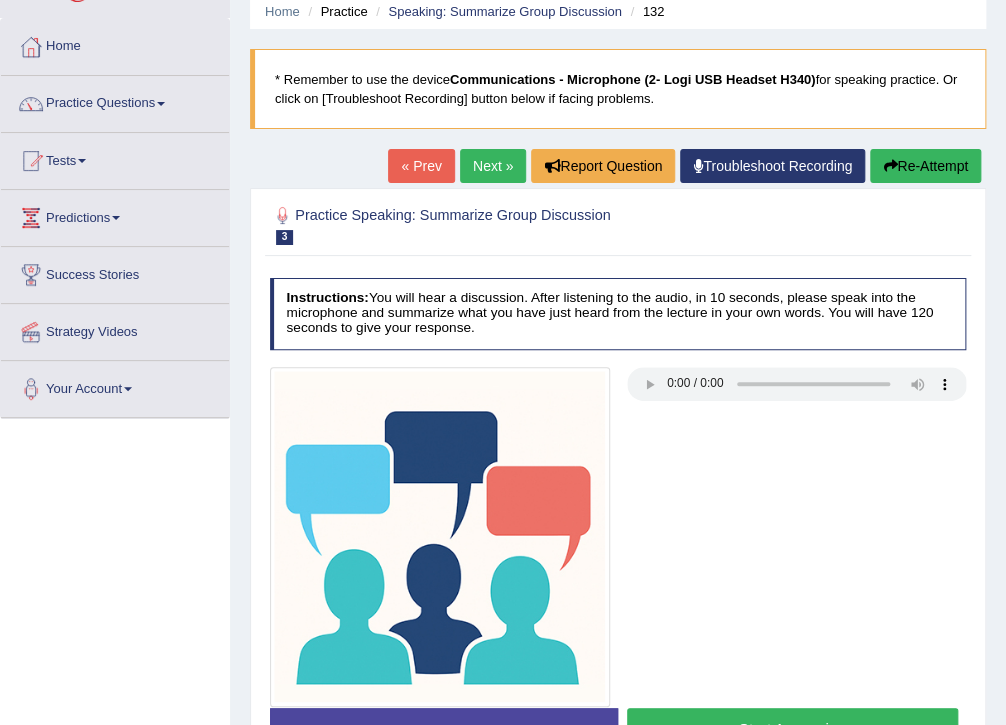 click on "Next »" at bounding box center (493, 166) 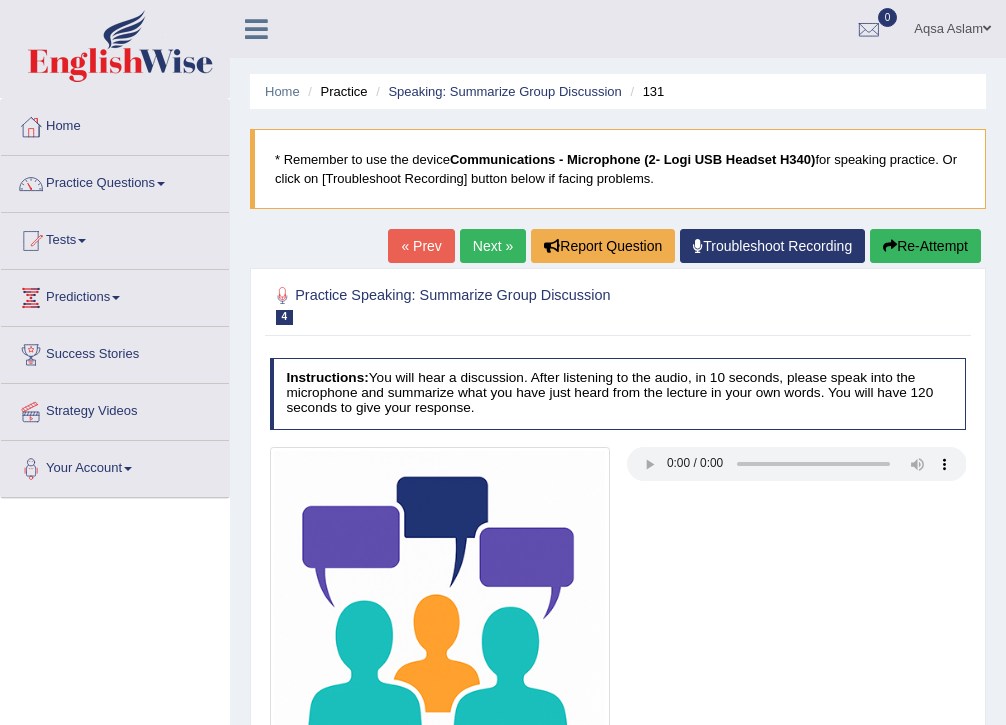 scroll, scrollTop: 0, scrollLeft: 0, axis: both 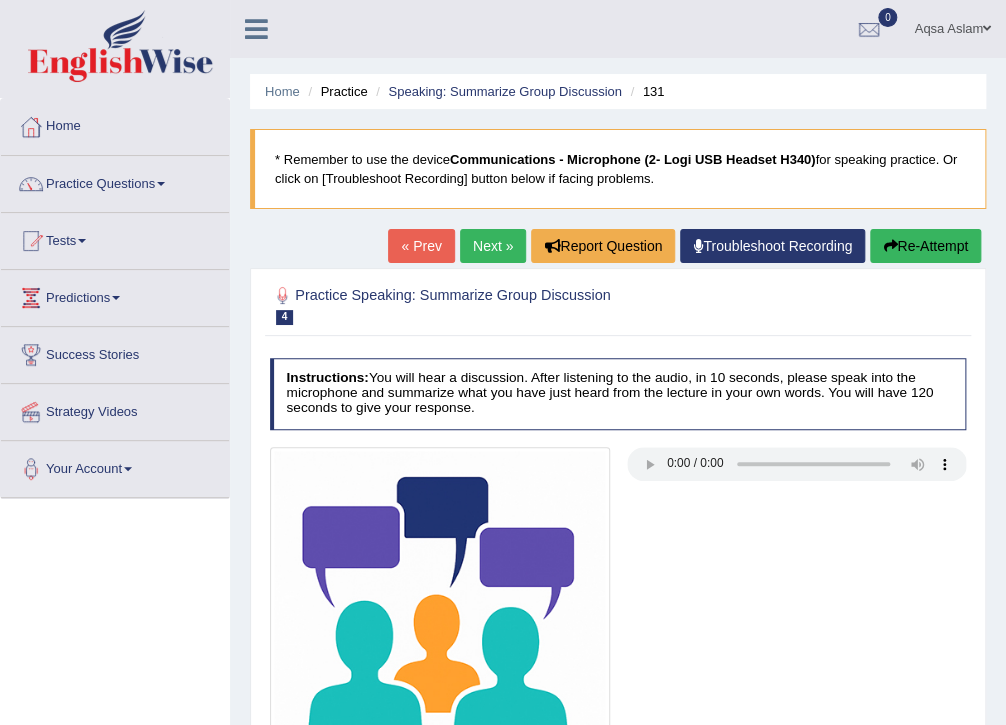 click on "Next »" at bounding box center (493, 246) 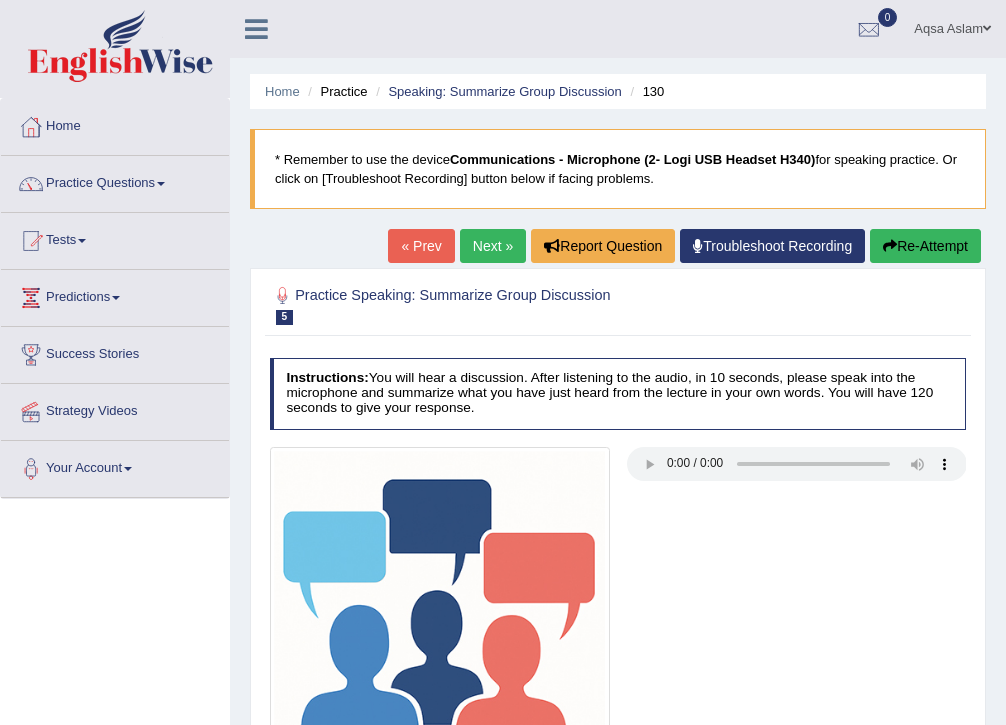 scroll, scrollTop: 0, scrollLeft: 0, axis: both 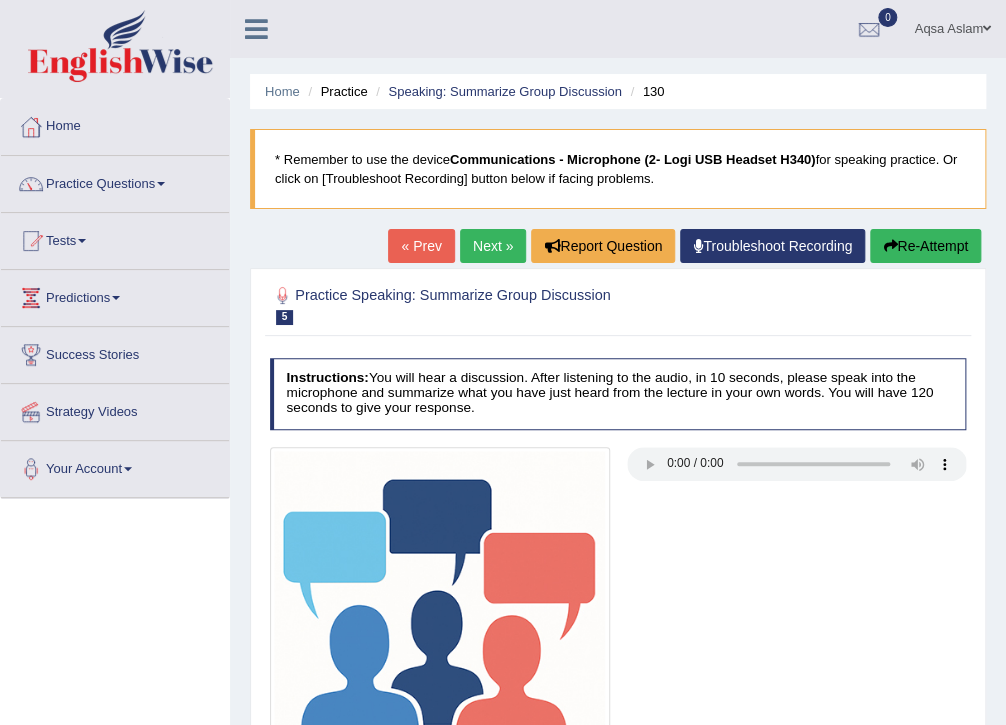 click on "Next »" at bounding box center (493, 246) 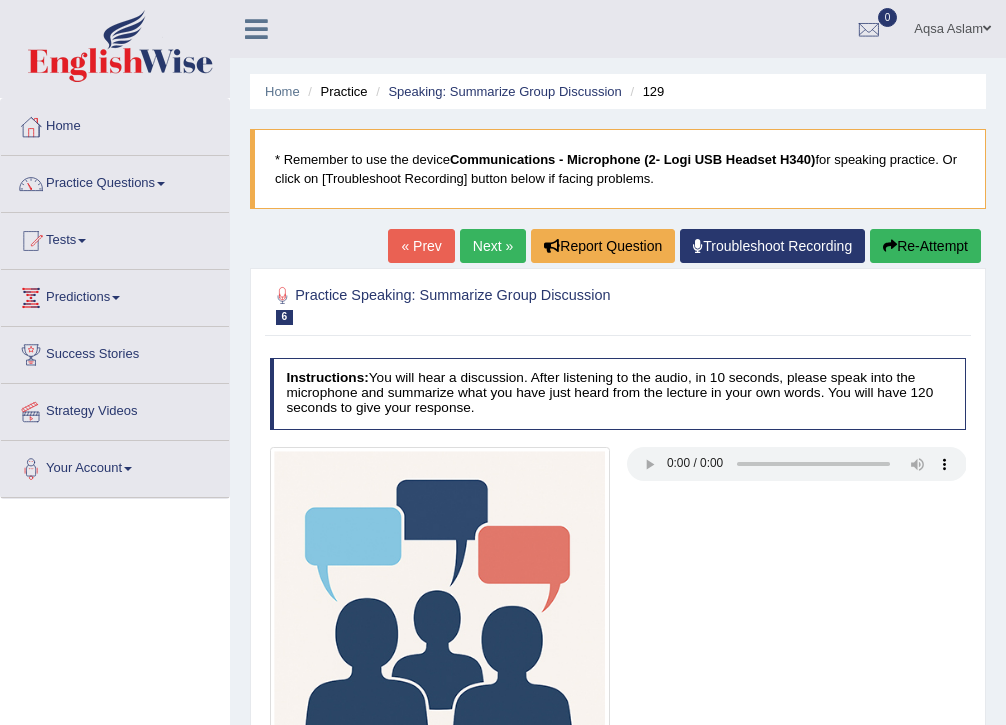 scroll, scrollTop: 0, scrollLeft: 0, axis: both 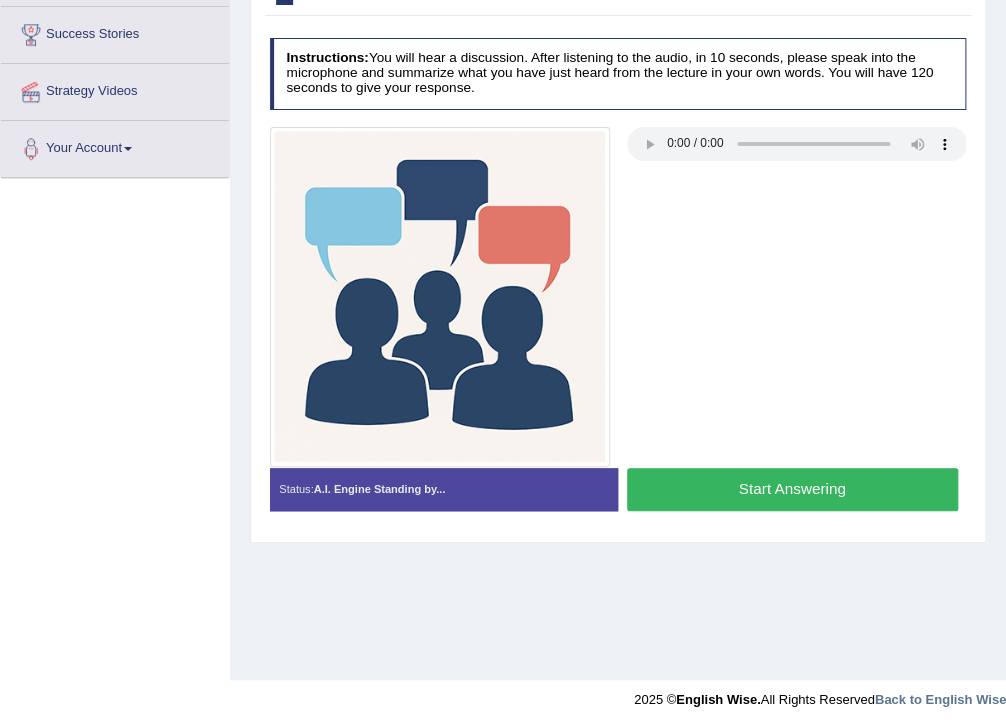 click on "Start Answering" at bounding box center (792, 489) 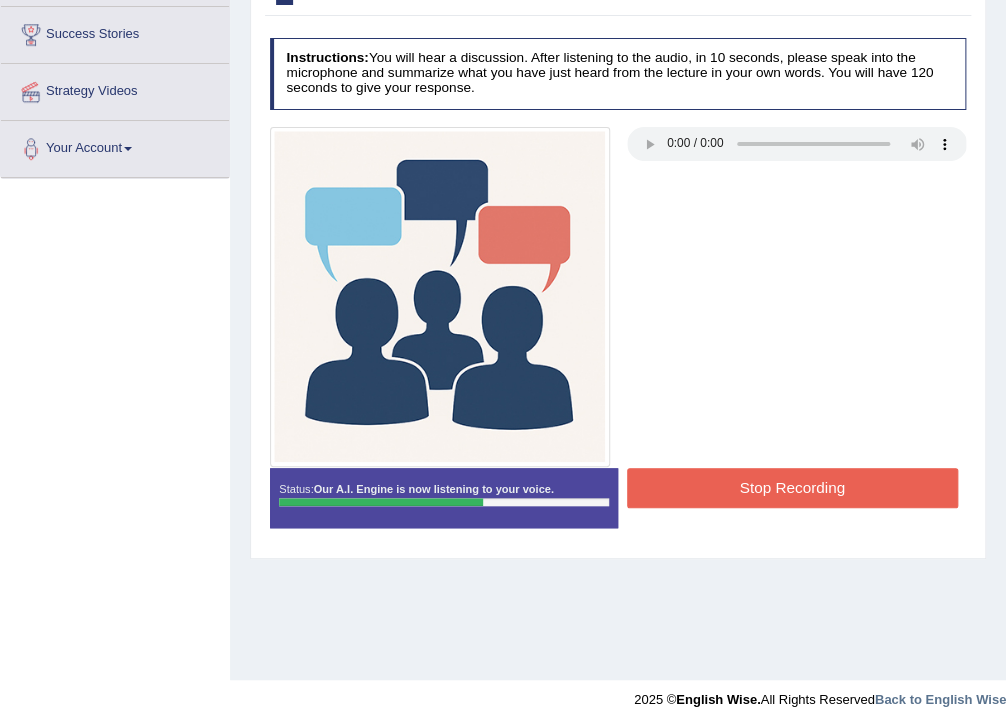 click on "Stop Recording" at bounding box center (792, 487) 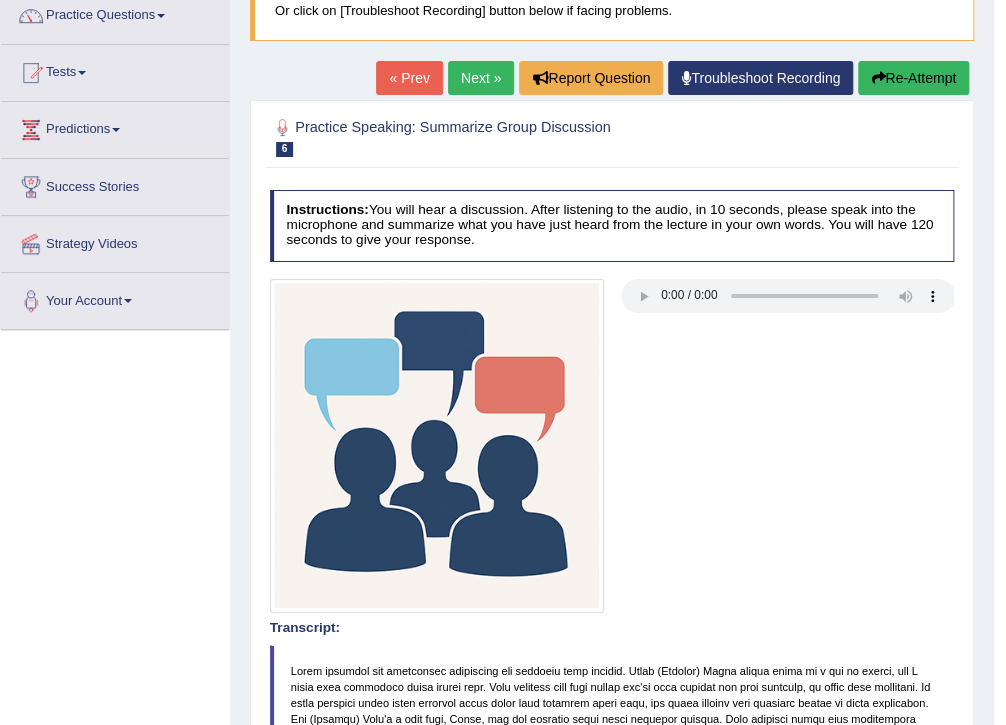 scroll, scrollTop: 160, scrollLeft: 0, axis: vertical 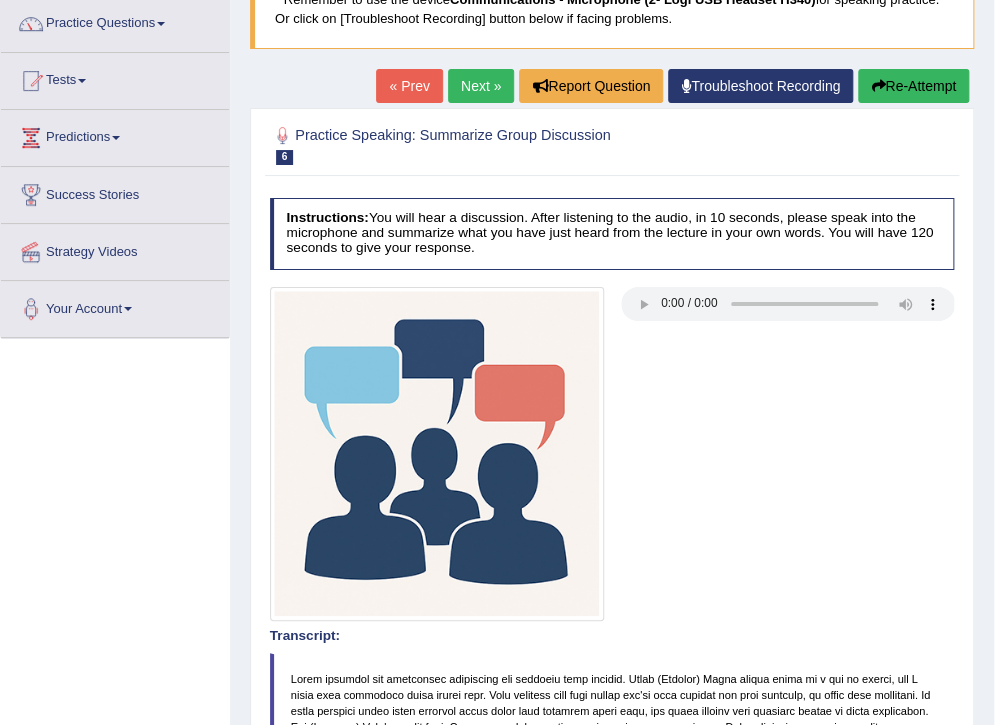 click on "Next »" at bounding box center [481, 86] 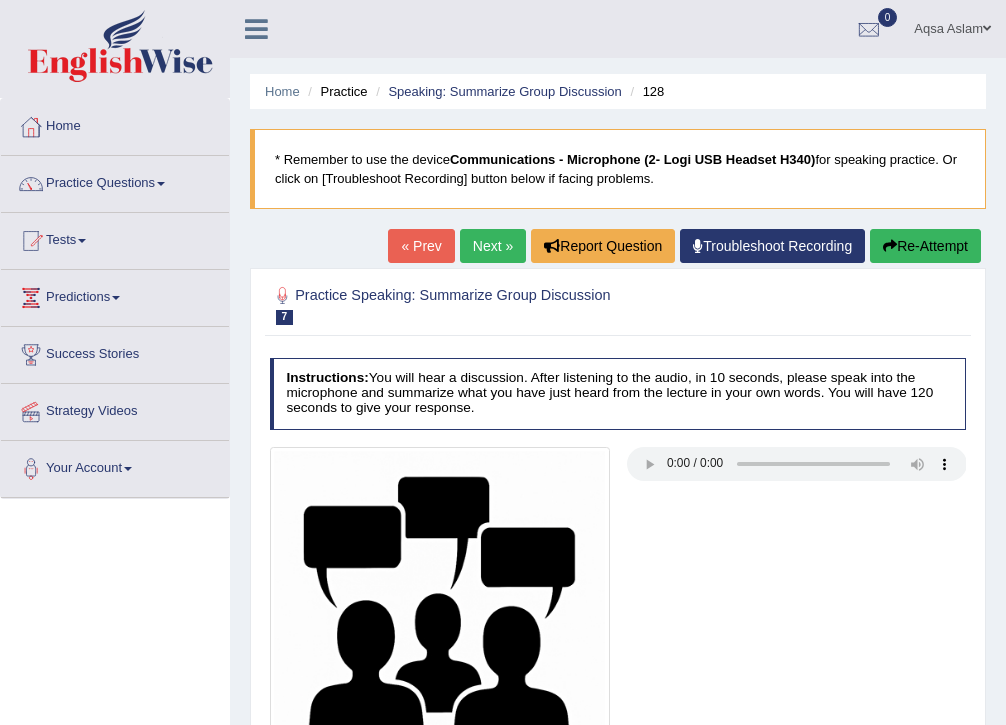 scroll, scrollTop: 0, scrollLeft: 0, axis: both 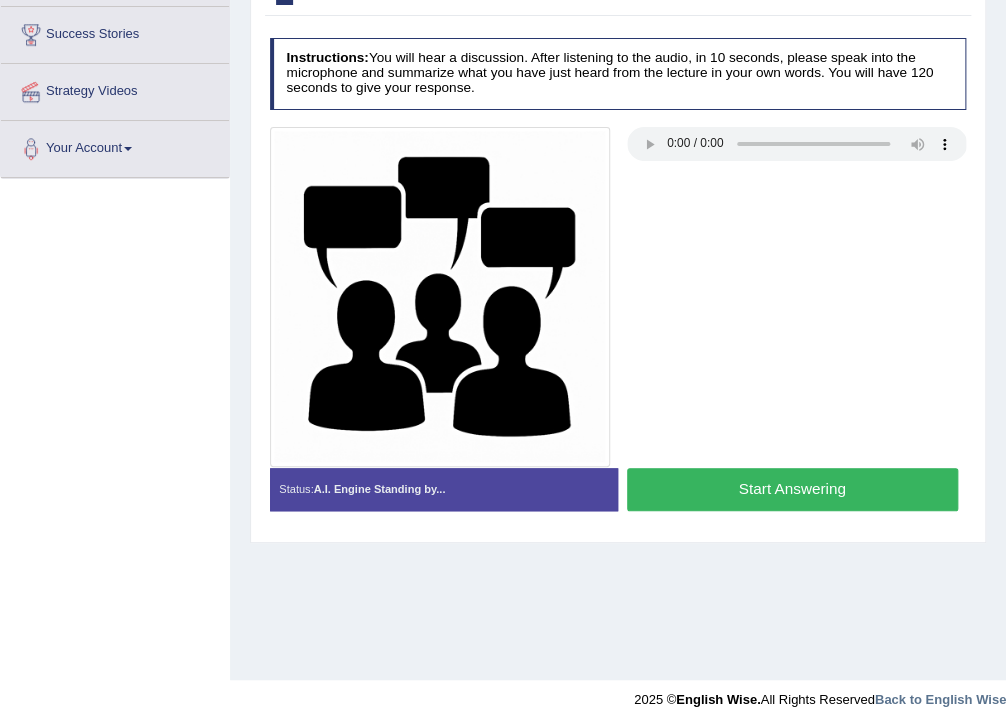 click on "Start Answering" at bounding box center (792, 489) 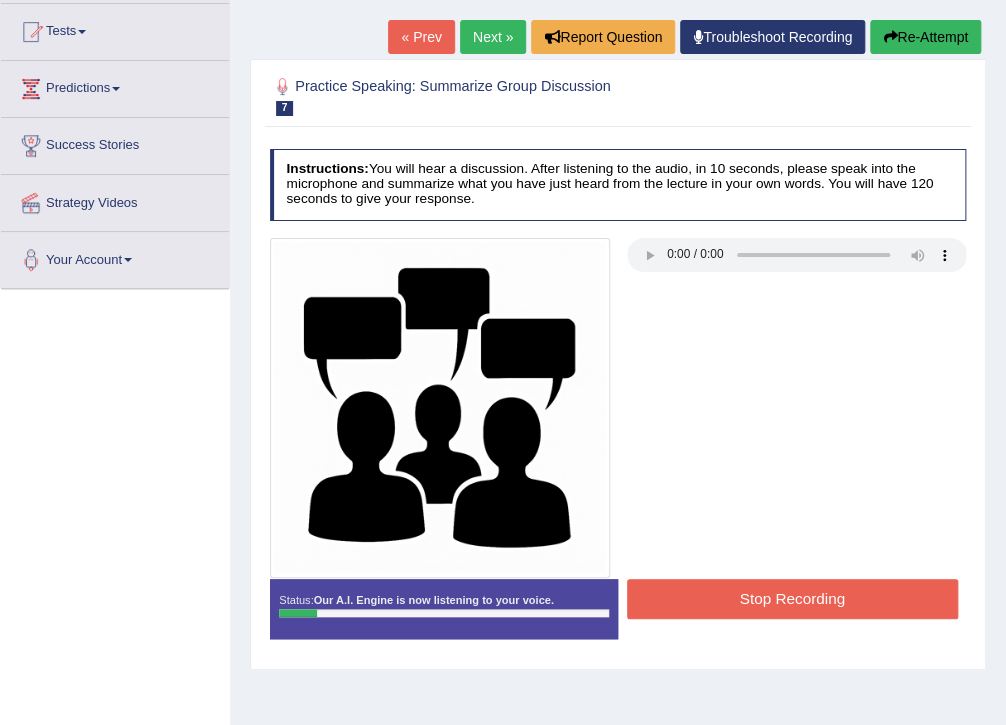 scroll, scrollTop: 0, scrollLeft: 0, axis: both 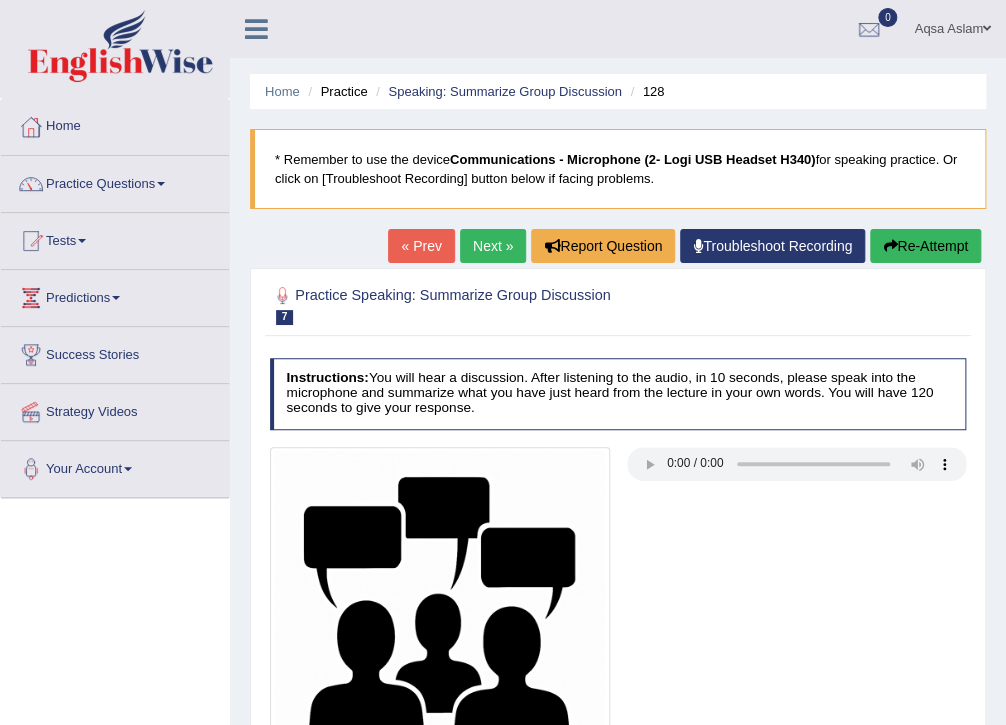 click on "Re-Attempt" at bounding box center (925, 246) 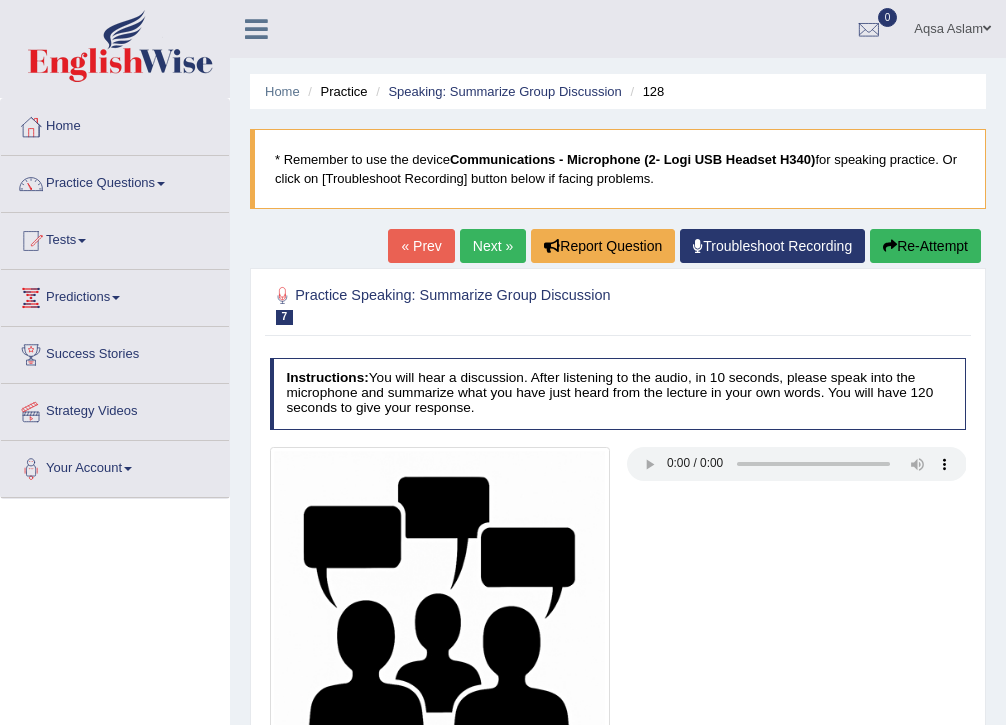 scroll, scrollTop: 240, scrollLeft: 0, axis: vertical 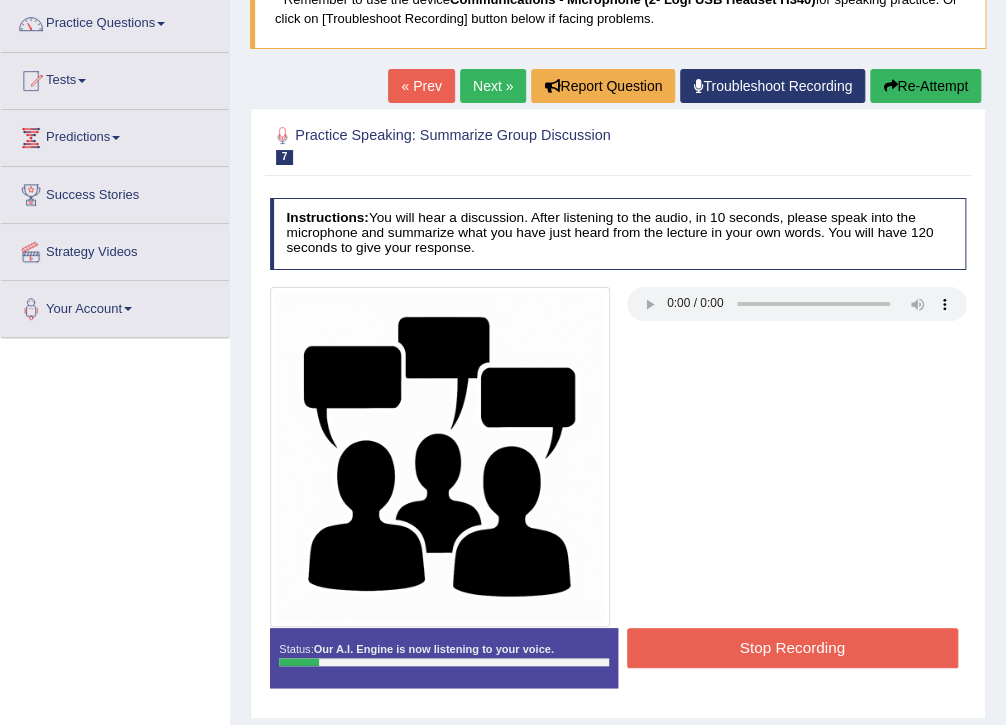 click on "Re-Attempt" at bounding box center [925, 86] 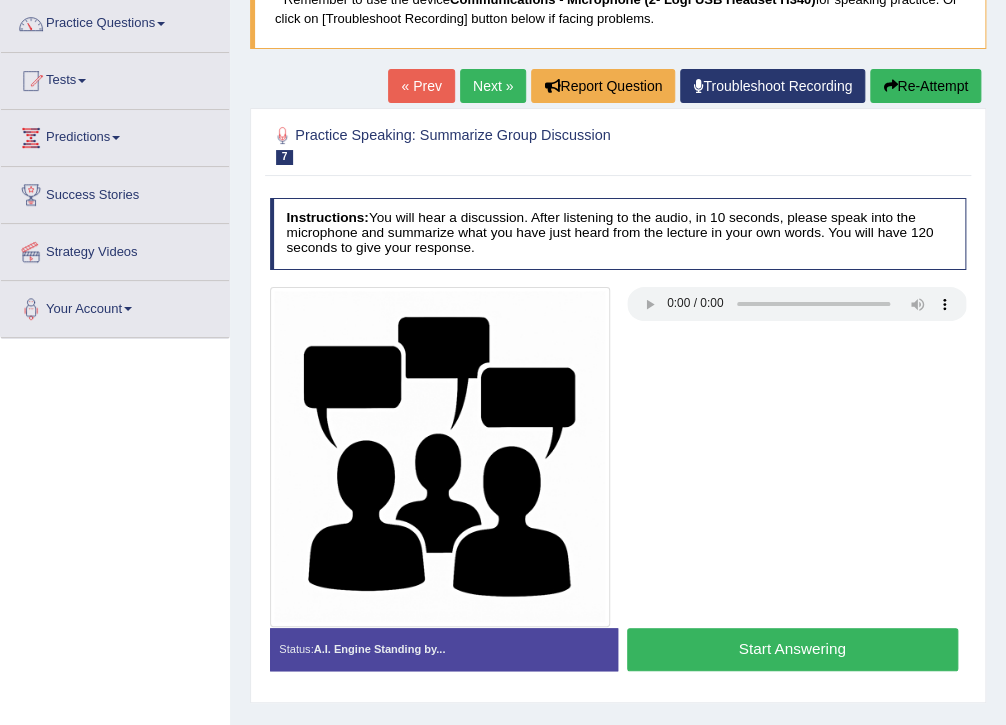 scroll, scrollTop: 160, scrollLeft: 0, axis: vertical 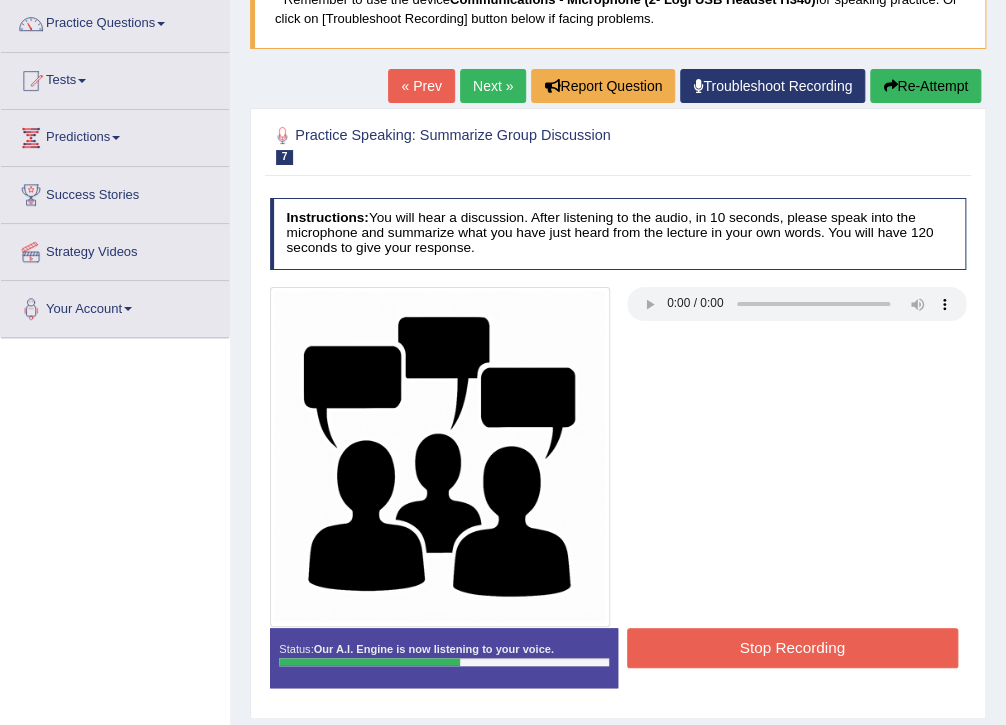 drag, startPoint x: 0, startPoint y: 0, endPoint x: 940, endPoint y: 664, distance: 1150.8676 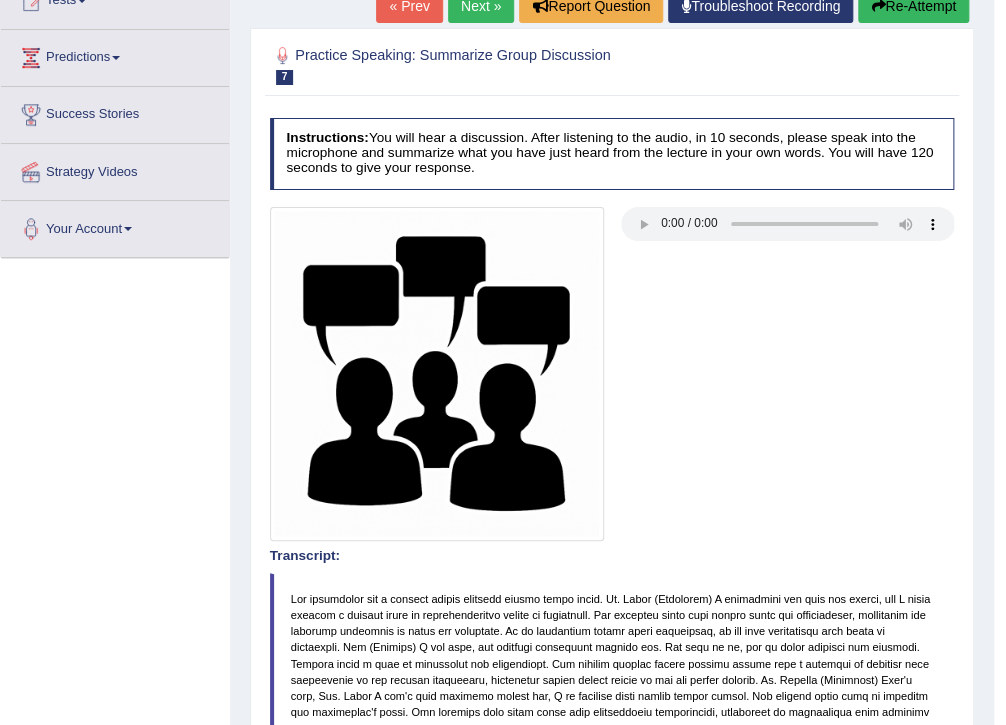 scroll, scrollTop: 0, scrollLeft: 0, axis: both 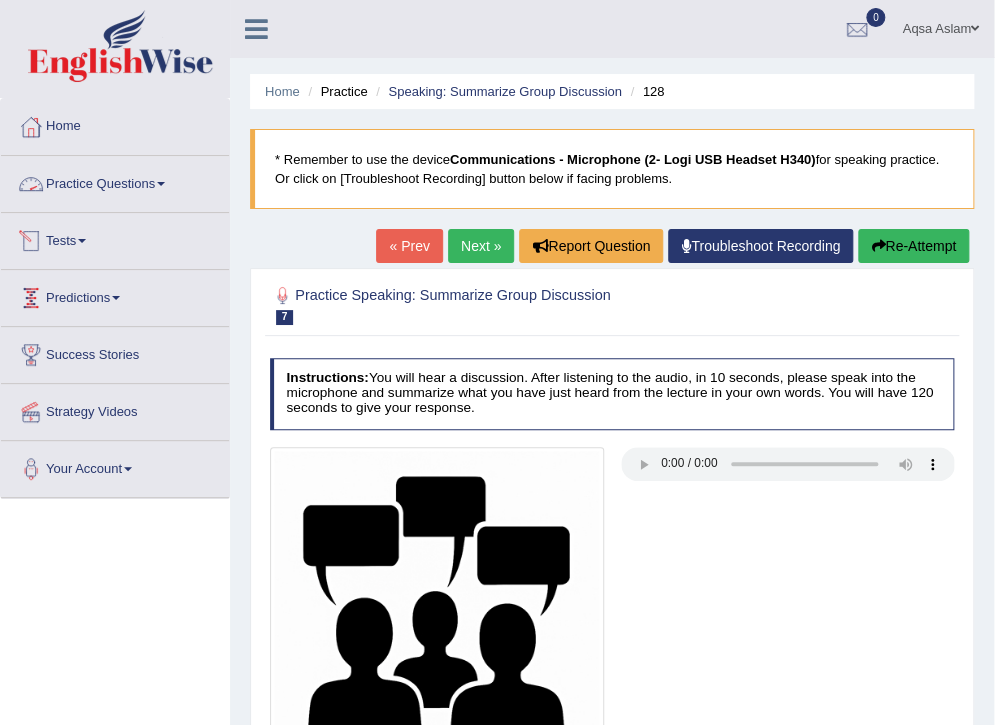 click on "Practice Questions" at bounding box center [115, 181] 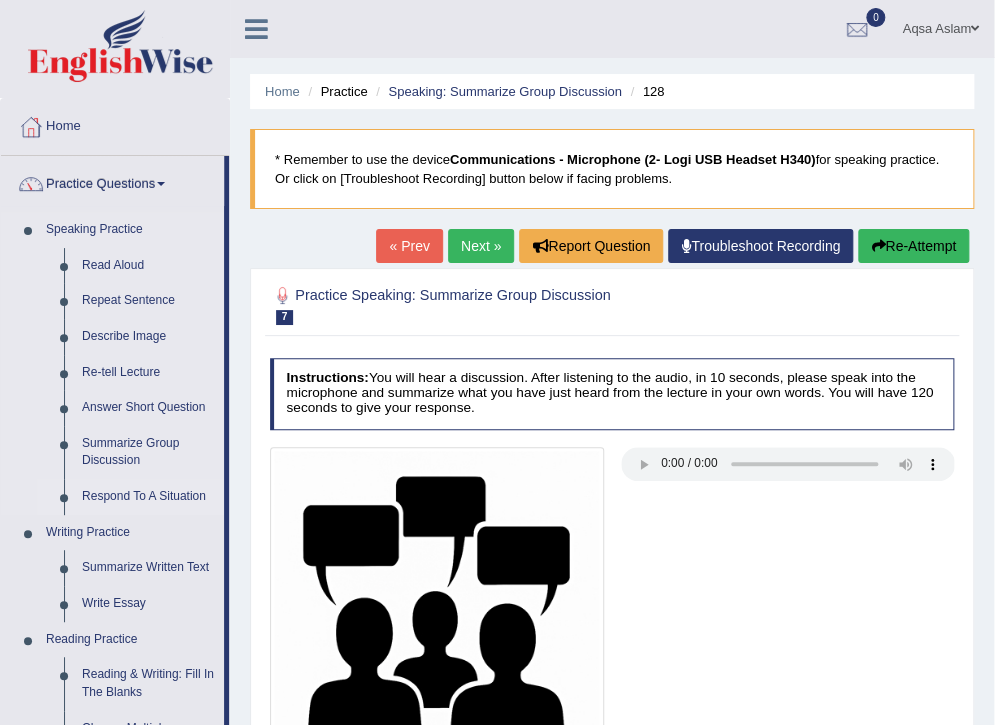 click on "Respond To A Situation" at bounding box center [148, 497] 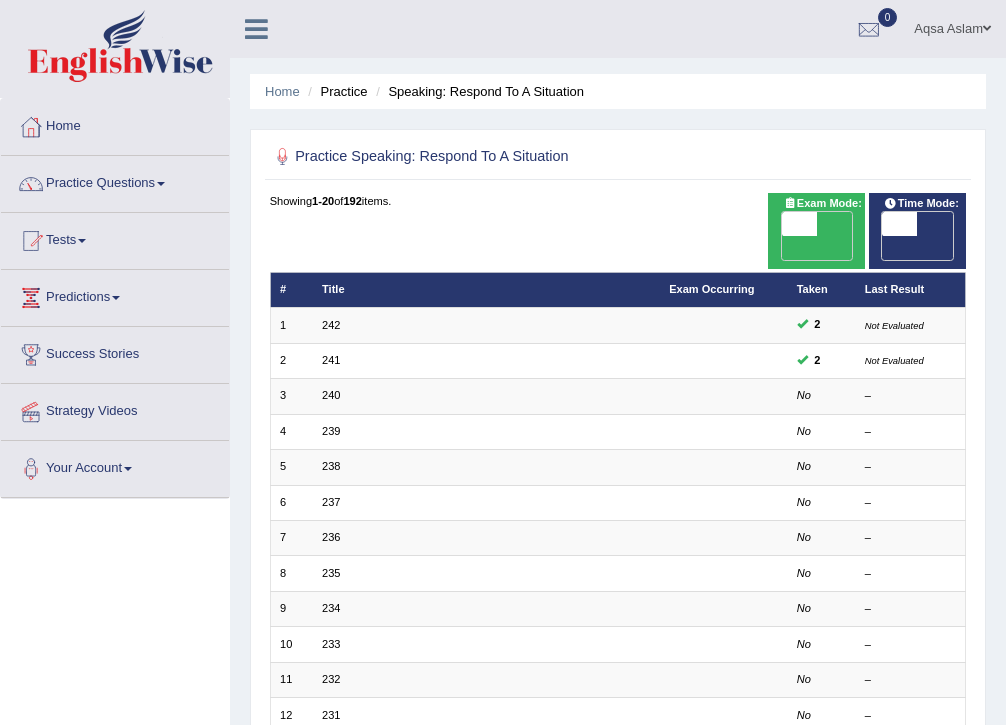 scroll, scrollTop: 0, scrollLeft: 0, axis: both 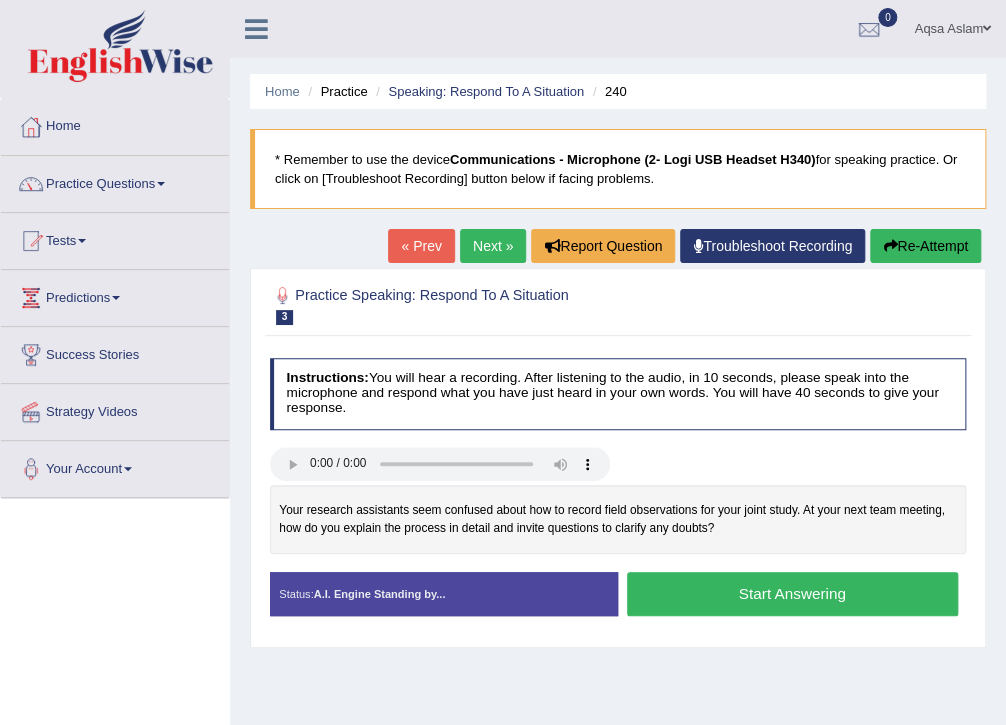 click on "Start Answering" at bounding box center (792, 593) 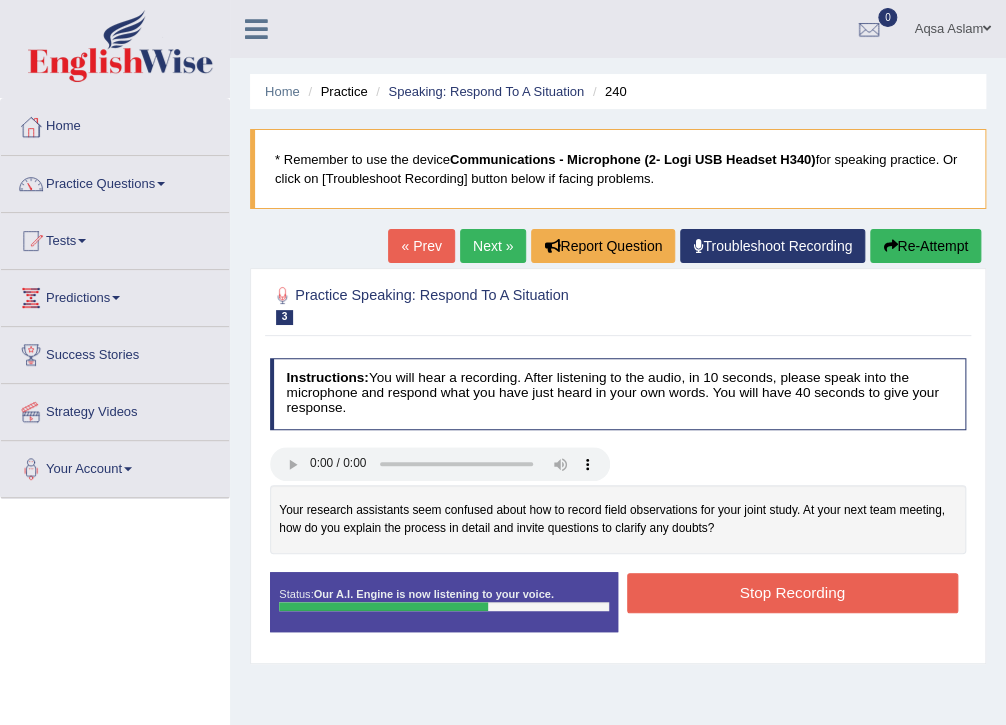 click on "Stop Recording" at bounding box center [792, 592] 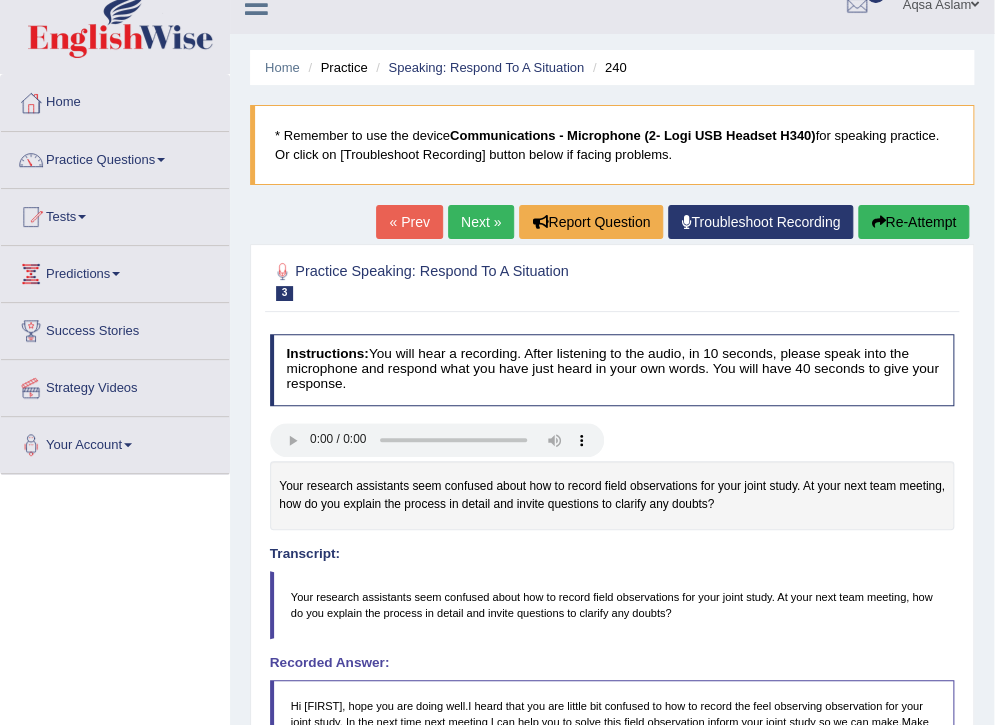 scroll, scrollTop: 0, scrollLeft: 0, axis: both 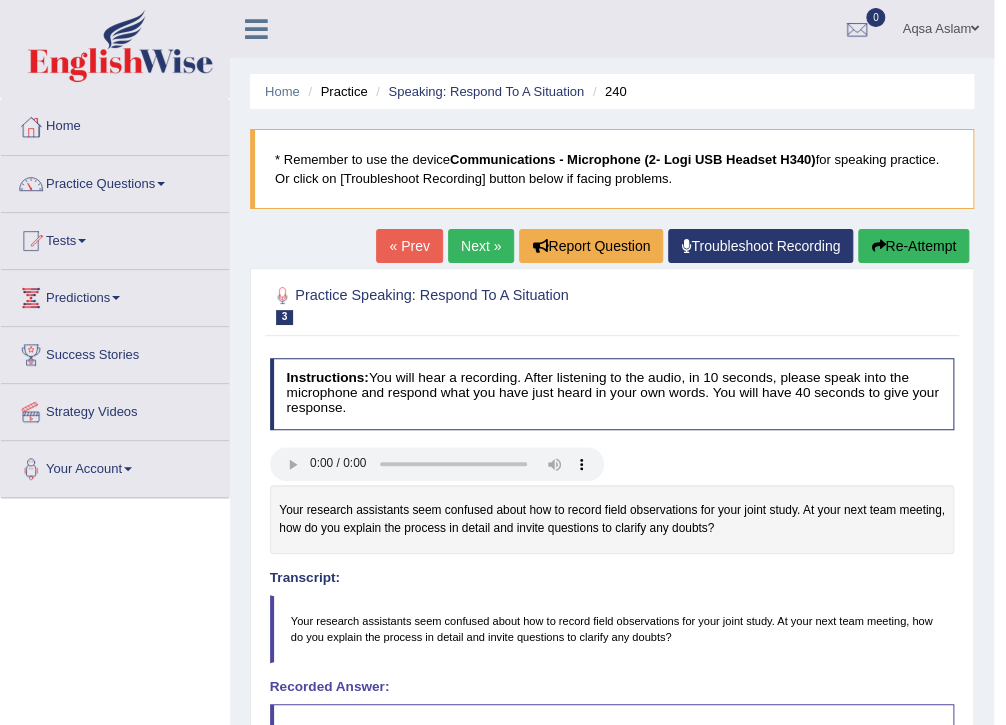 click on "Next »" at bounding box center (481, 246) 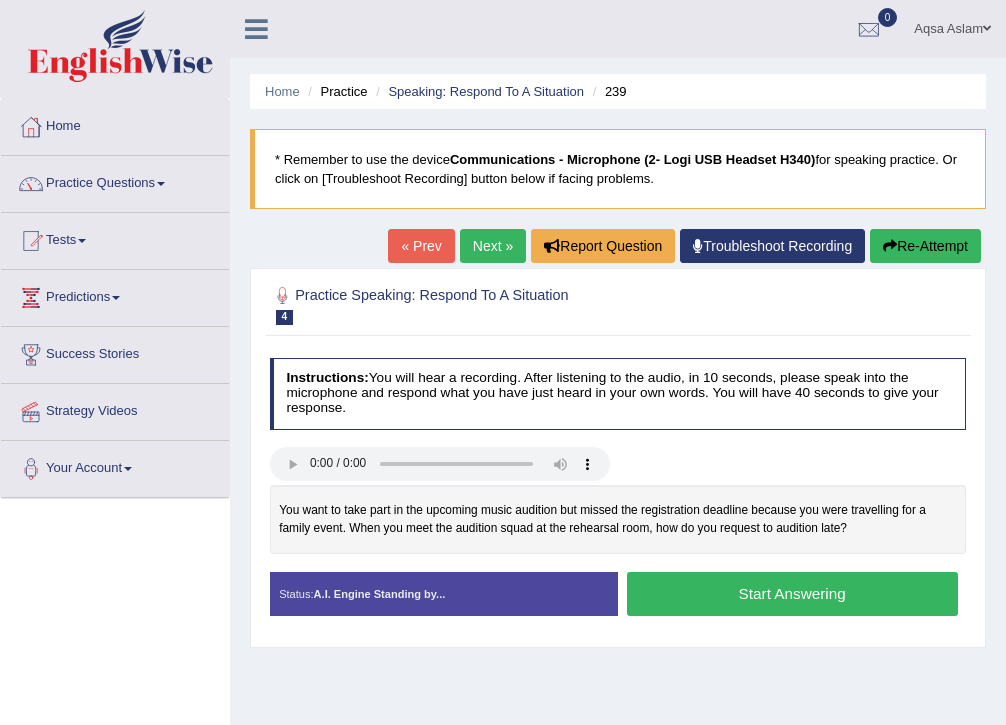 scroll, scrollTop: 0, scrollLeft: 0, axis: both 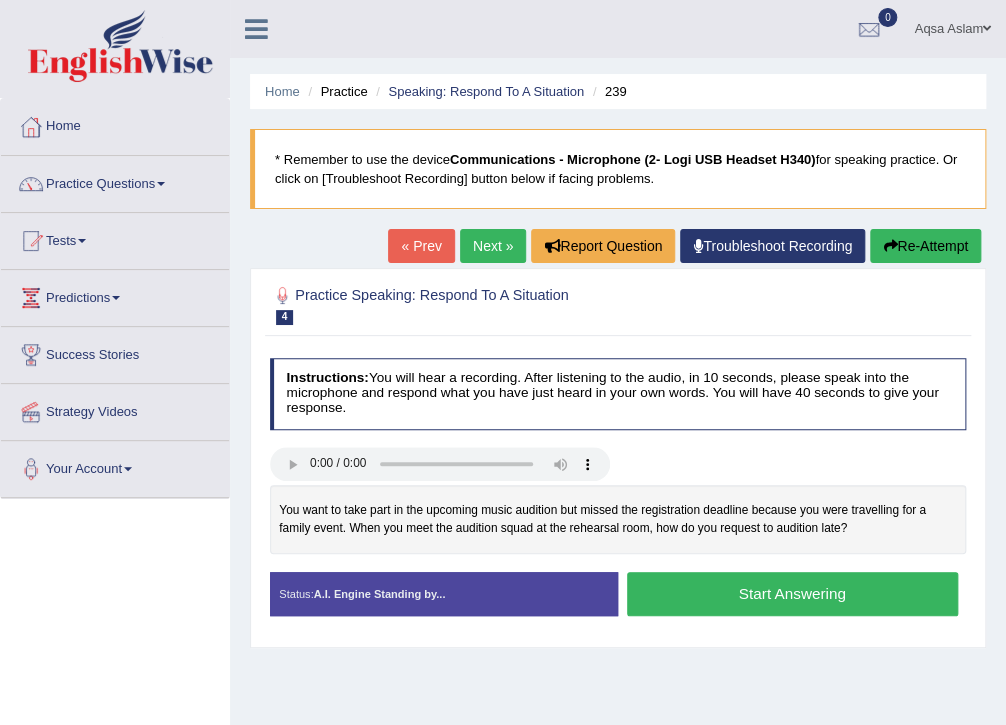 click on "Start Answering" at bounding box center (792, 593) 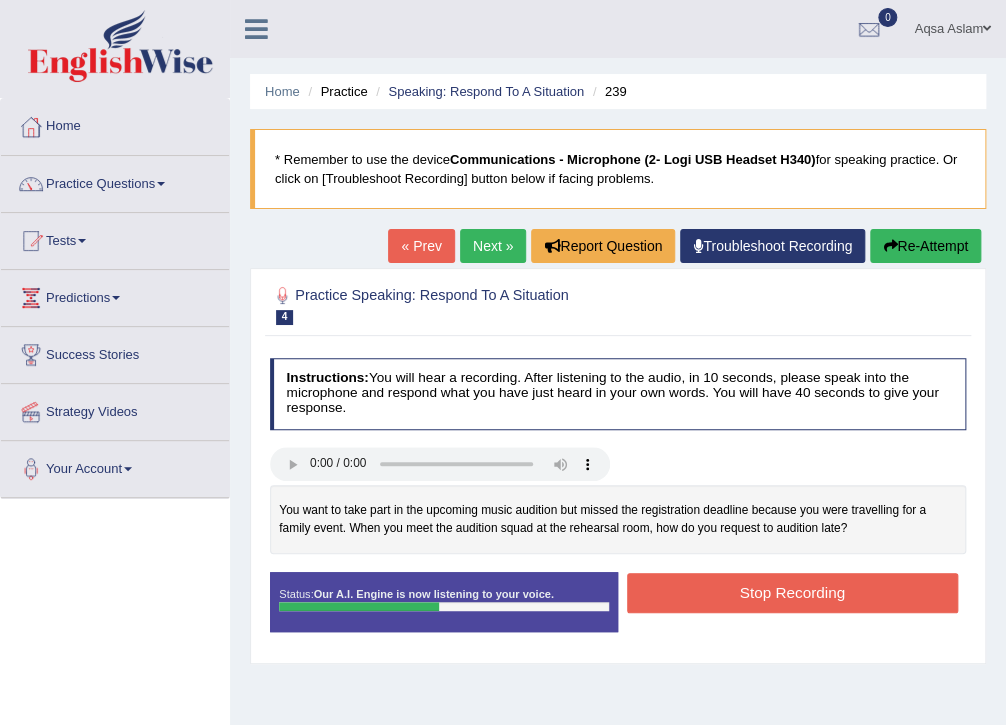 click on "Stop Recording" at bounding box center [792, 592] 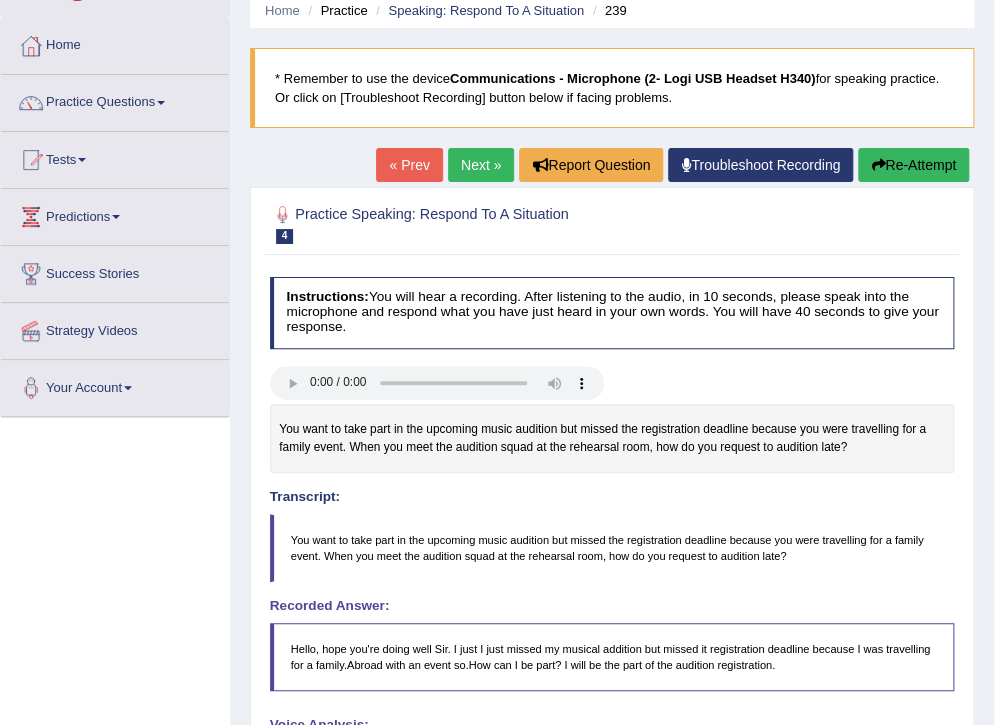 scroll, scrollTop: 80, scrollLeft: 0, axis: vertical 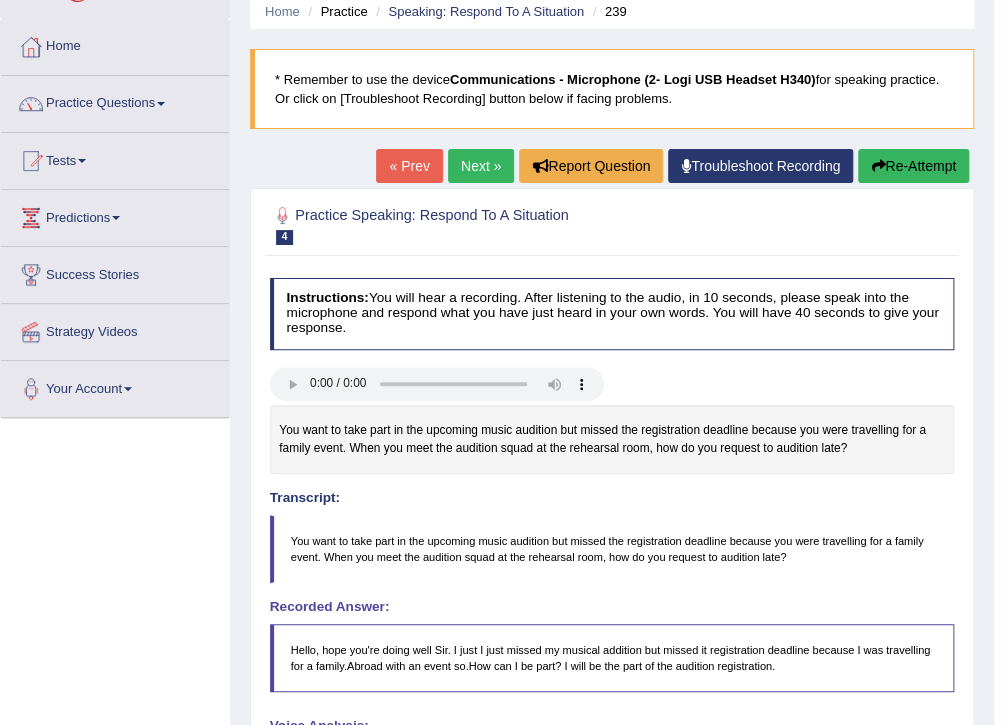 click on "Next »" at bounding box center (481, 166) 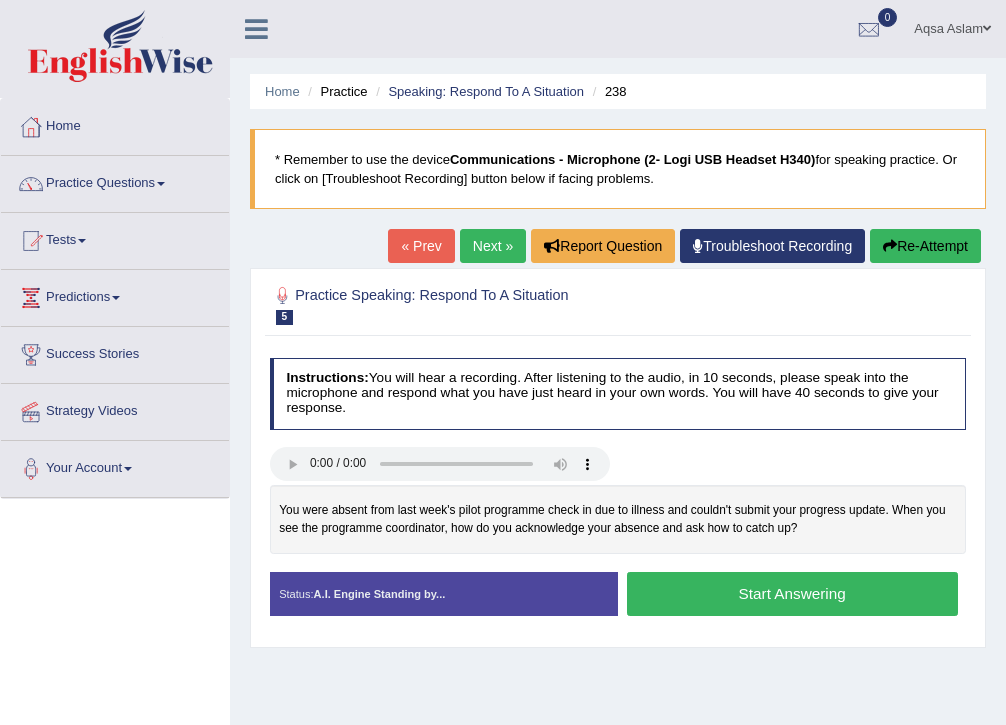 scroll, scrollTop: 0, scrollLeft: 0, axis: both 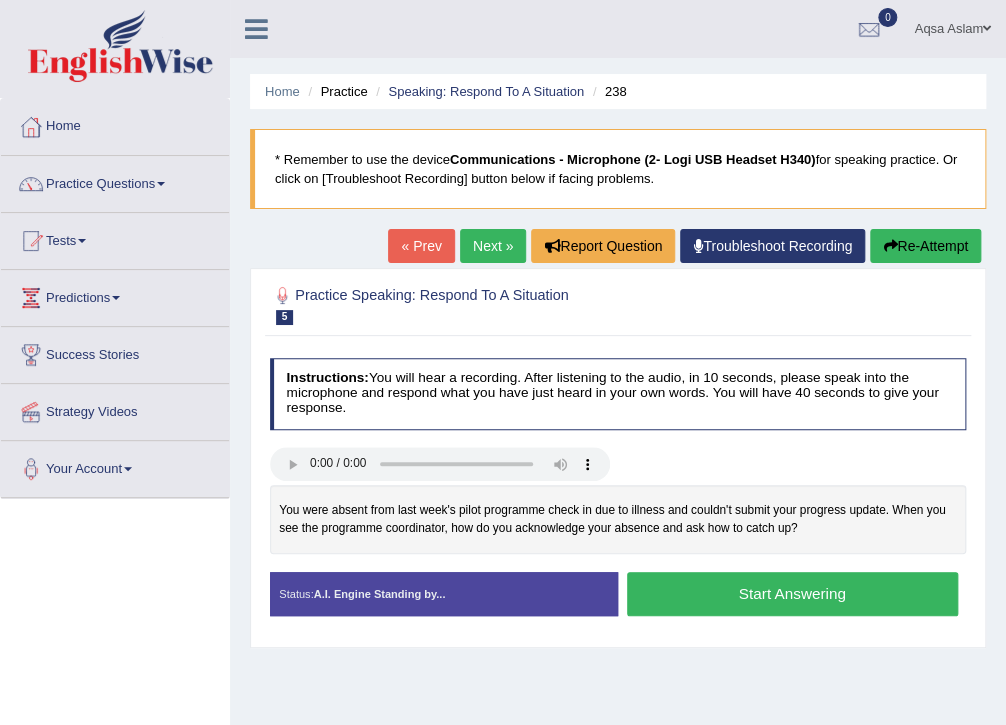 click on "Start Answering" at bounding box center [792, 593] 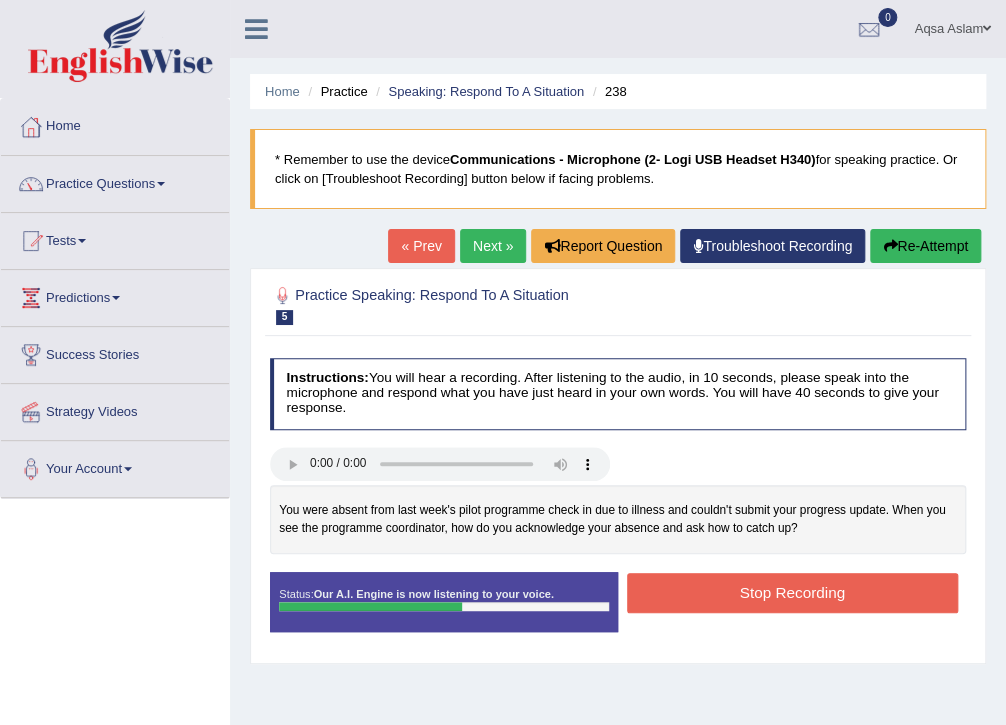 click on "Stop Recording" at bounding box center (792, 592) 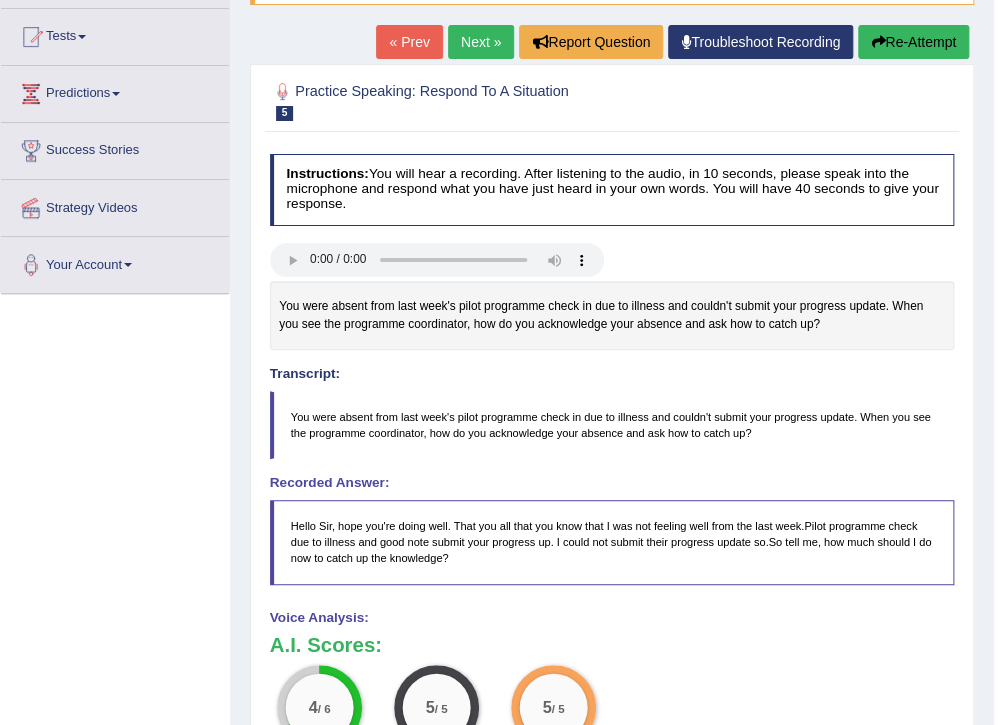 scroll, scrollTop: 80, scrollLeft: 0, axis: vertical 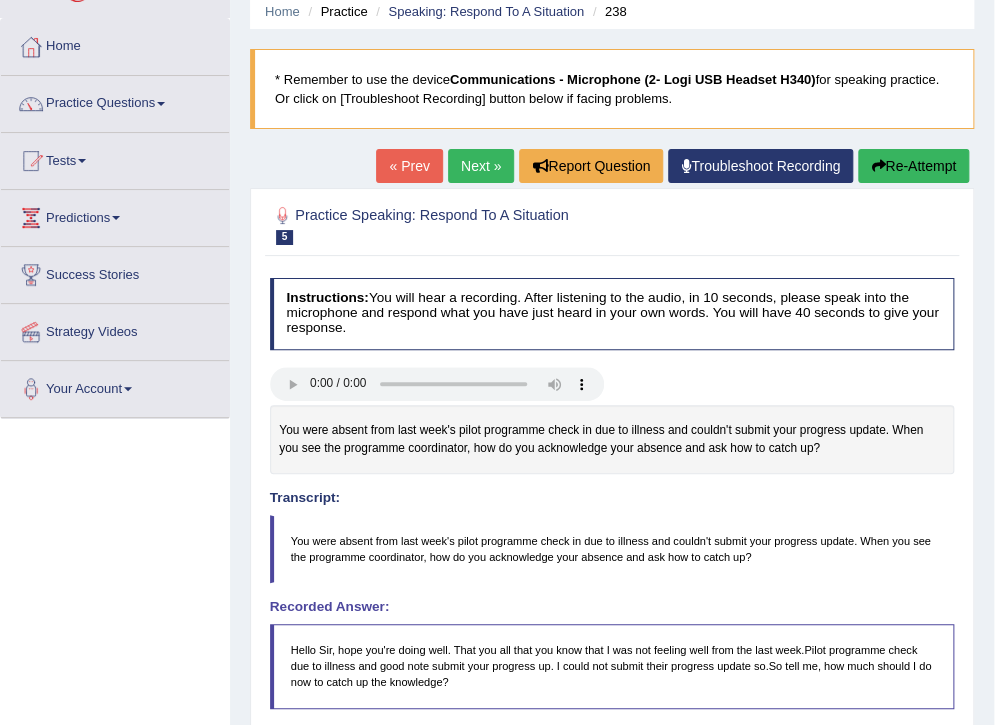 click on "Next »" at bounding box center [481, 166] 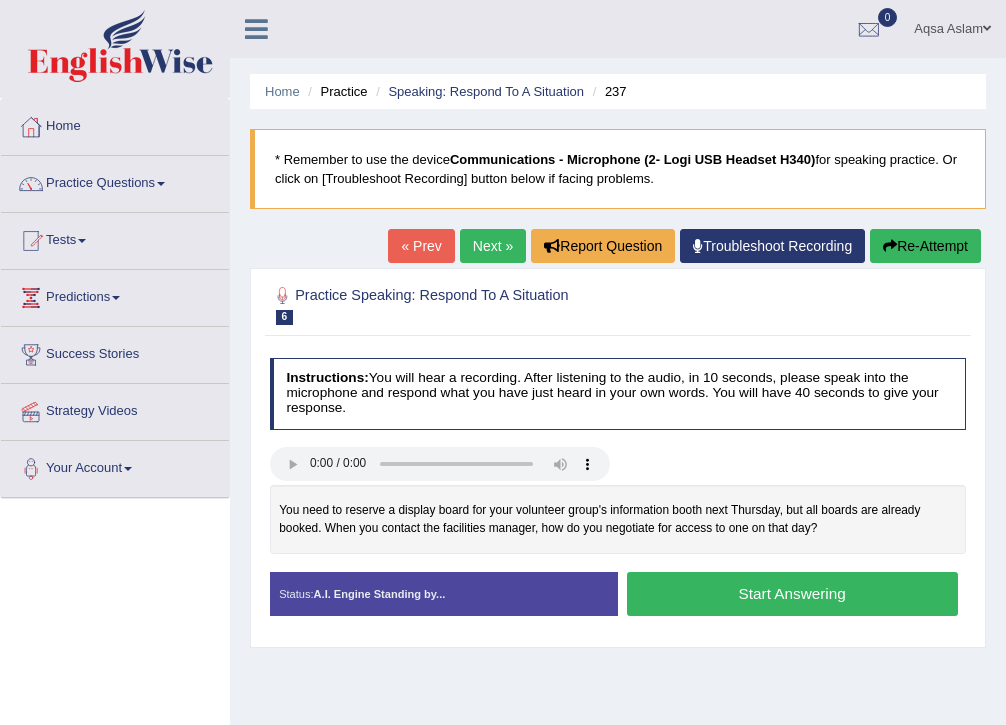 scroll, scrollTop: 0, scrollLeft: 0, axis: both 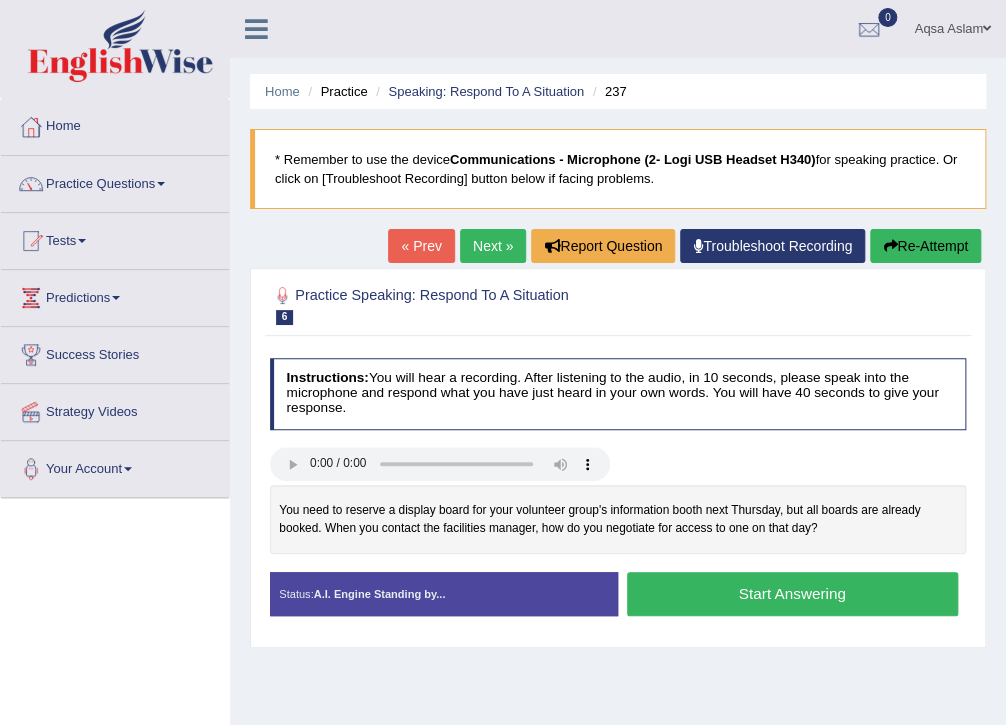 click on "Start Answering" at bounding box center [792, 593] 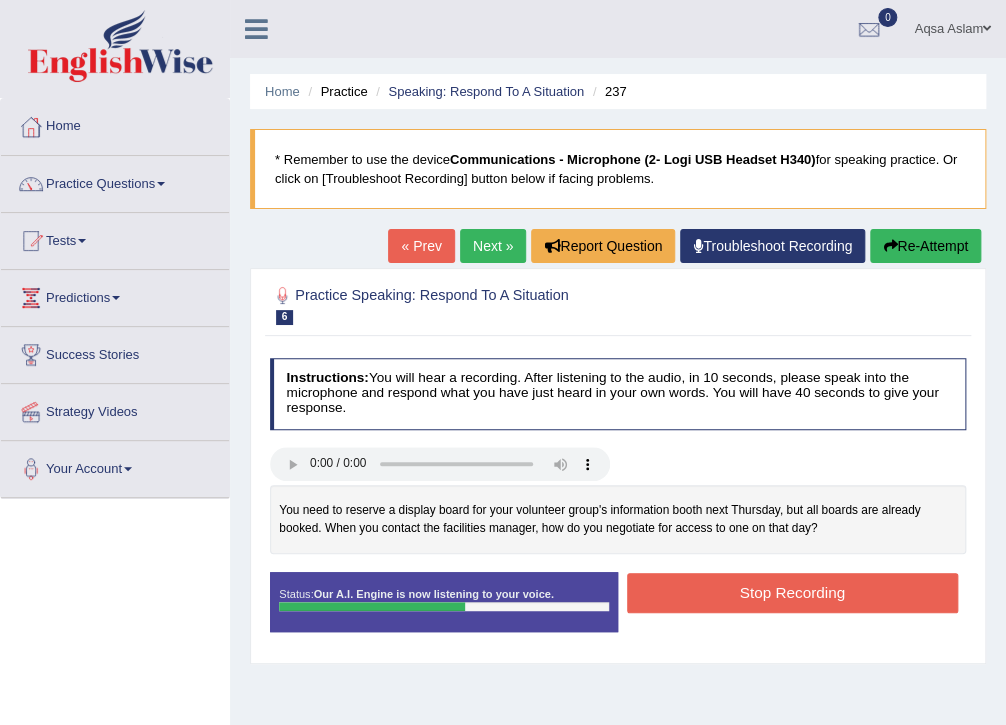click on "Stop Recording" at bounding box center [792, 592] 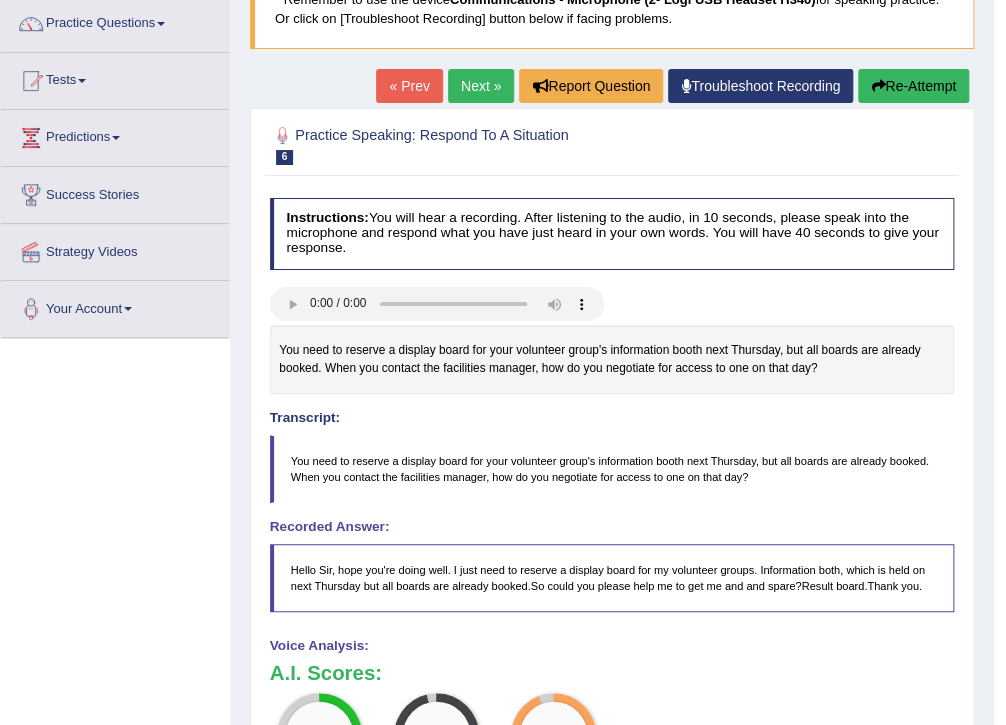 scroll, scrollTop: 80, scrollLeft: 0, axis: vertical 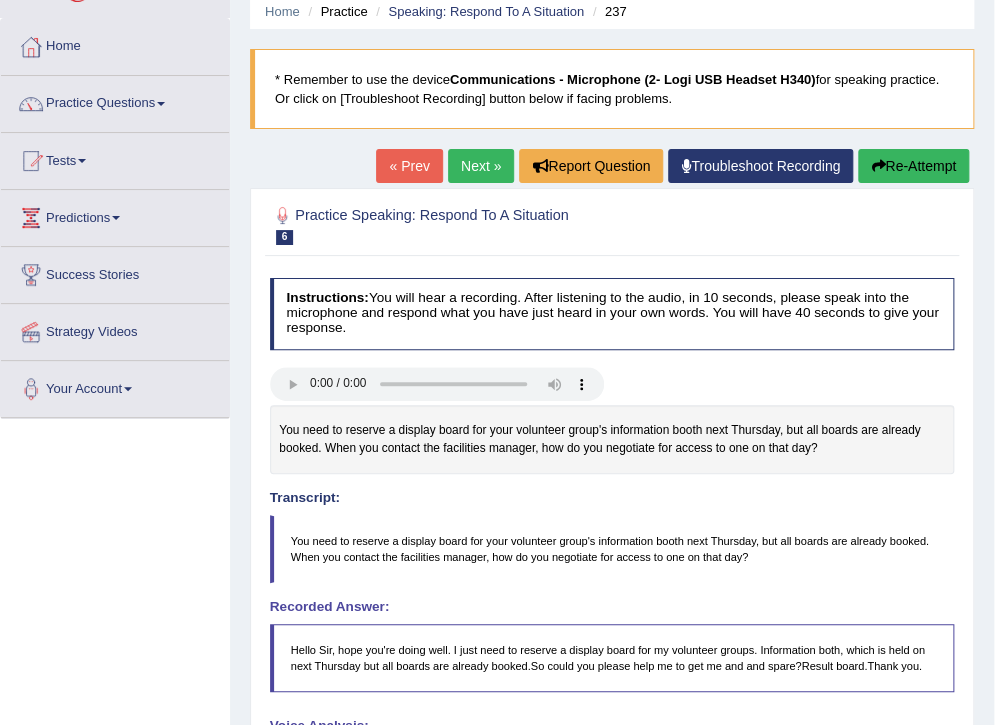 click on "Re-Attempt" at bounding box center (913, 166) 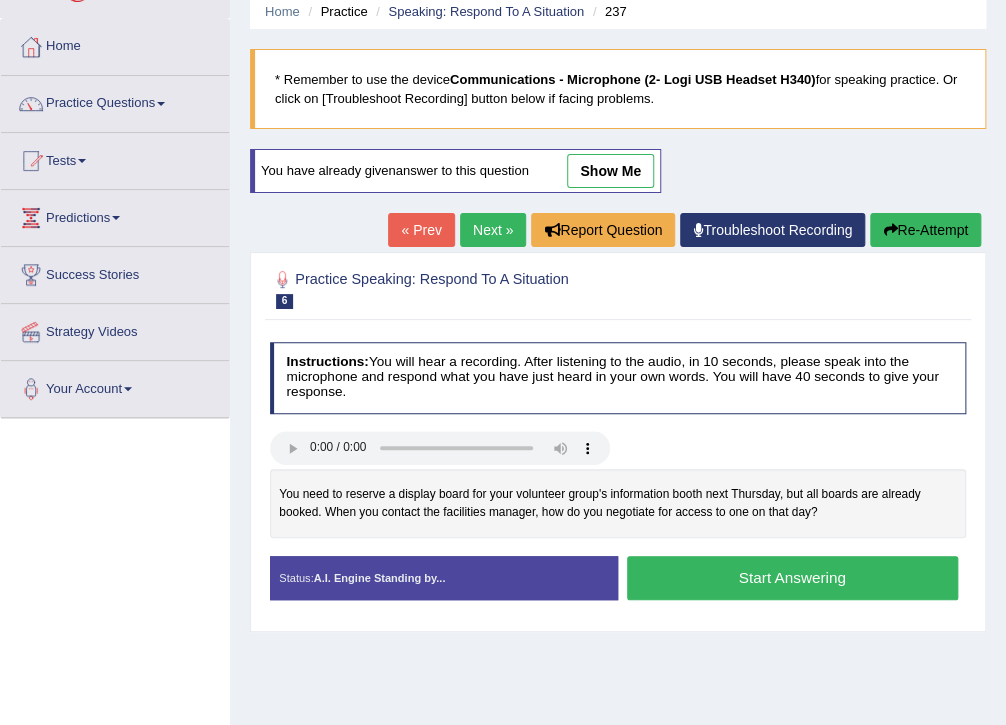 scroll, scrollTop: 80, scrollLeft: 0, axis: vertical 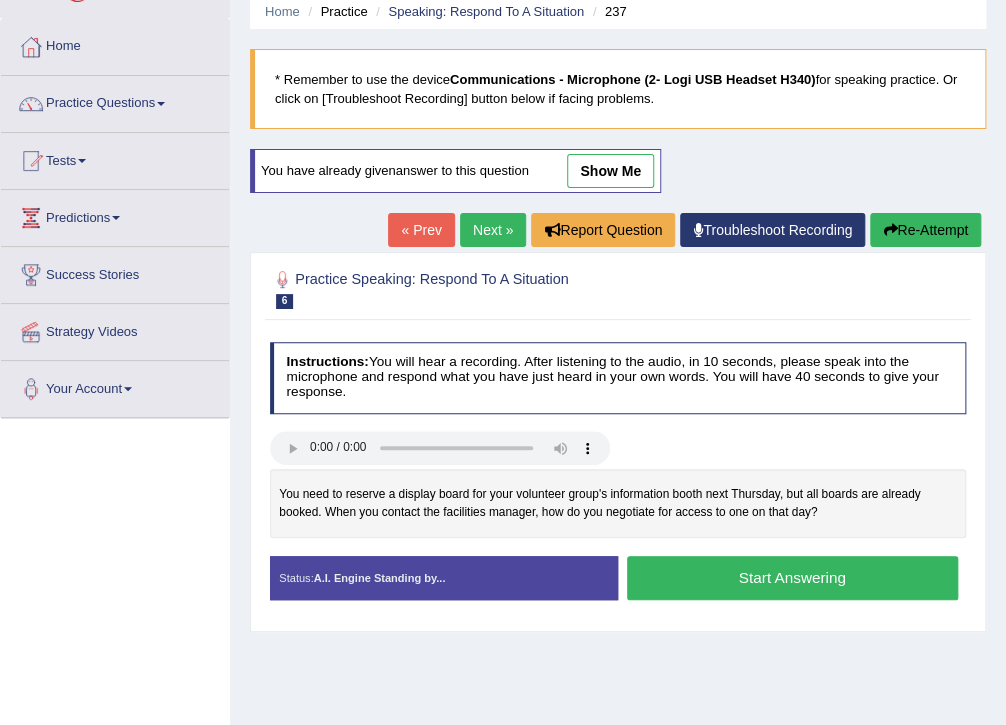 click on "Start Answering" at bounding box center (792, 577) 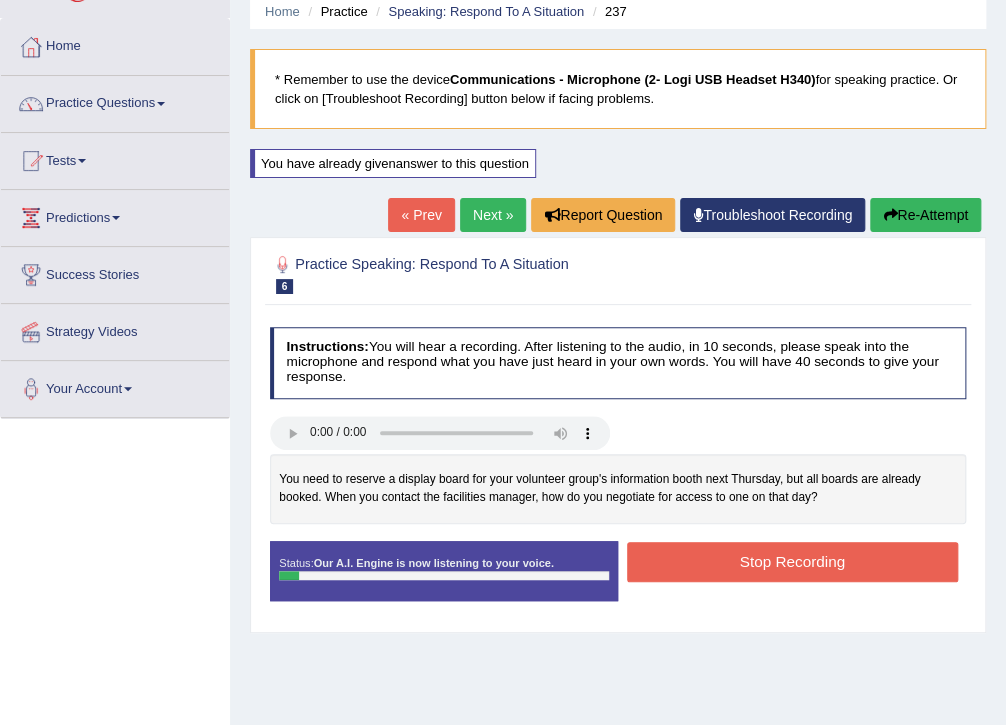 click on "Re-Attempt" at bounding box center [925, 215] 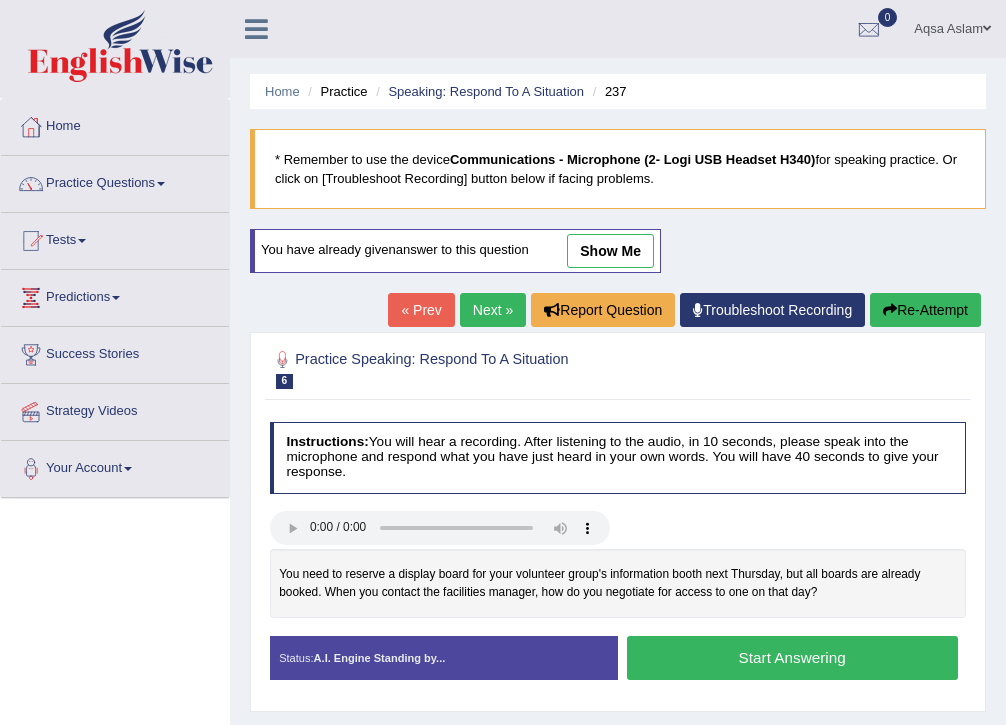 scroll, scrollTop: 80, scrollLeft: 0, axis: vertical 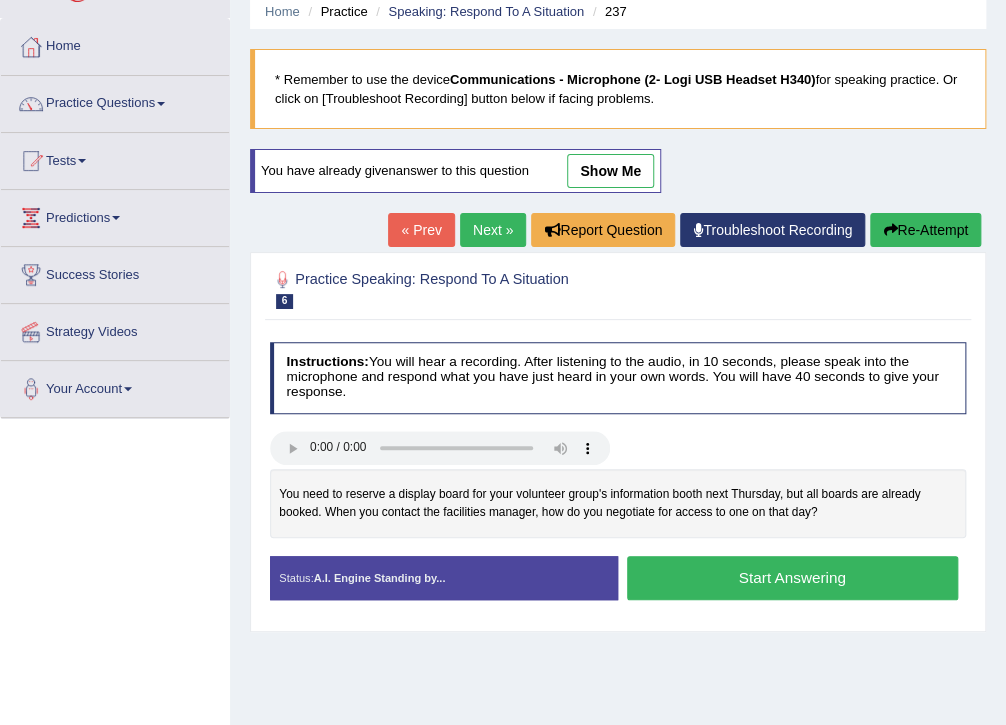 click on "Start Answering" at bounding box center [792, 577] 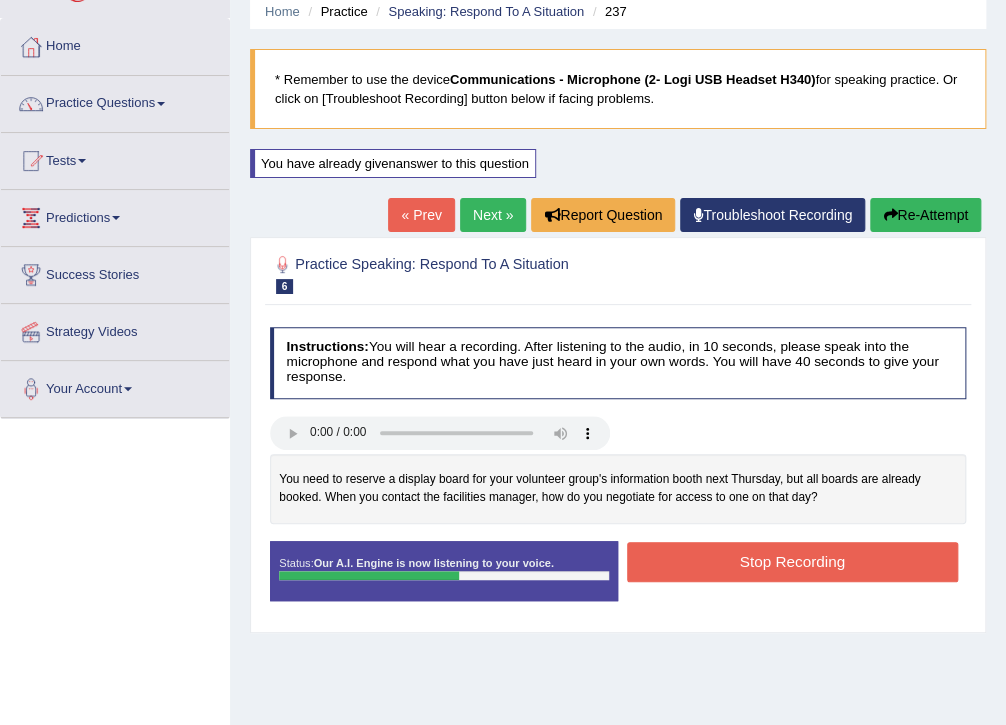 click on "Stop Recording" at bounding box center [792, 561] 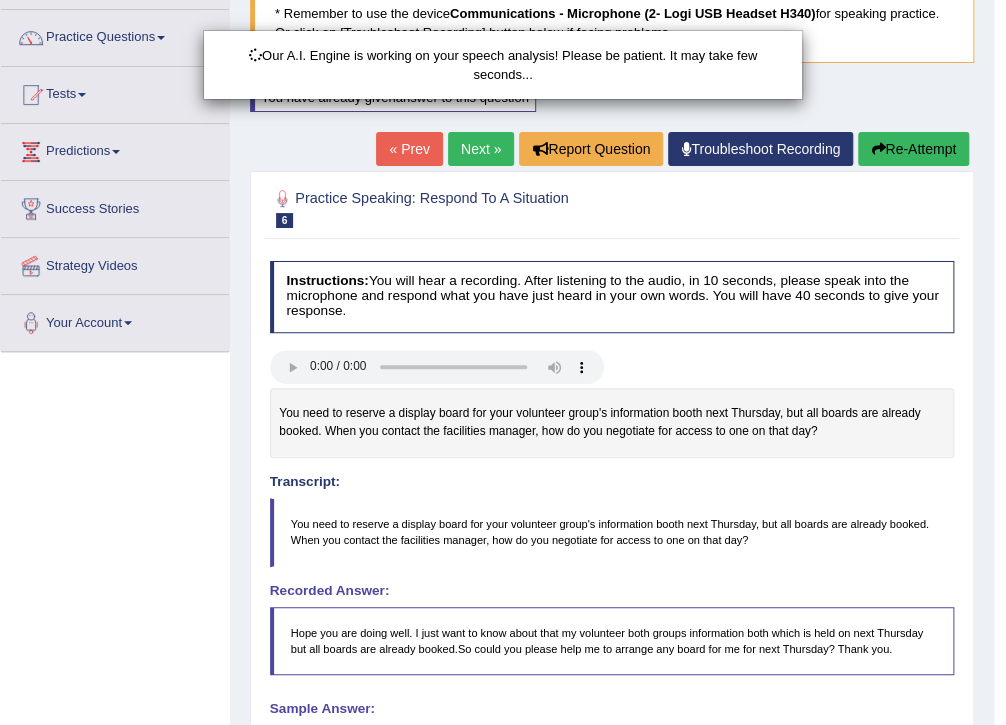 scroll, scrollTop: 240, scrollLeft: 0, axis: vertical 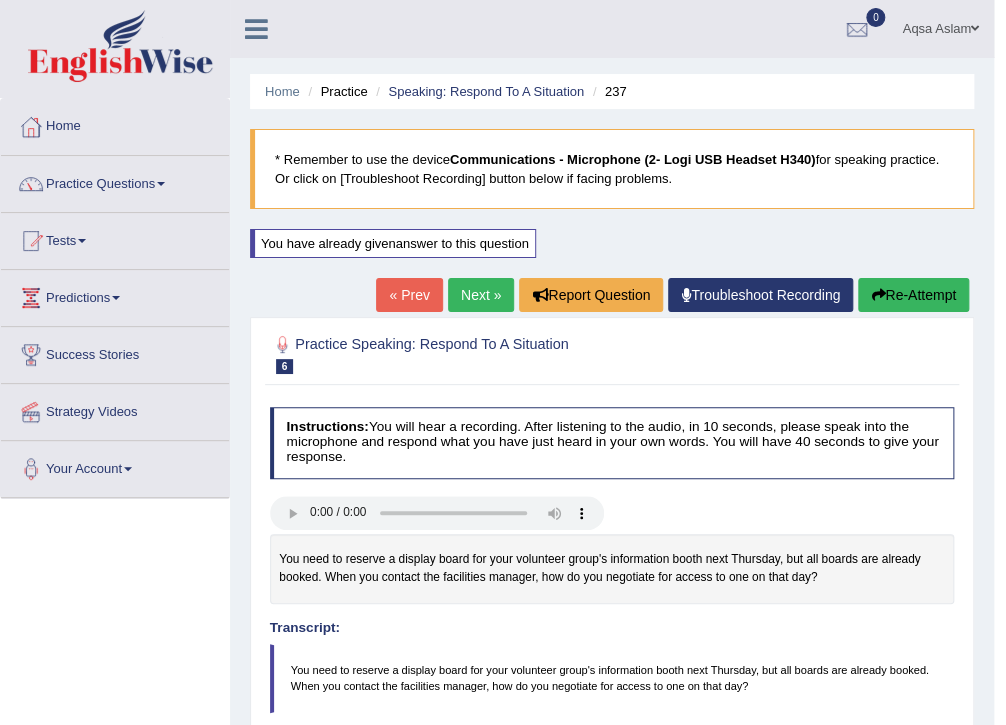 click on "Re-Attempt" at bounding box center [913, 295] 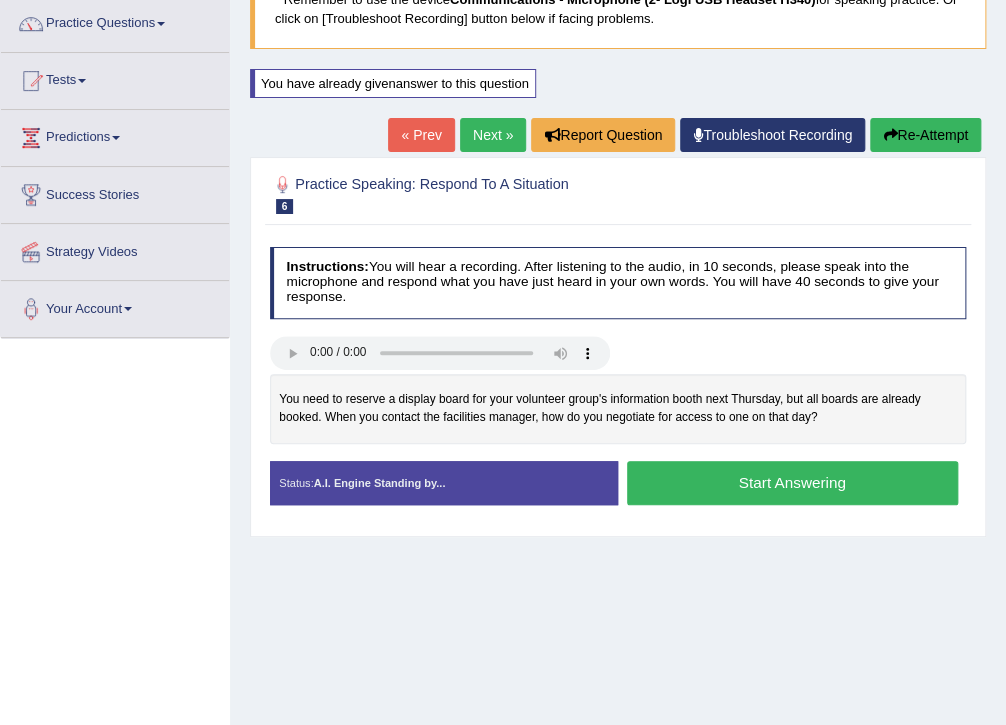 scroll, scrollTop: 160, scrollLeft: 0, axis: vertical 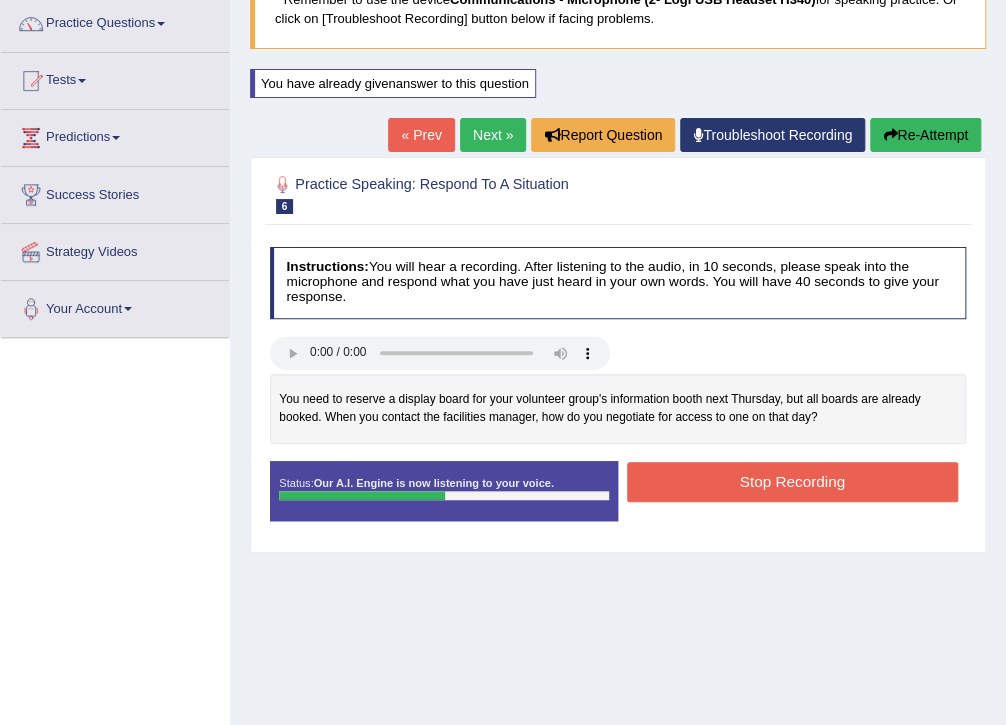 click on "Stop Recording" at bounding box center (792, 481) 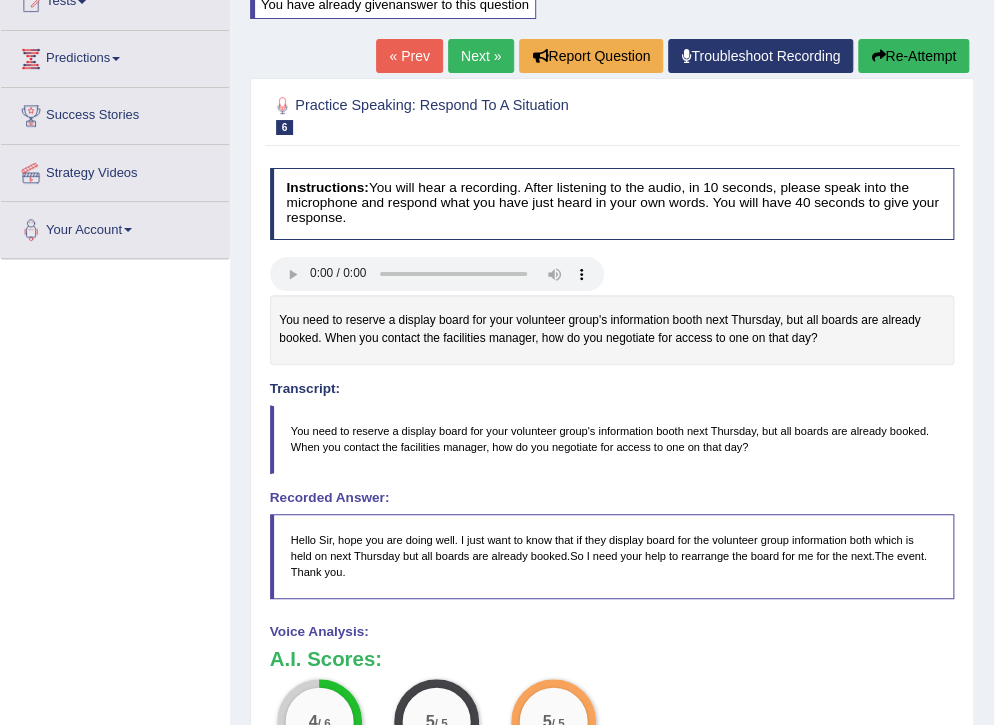 scroll, scrollTop: 160, scrollLeft: 0, axis: vertical 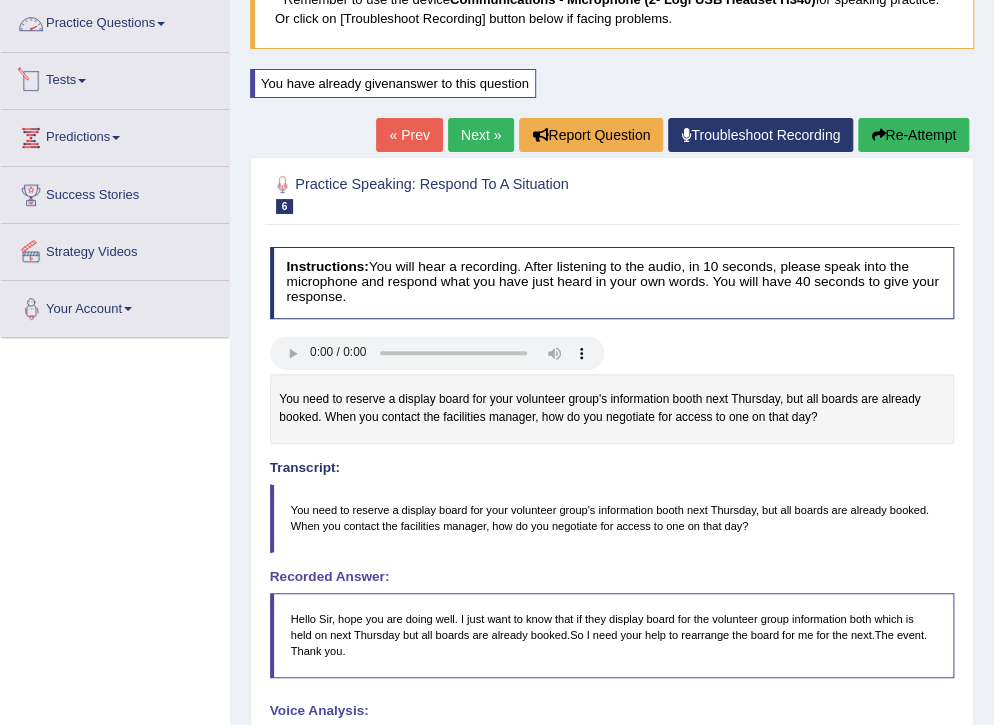 click on "Practice Questions" at bounding box center (115, 21) 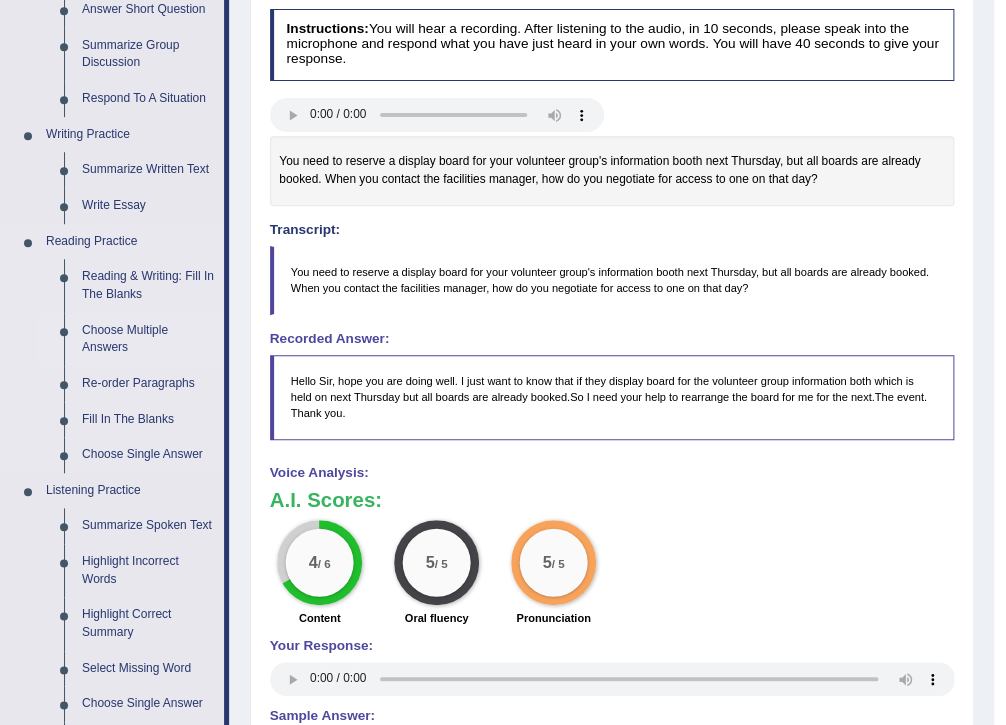scroll, scrollTop: 400, scrollLeft: 0, axis: vertical 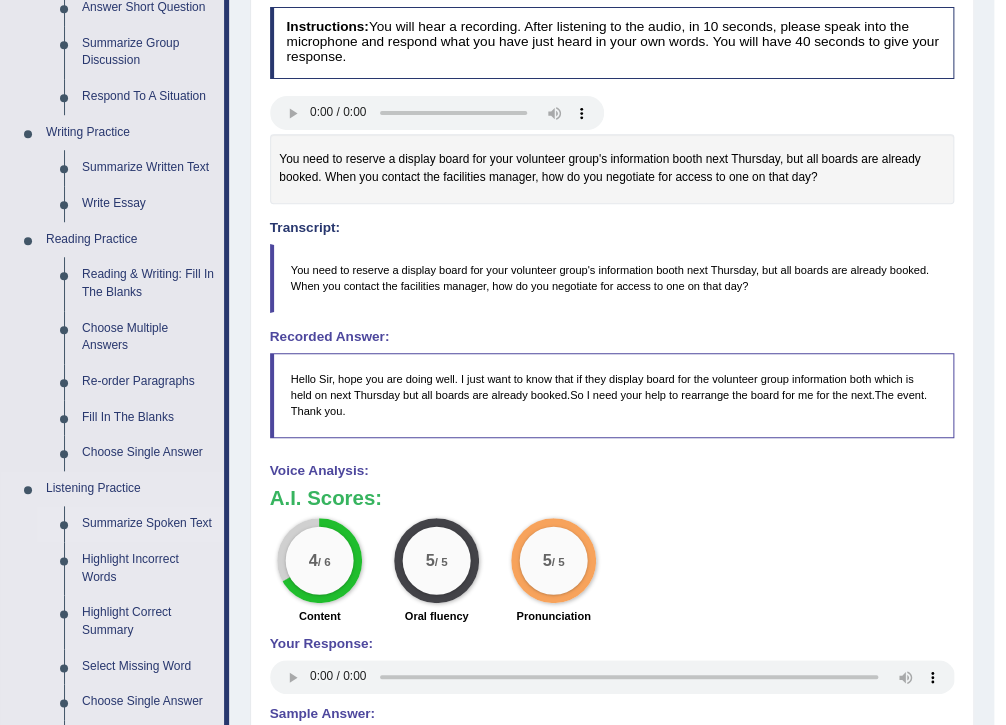 click on "Summarize Spoken Text" at bounding box center (148, 524) 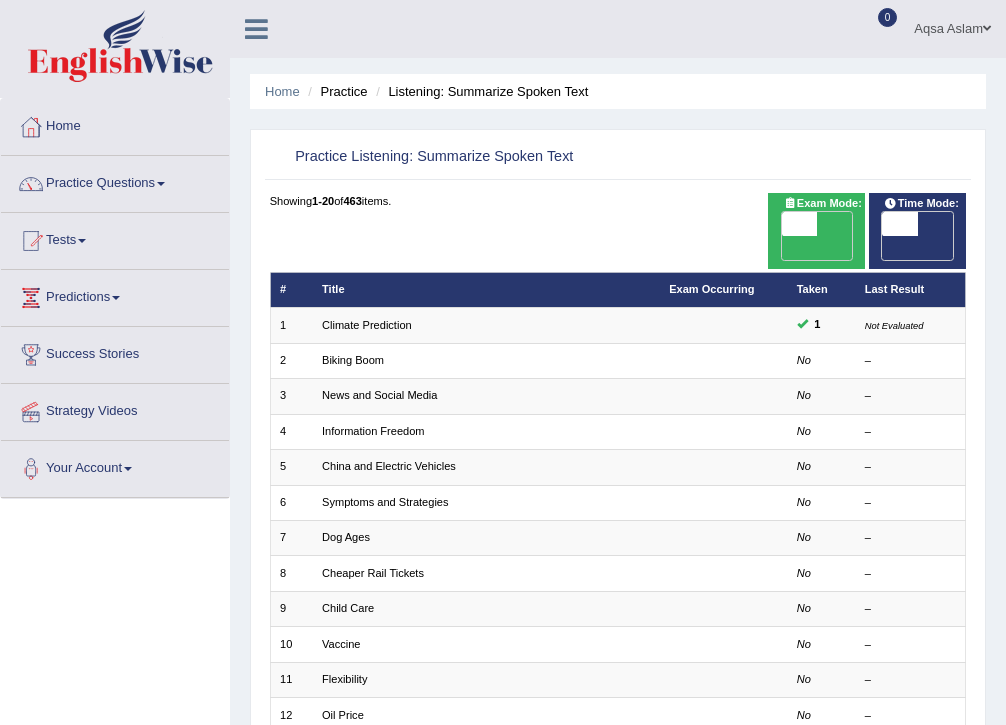 scroll, scrollTop: 0, scrollLeft: 0, axis: both 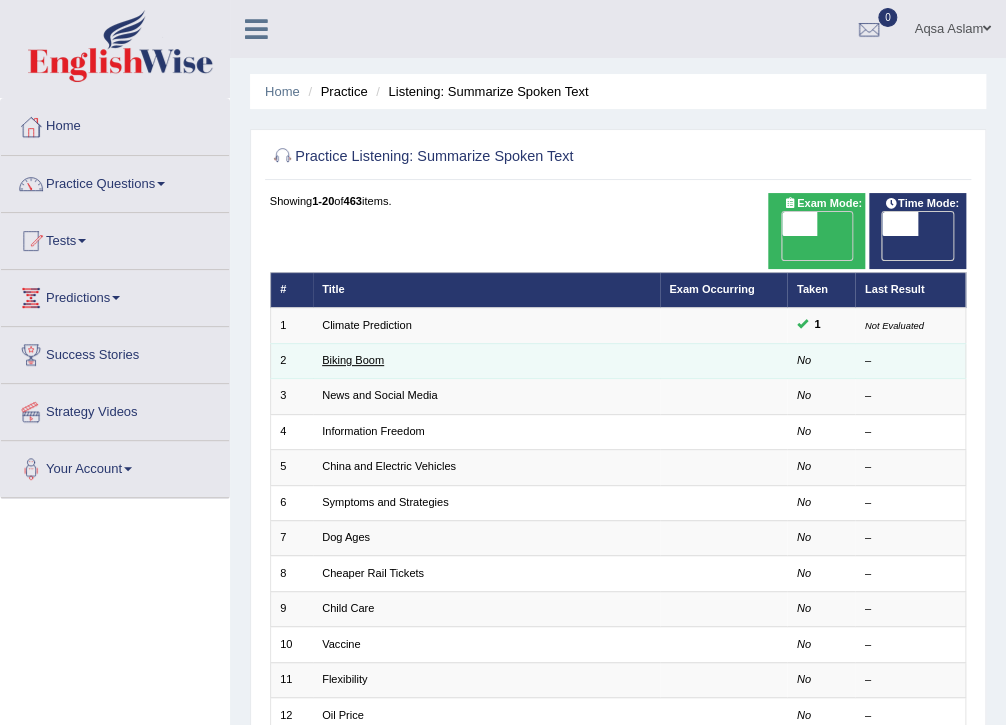 click on "Biking Boom" at bounding box center (353, 360) 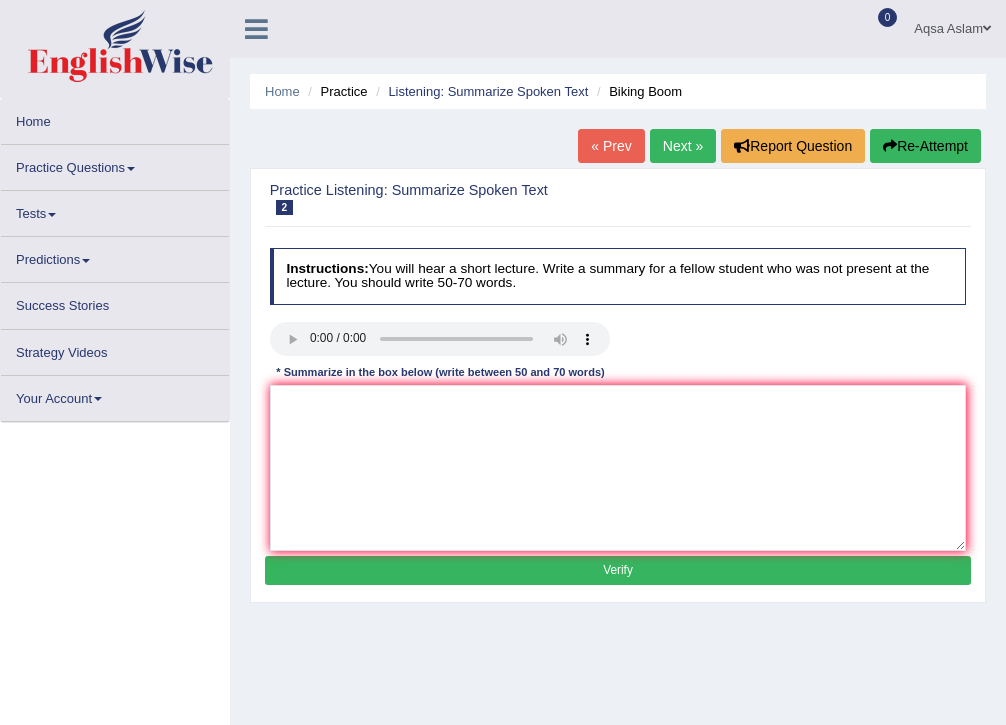 scroll, scrollTop: 0, scrollLeft: 0, axis: both 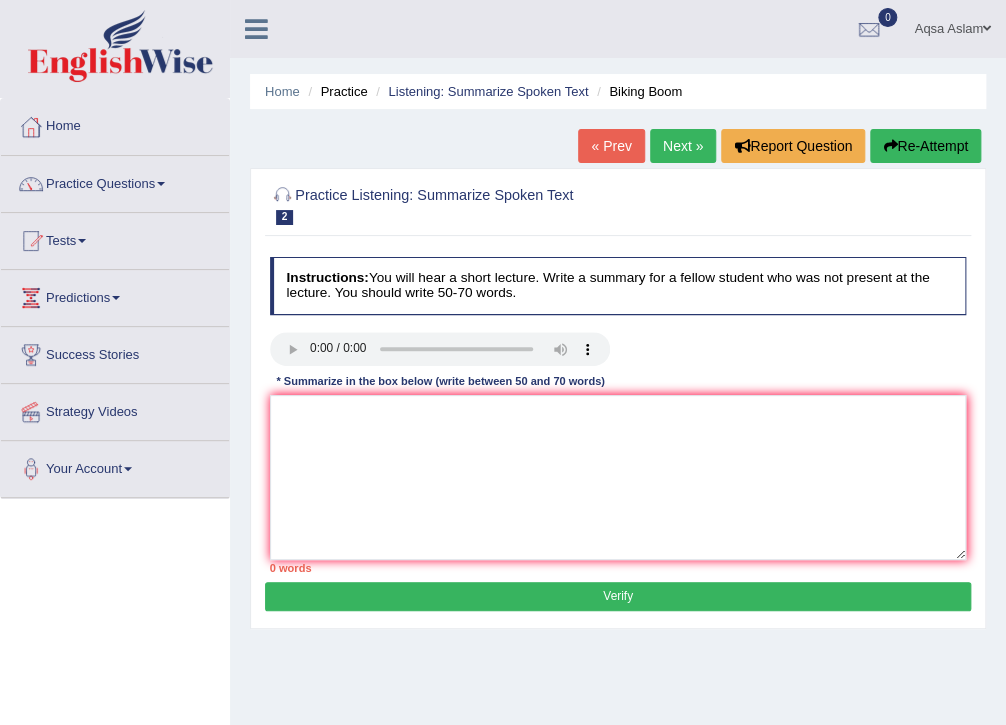 click on "Next »" at bounding box center (683, 146) 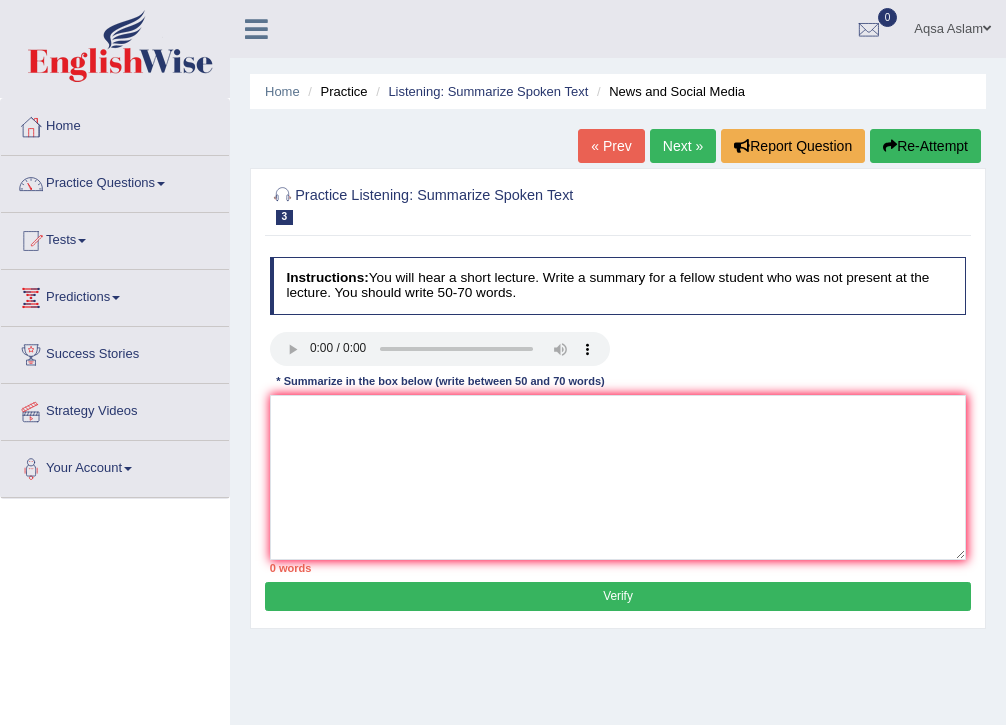scroll, scrollTop: 0, scrollLeft: 0, axis: both 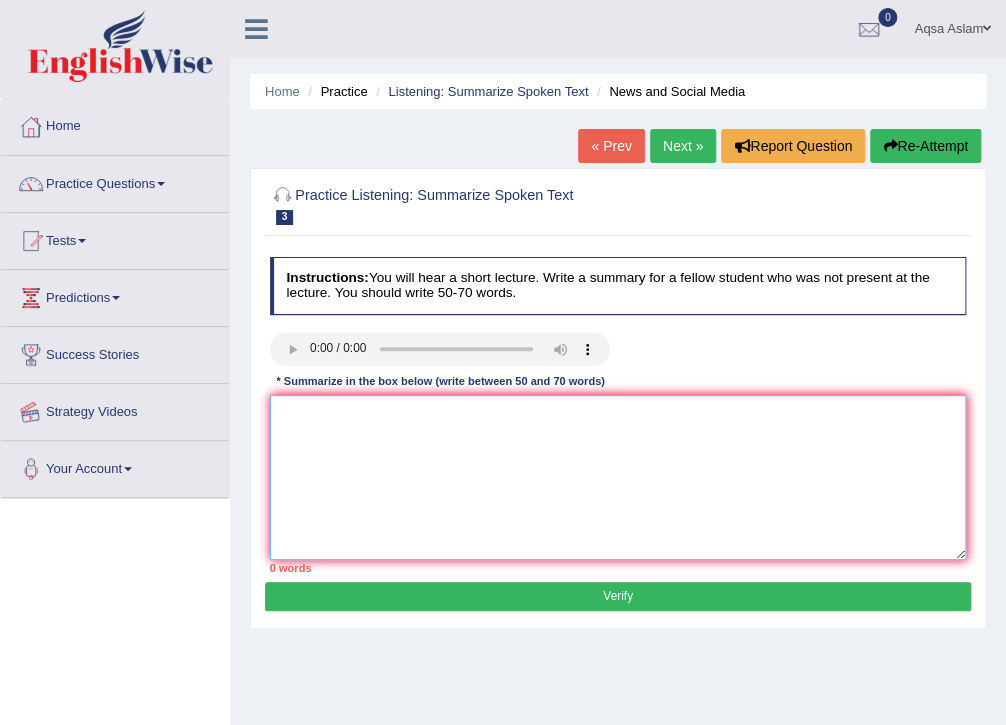 click at bounding box center [618, 477] 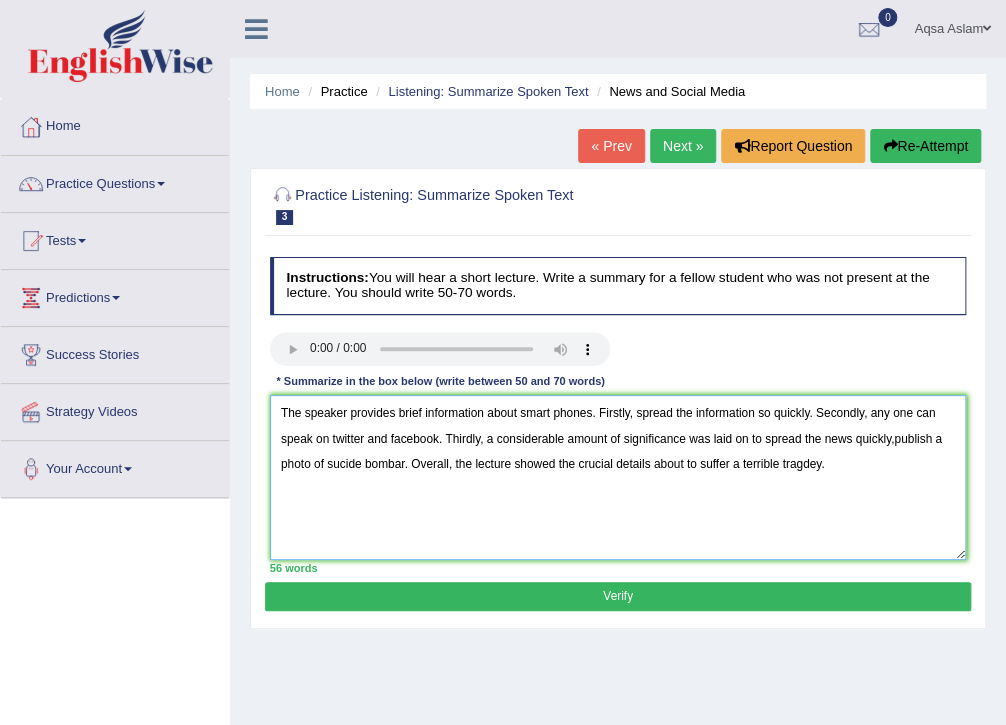 type on "The speaker provides brief information about smart phones. Firstly, spread the information so quickly. Secondly, any one can speak on twitter and facebook. Thirdly, a considerable amount of significance was laid on to spread the news quickly,publish a photo of sucide bombar. Overall, the lecture showed the crucial details about to suffer a terrible tragdey." 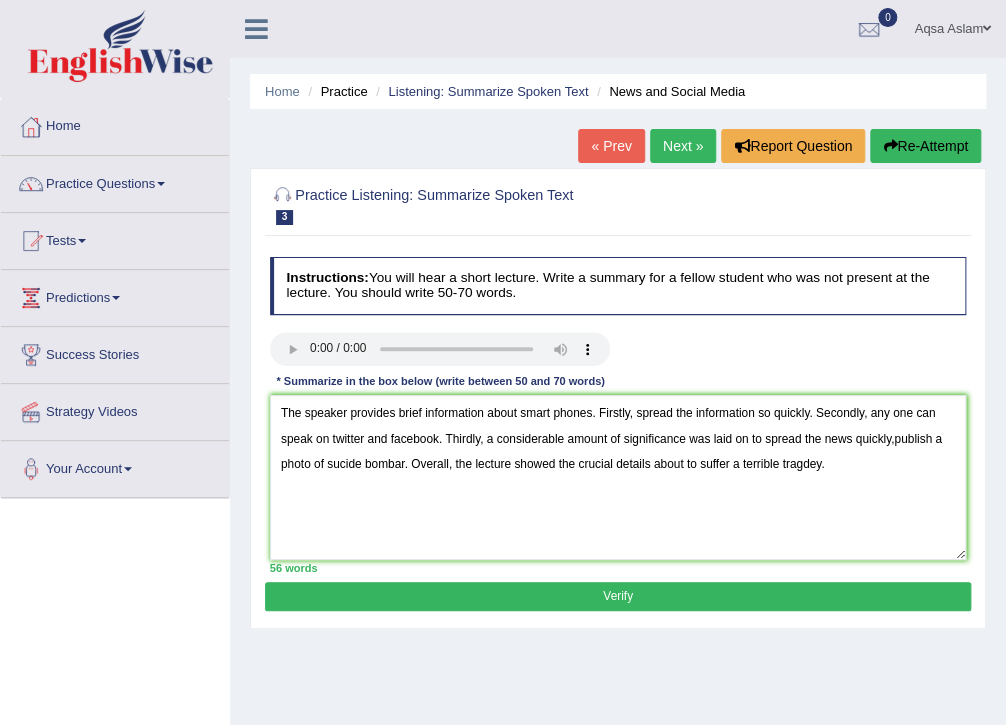 click on "56 words" at bounding box center (618, 568) 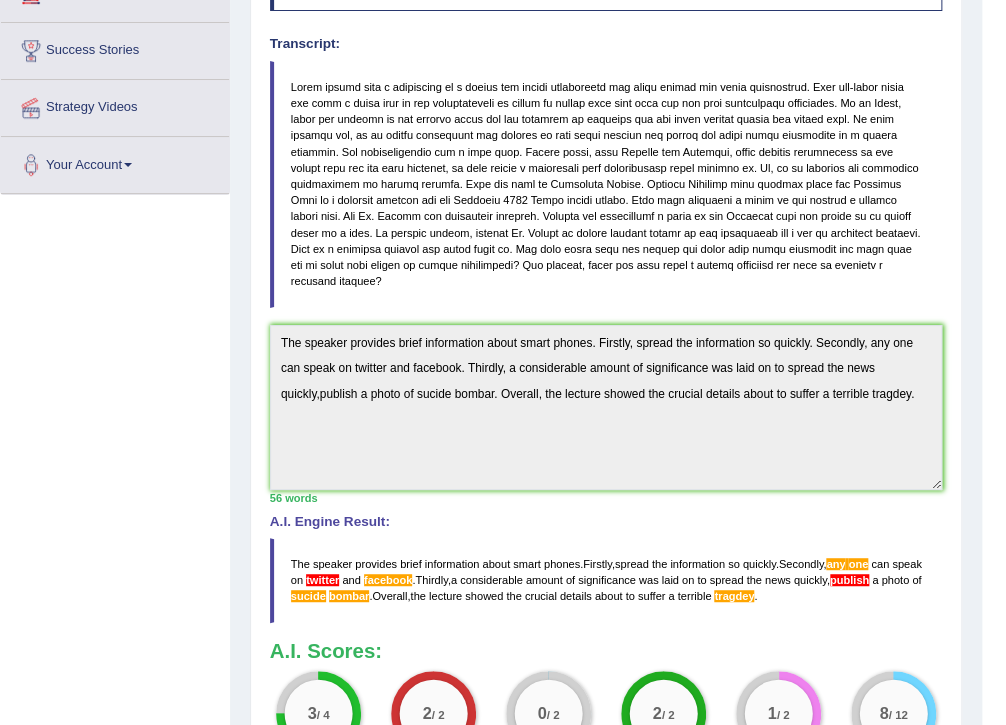 scroll, scrollTop: 320, scrollLeft: 0, axis: vertical 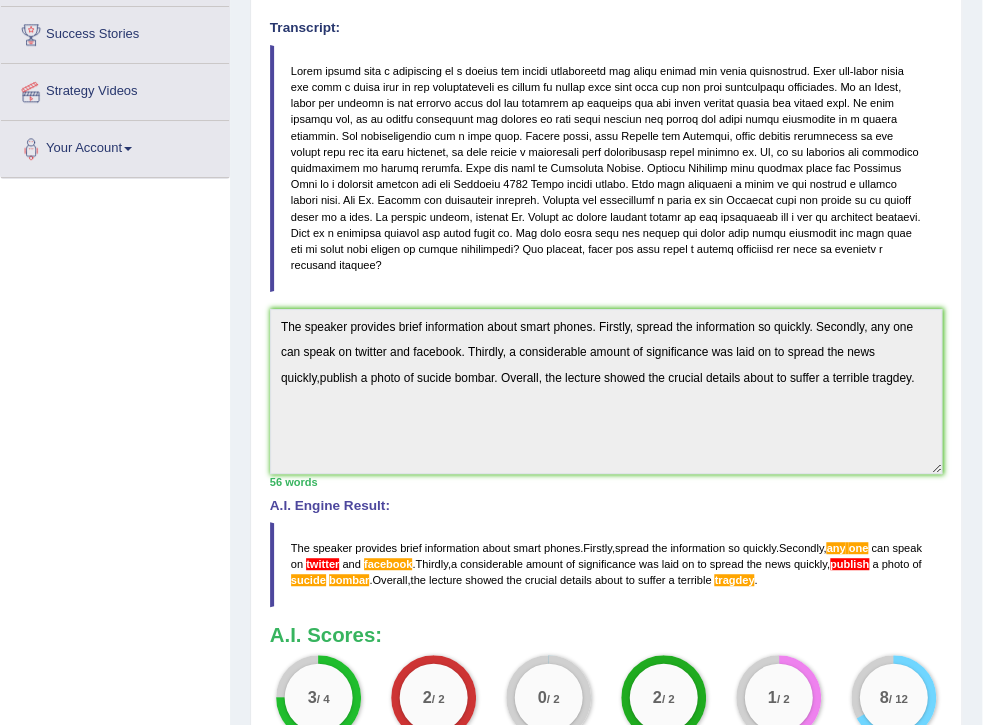 click on "any" at bounding box center (835, 548) 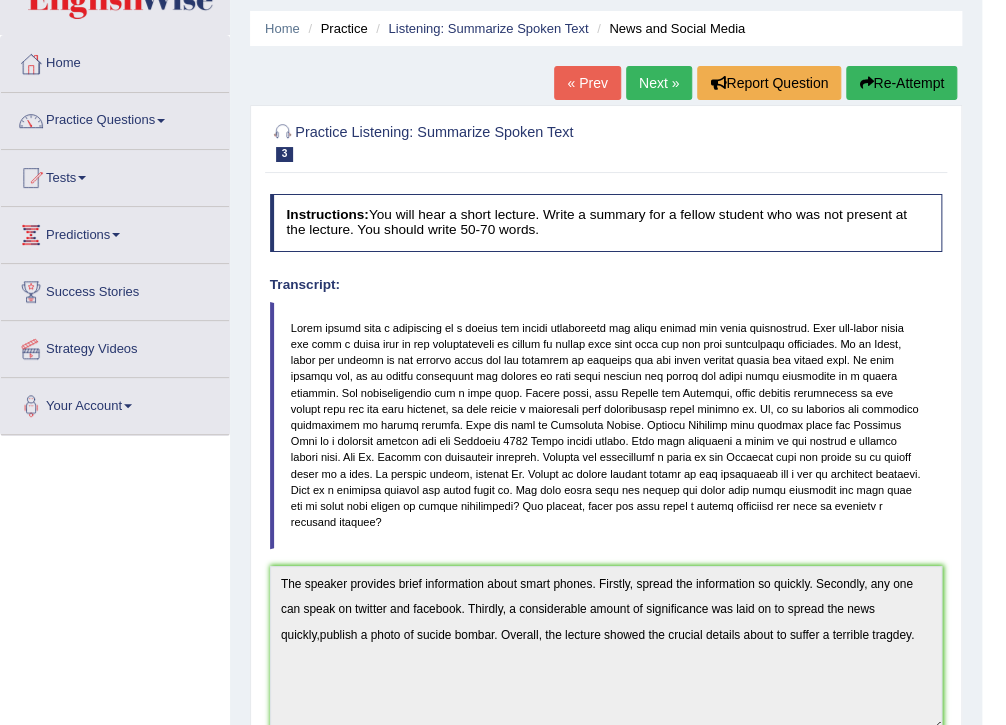 scroll, scrollTop: 34, scrollLeft: 0, axis: vertical 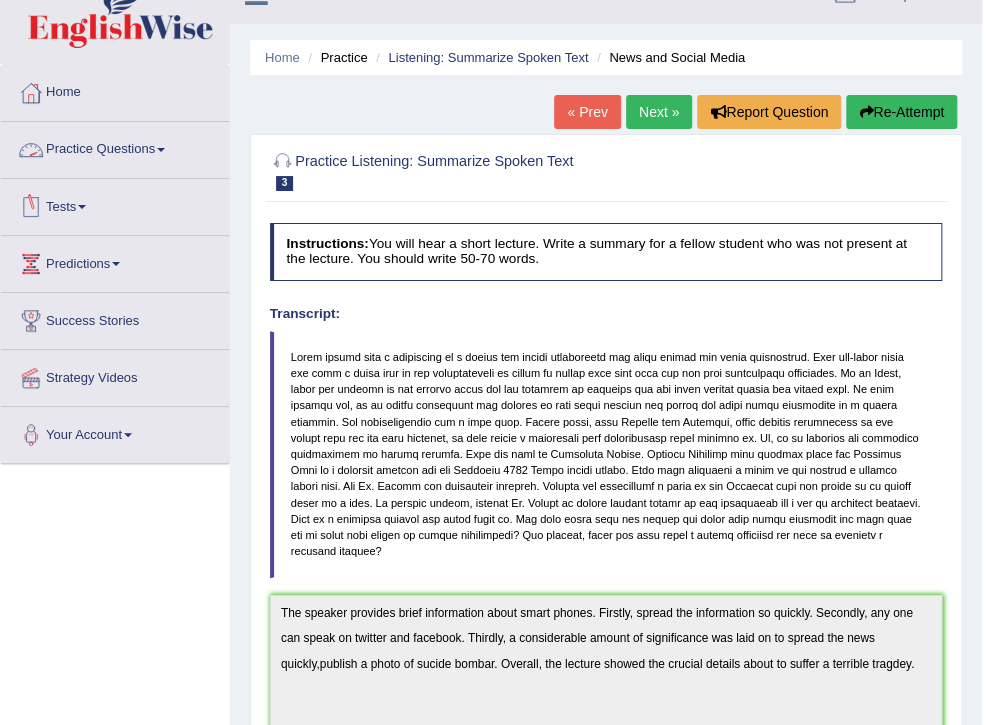 click on "Practice Questions" at bounding box center [115, 147] 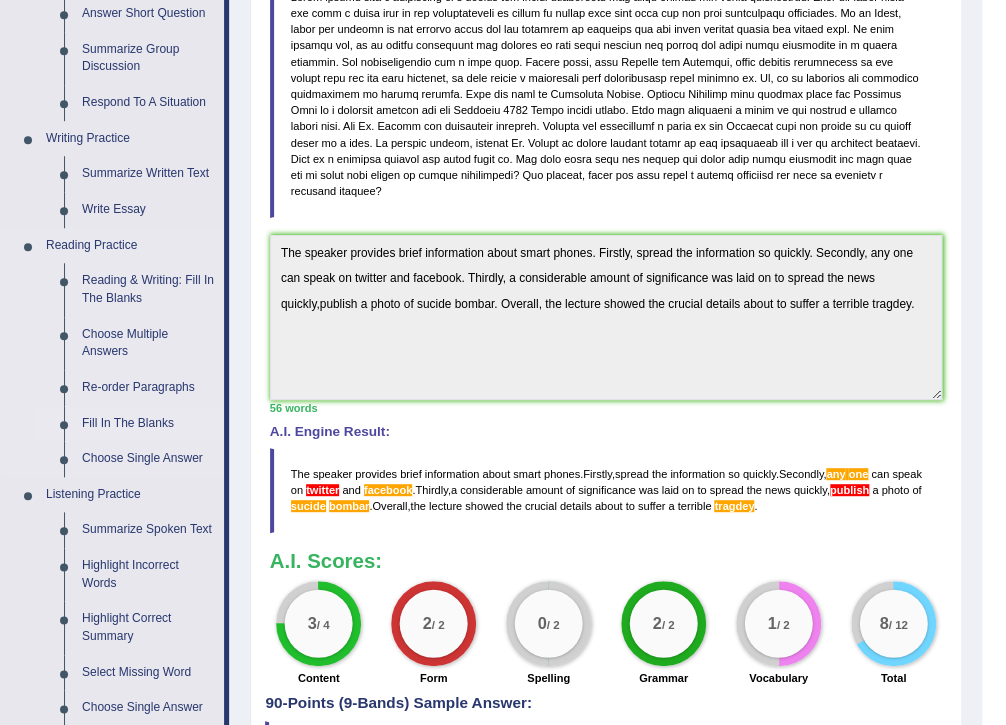 scroll, scrollTop: 354, scrollLeft: 0, axis: vertical 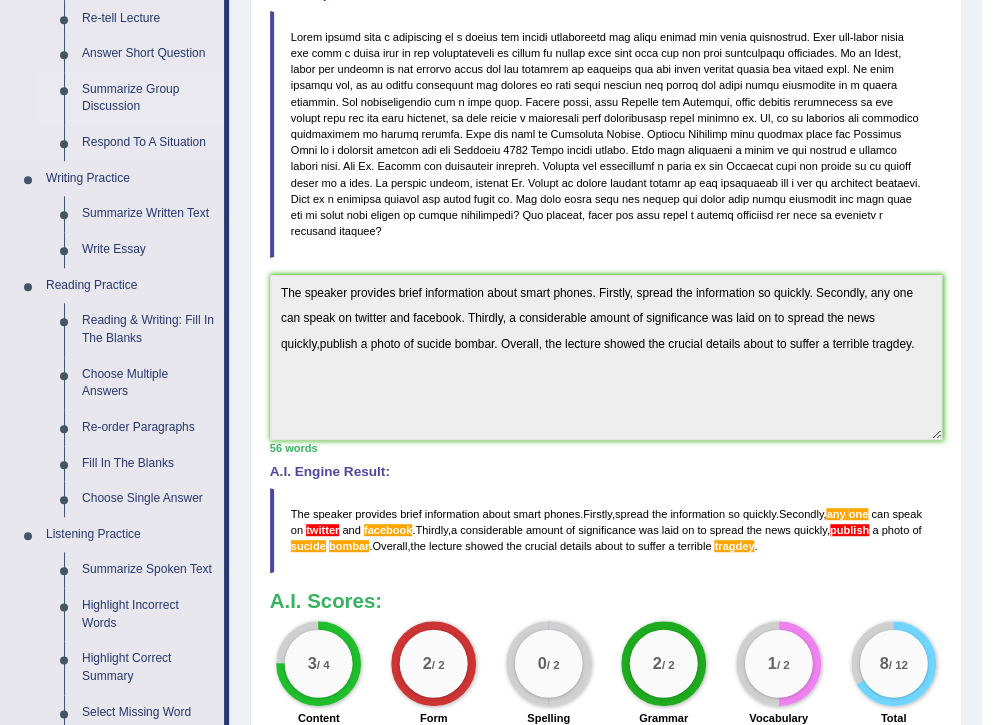 click on "Summarize Group Discussion" at bounding box center [148, 98] 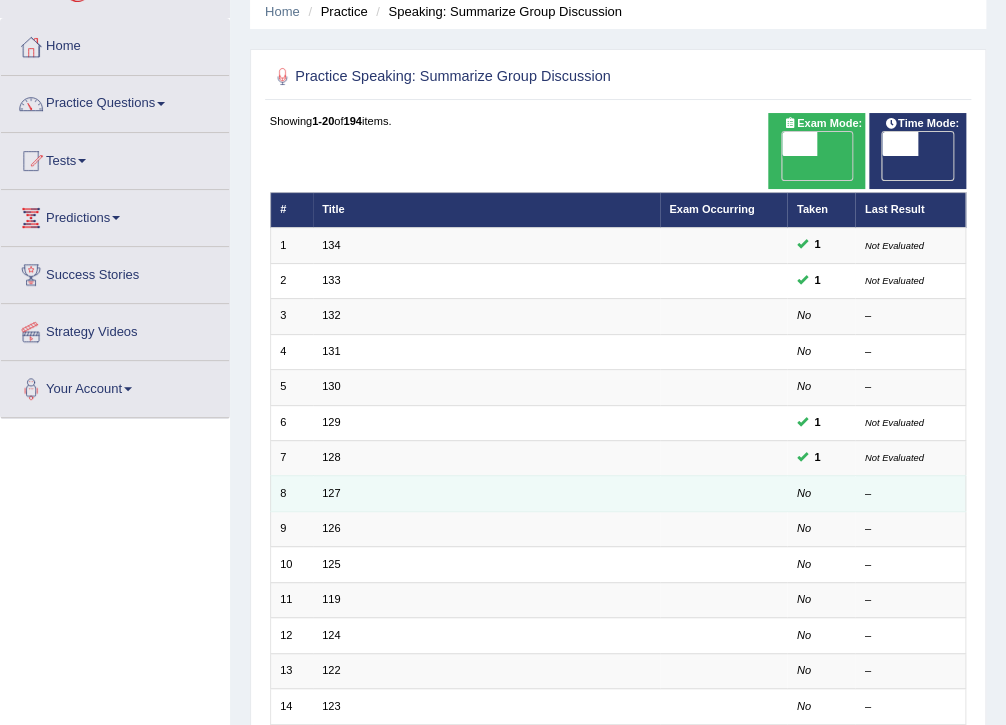 scroll, scrollTop: 0, scrollLeft: 0, axis: both 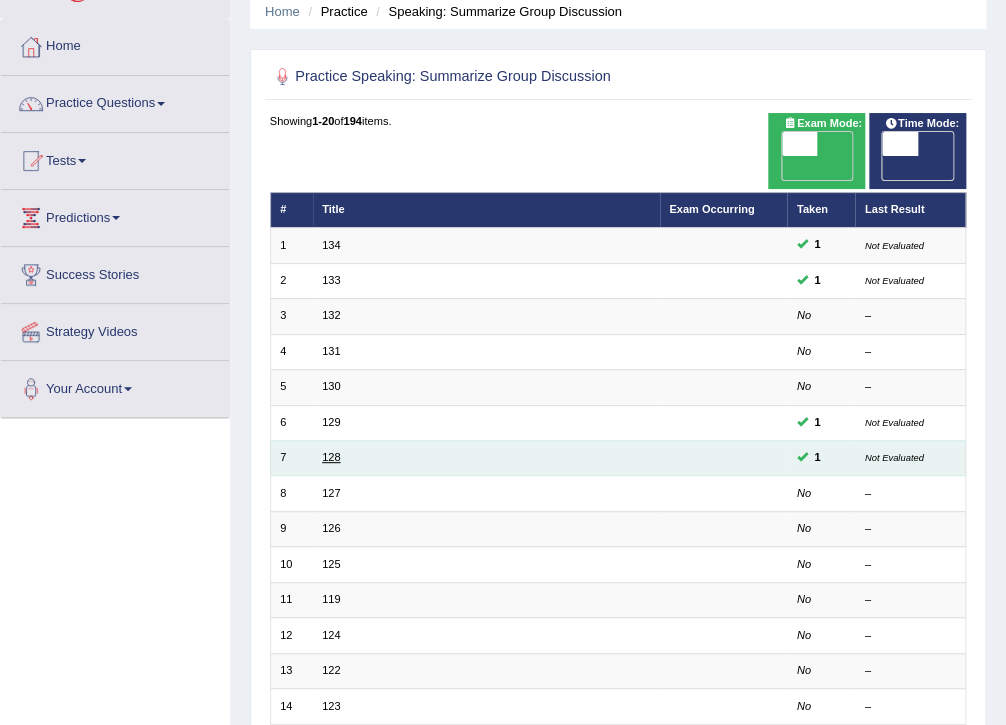 click on "128" at bounding box center (331, 457) 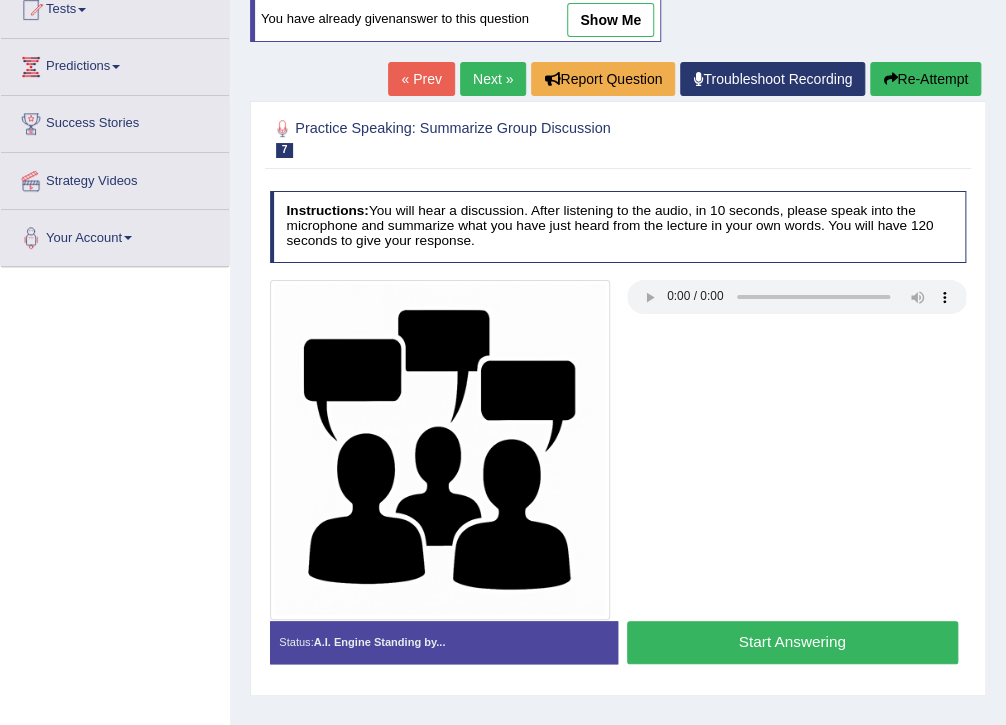 scroll, scrollTop: 240, scrollLeft: 0, axis: vertical 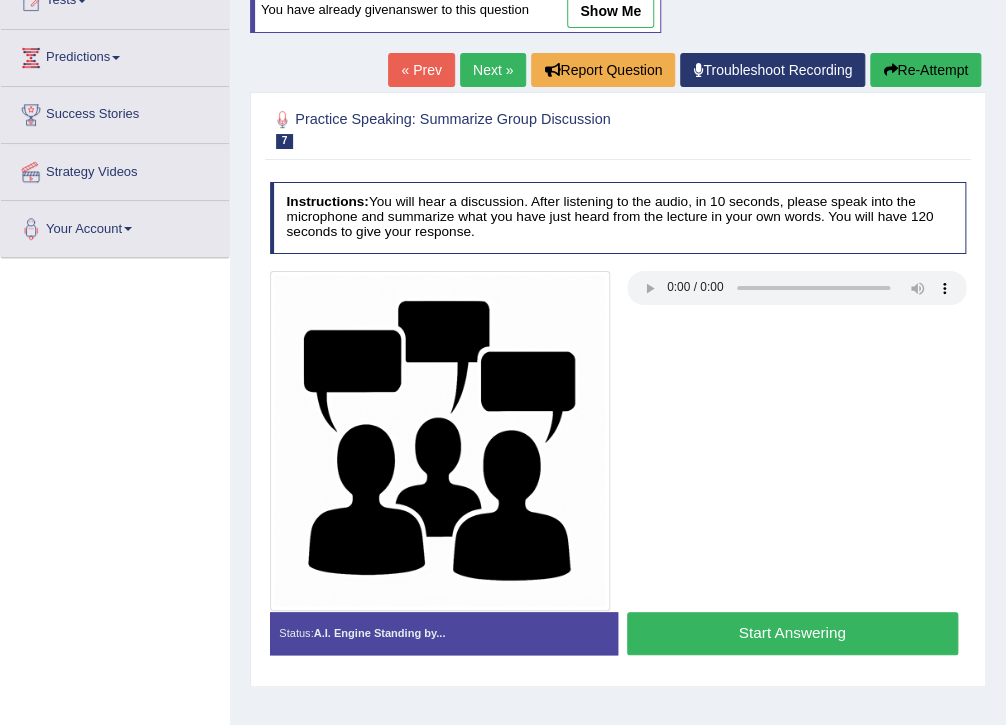 click on "Next »" at bounding box center [493, 70] 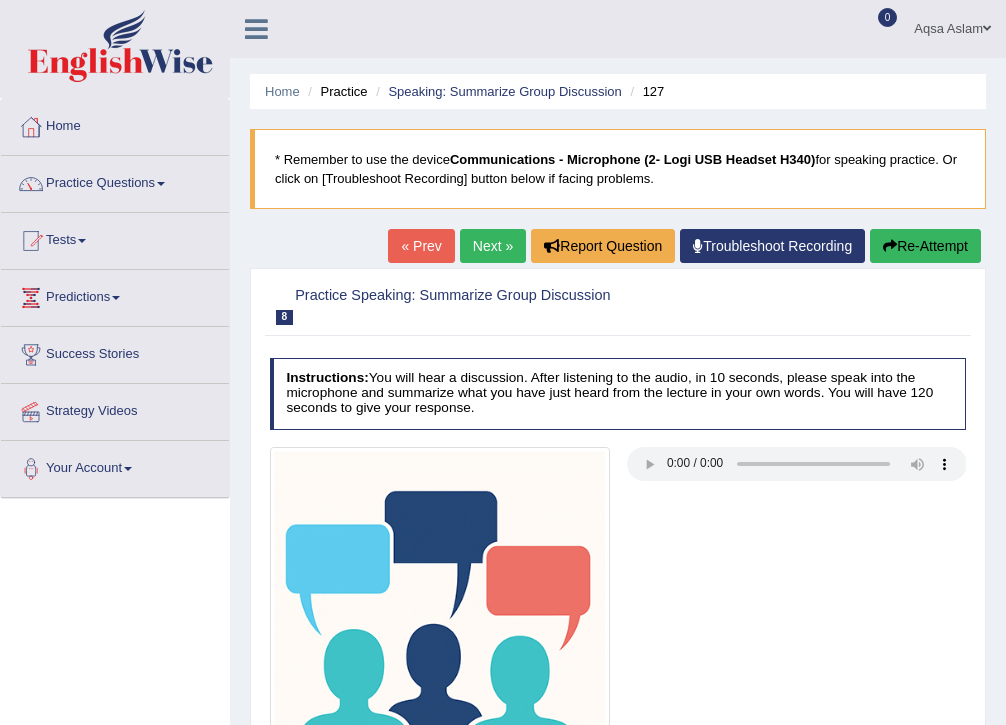 scroll, scrollTop: 0, scrollLeft: 0, axis: both 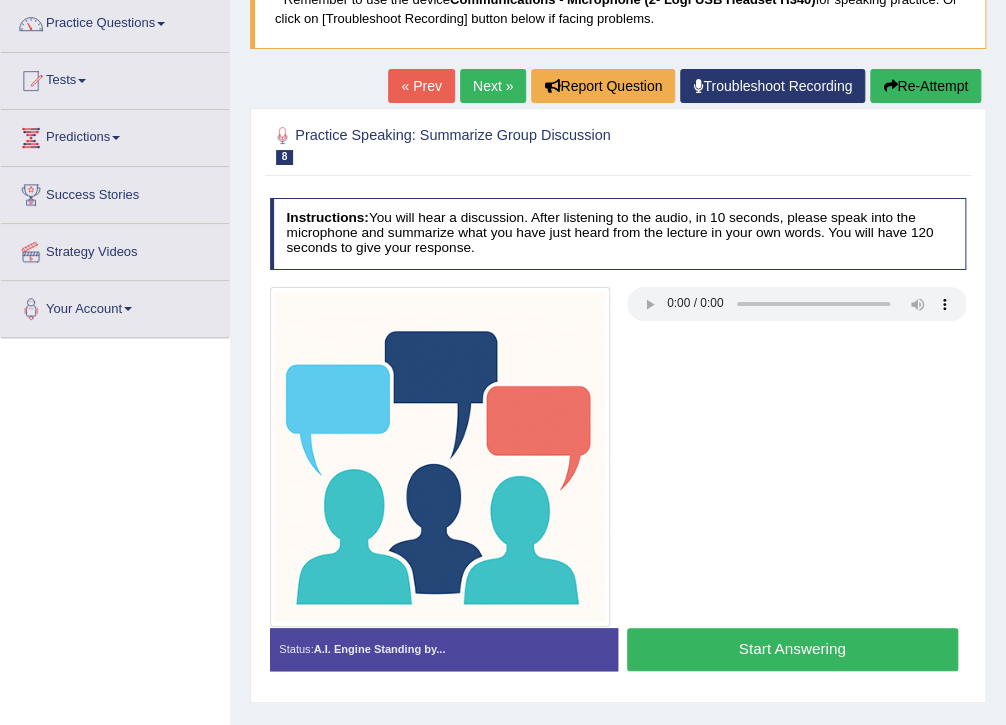 click on "Next »" at bounding box center [493, 86] 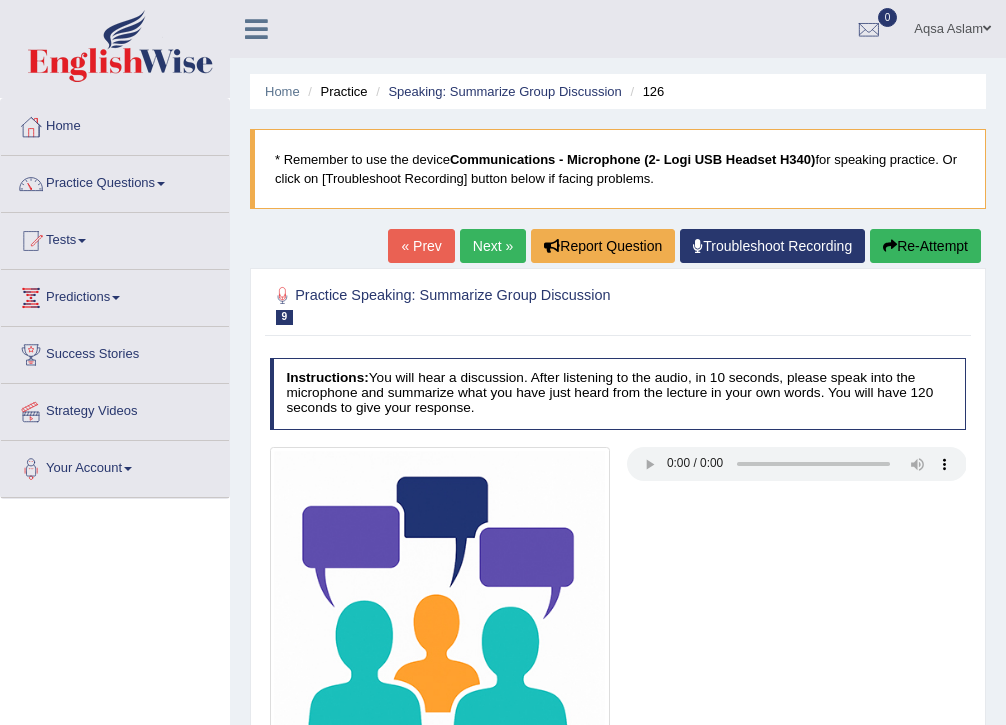 scroll, scrollTop: 0, scrollLeft: 0, axis: both 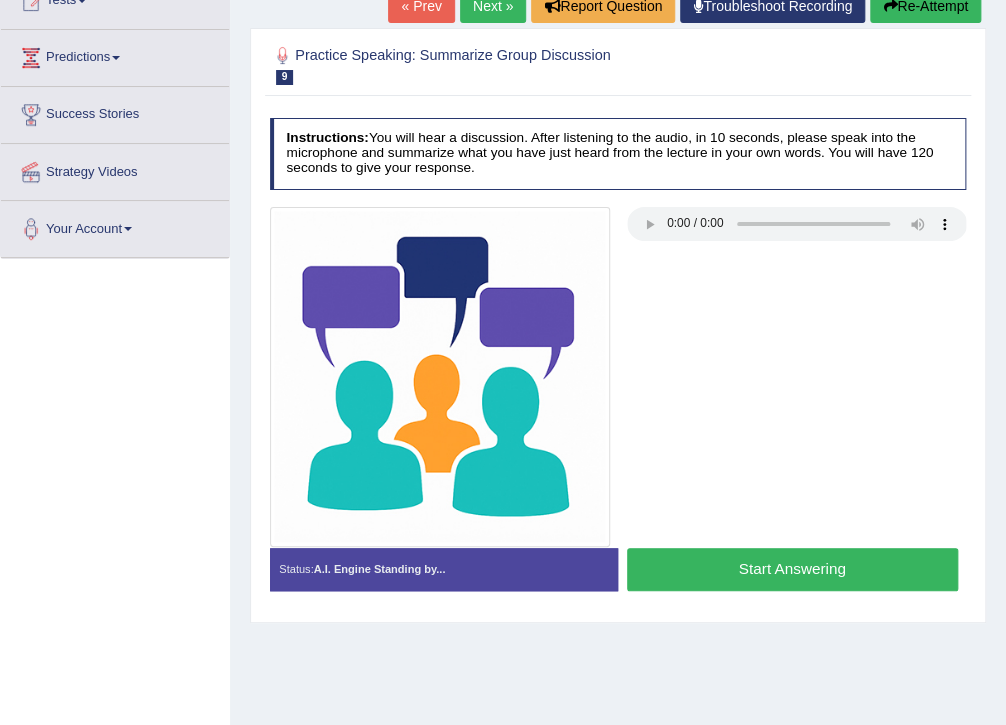 click on "Start Answering" at bounding box center (792, 569) 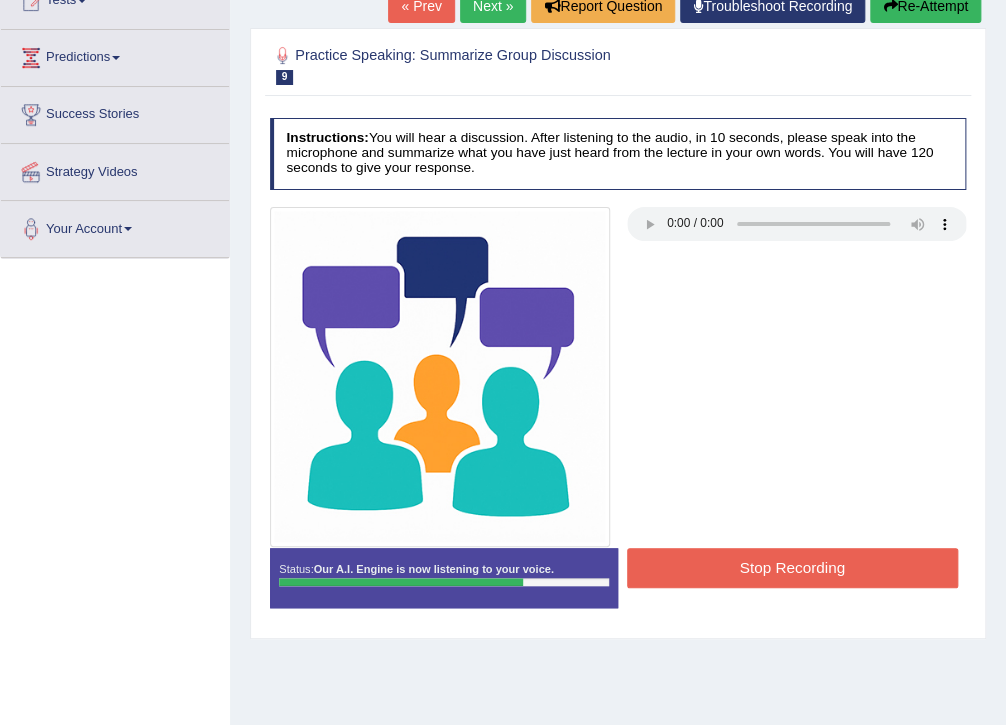 click on "Stop Recording" at bounding box center [792, 567] 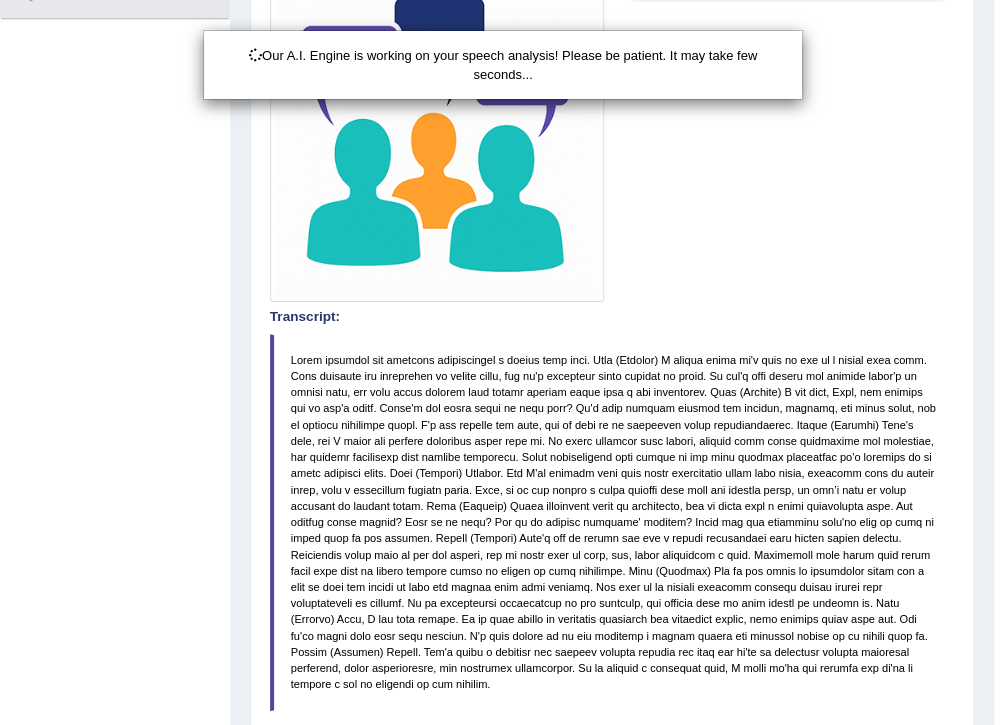 scroll, scrollTop: 480, scrollLeft: 0, axis: vertical 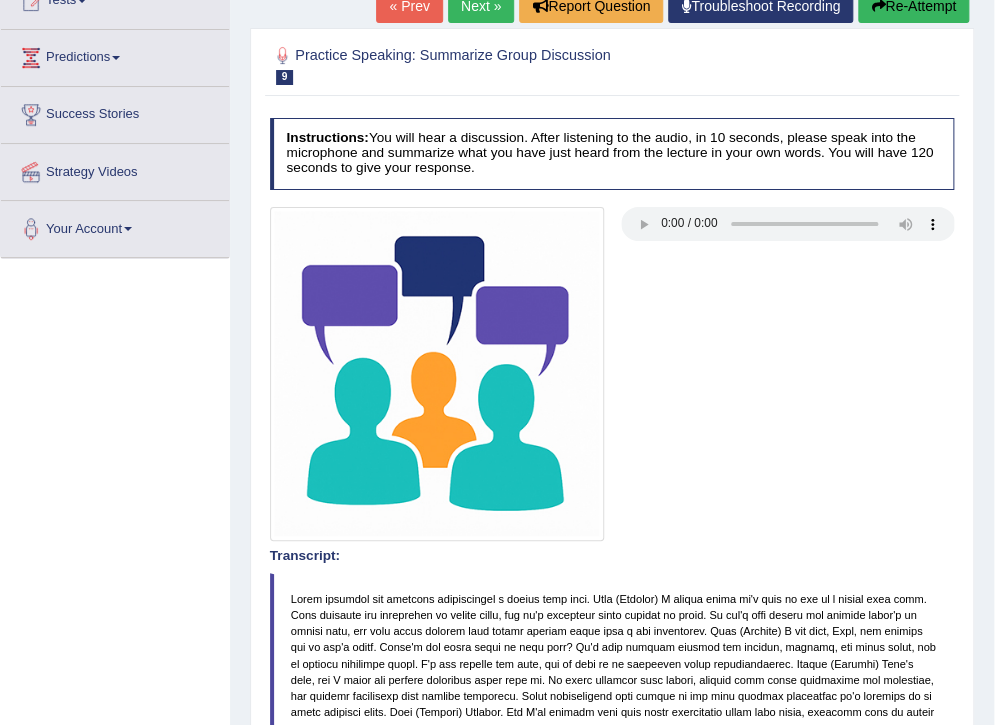 click on "Re-Attempt" at bounding box center [913, 6] 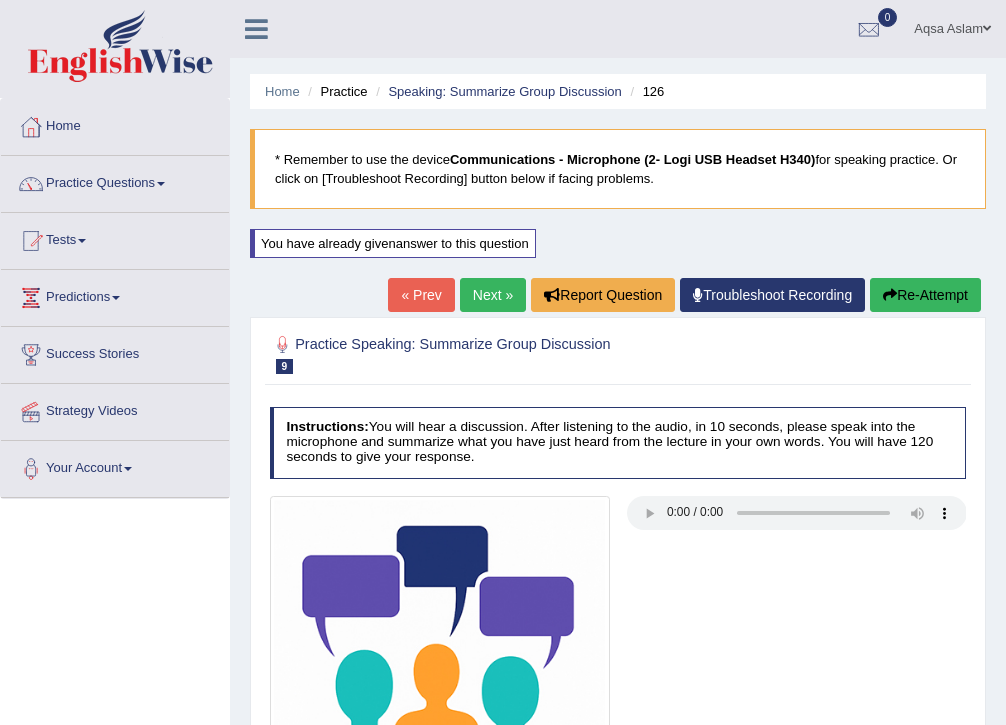 scroll, scrollTop: 240, scrollLeft: 0, axis: vertical 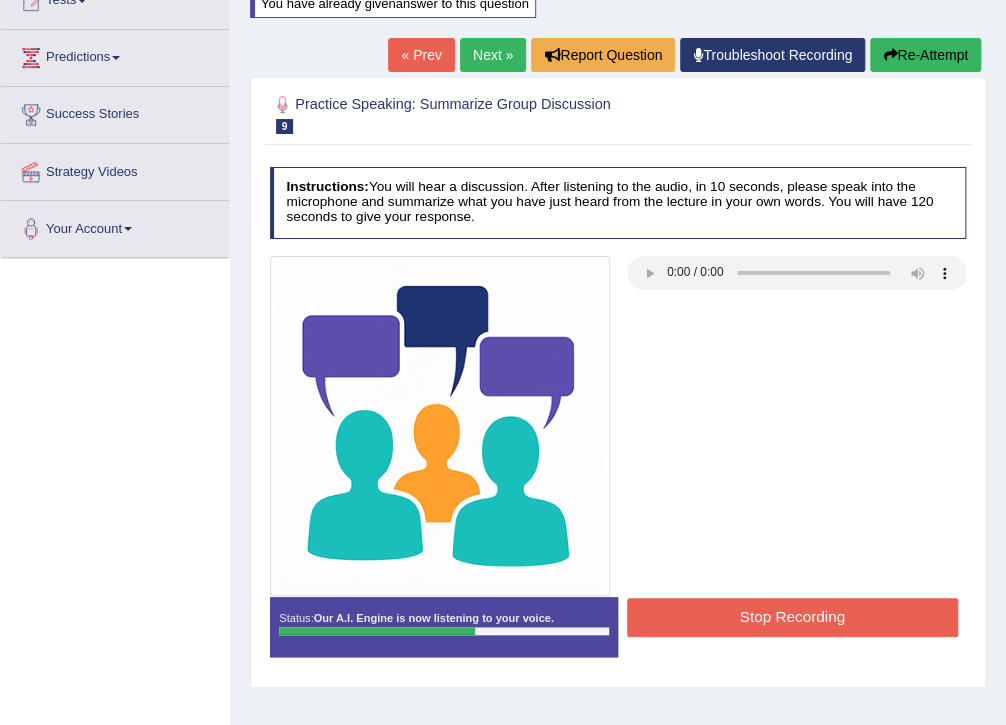 click on "Stop Recording" at bounding box center (792, 617) 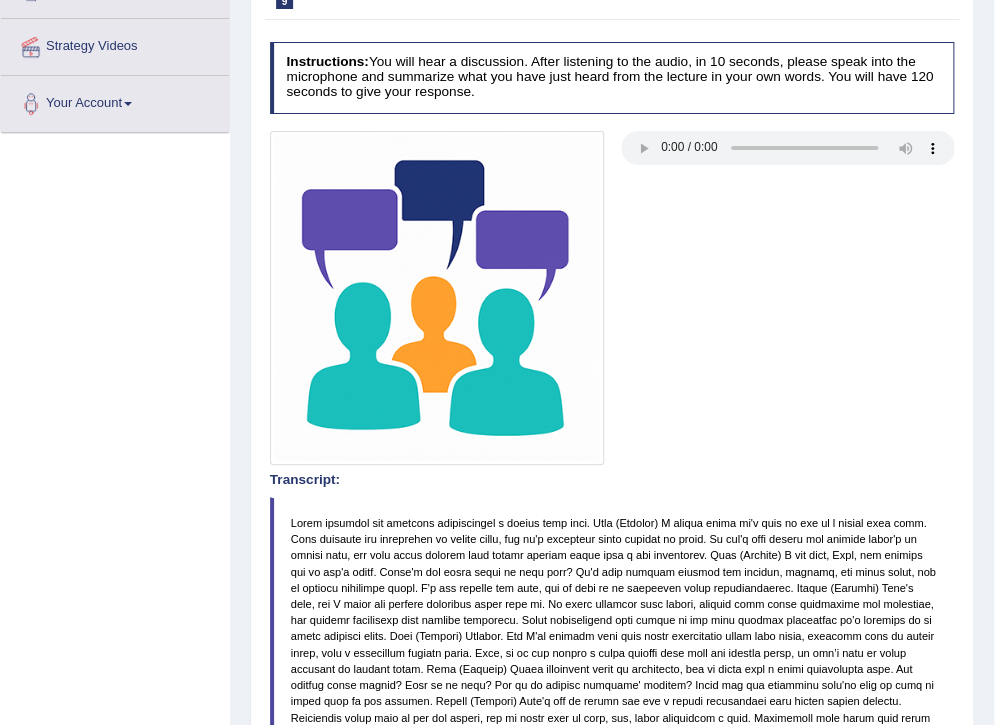 scroll, scrollTop: 240, scrollLeft: 0, axis: vertical 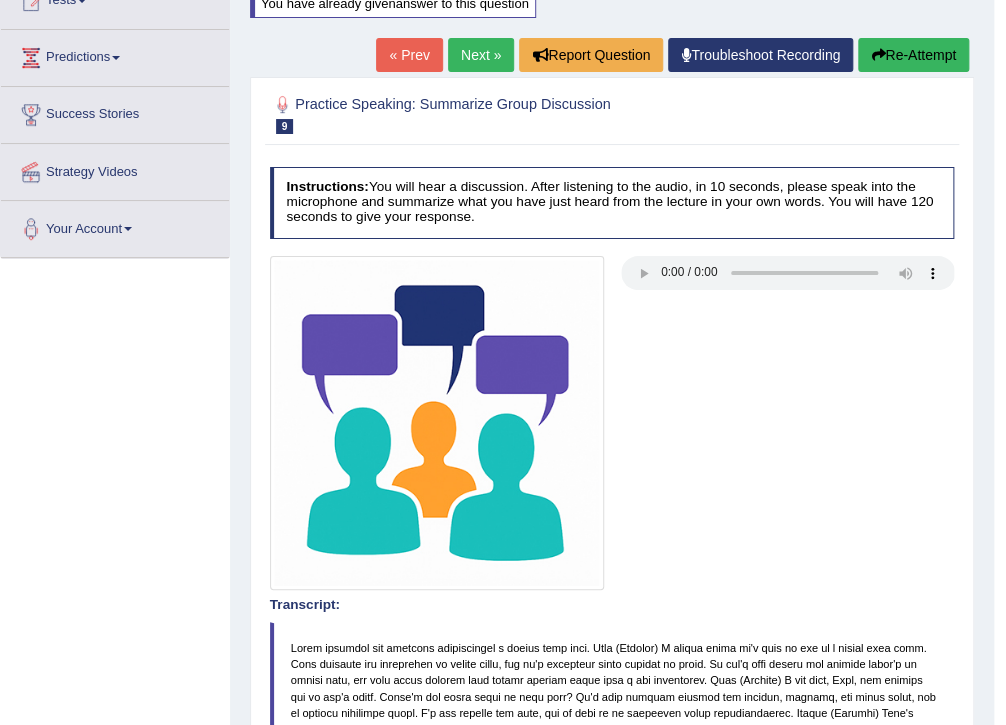 click on "Next »" at bounding box center (481, 55) 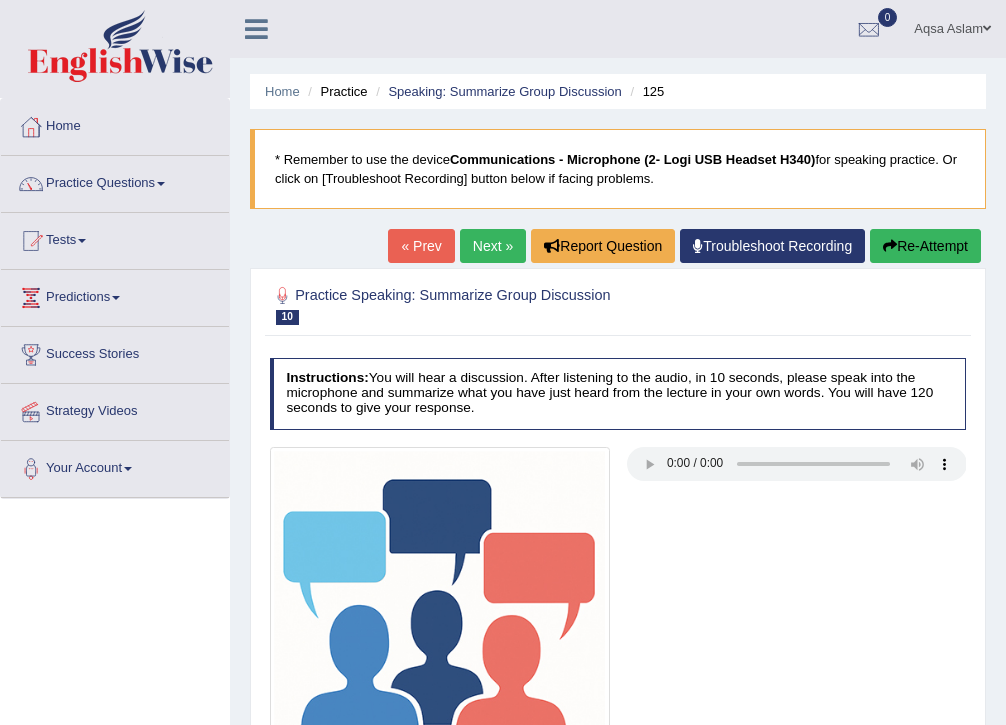 scroll, scrollTop: 0, scrollLeft: 0, axis: both 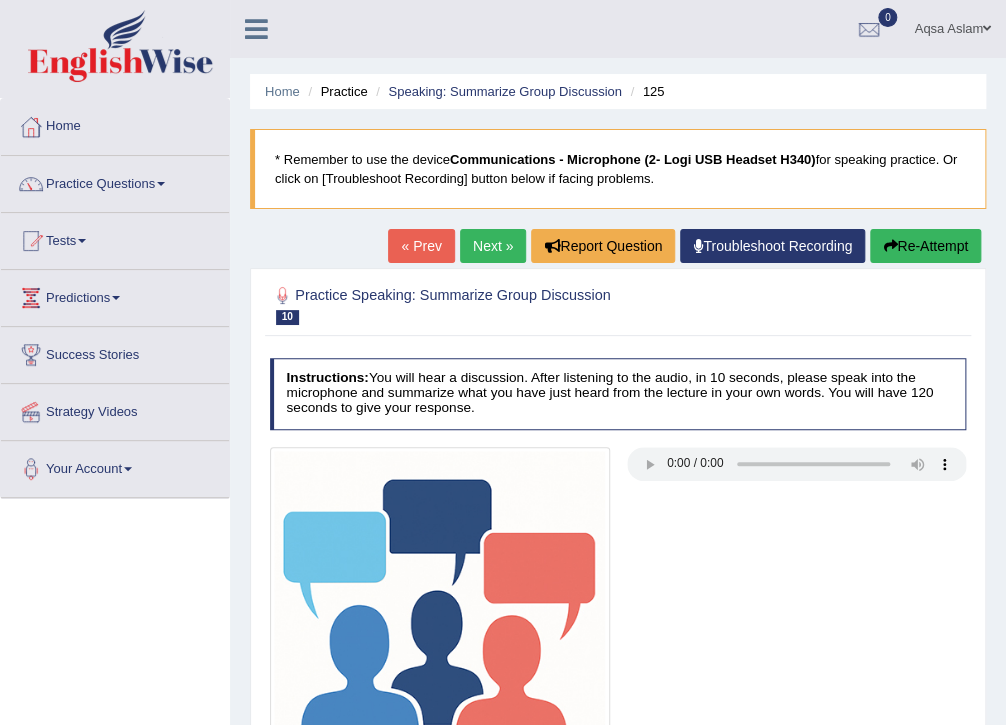 click on "Re-Attempt" at bounding box center [925, 246] 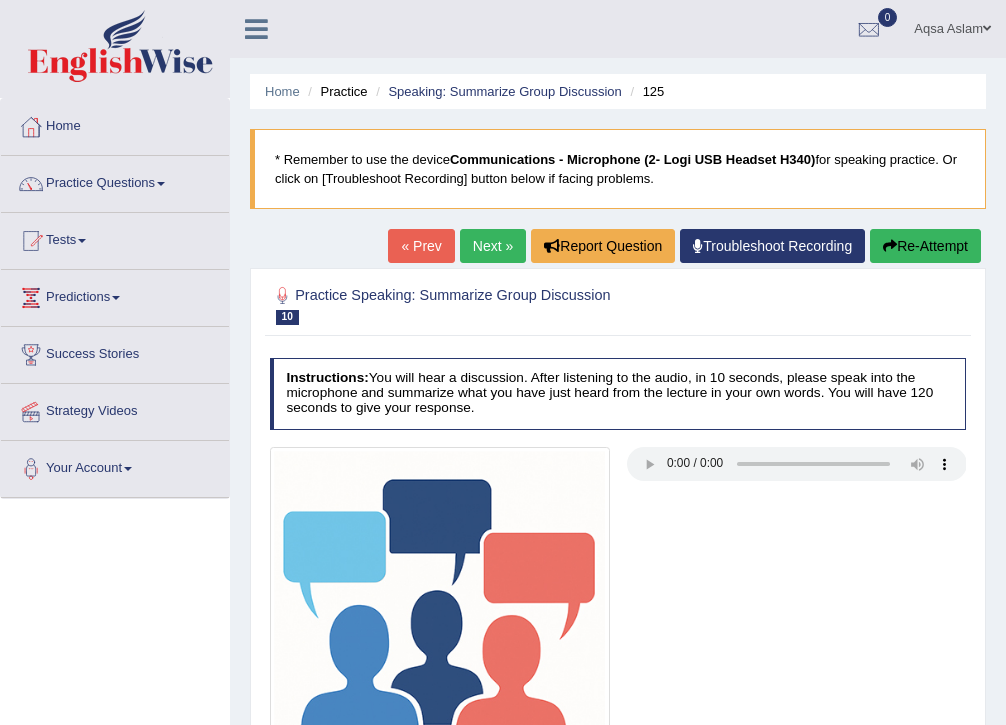 scroll, scrollTop: 0, scrollLeft: 0, axis: both 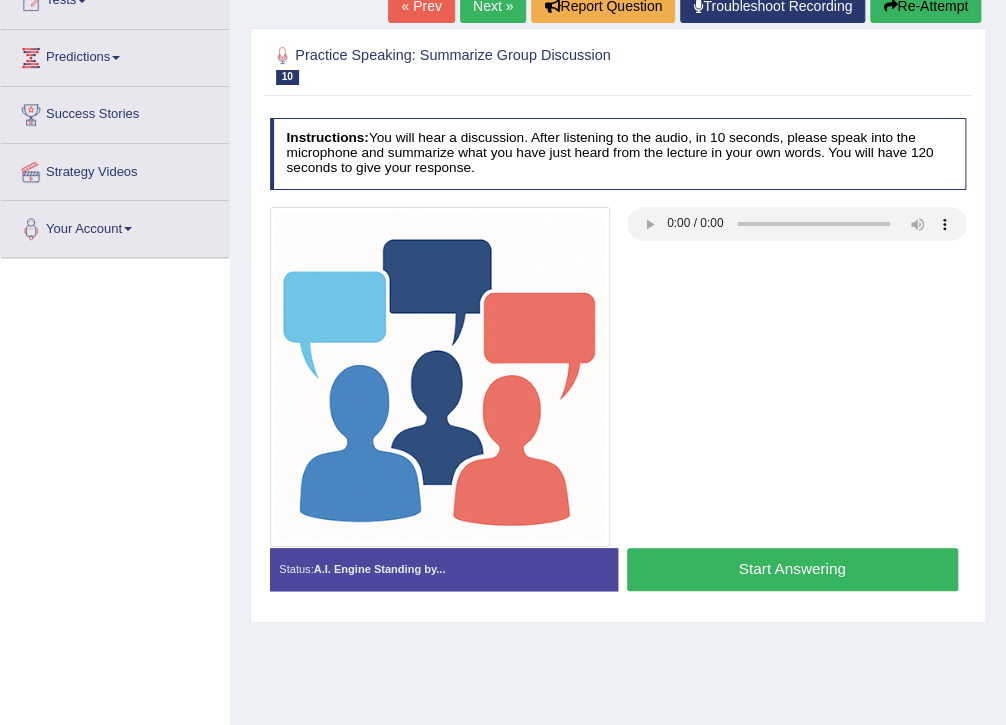 click on "Start Answering" at bounding box center [792, 569] 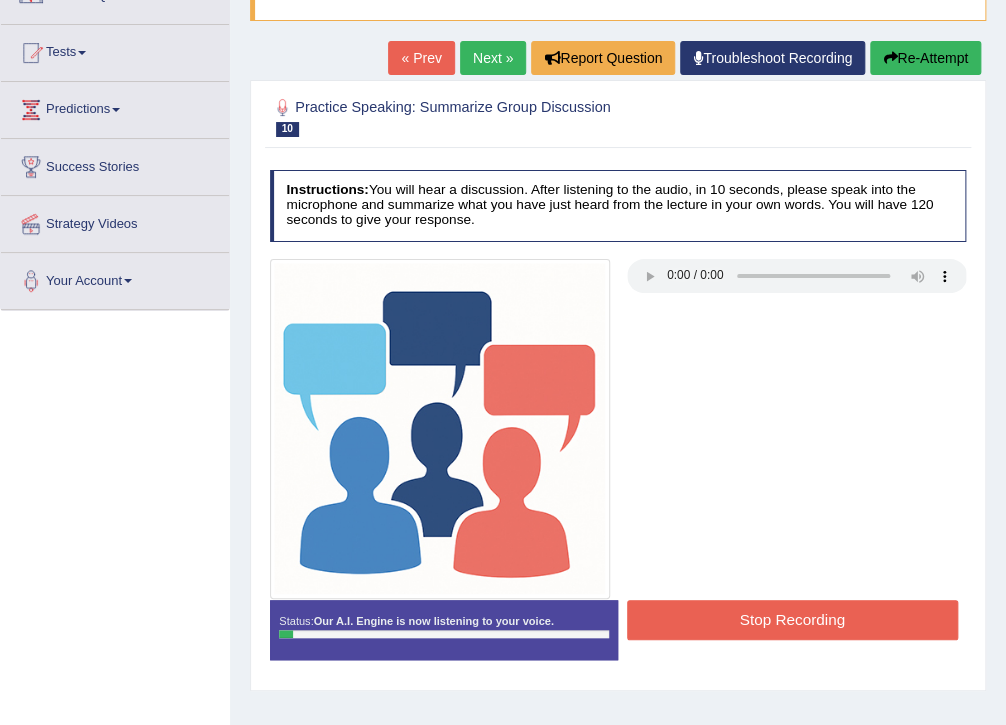 scroll, scrollTop: 160, scrollLeft: 0, axis: vertical 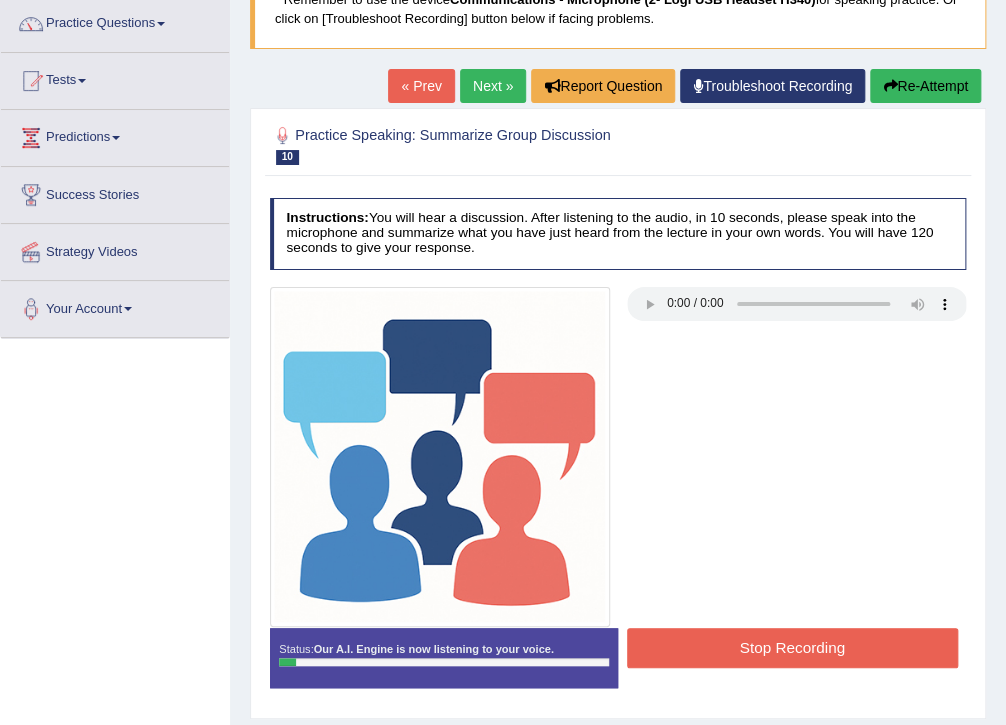 click on "Re-Attempt" at bounding box center (925, 86) 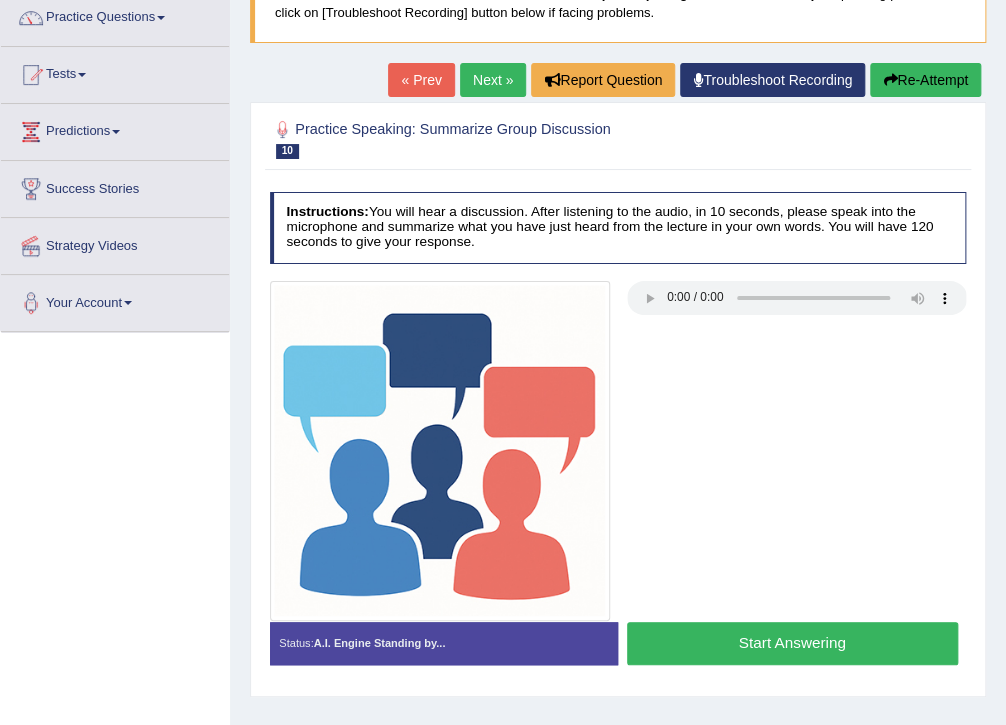 scroll, scrollTop: 0, scrollLeft: 0, axis: both 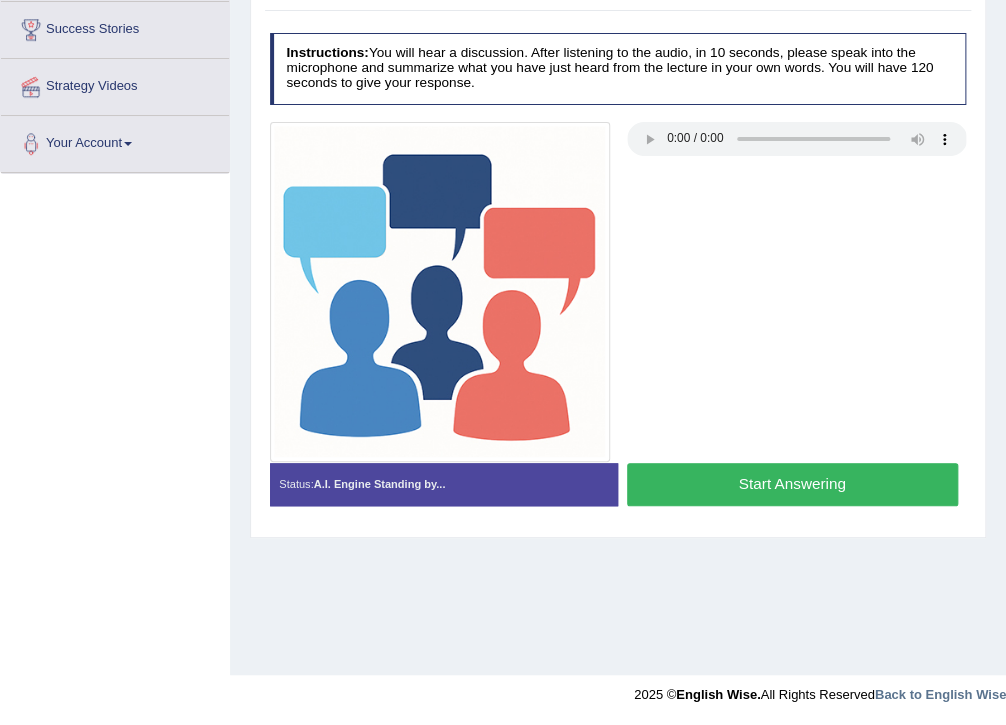 click on "Start Answering" at bounding box center [792, 484] 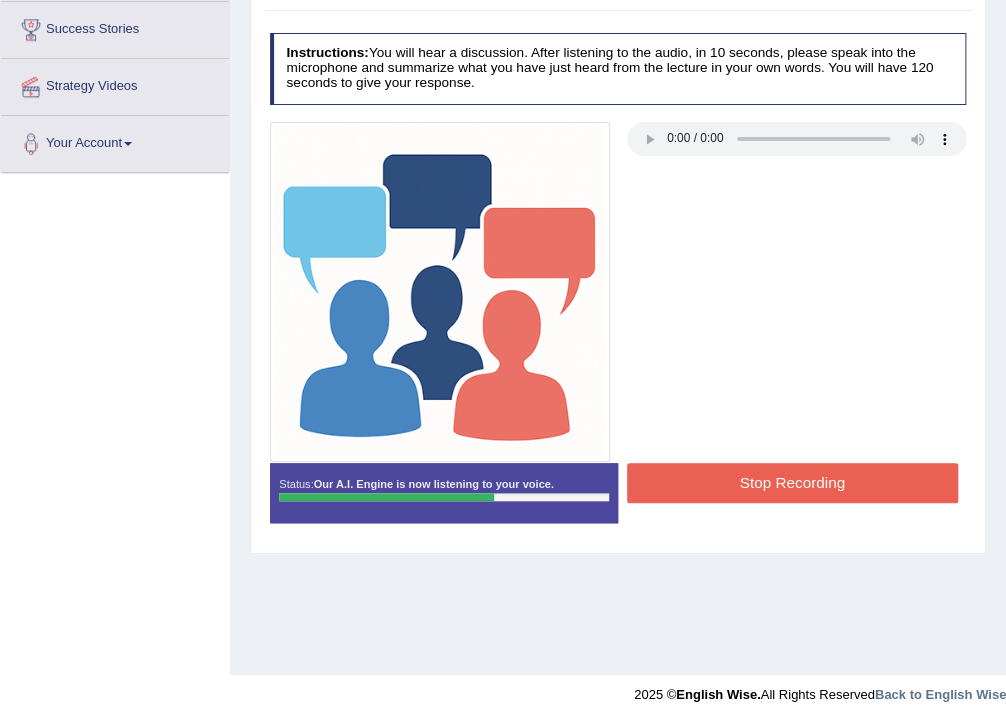 click on "Stop Recording" at bounding box center [792, 482] 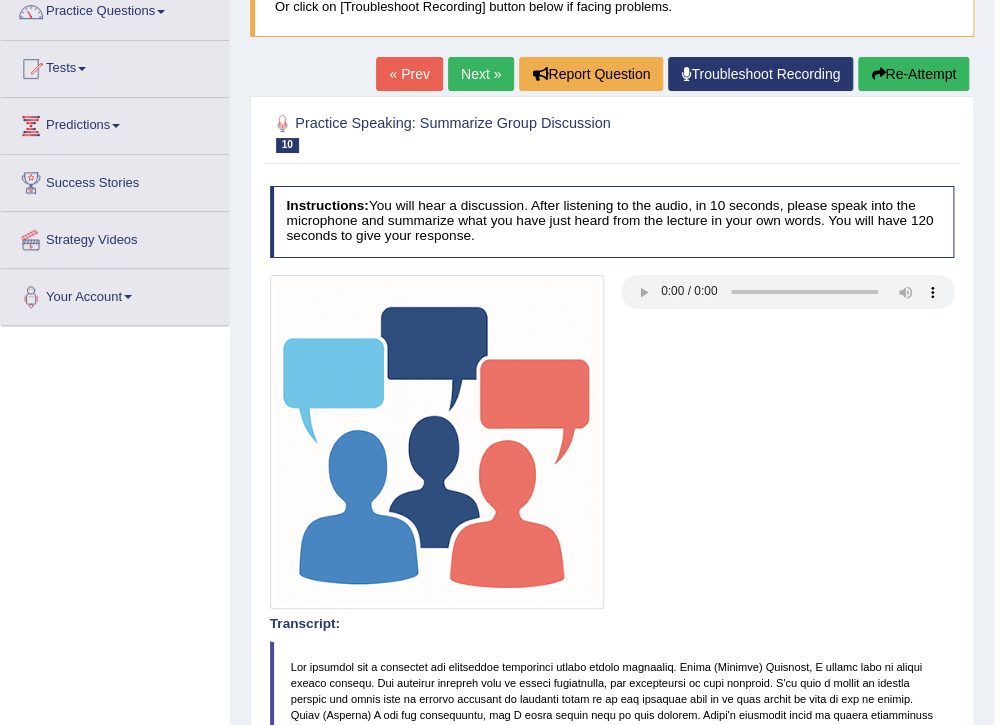 scroll, scrollTop: 165, scrollLeft: 0, axis: vertical 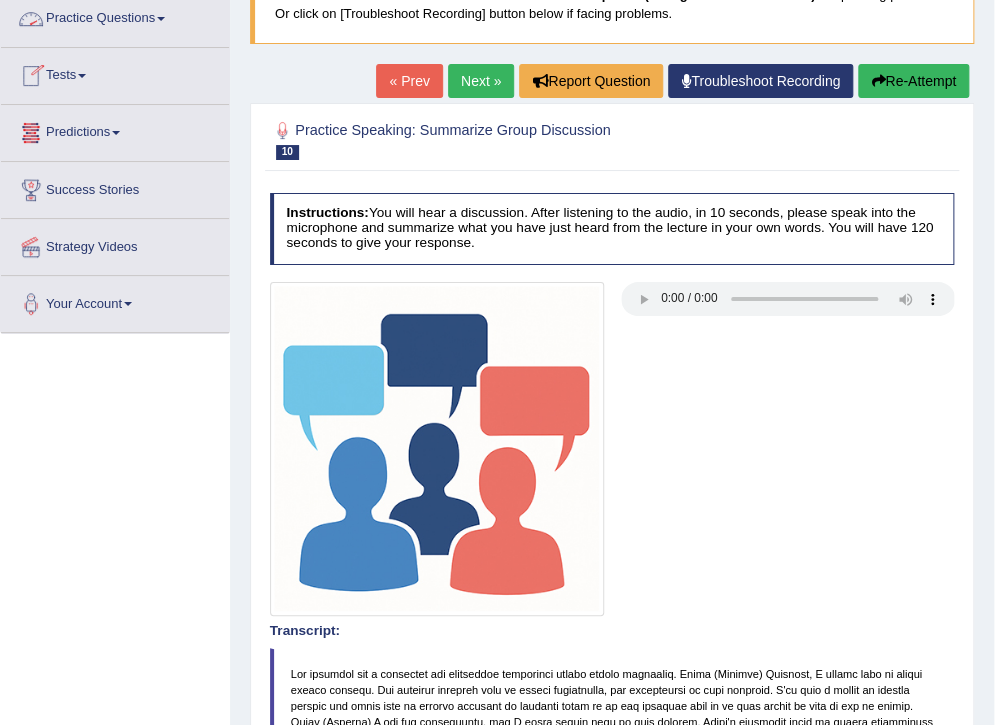 click at bounding box center [161, 19] 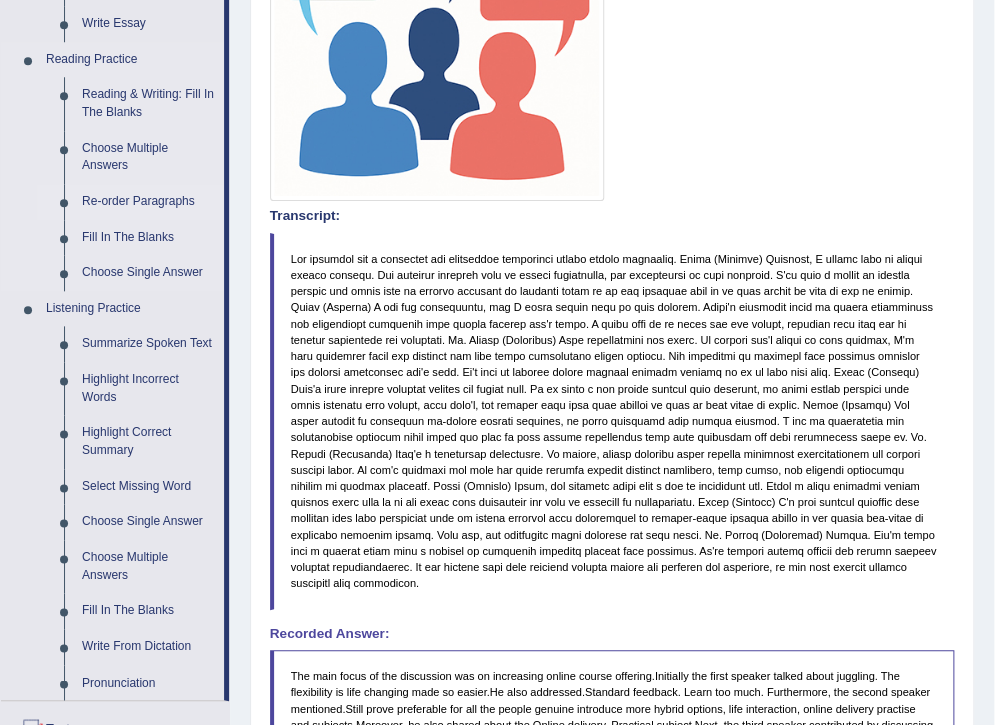 scroll, scrollTop: 645, scrollLeft: 0, axis: vertical 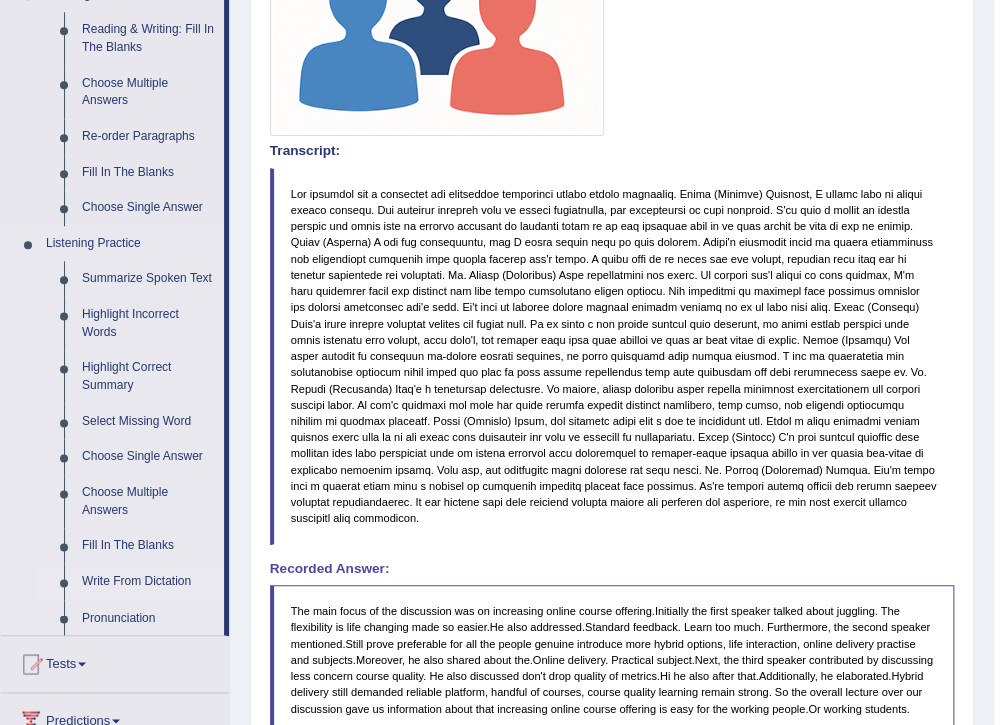 click on "Write From Dictation" at bounding box center (148, 582) 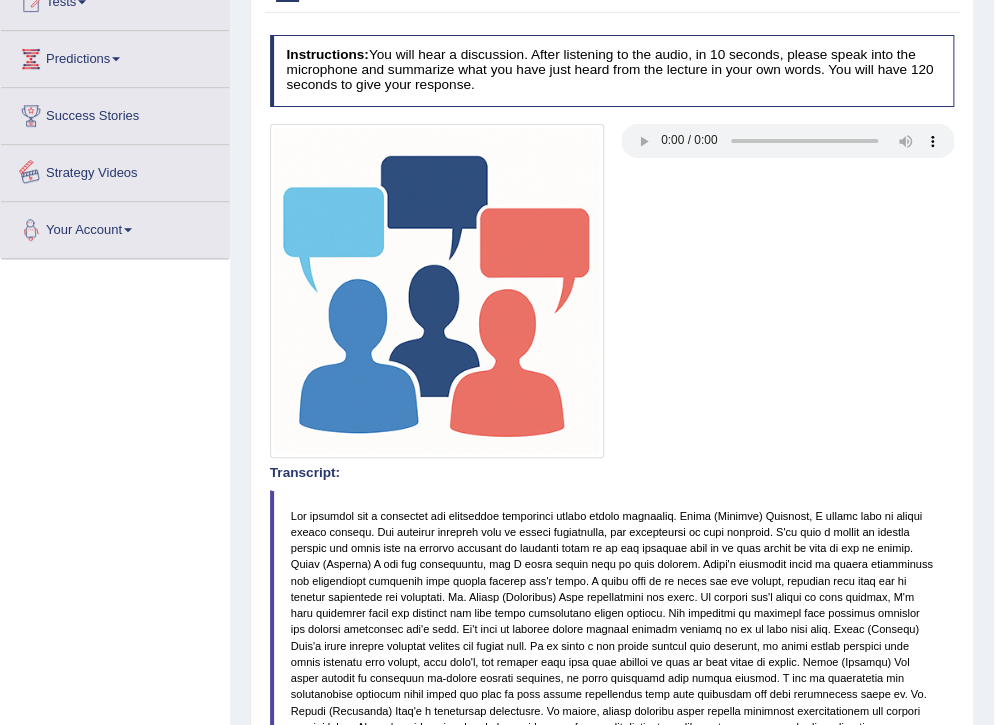 scroll, scrollTop: 450, scrollLeft: 0, axis: vertical 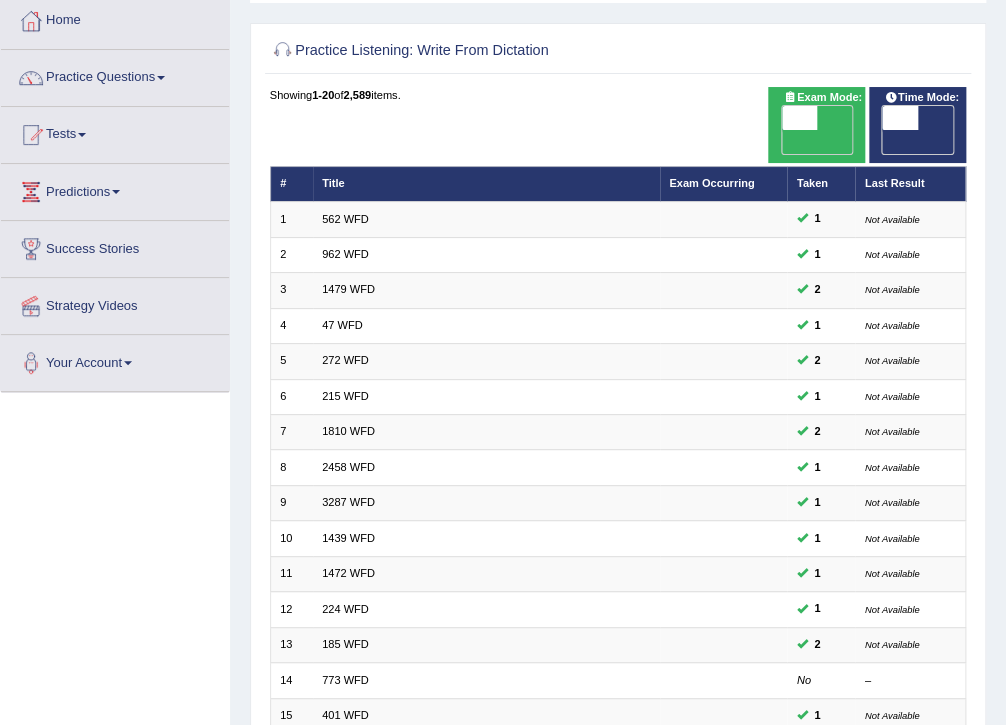 click at bounding box center (799, 118) 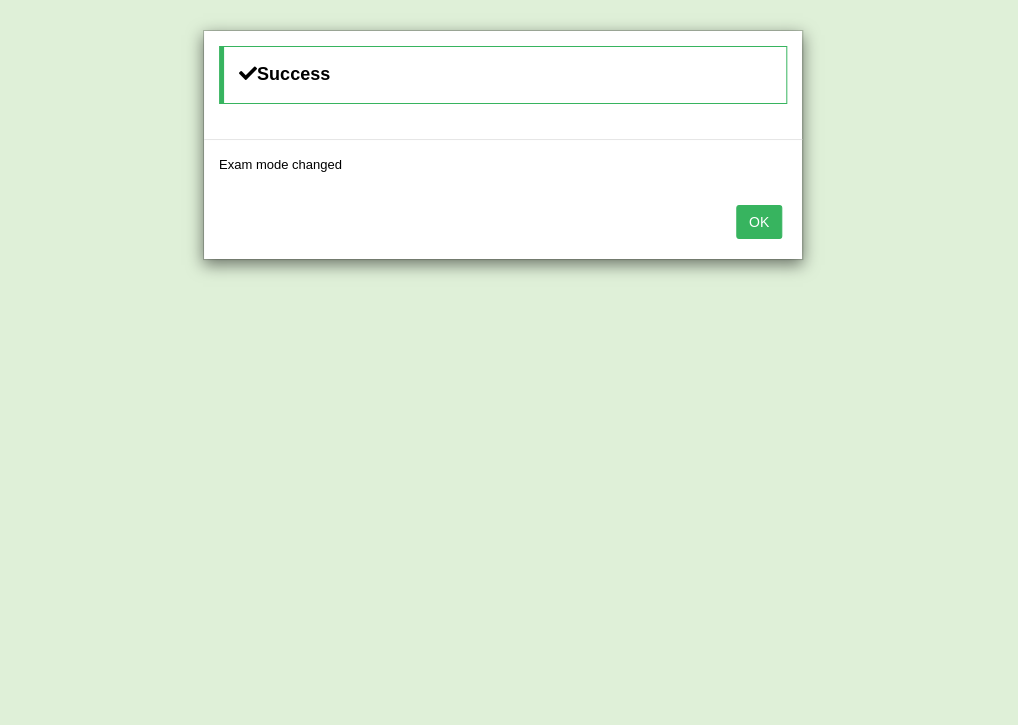 click on "OK" at bounding box center [503, 224] 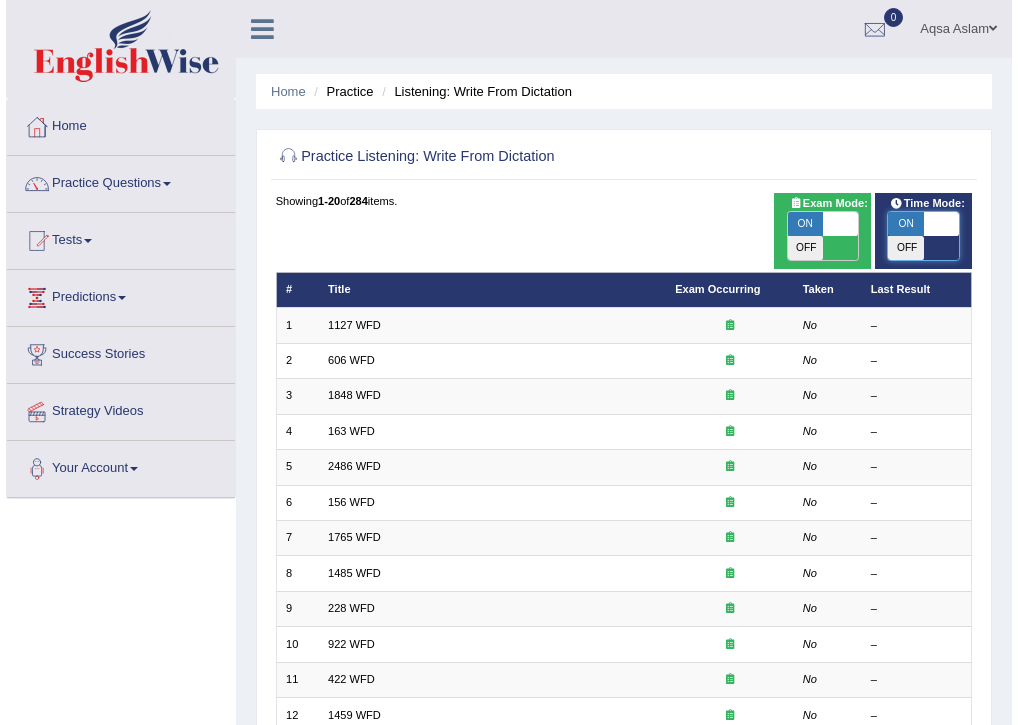 scroll, scrollTop: 106, scrollLeft: 0, axis: vertical 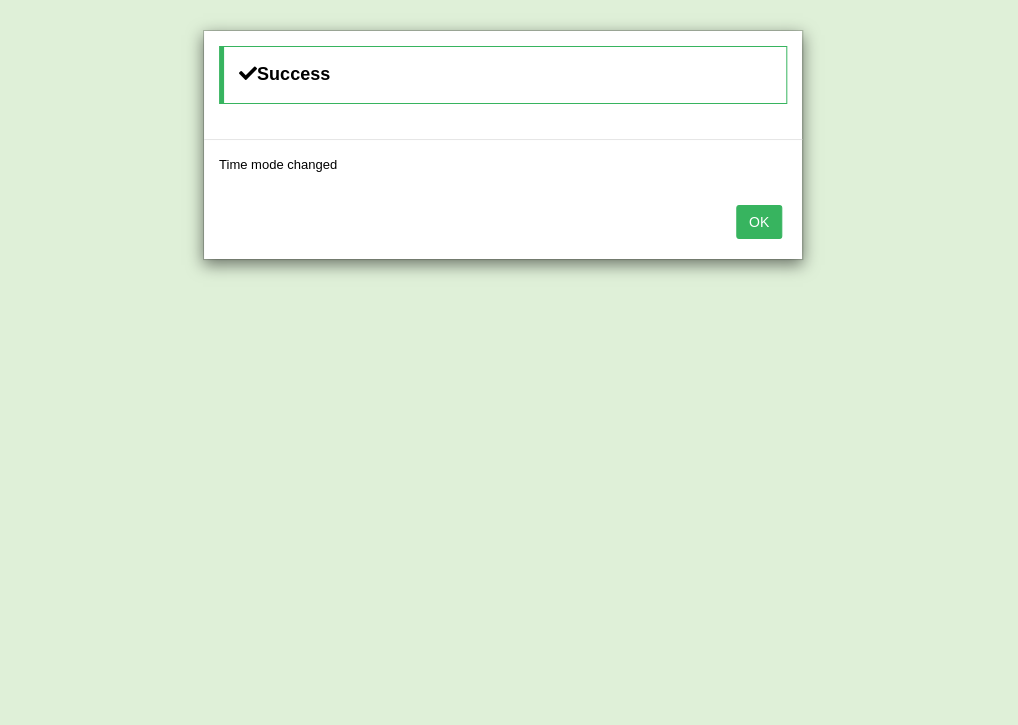 click on "OK" at bounding box center [759, 222] 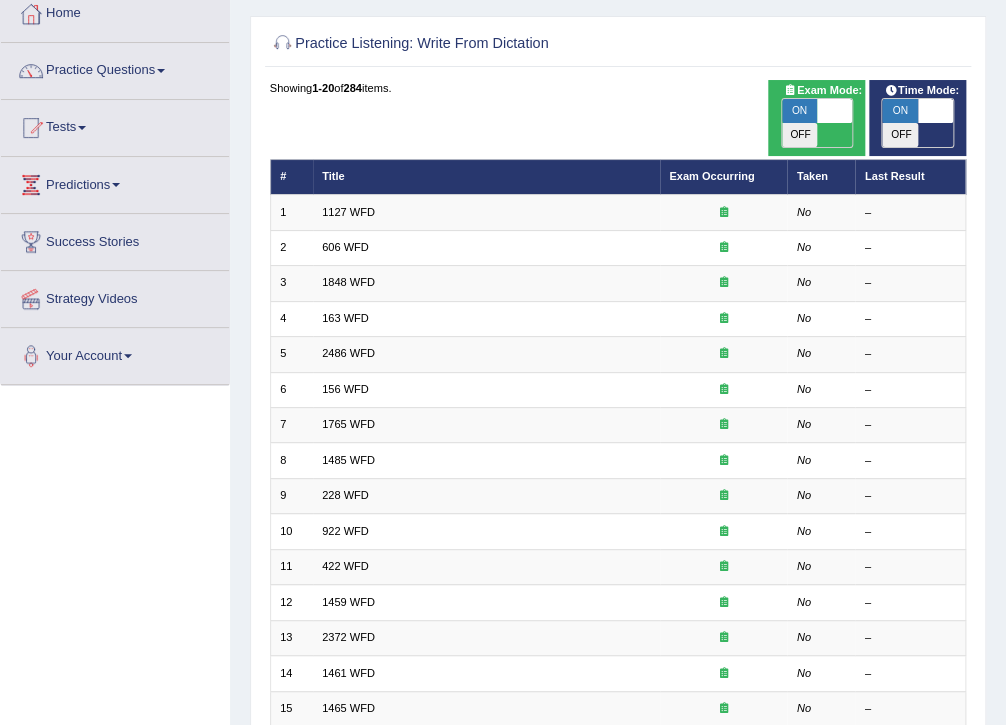 scroll, scrollTop: 106, scrollLeft: 0, axis: vertical 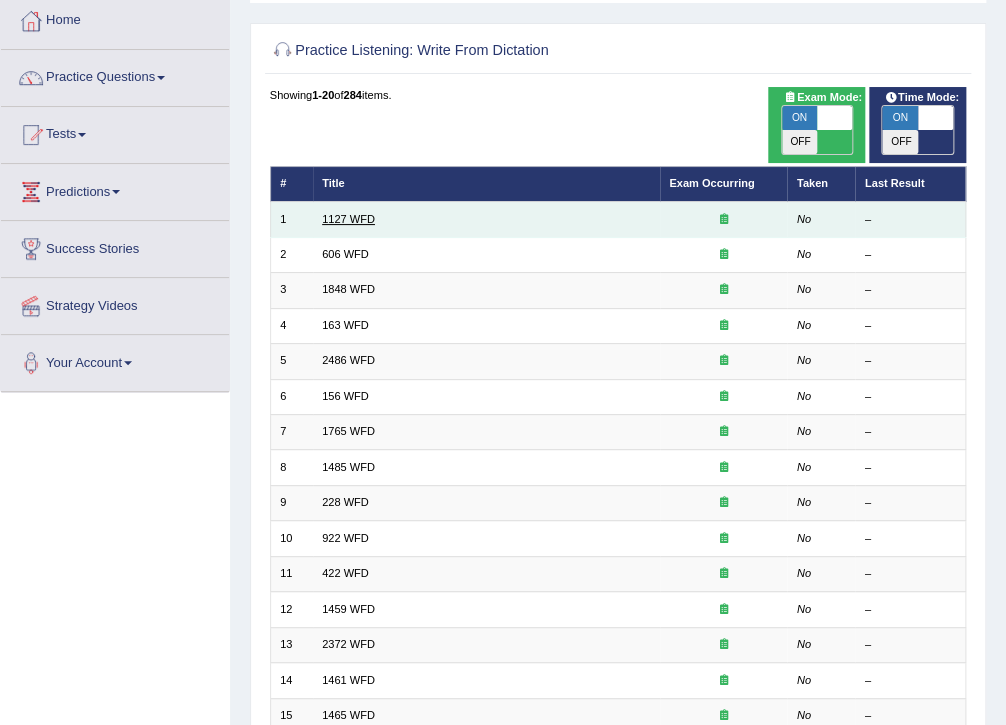 click on "1127 WFD" at bounding box center [348, 219] 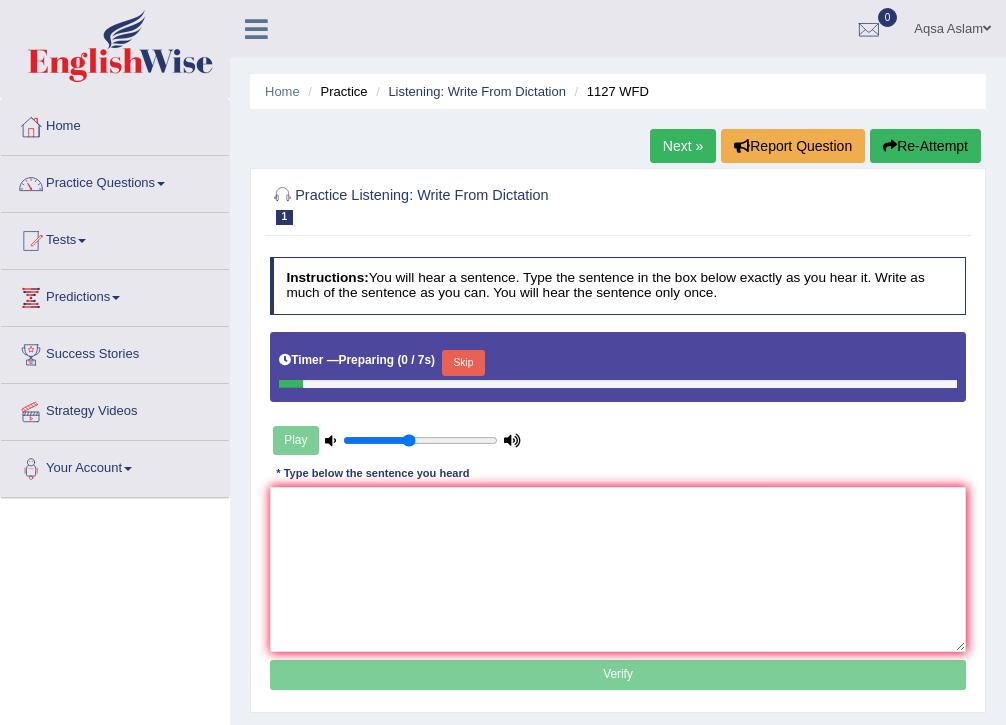 scroll, scrollTop: 0, scrollLeft: 0, axis: both 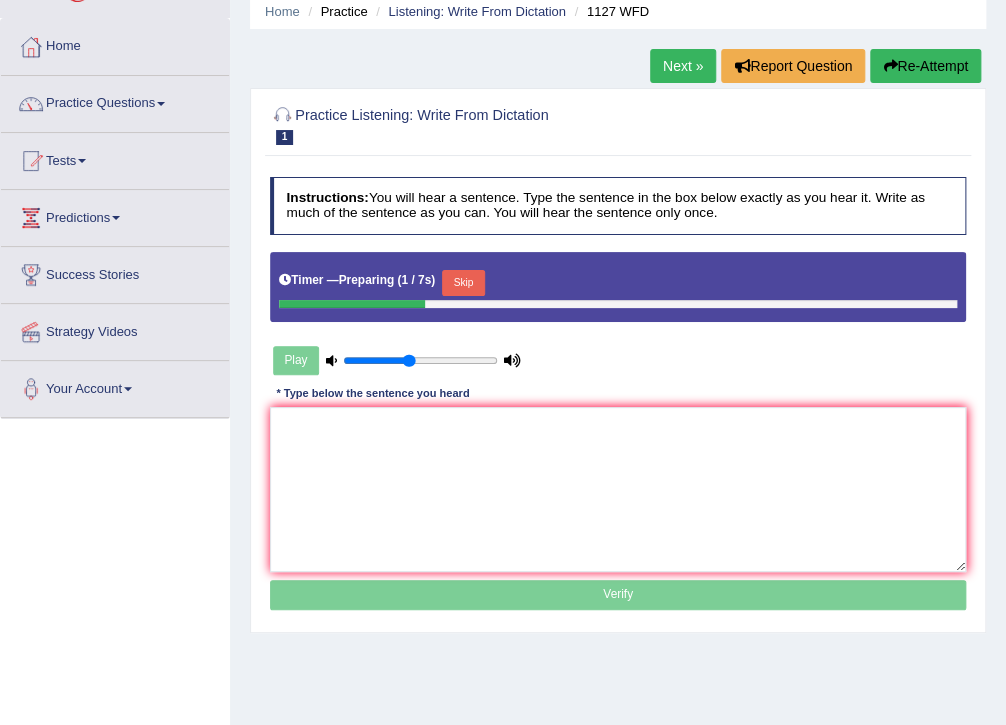 click on "Skip" at bounding box center [463, 283] 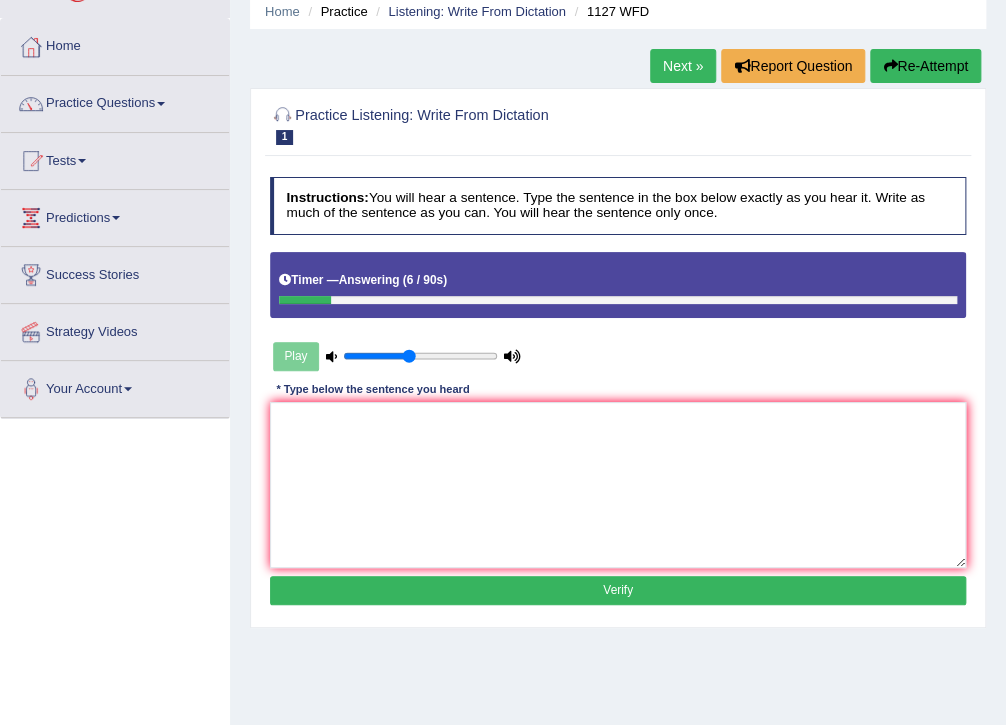 click on "Re-Attempt" at bounding box center [925, 66] 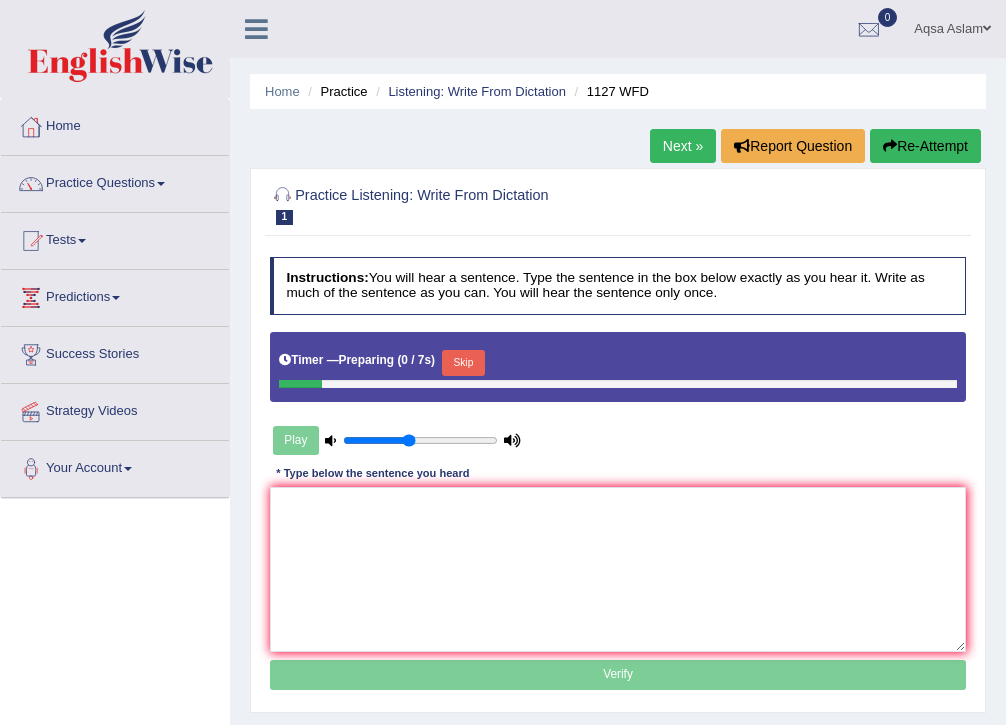 scroll, scrollTop: 80, scrollLeft: 0, axis: vertical 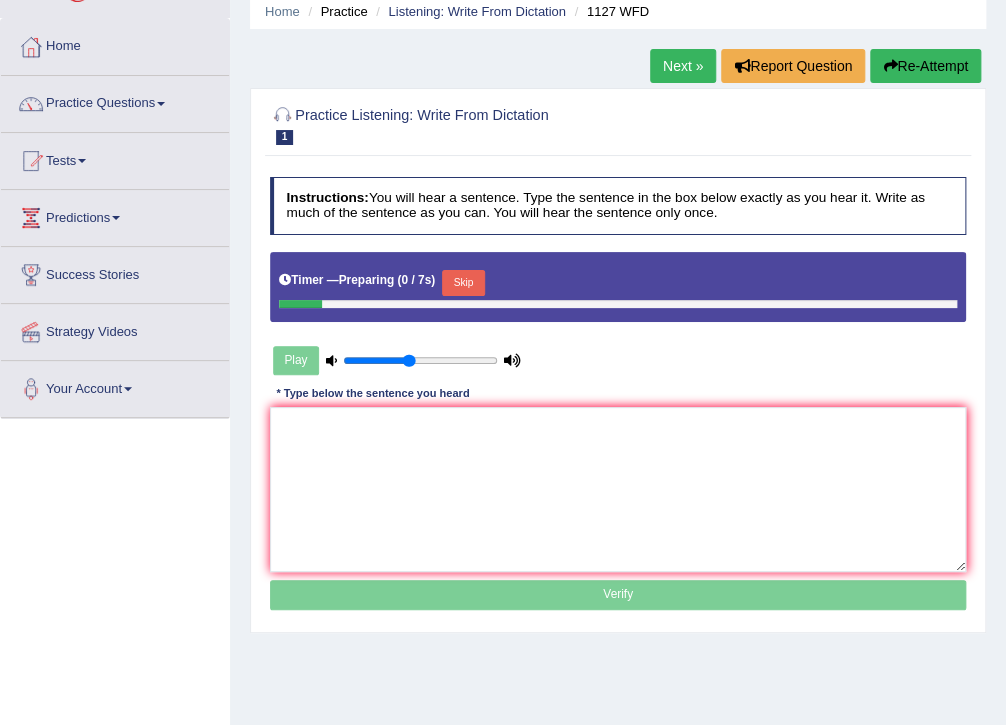 click on "Skip" at bounding box center (463, 283) 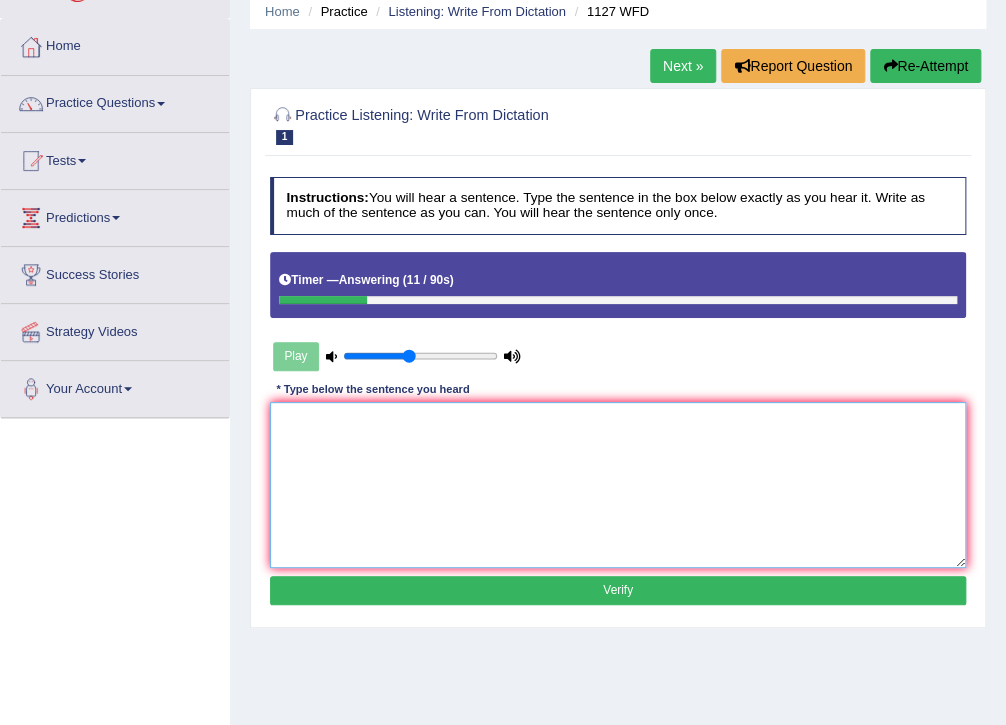 click at bounding box center (618, 484) 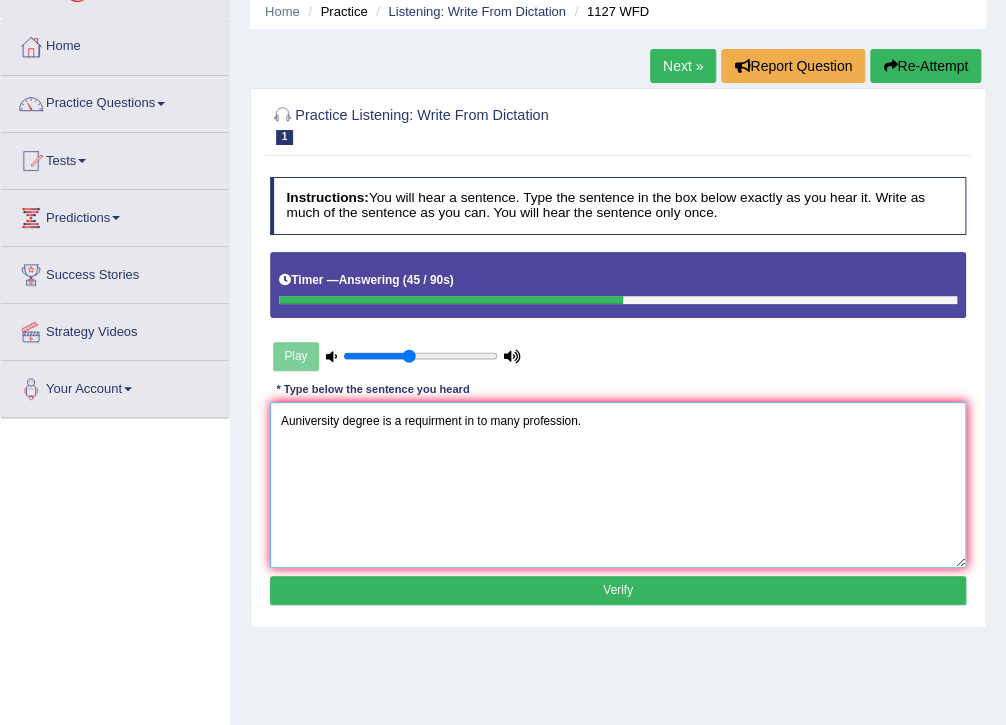 type on "Auniversity degree is a requirment in to many profession." 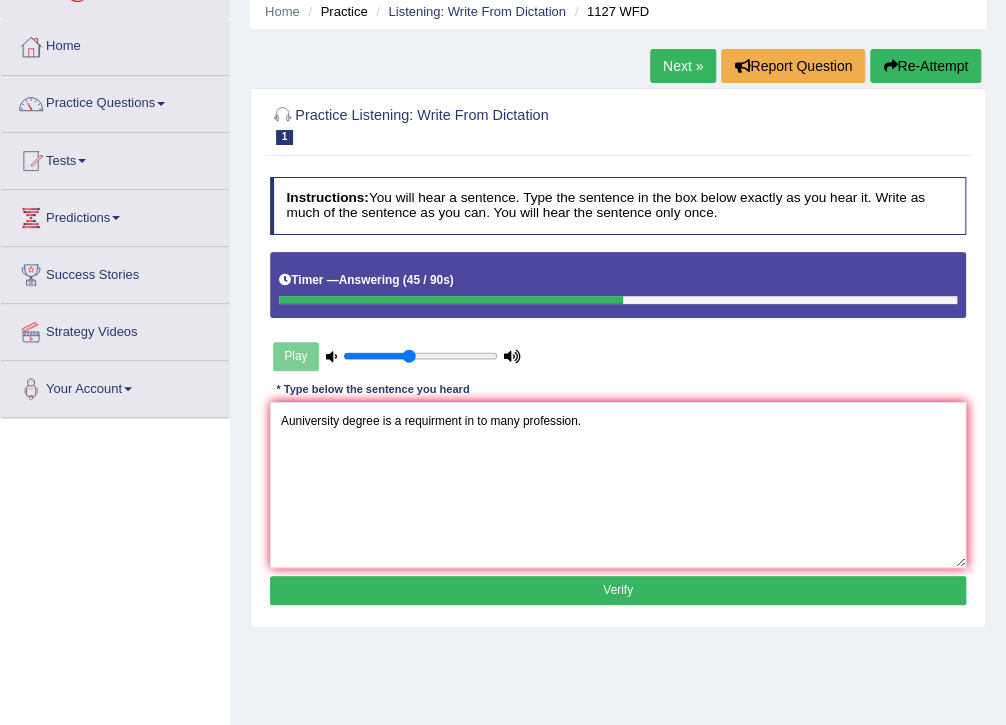 click on "Verify" at bounding box center (618, 590) 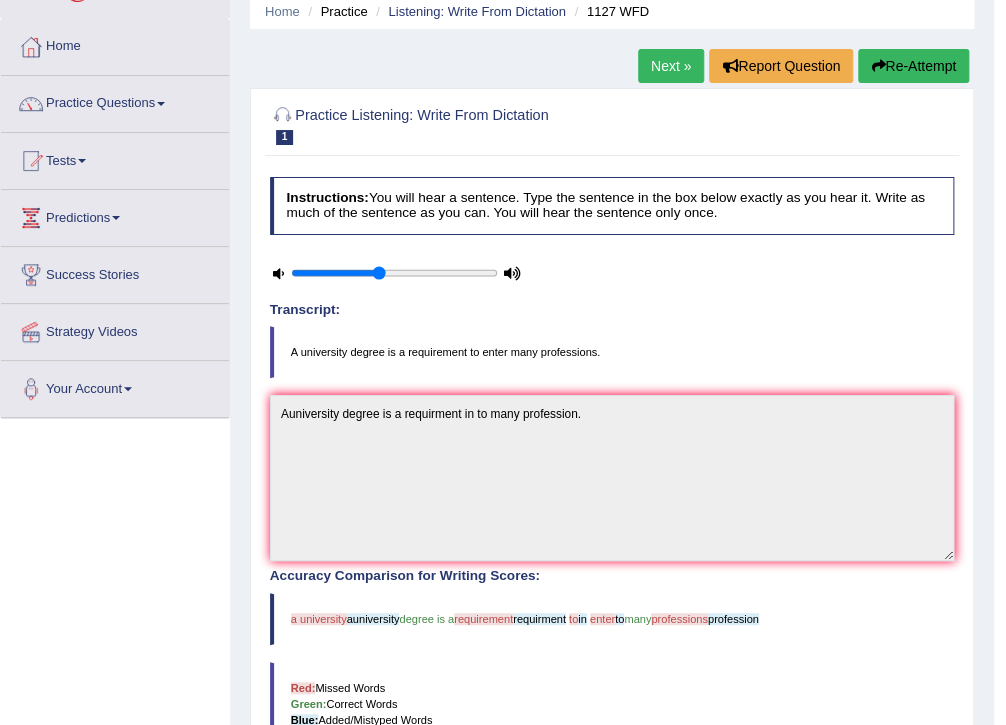 click on "Next »" at bounding box center [671, 66] 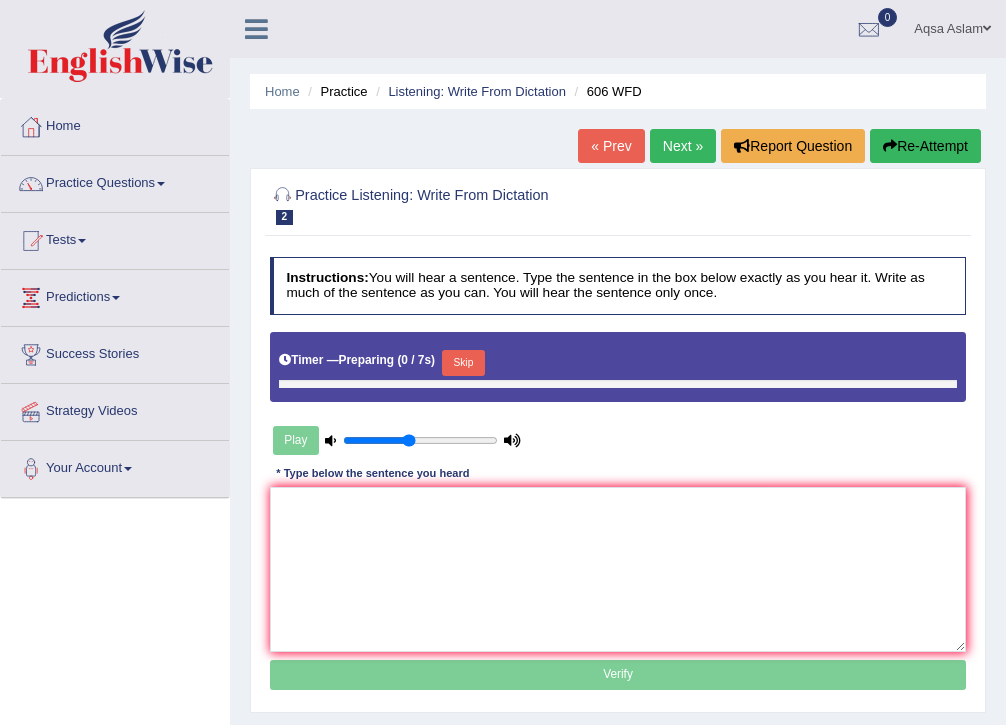 scroll, scrollTop: 0, scrollLeft: 0, axis: both 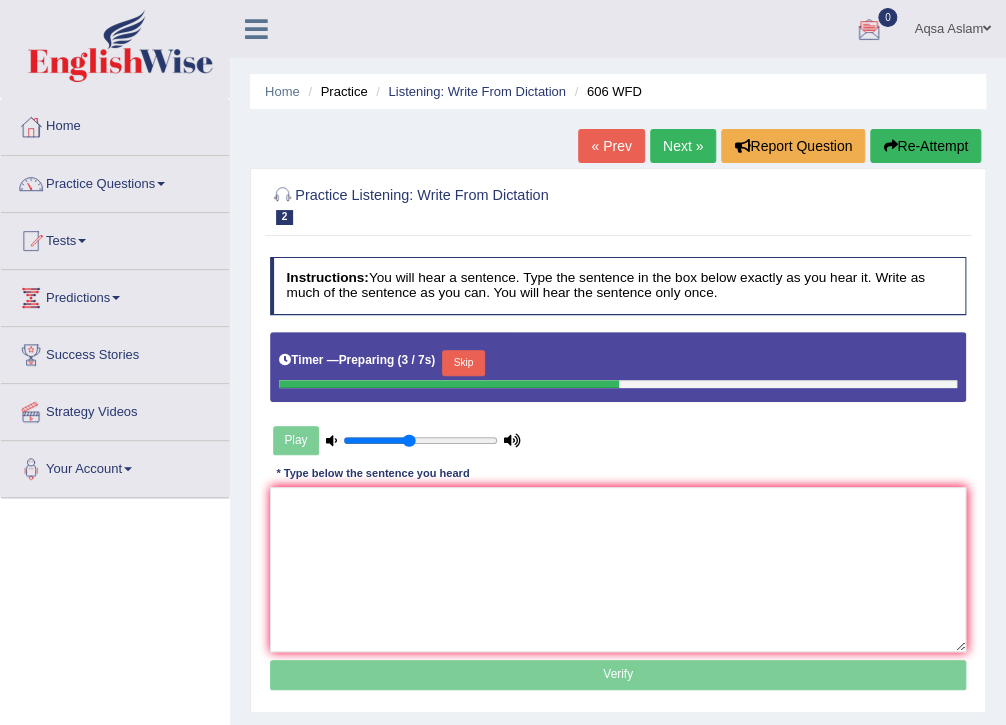 click on "Skip" at bounding box center (463, 363) 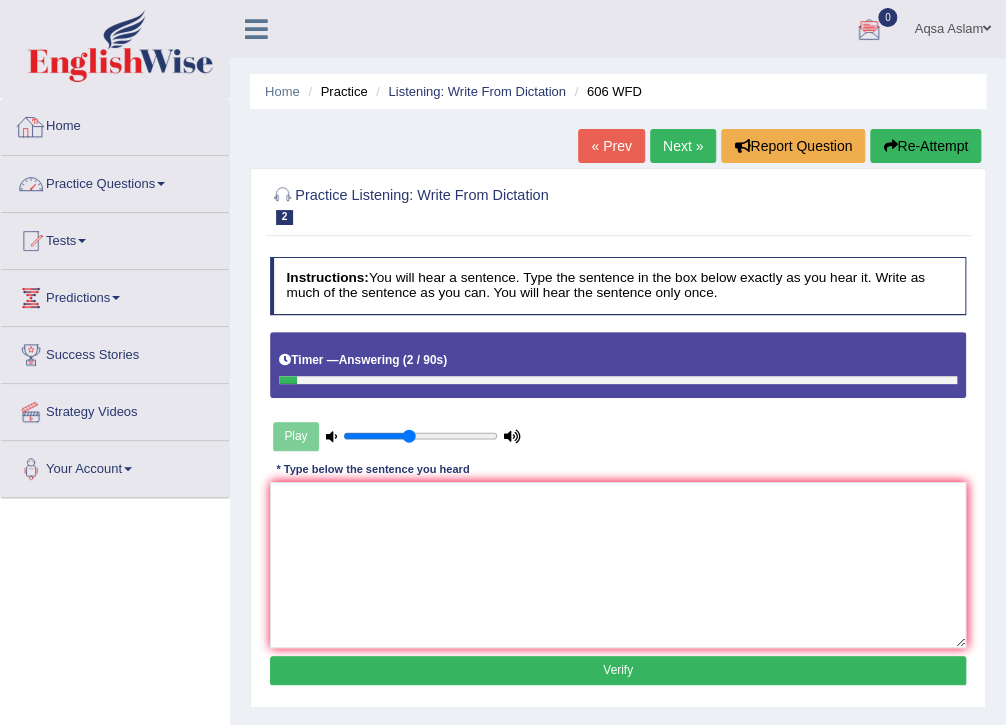 click on "Practice Questions" at bounding box center (115, 181) 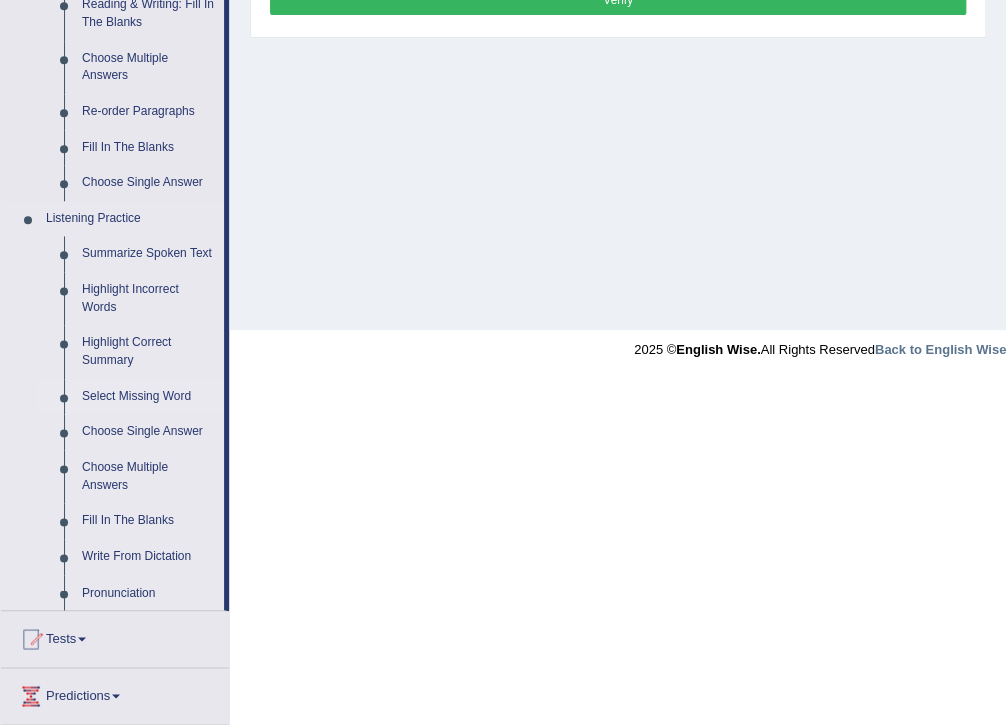 scroll, scrollTop: 800, scrollLeft: 0, axis: vertical 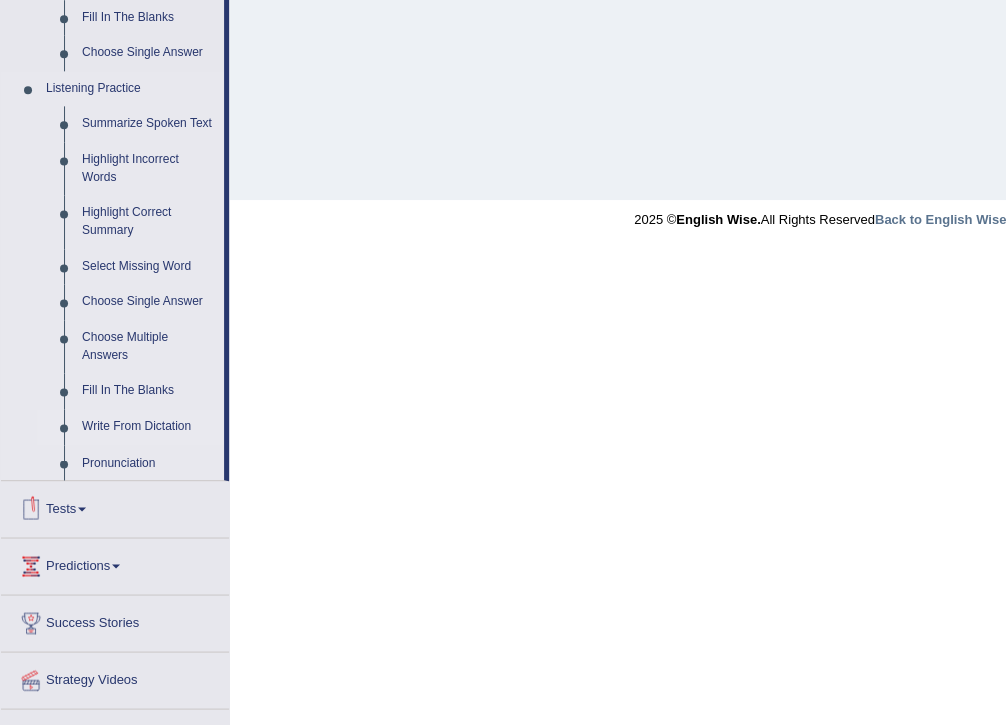 click on "Write From Dictation" at bounding box center [148, 427] 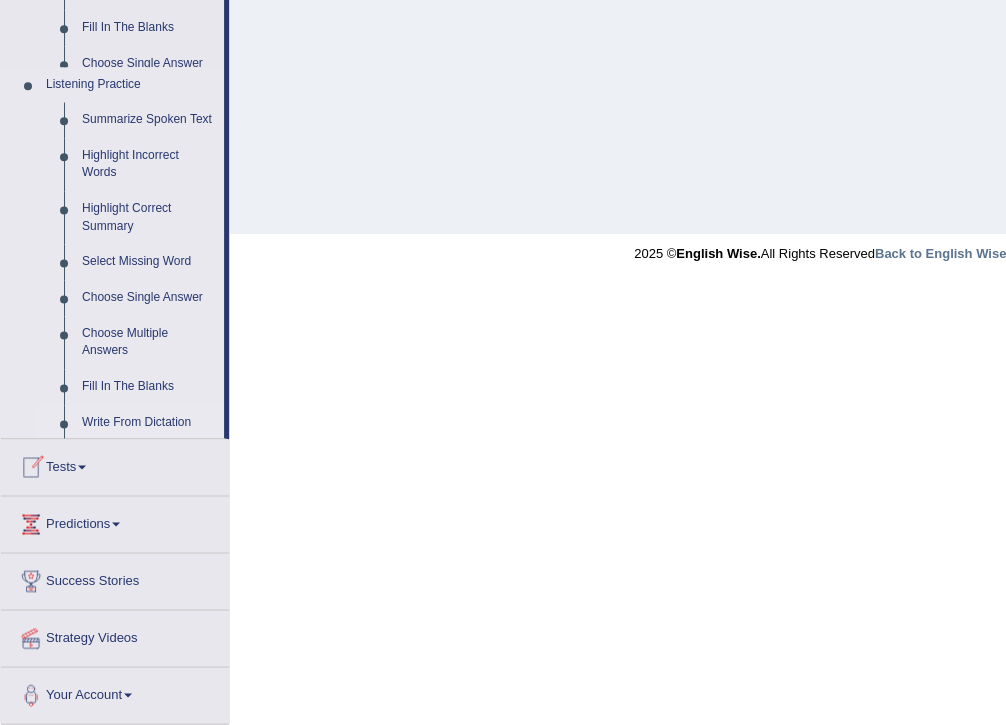 scroll, scrollTop: 325, scrollLeft: 0, axis: vertical 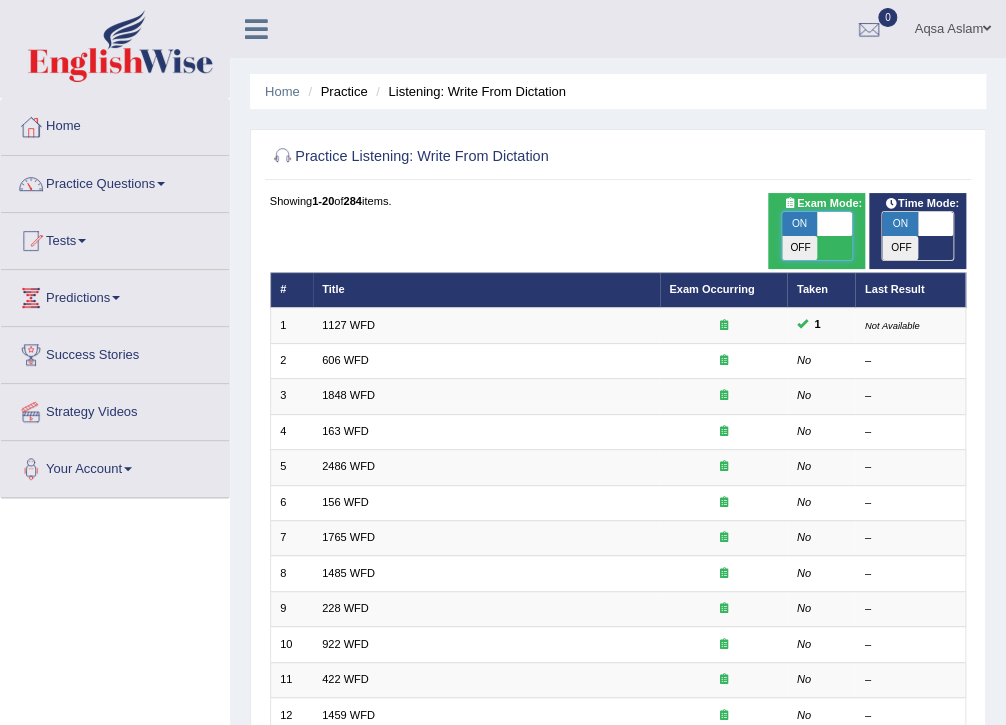 click at bounding box center [834, 224] 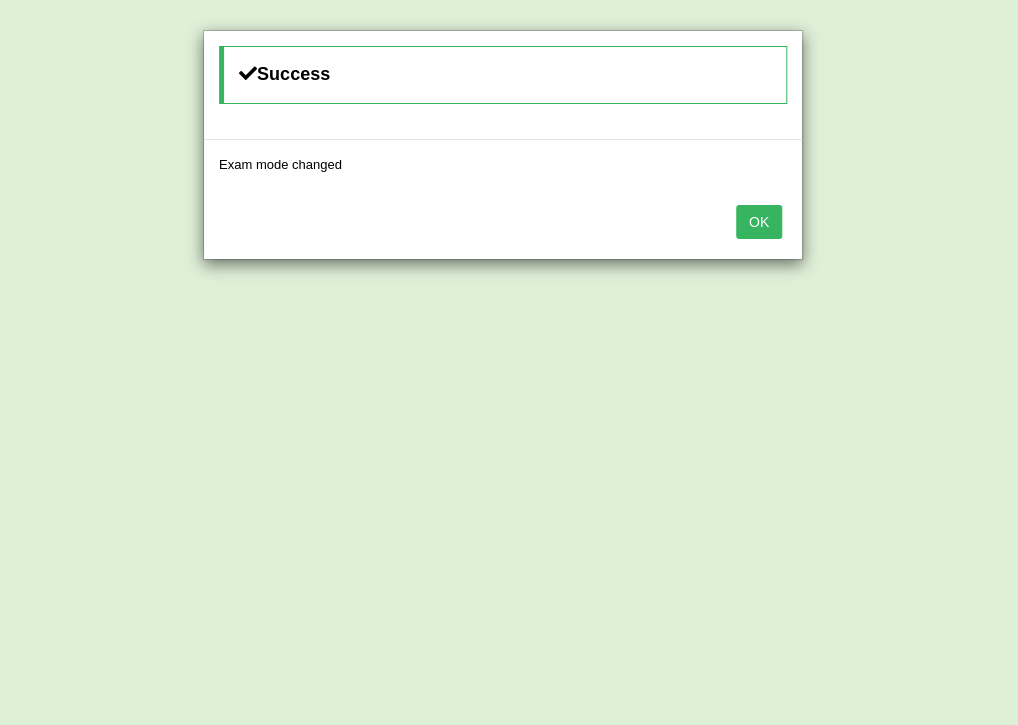 click on "OK" at bounding box center [759, 222] 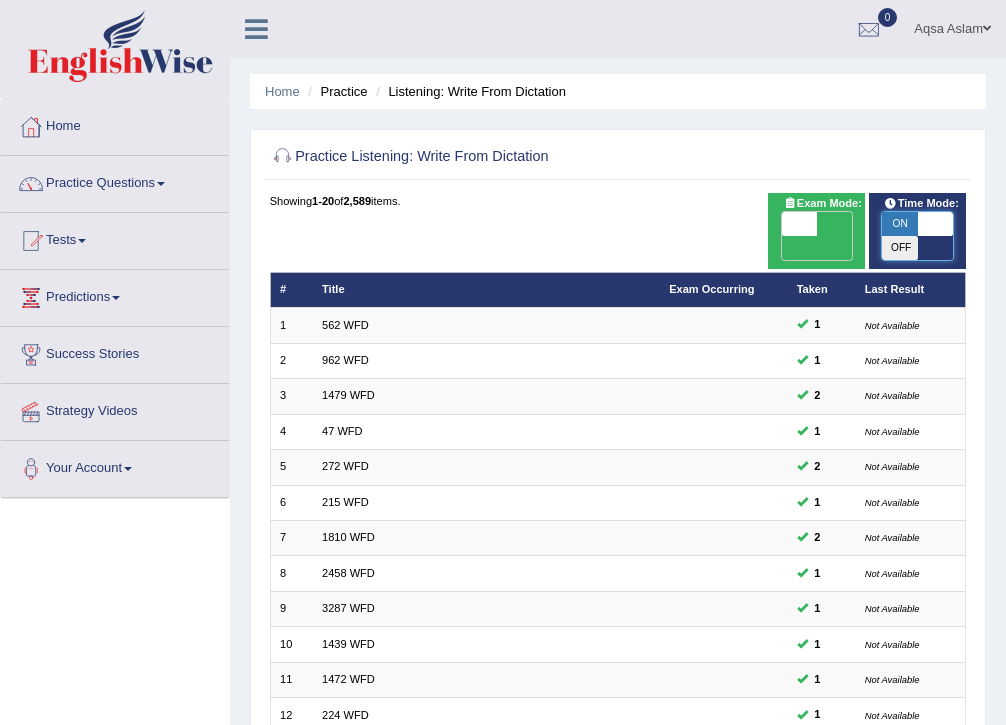 click at bounding box center [935, 224] 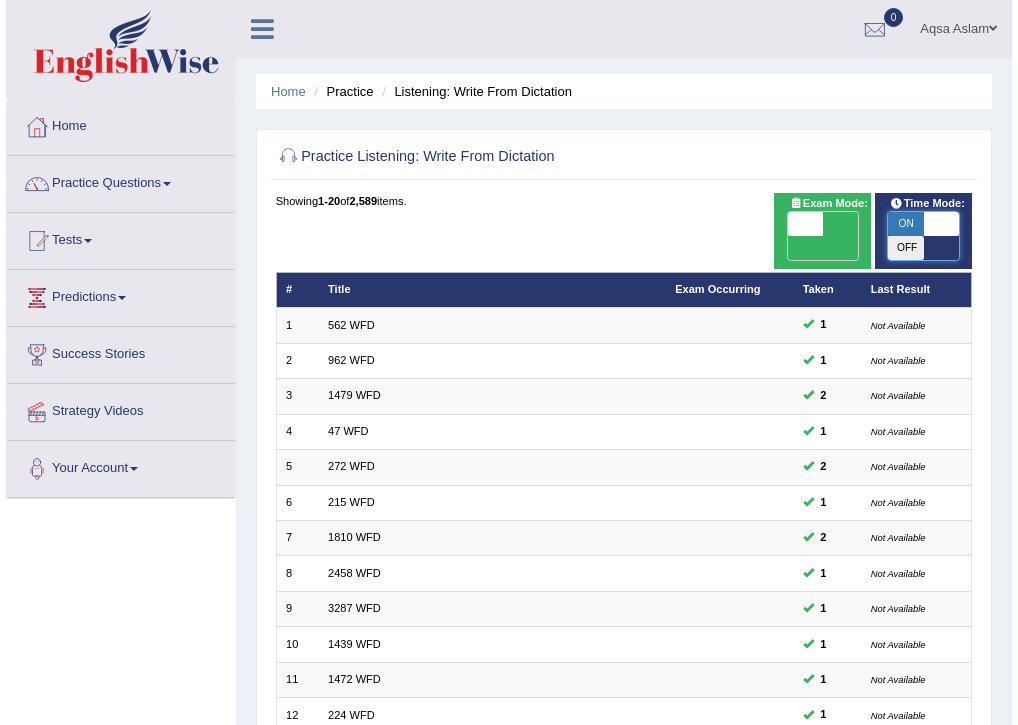 scroll, scrollTop: 0, scrollLeft: 0, axis: both 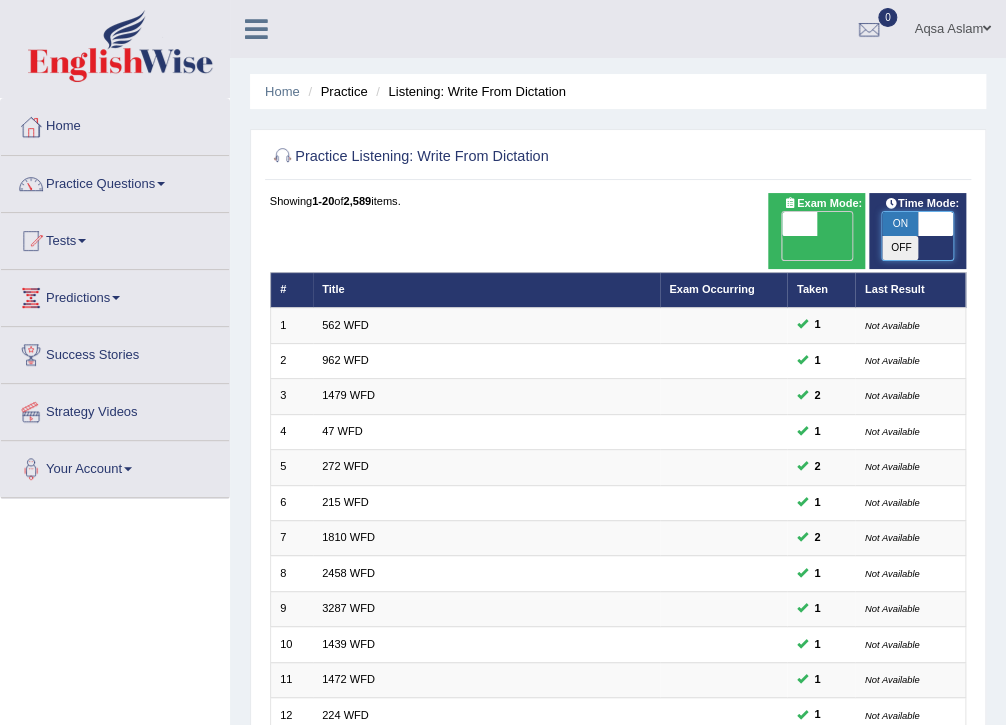checkbox on "false" 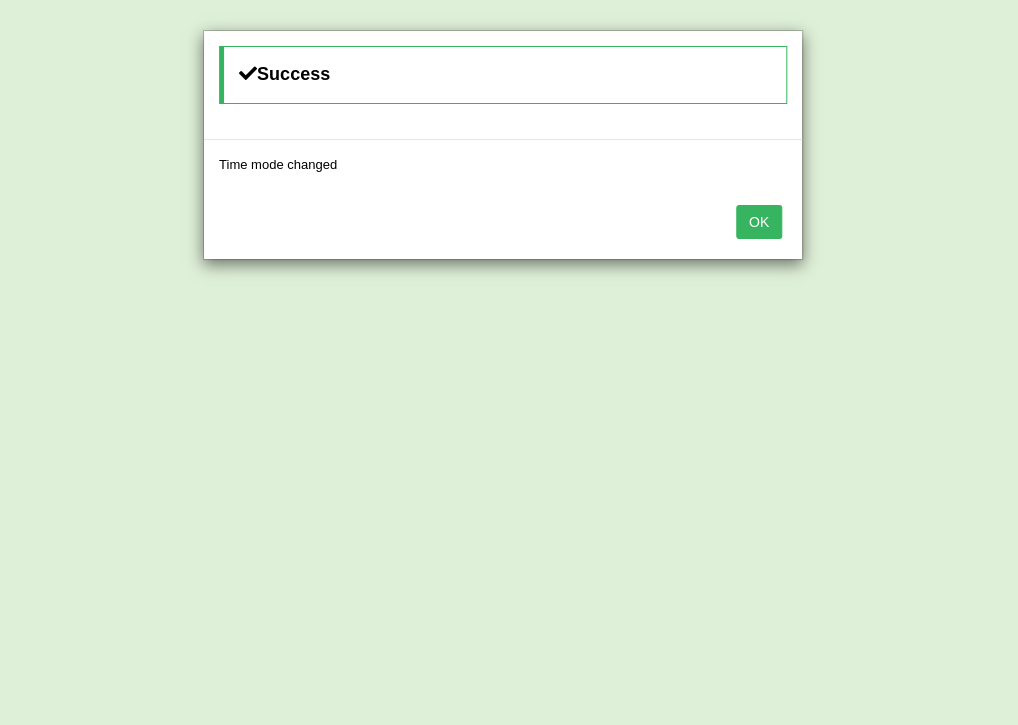 click on "OK" at bounding box center (759, 222) 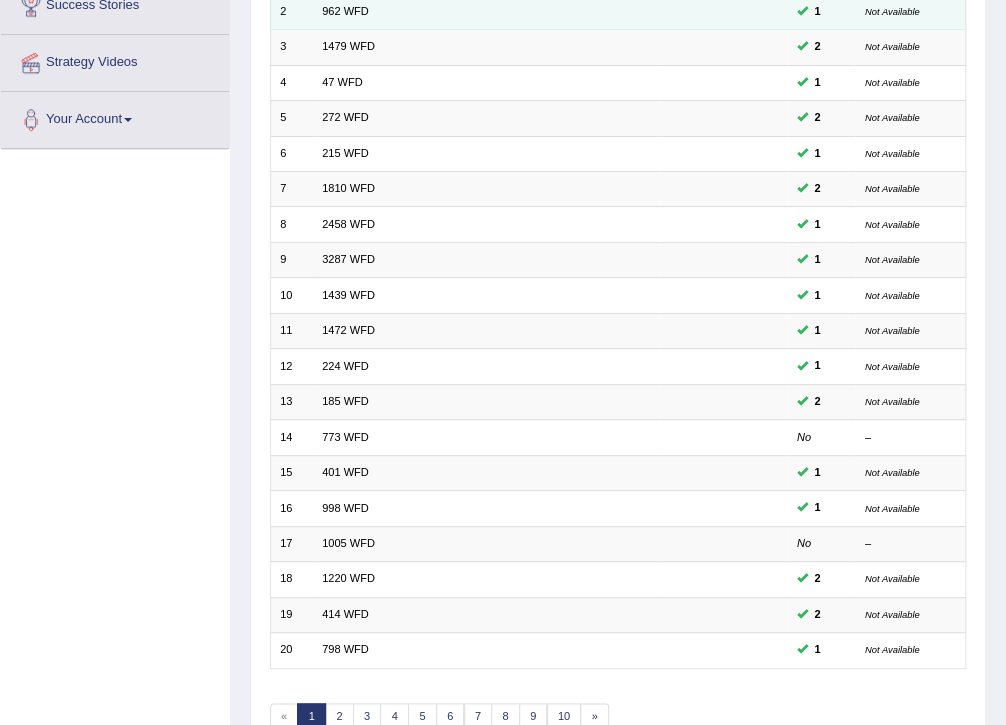 scroll, scrollTop: 426, scrollLeft: 0, axis: vertical 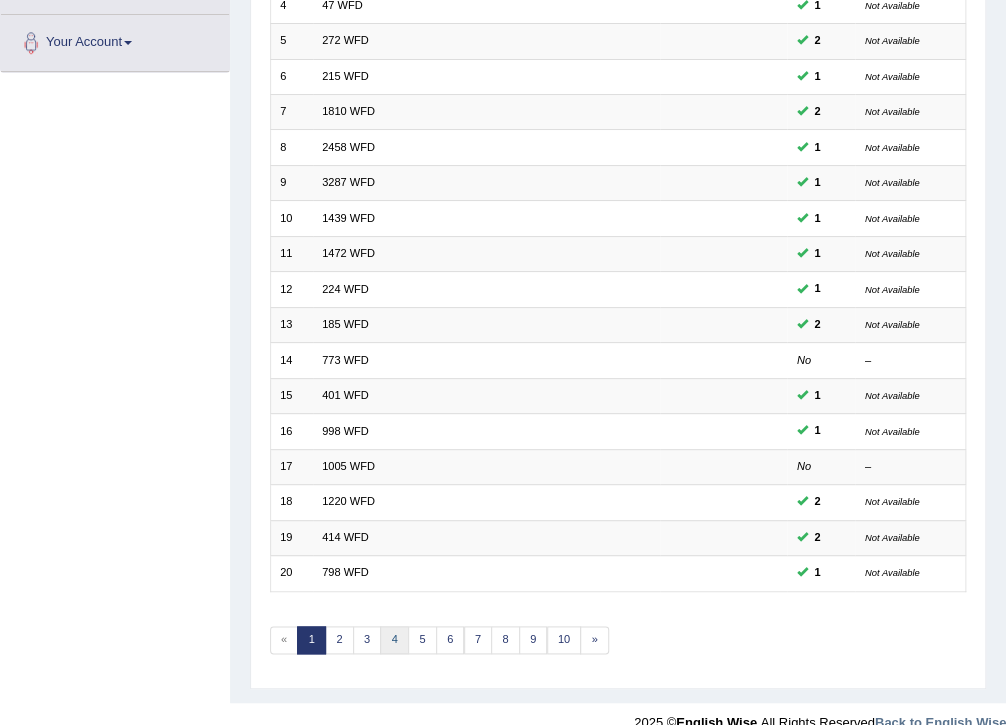 click on "4" at bounding box center [394, 640] 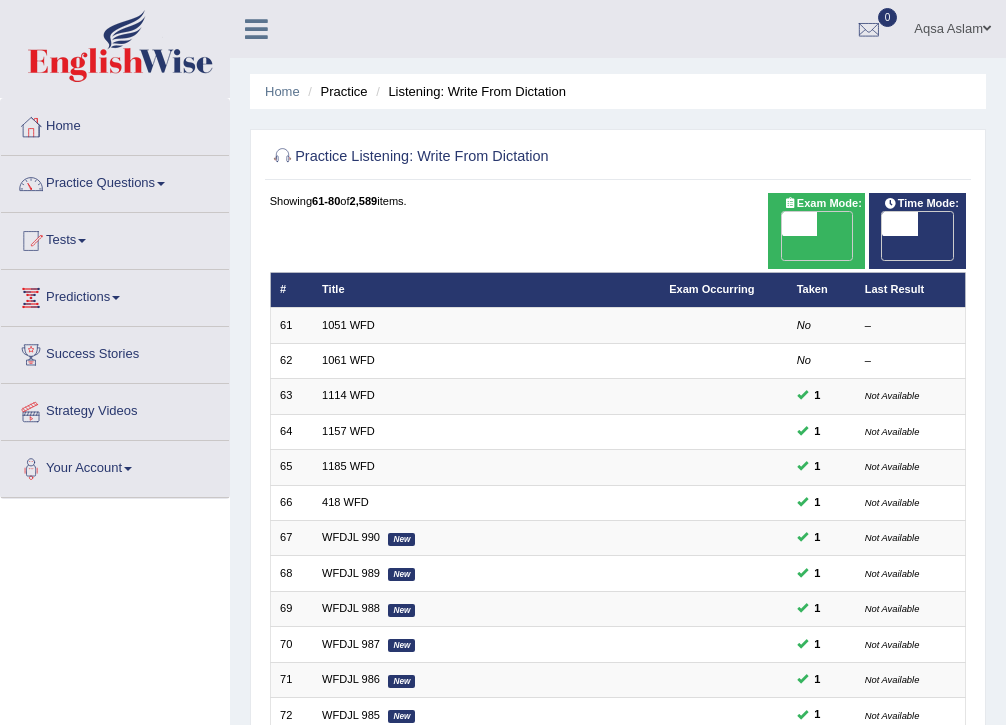 scroll, scrollTop: 400, scrollLeft: 0, axis: vertical 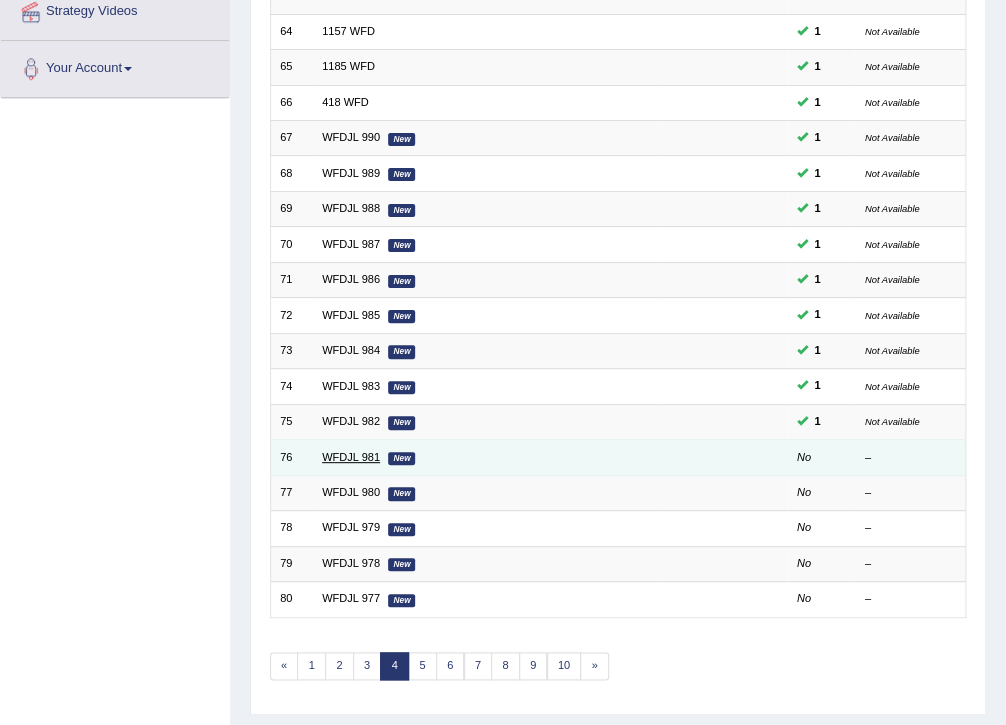 click on "WFDJL 981" at bounding box center [351, 457] 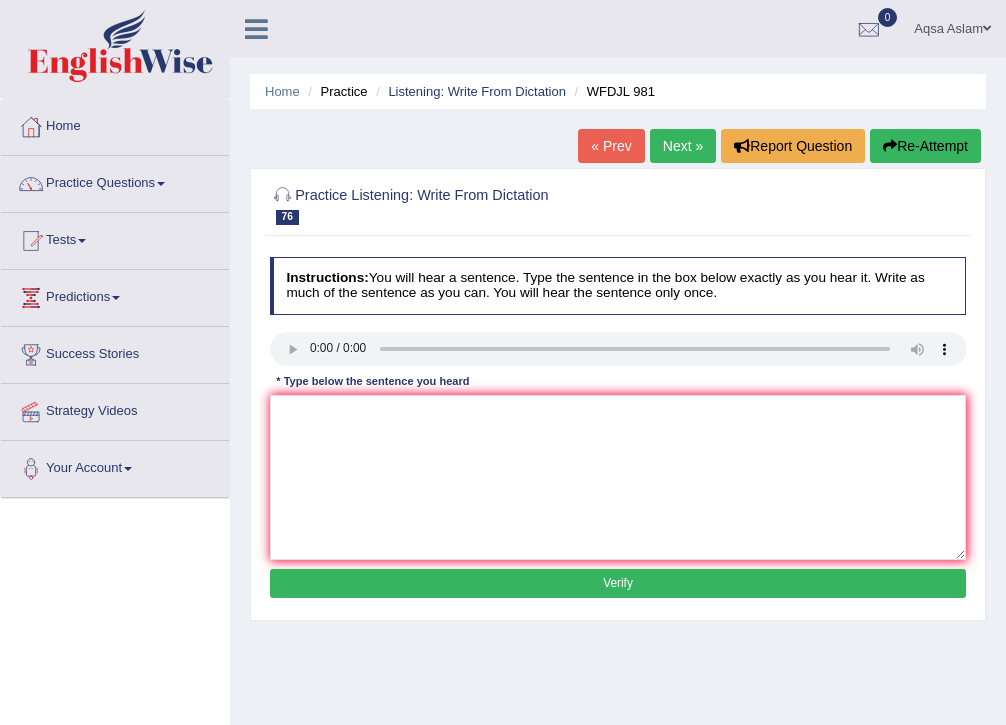 scroll, scrollTop: 0, scrollLeft: 0, axis: both 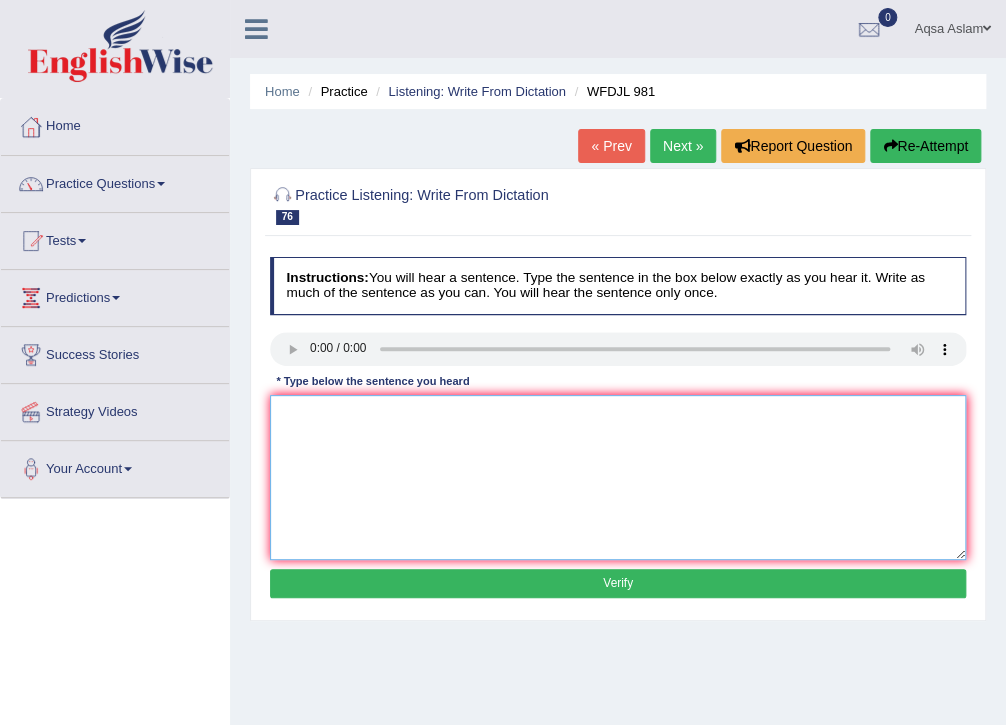 click at bounding box center (618, 477) 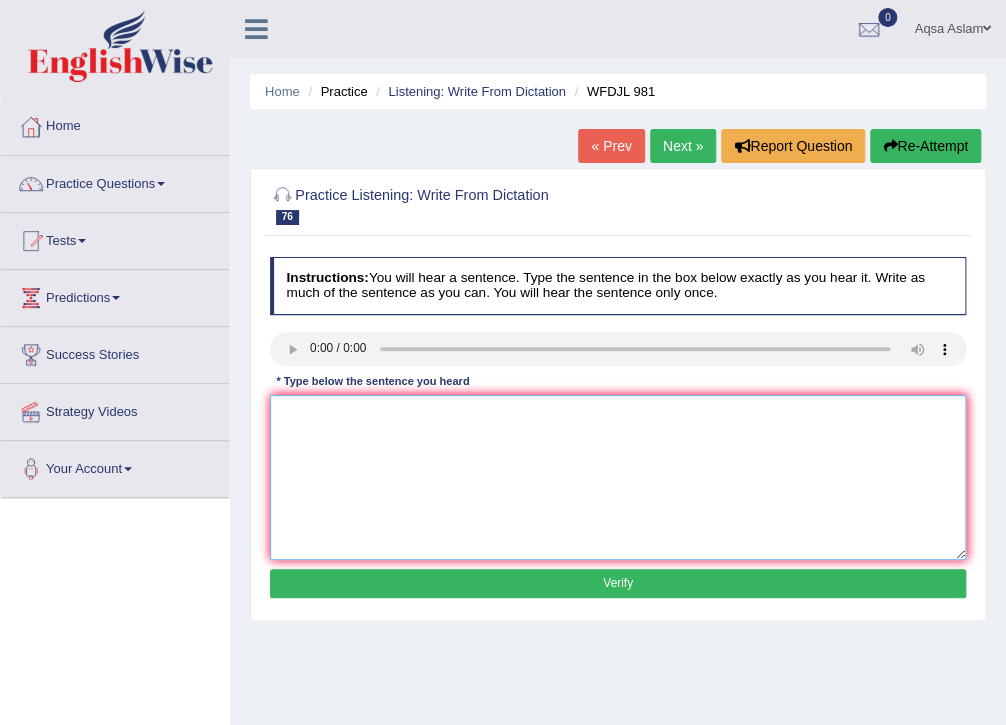 click at bounding box center [618, 477] 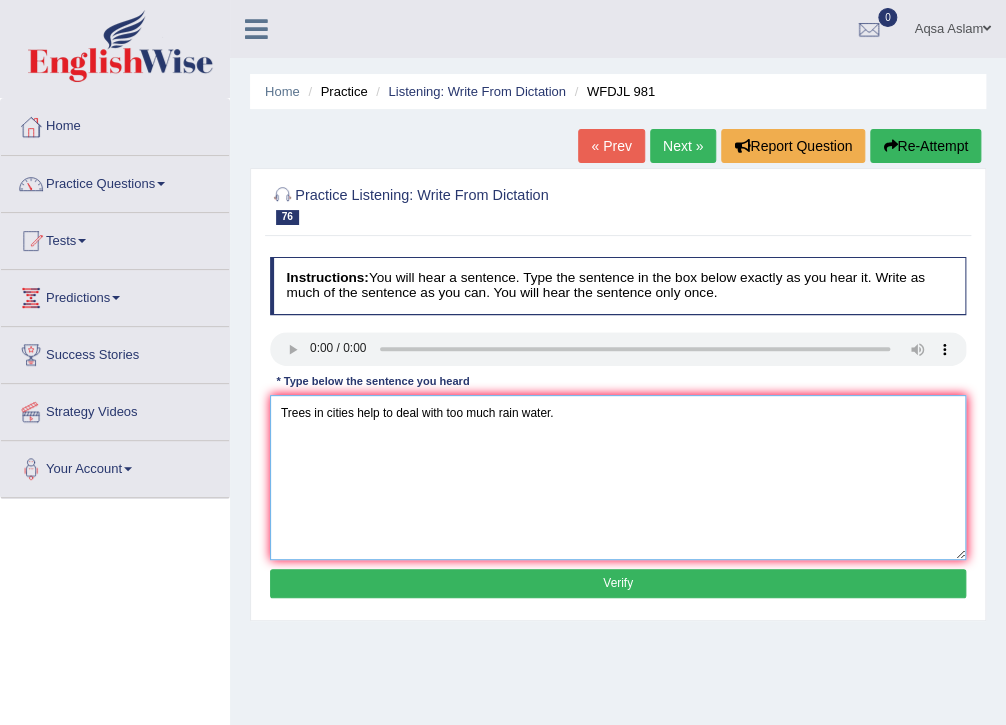 type on "Trees in cities help to deal with too much rain water." 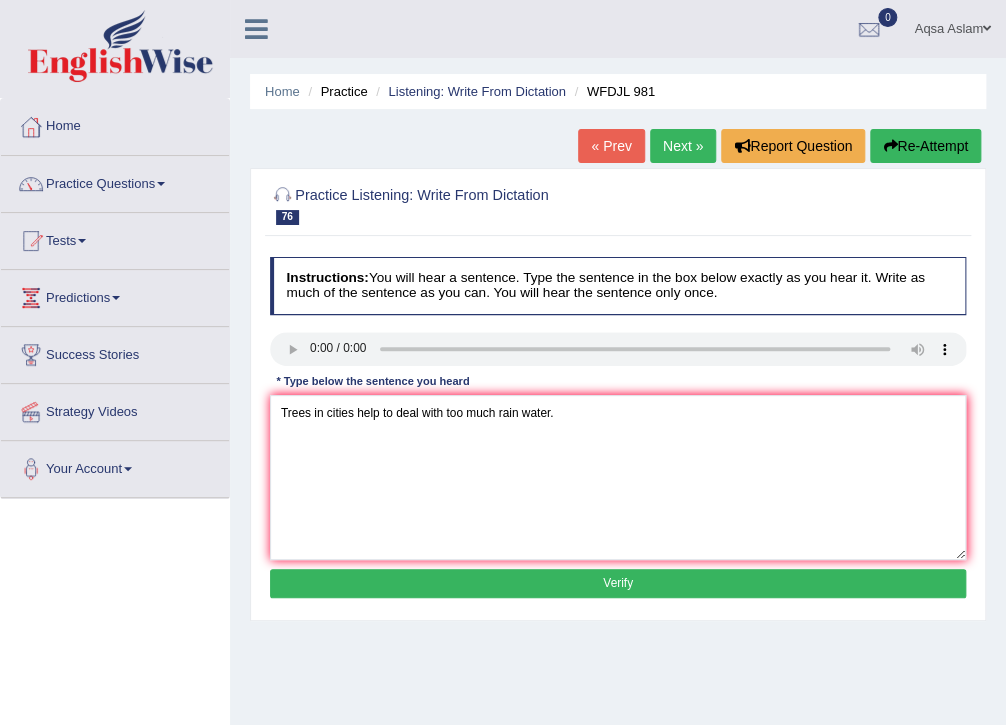 click on "Verify" at bounding box center (618, 583) 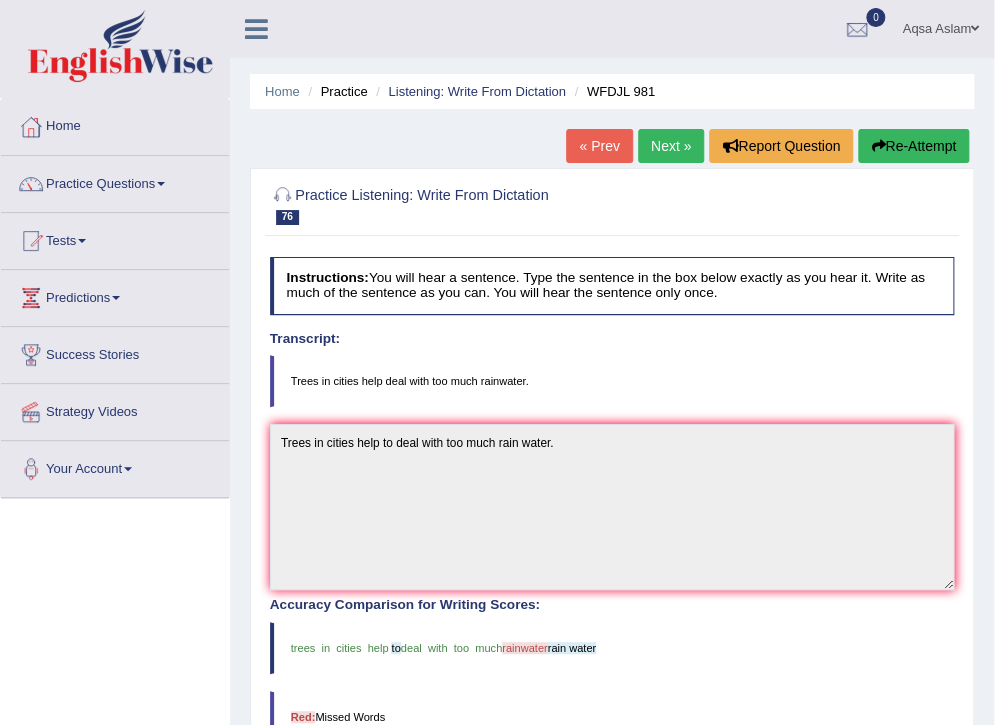 click on "Next »" at bounding box center (671, 146) 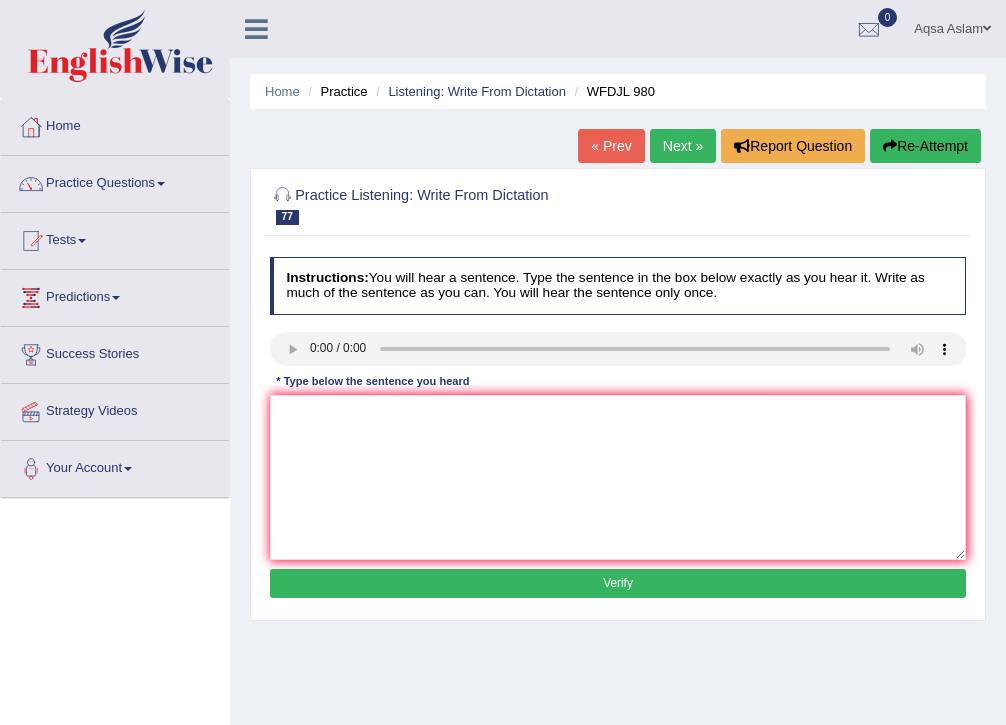 scroll, scrollTop: 0, scrollLeft: 0, axis: both 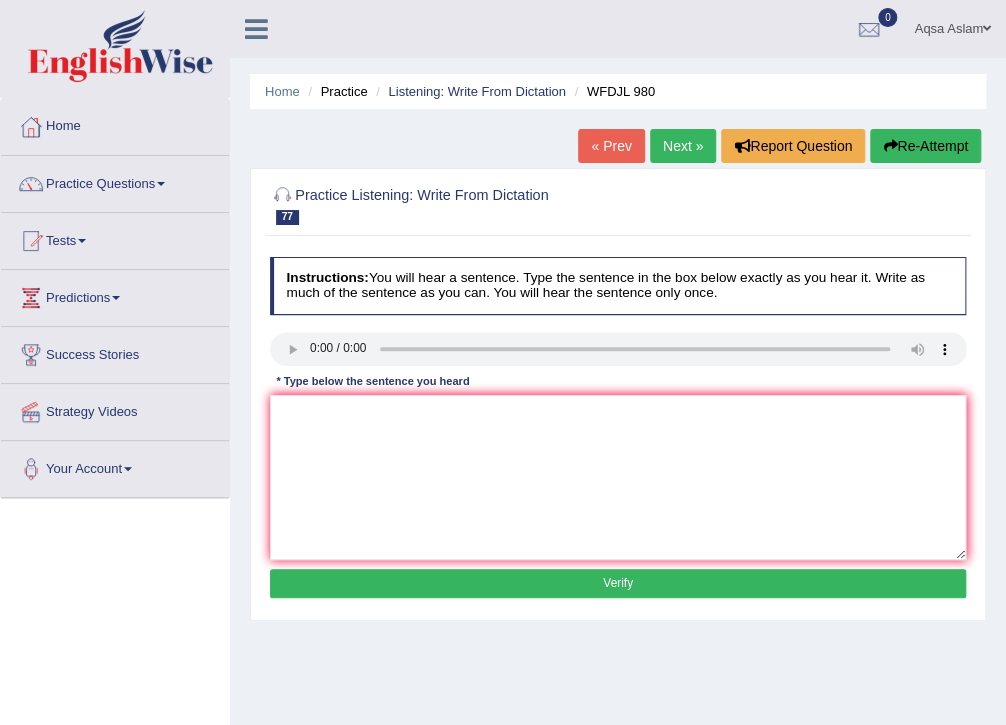 click on "Next »" at bounding box center (683, 146) 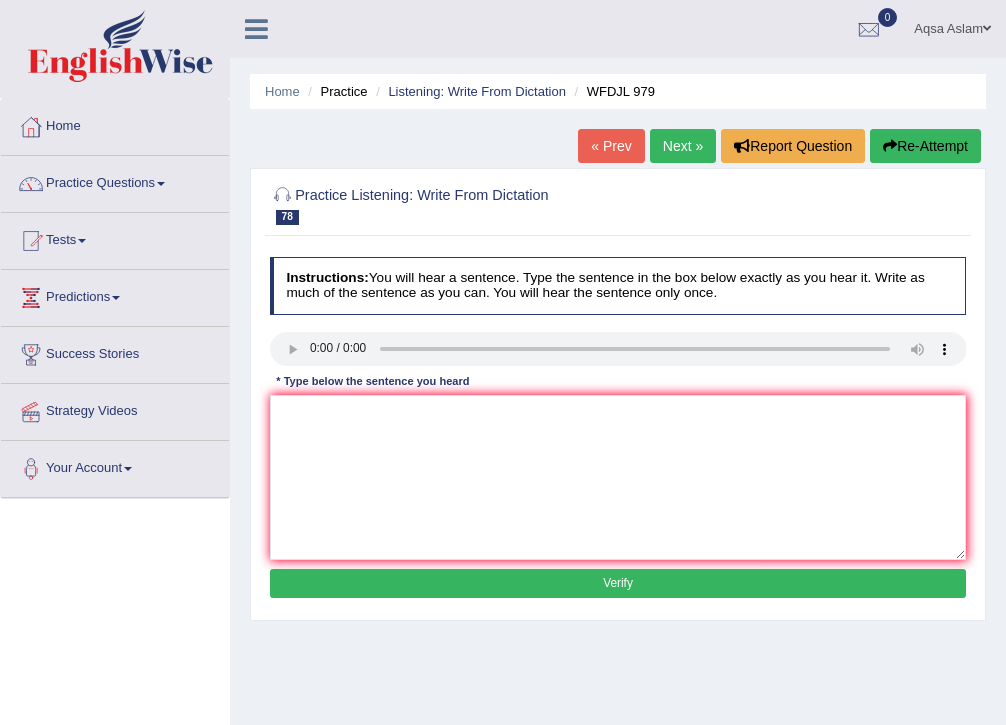 scroll, scrollTop: 0, scrollLeft: 0, axis: both 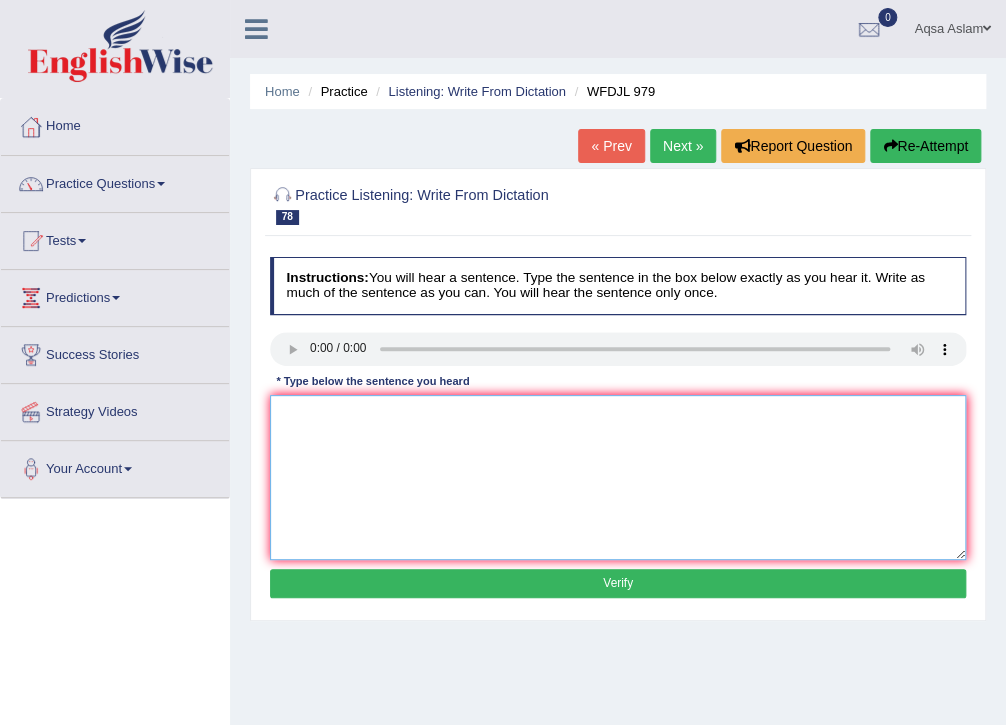 click at bounding box center (618, 477) 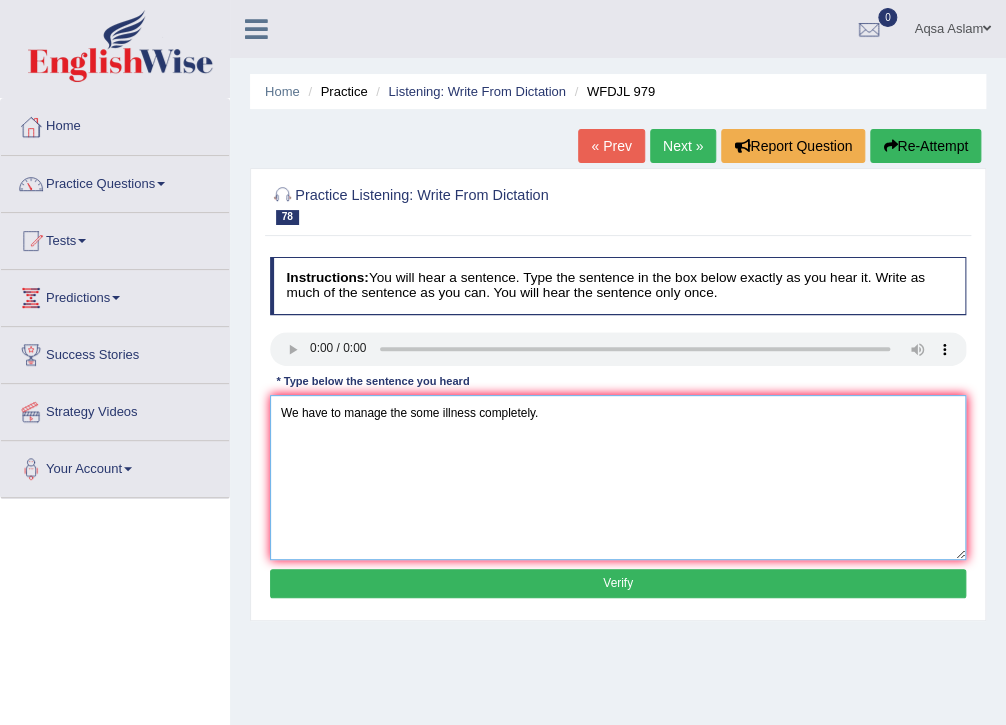 type on "We have to manage the some illness completely." 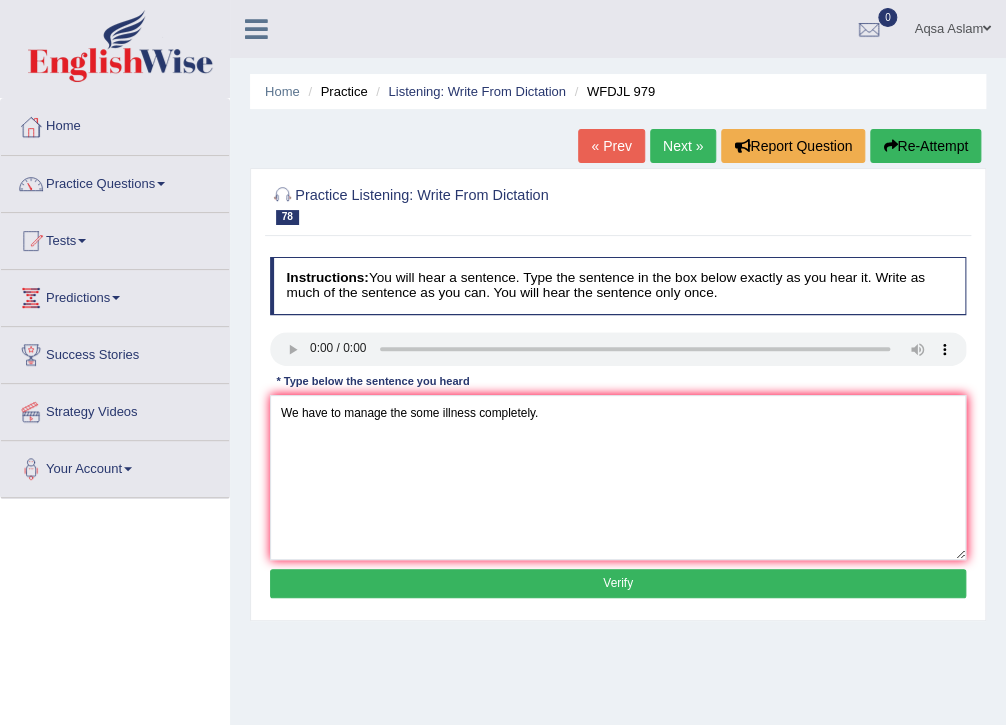 click on "Verify" at bounding box center (618, 583) 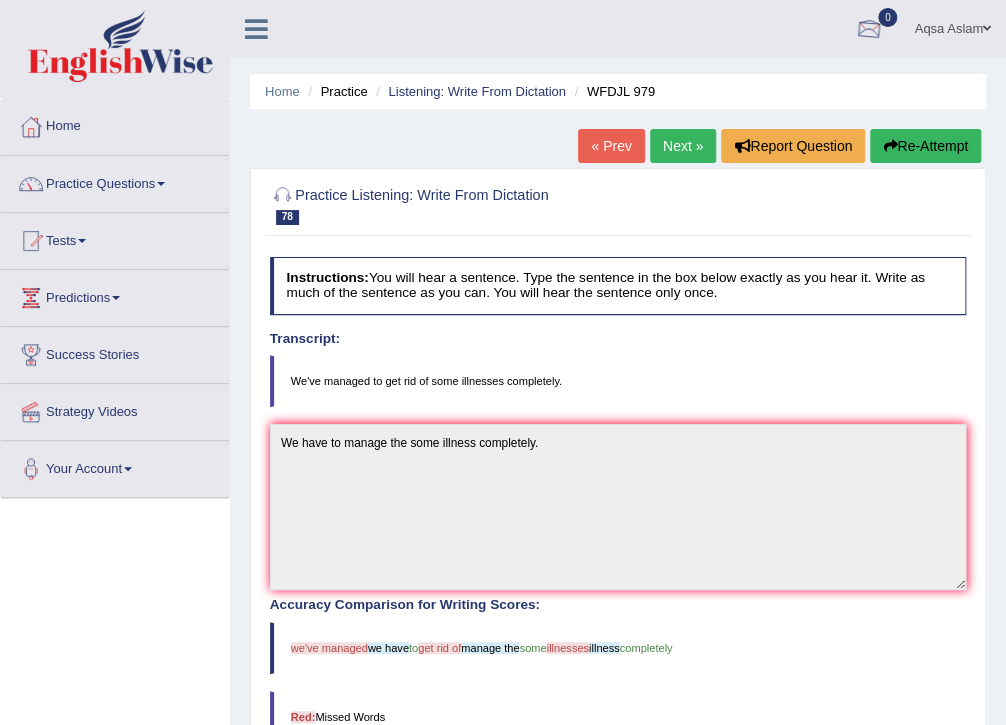 click on "Aqsa Aslam" at bounding box center (952, 26) 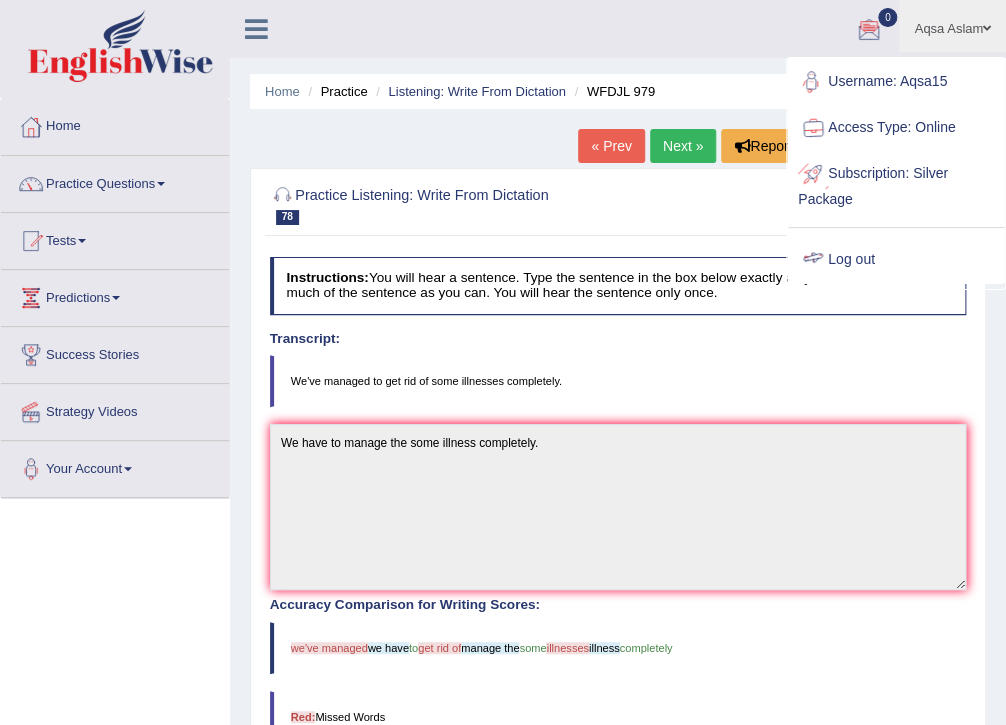 click on "Log out" at bounding box center [896, 260] 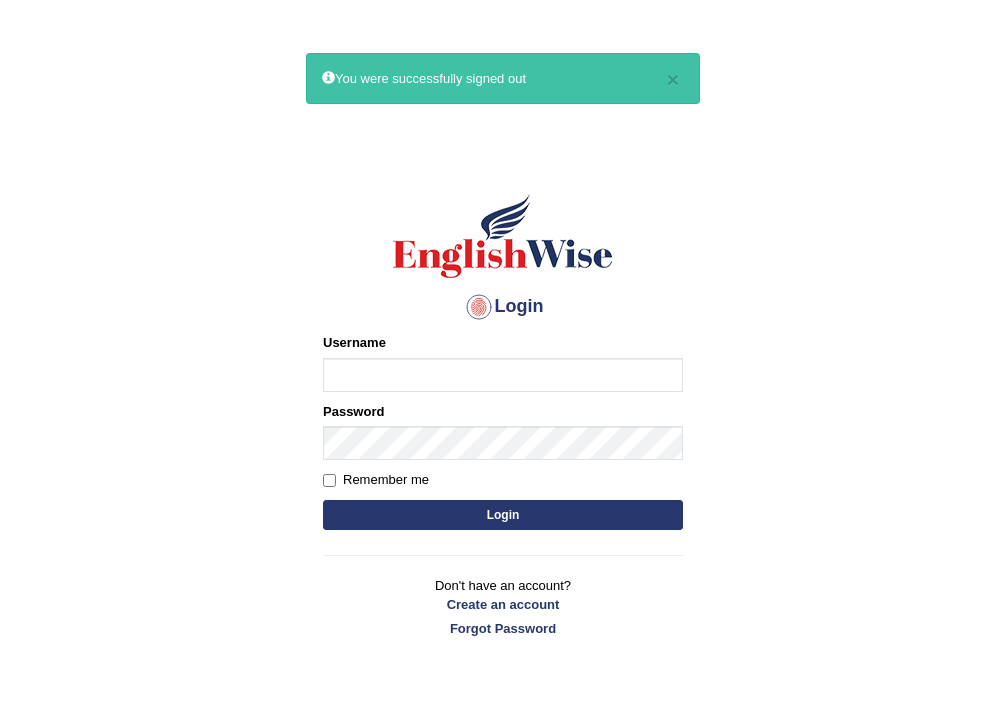 scroll, scrollTop: 0, scrollLeft: 0, axis: both 